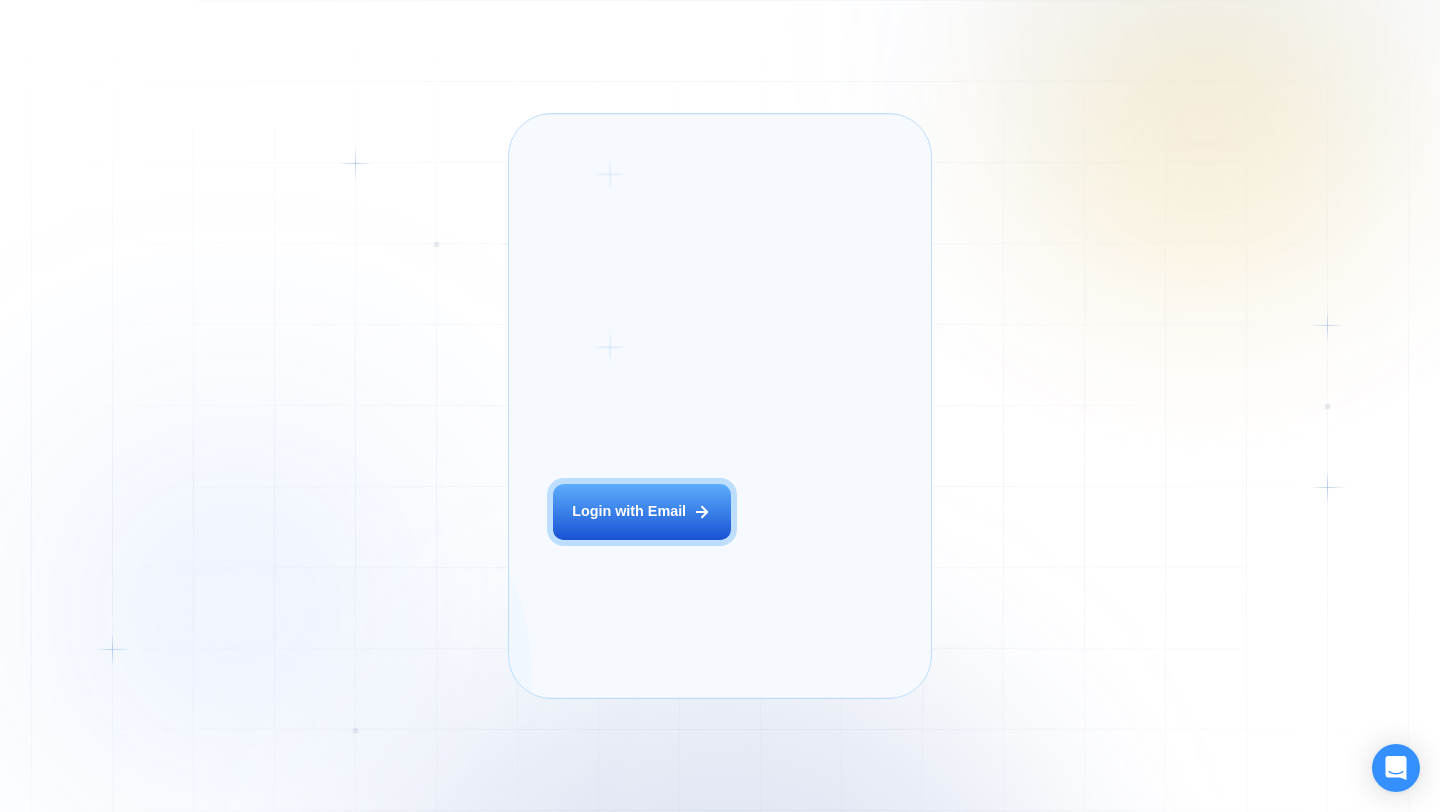 scroll, scrollTop: 0, scrollLeft: 0, axis: both 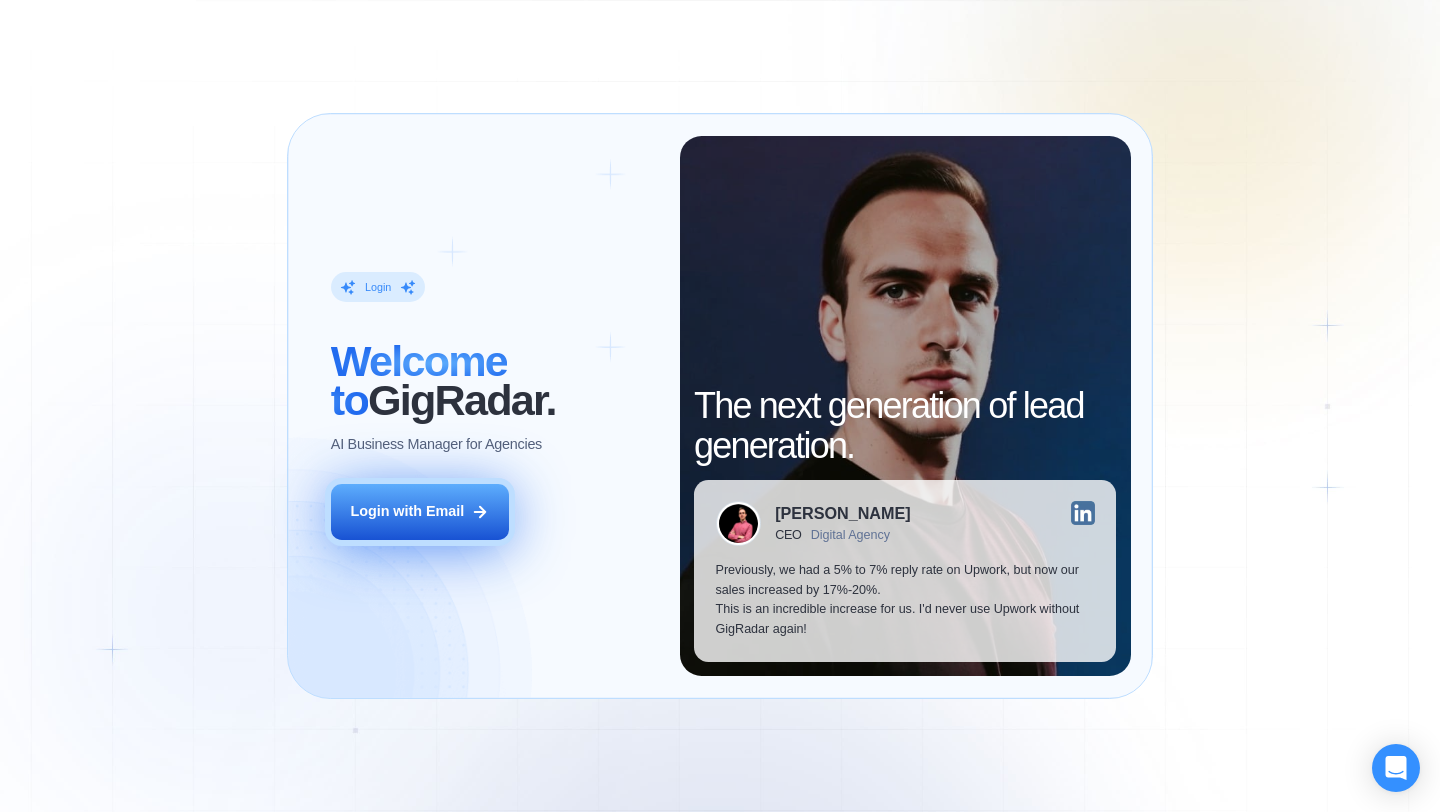 click on "Login with Email" at bounding box center [407, 512] 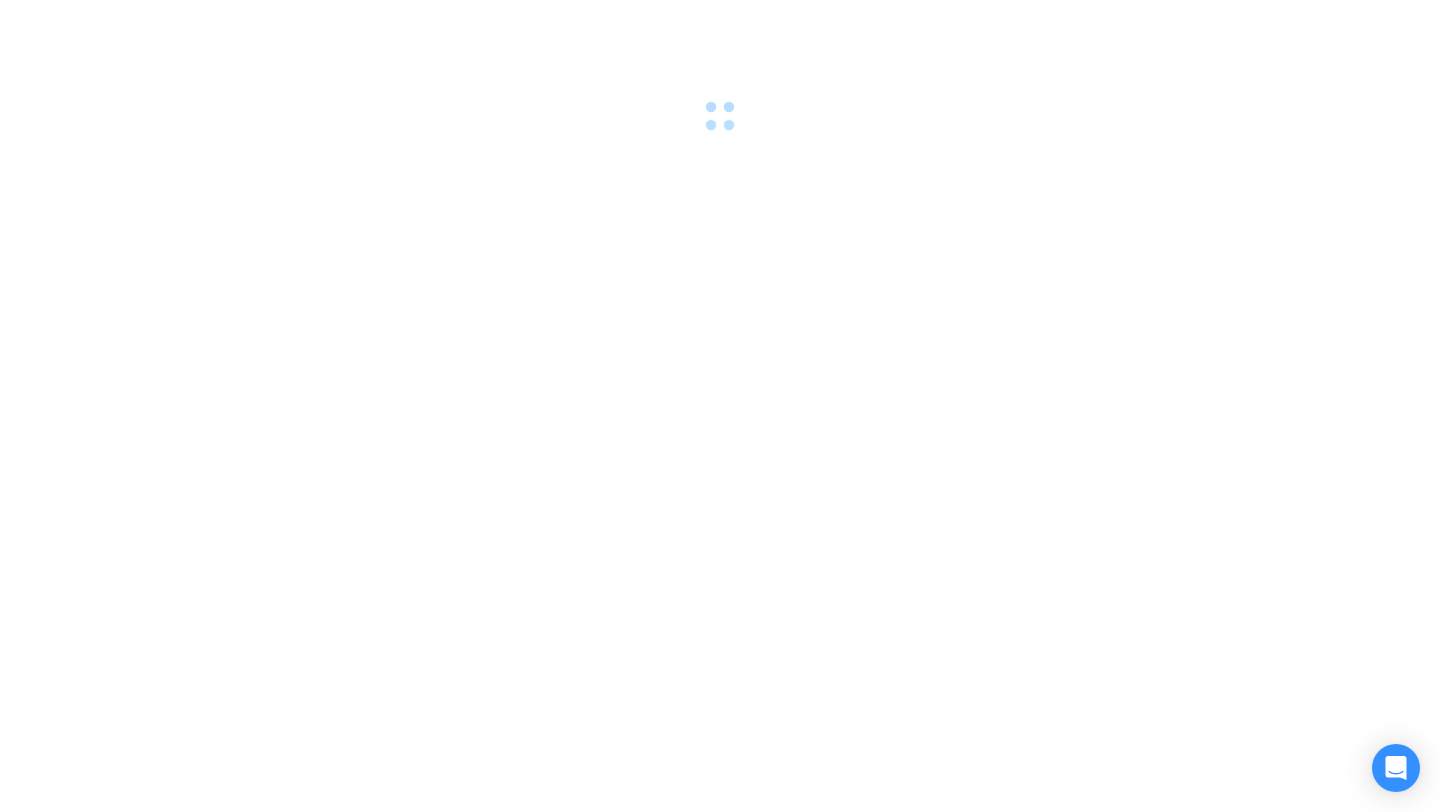 scroll, scrollTop: 0, scrollLeft: 0, axis: both 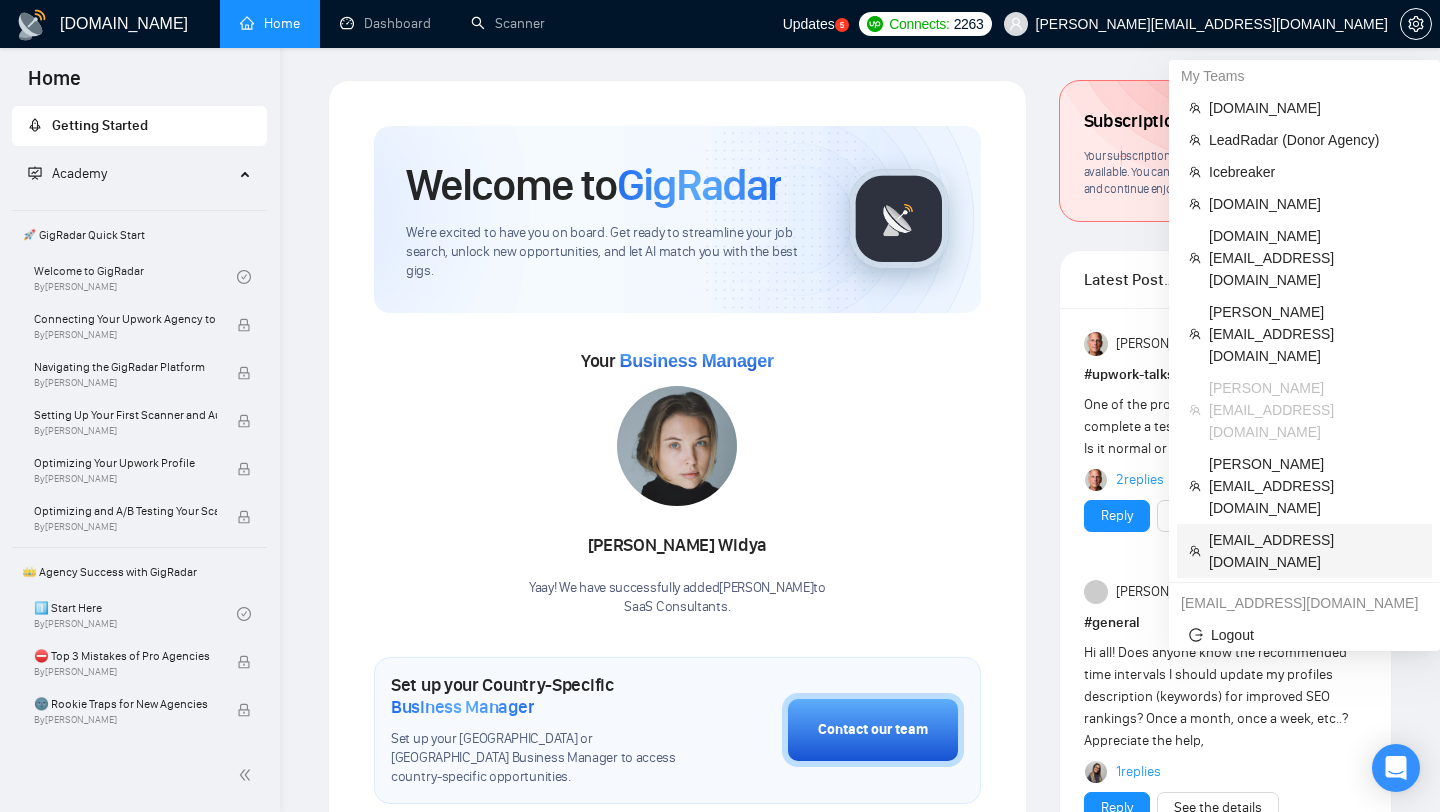 click on "[EMAIL_ADDRESS][DOMAIN_NAME]" at bounding box center (1314, 551) 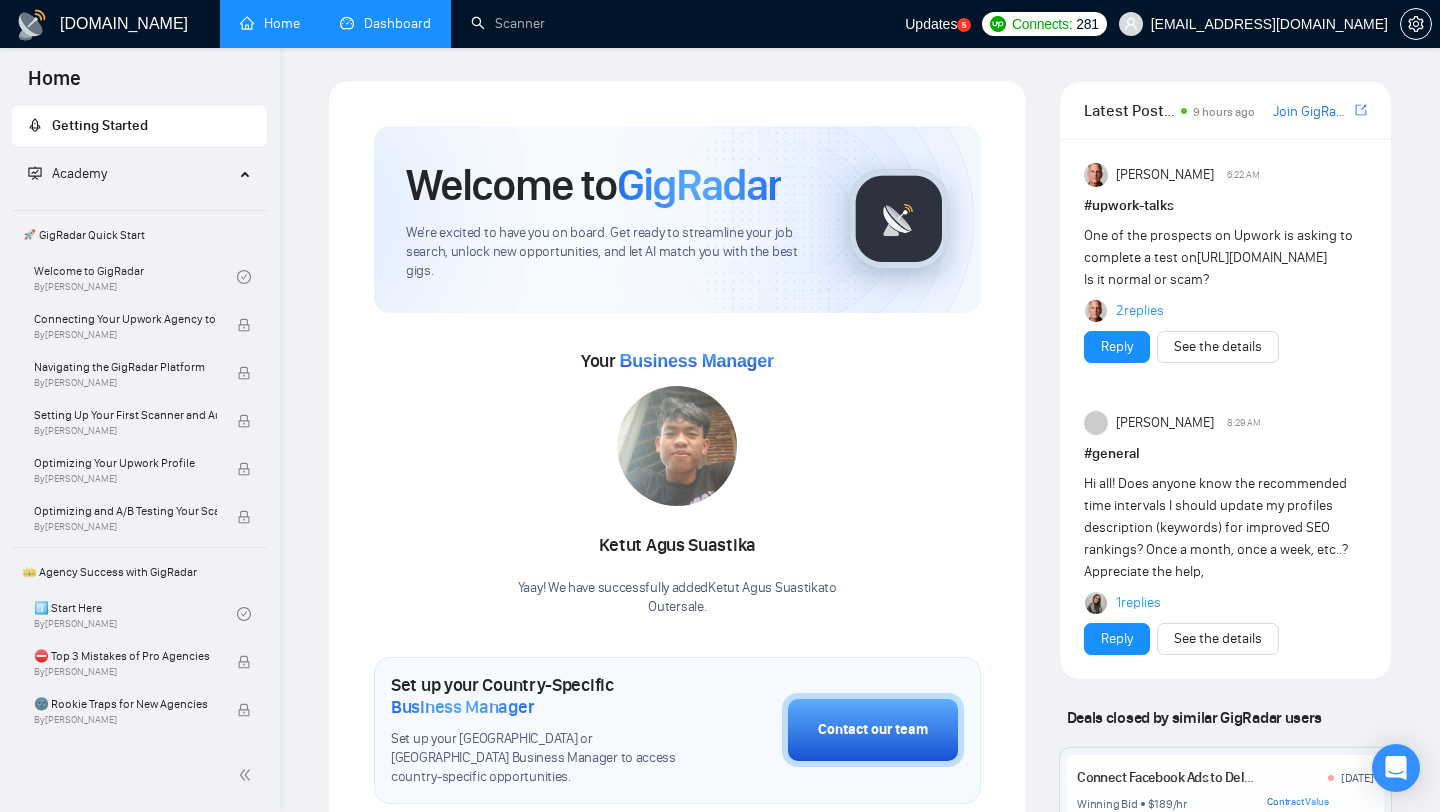 click on "Dashboard" at bounding box center (385, 23) 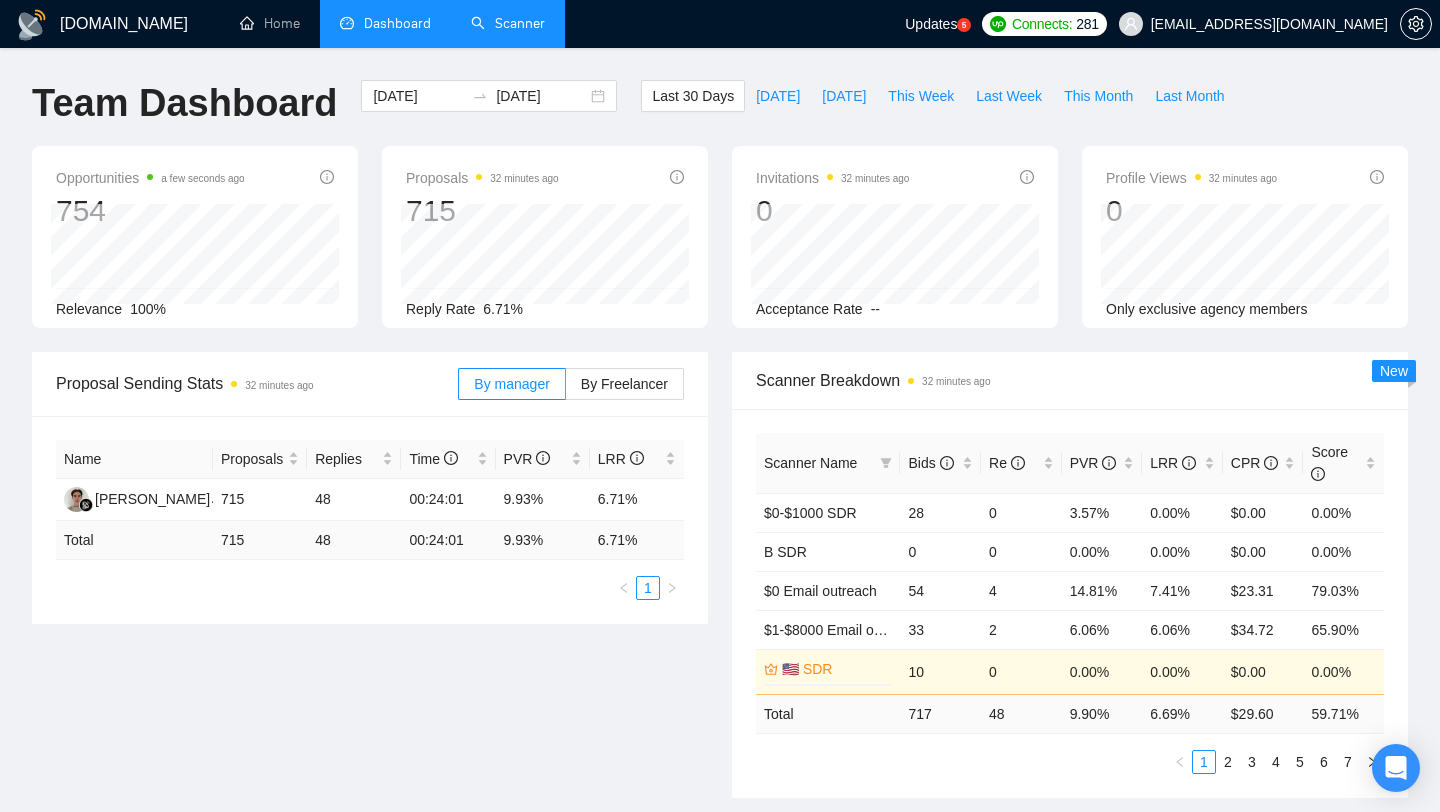 click on "Scanner" at bounding box center (508, 23) 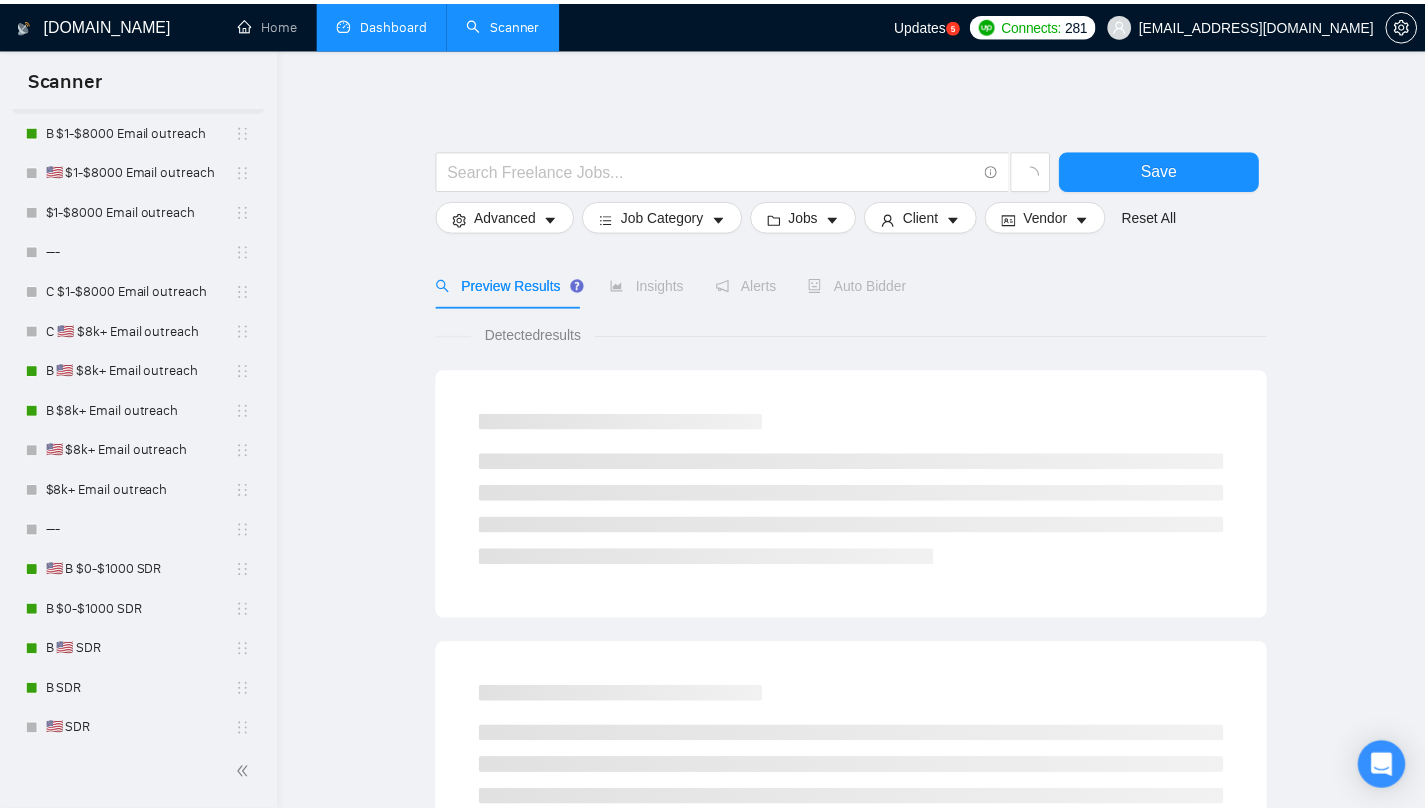 scroll, scrollTop: 0, scrollLeft: 0, axis: both 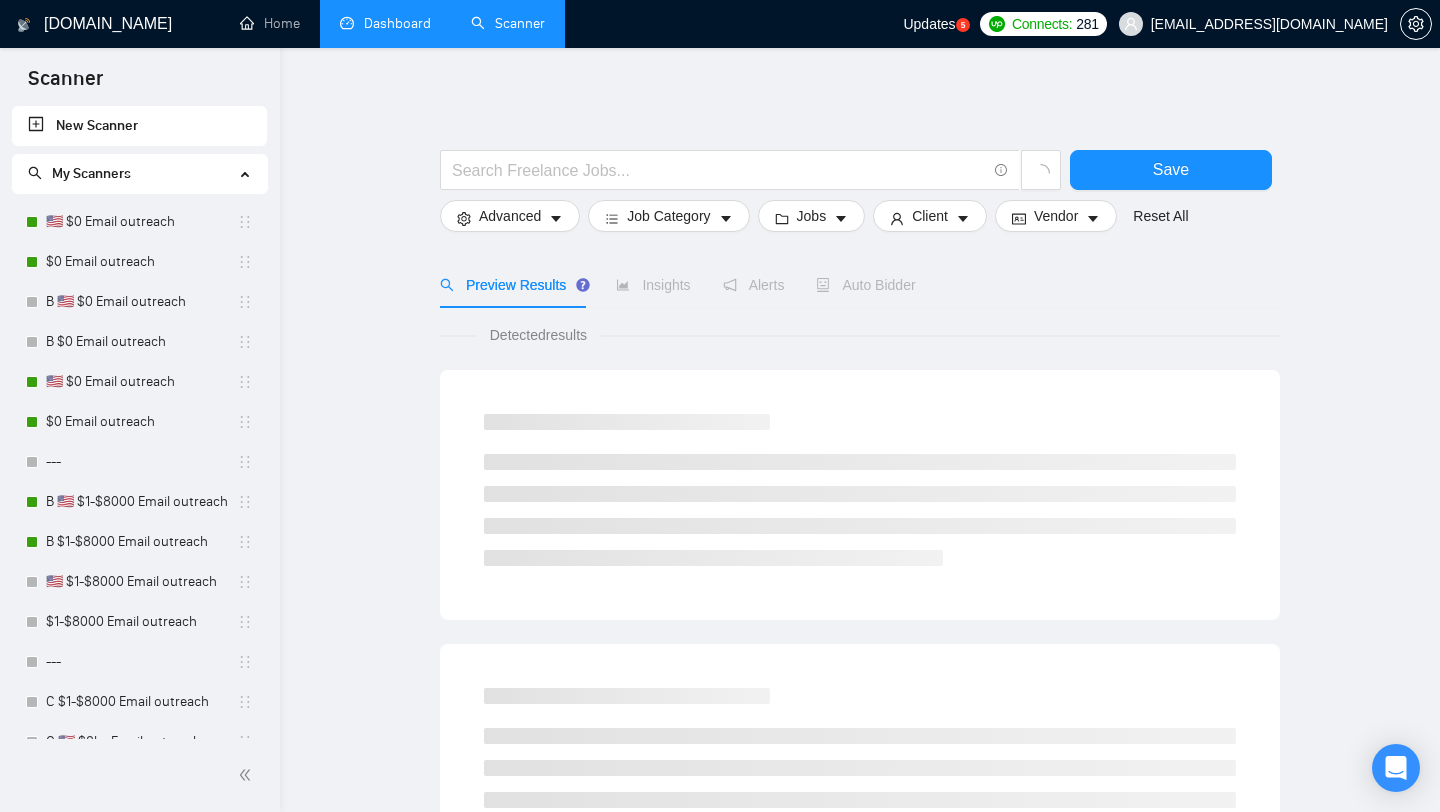 click on "Dashboard" at bounding box center [385, 23] 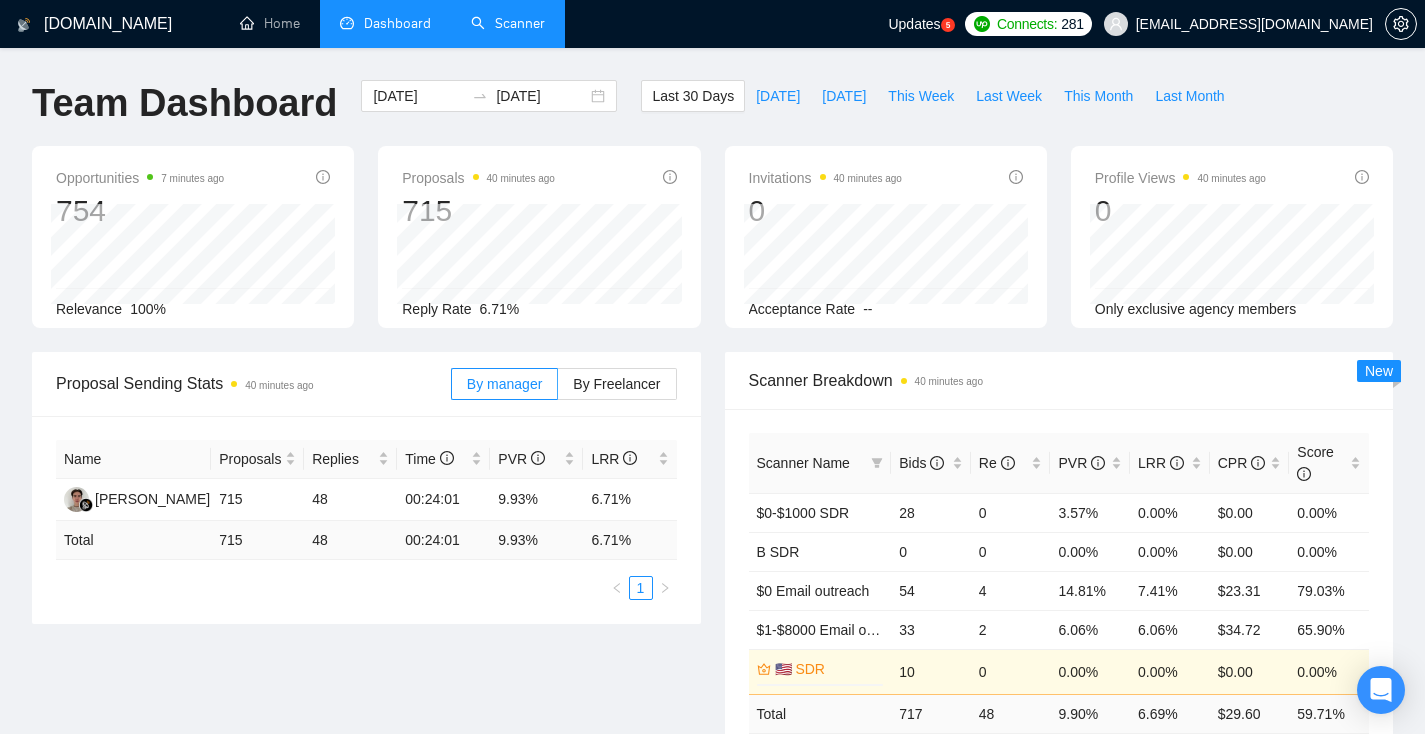 click on "Scanner" at bounding box center [508, 23] 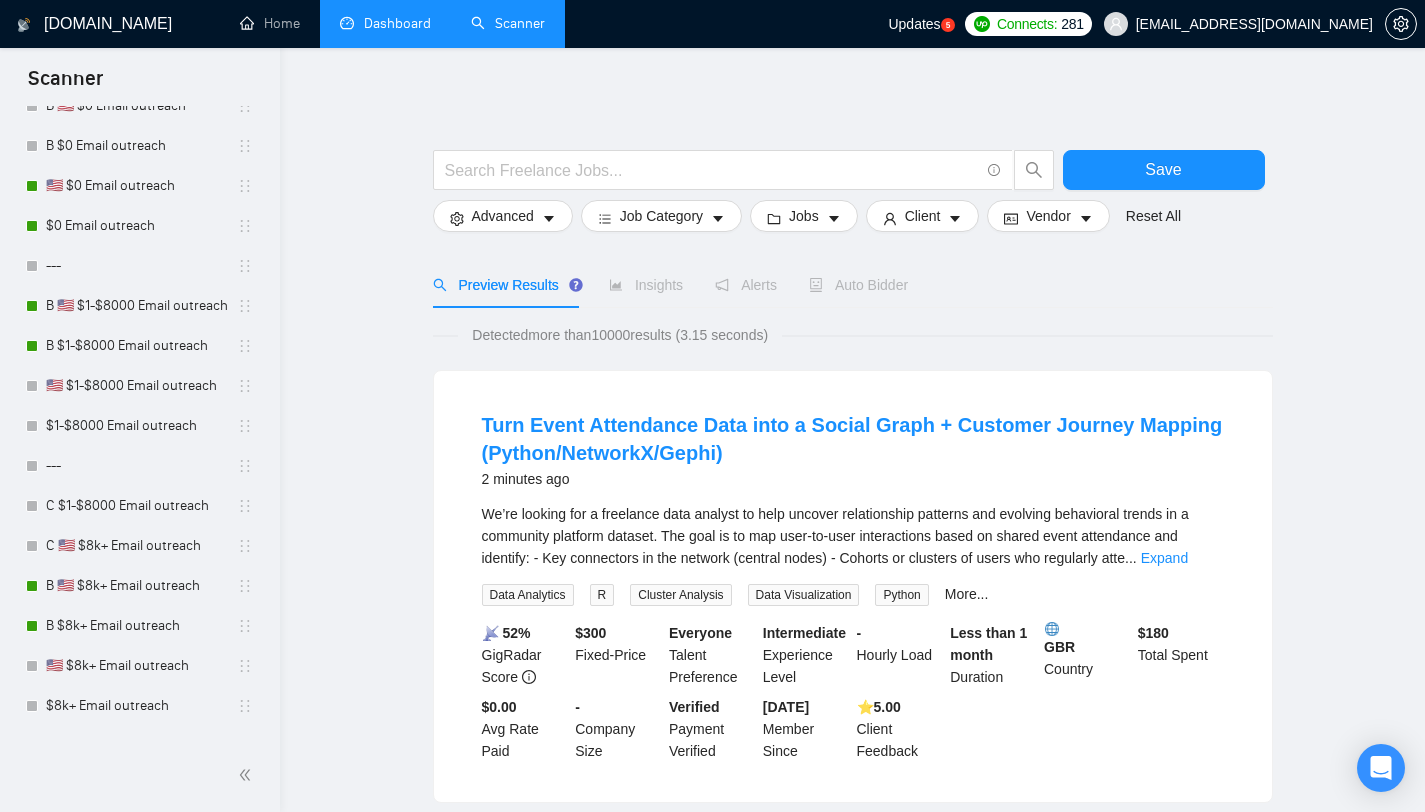 scroll, scrollTop: 0, scrollLeft: 0, axis: both 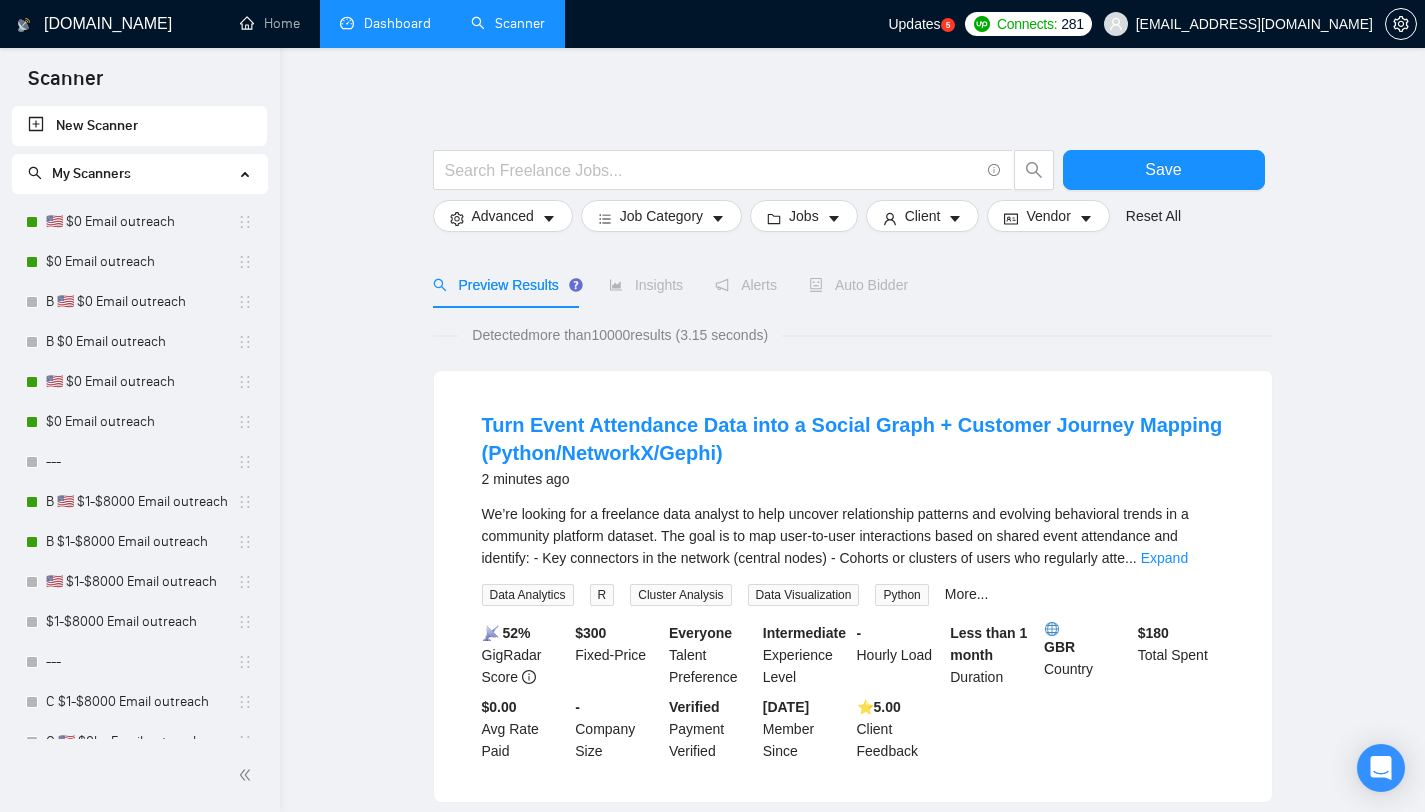 click on "New Scanner" at bounding box center (139, 126) 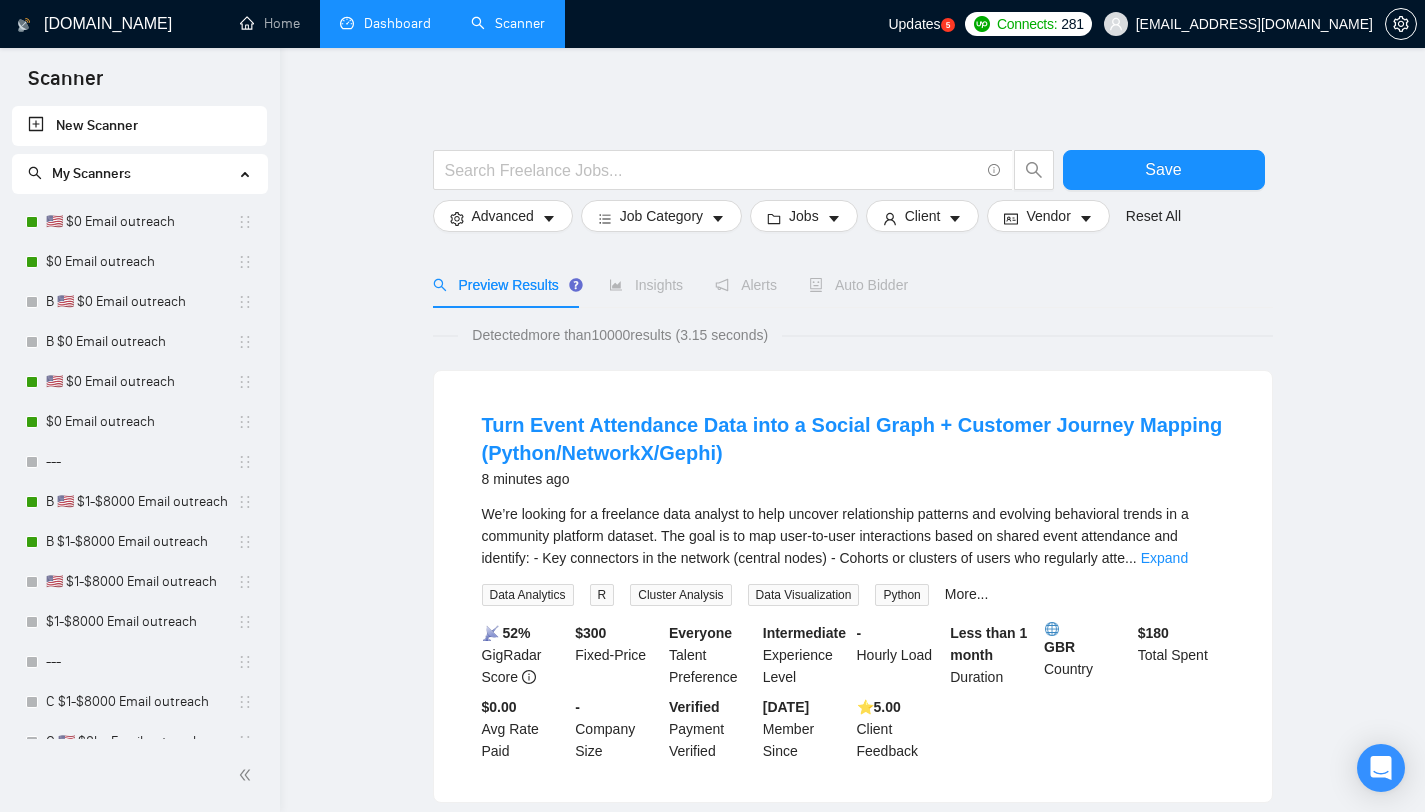 click on "New Scanner" at bounding box center [139, 126] 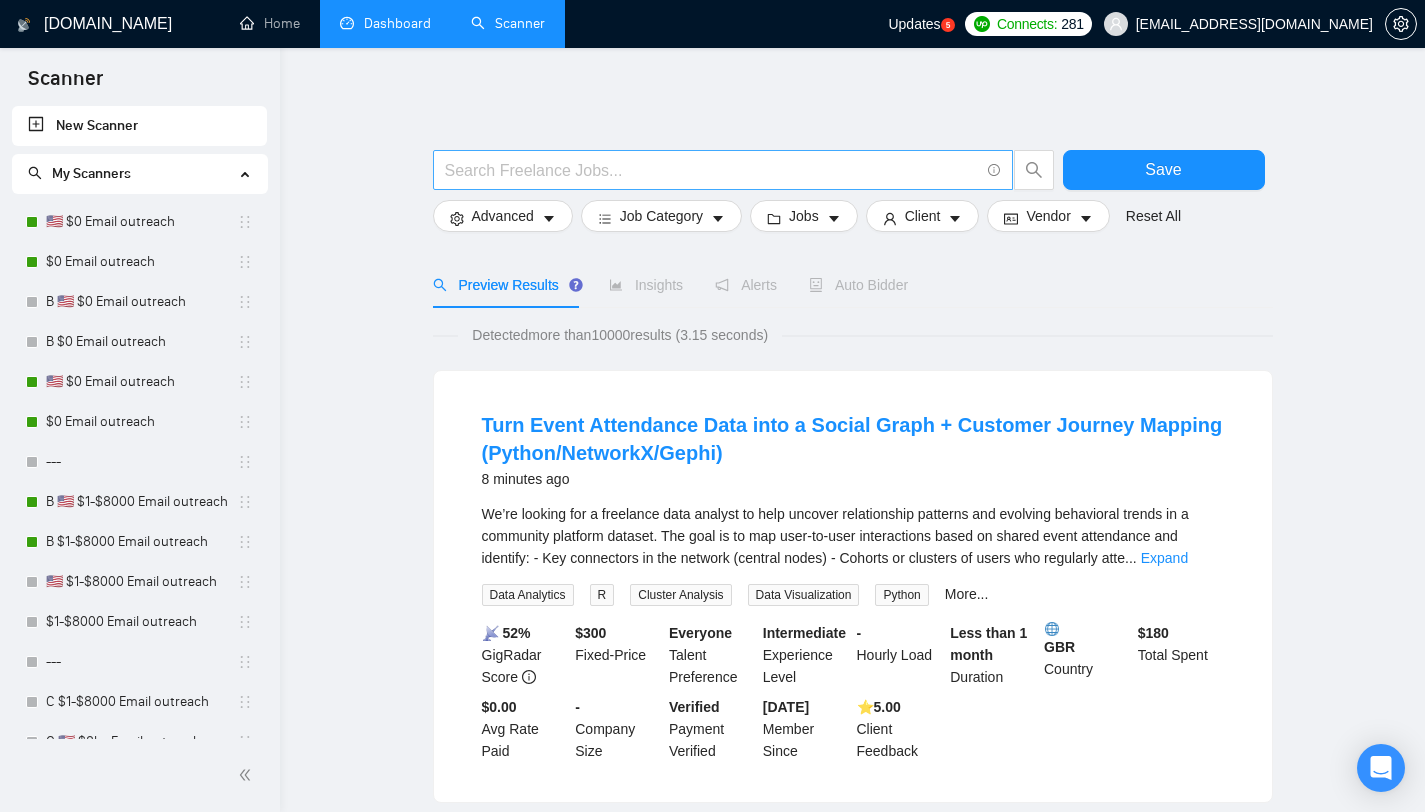 click at bounding box center (712, 170) 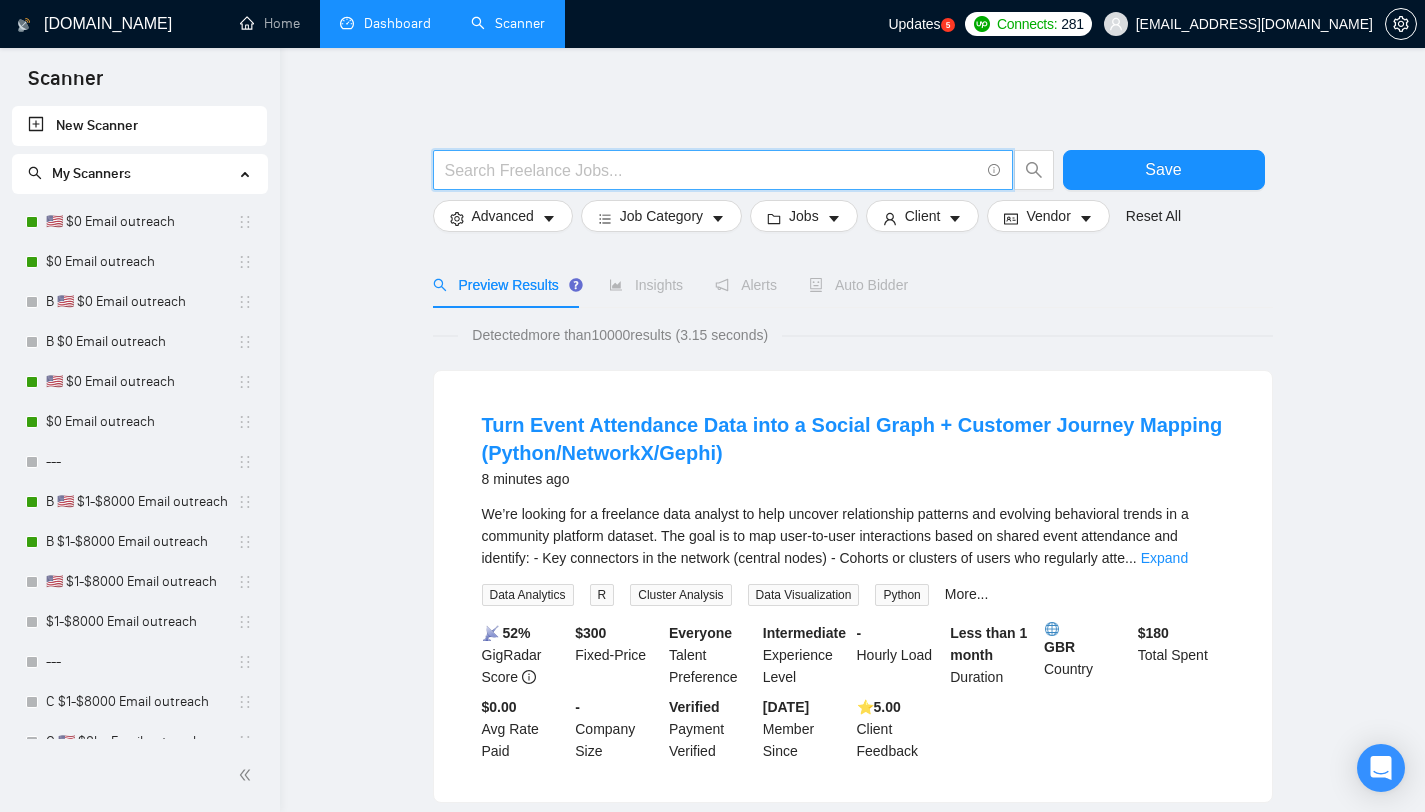 click at bounding box center [712, 170] 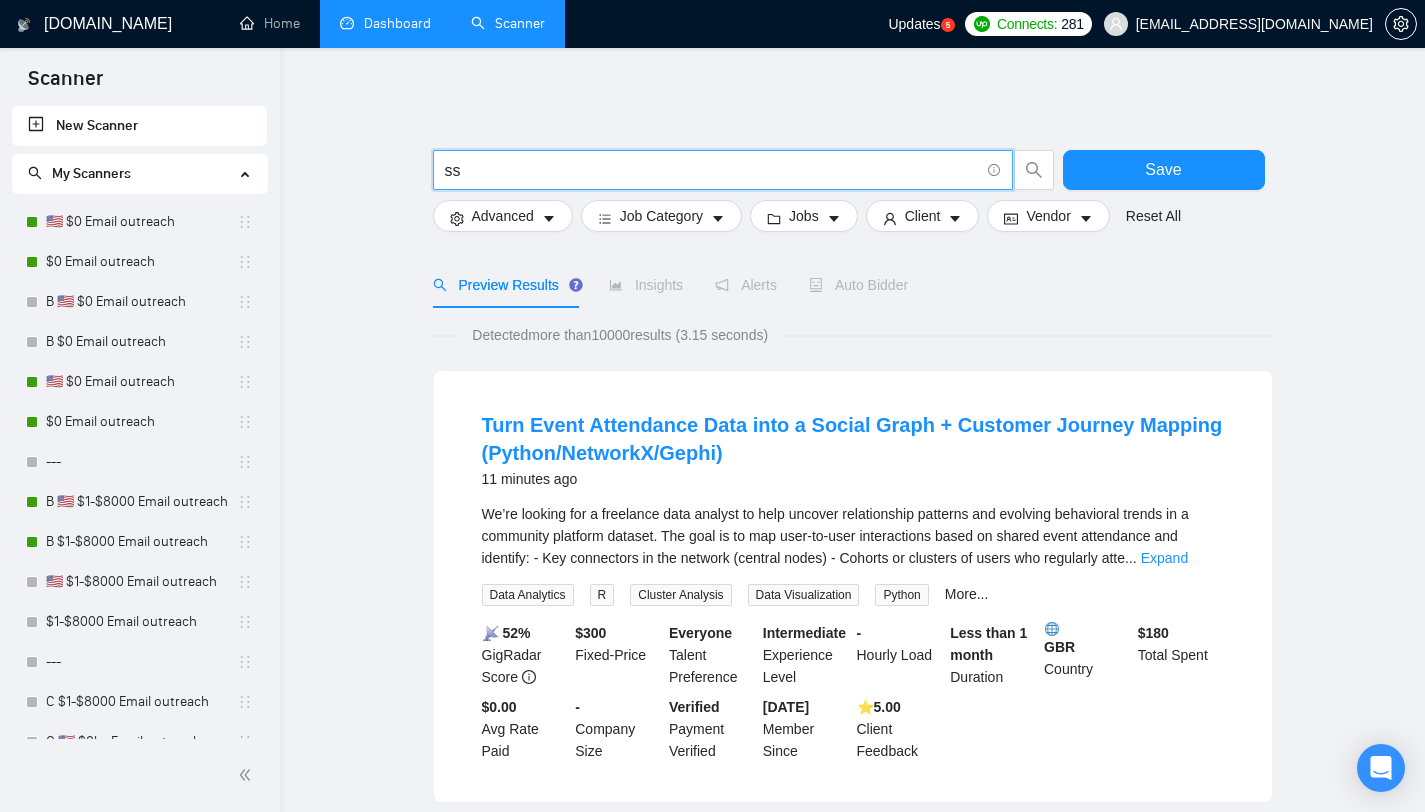 type on "s" 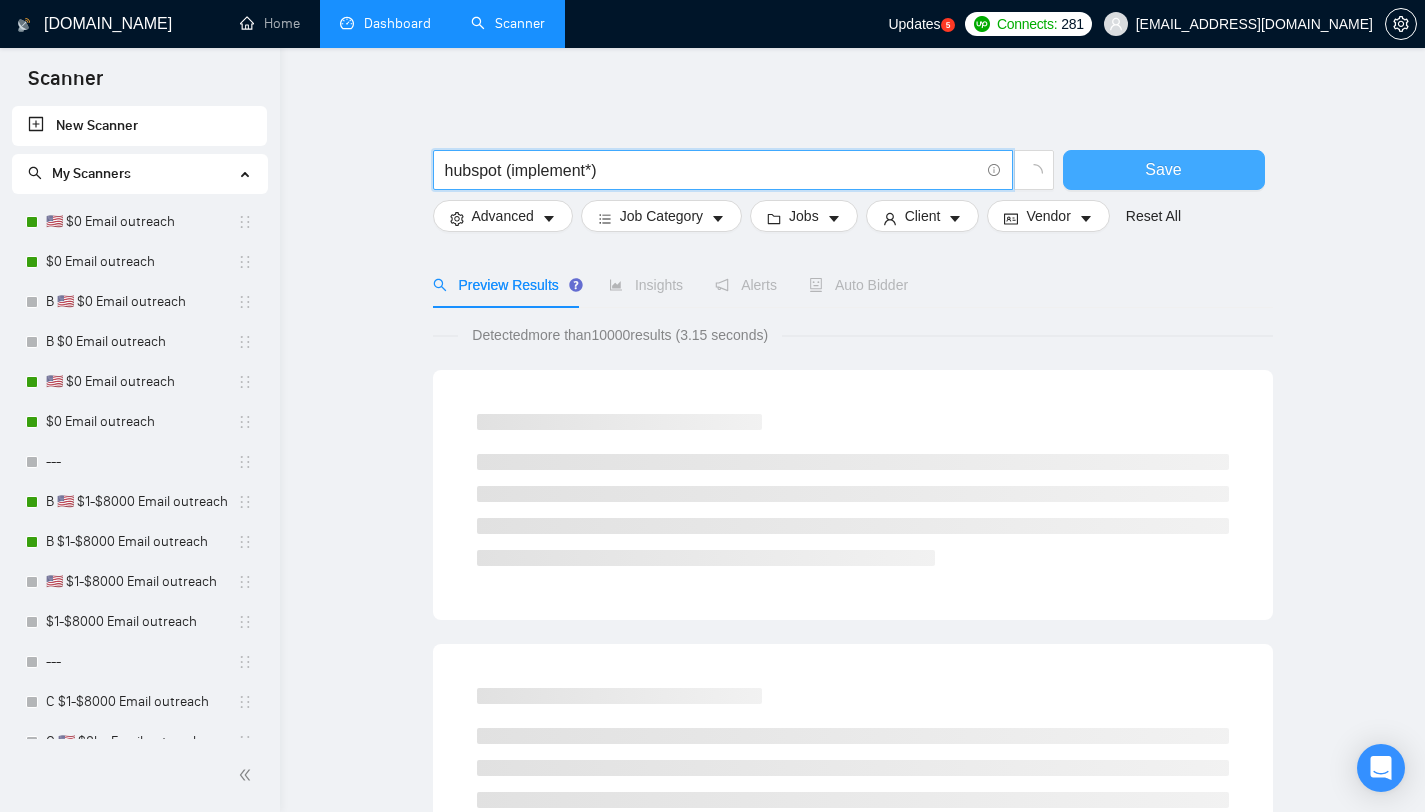 type on "hubspot (implement*)" 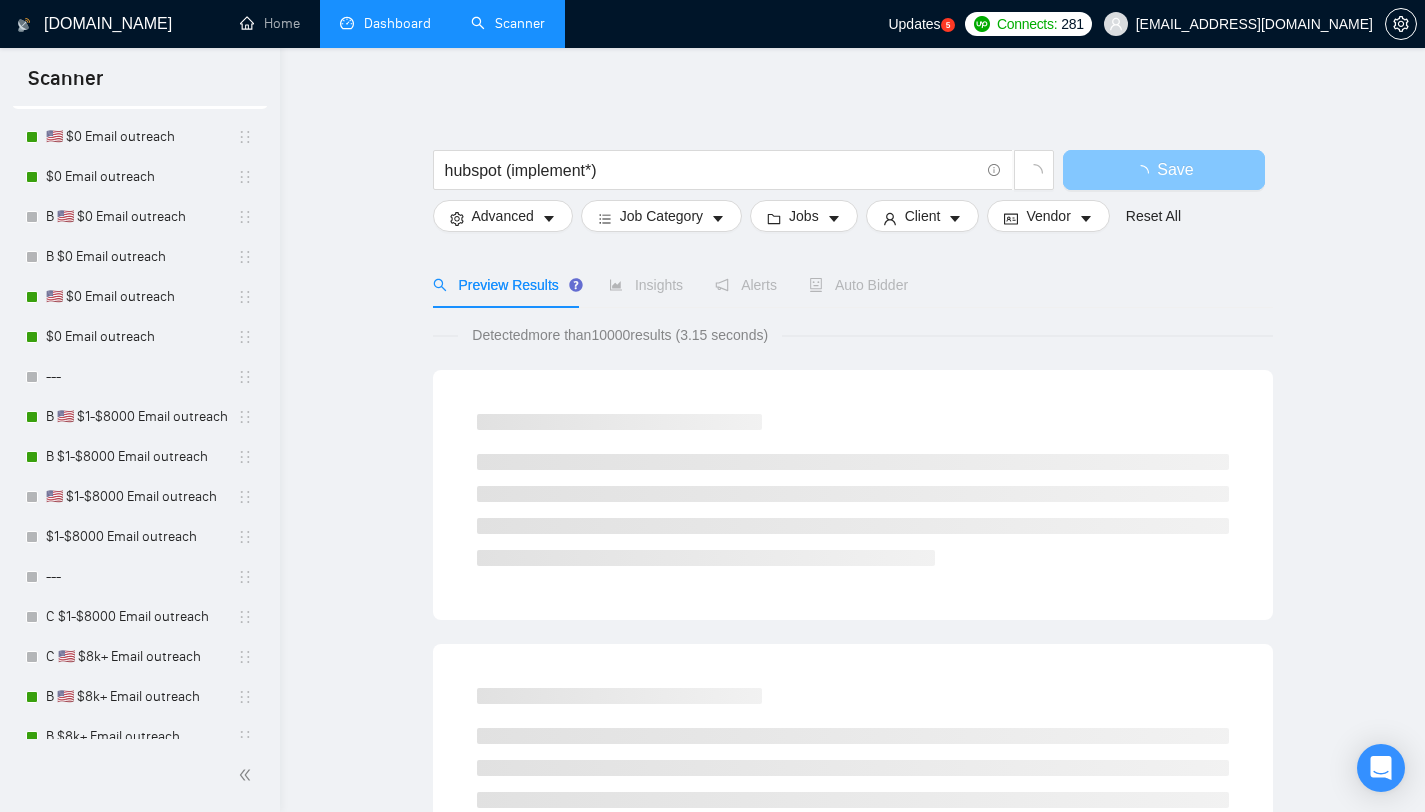 scroll, scrollTop: 114, scrollLeft: 0, axis: vertical 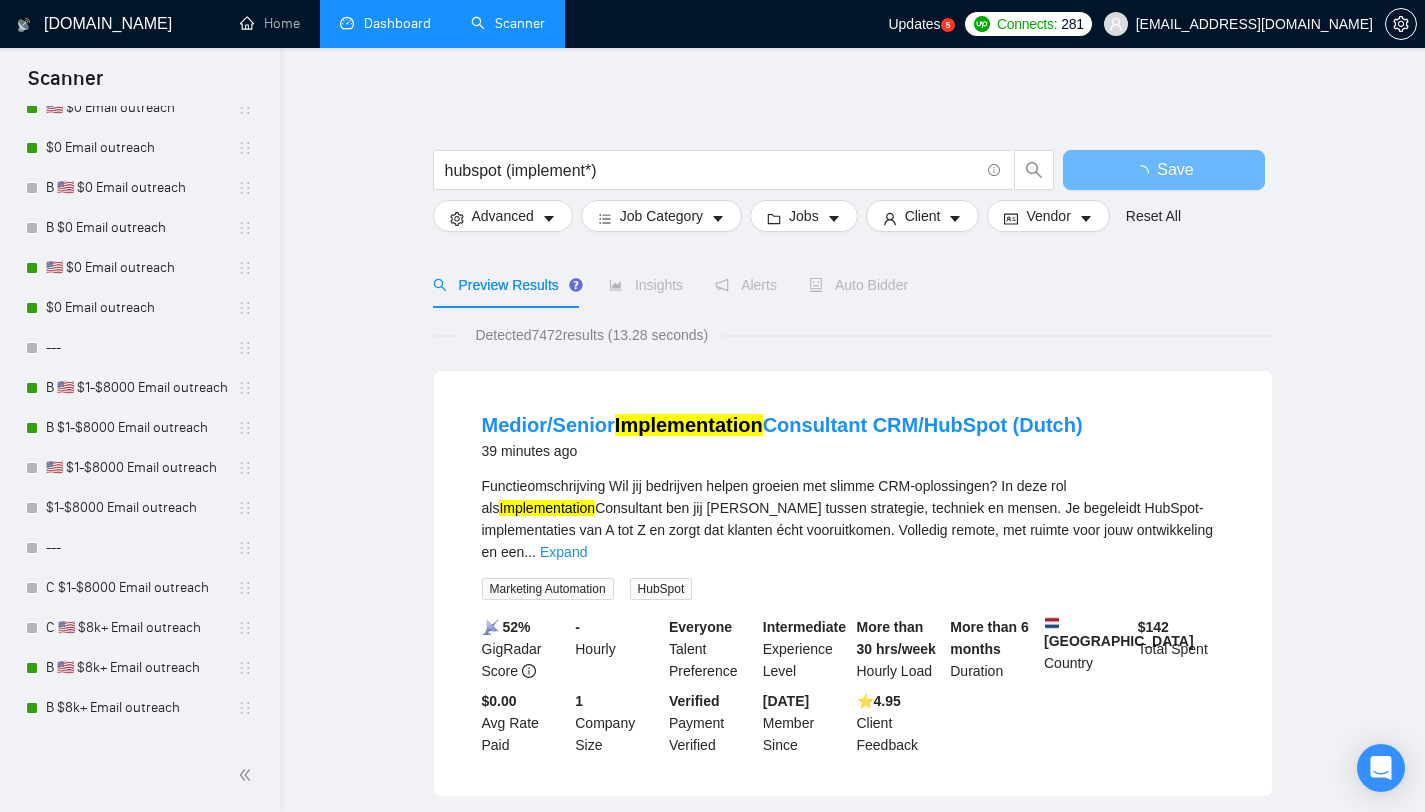 click on "Detected   7472  results   (13.28 seconds)" at bounding box center [591, 335] 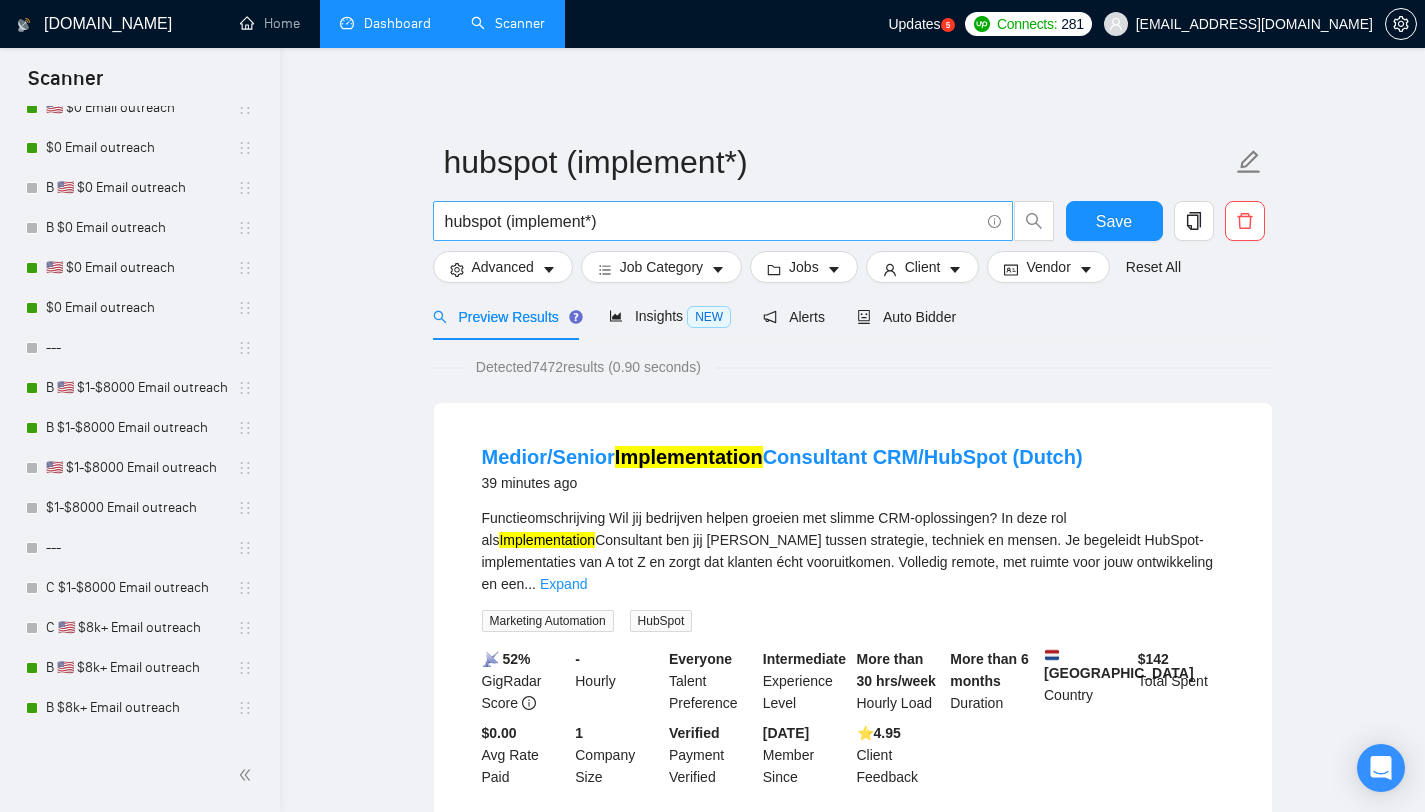 click on "hubspot (implement*)" at bounding box center (712, 221) 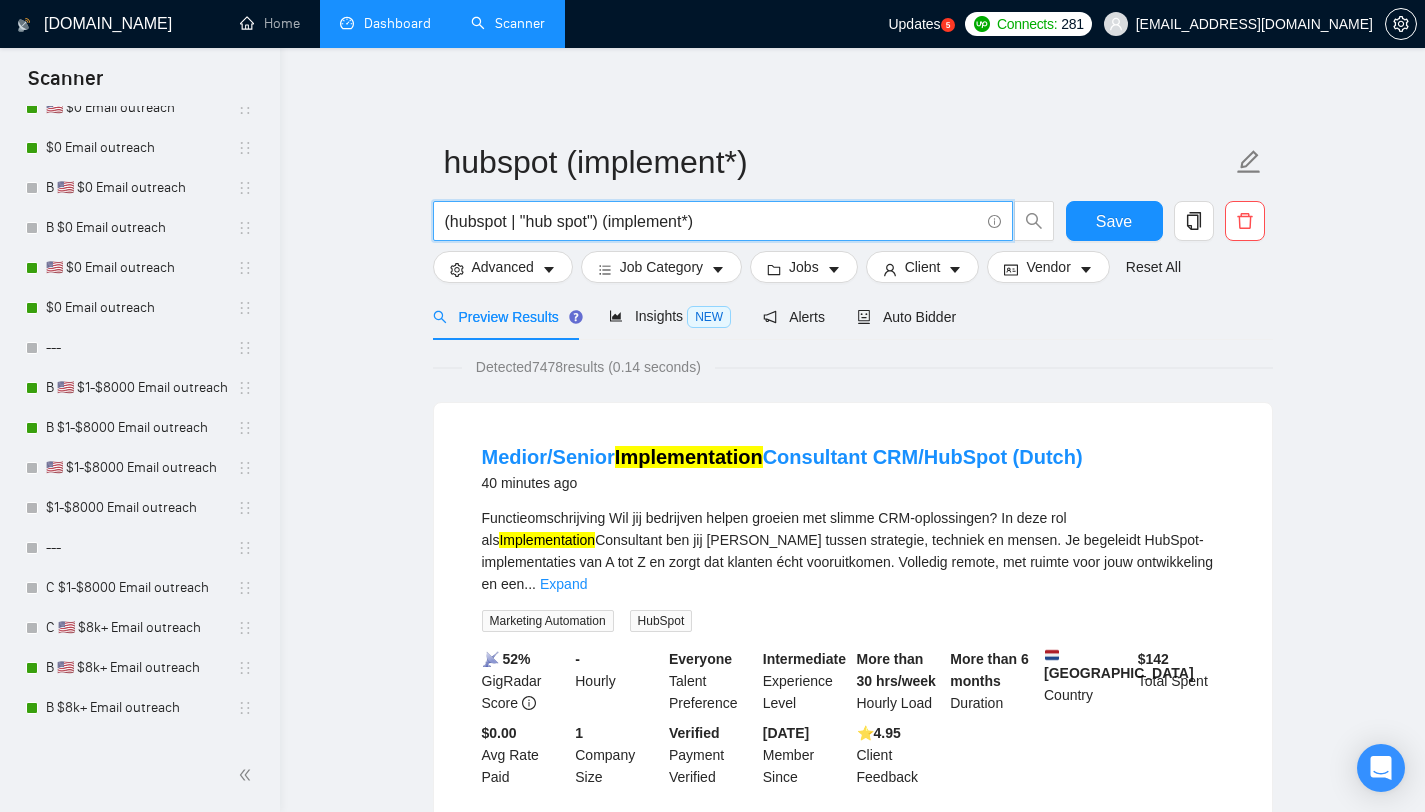 click on "(hubspot | "hub spot") (implement*)" at bounding box center (712, 221) 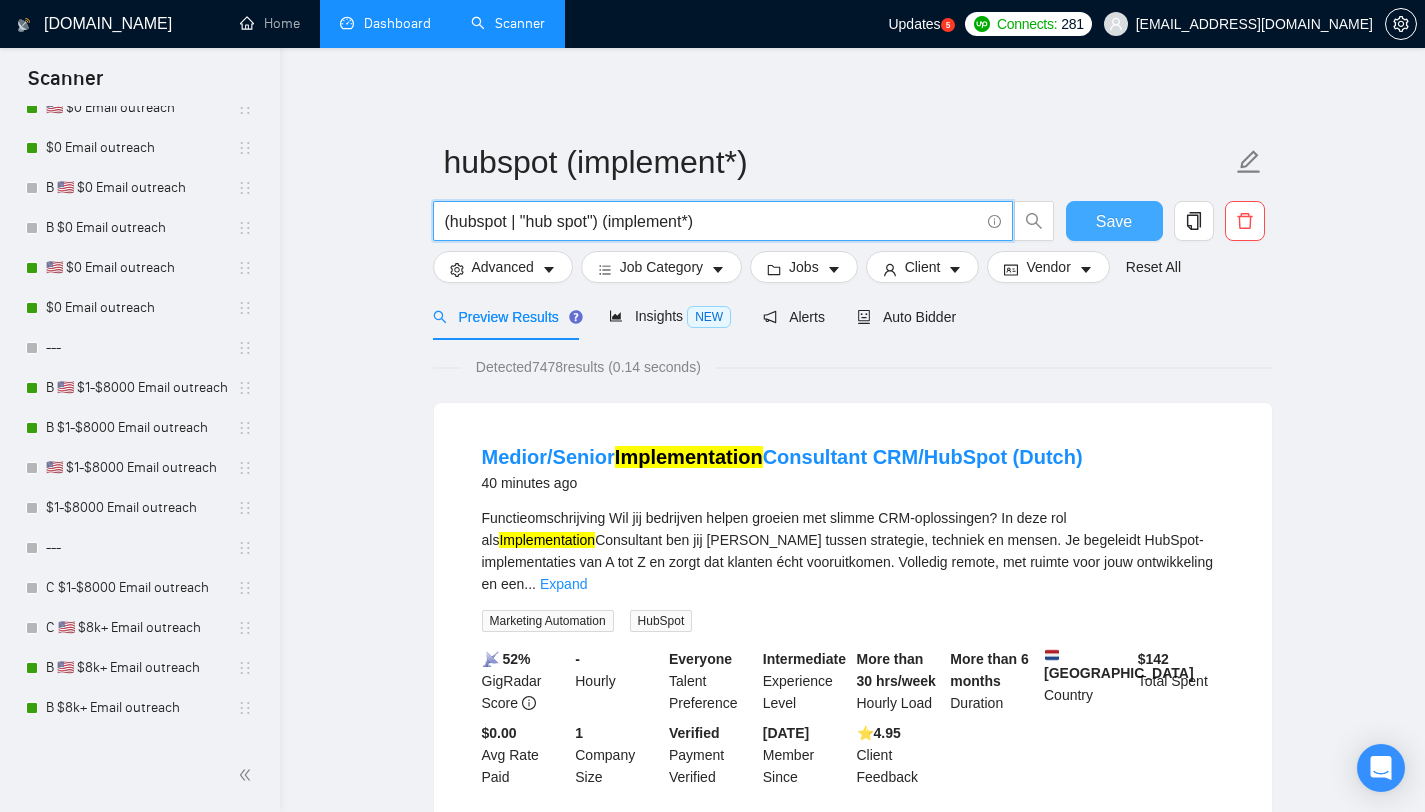 type on "(hubspot | "hub spot") (implement*)" 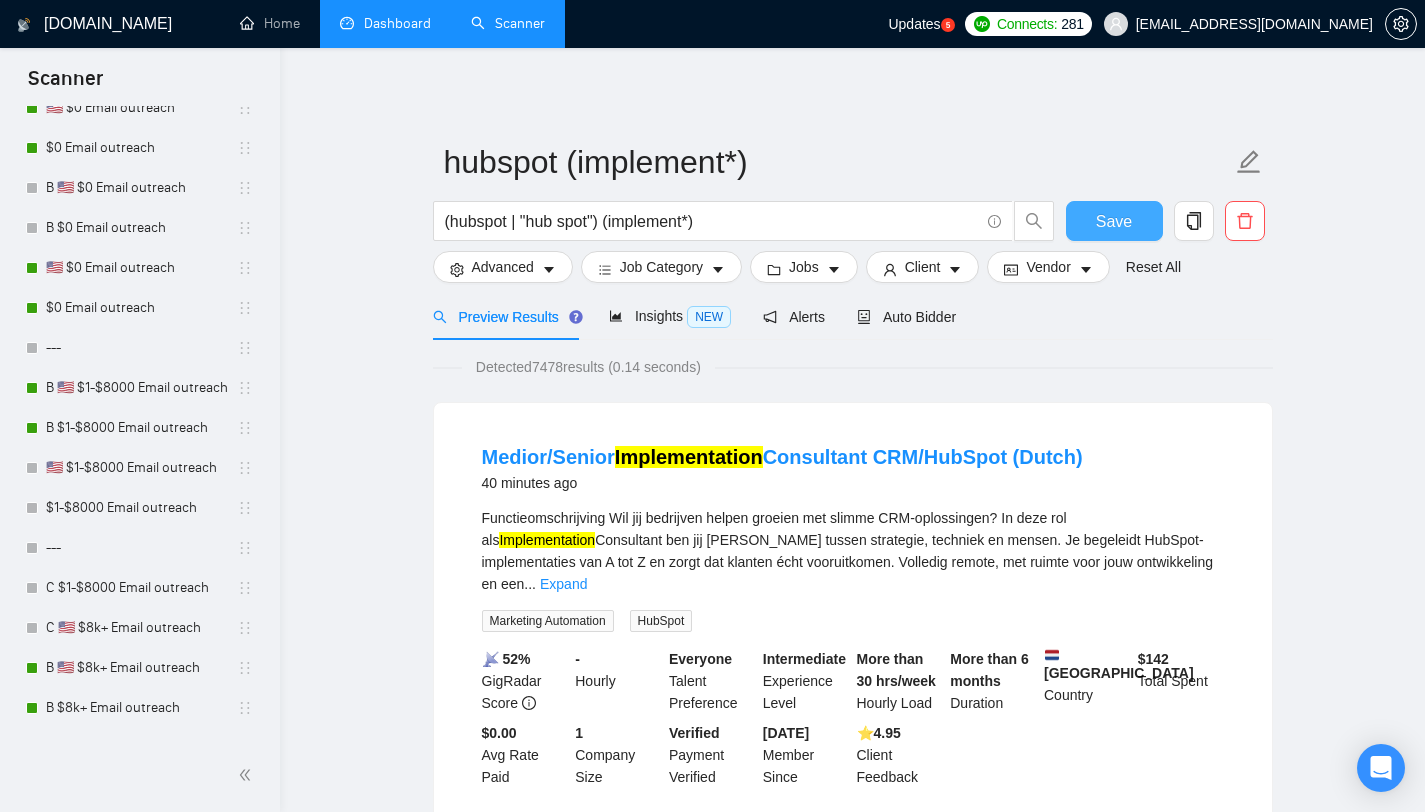 click on "Save" at bounding box center [1114, 221] 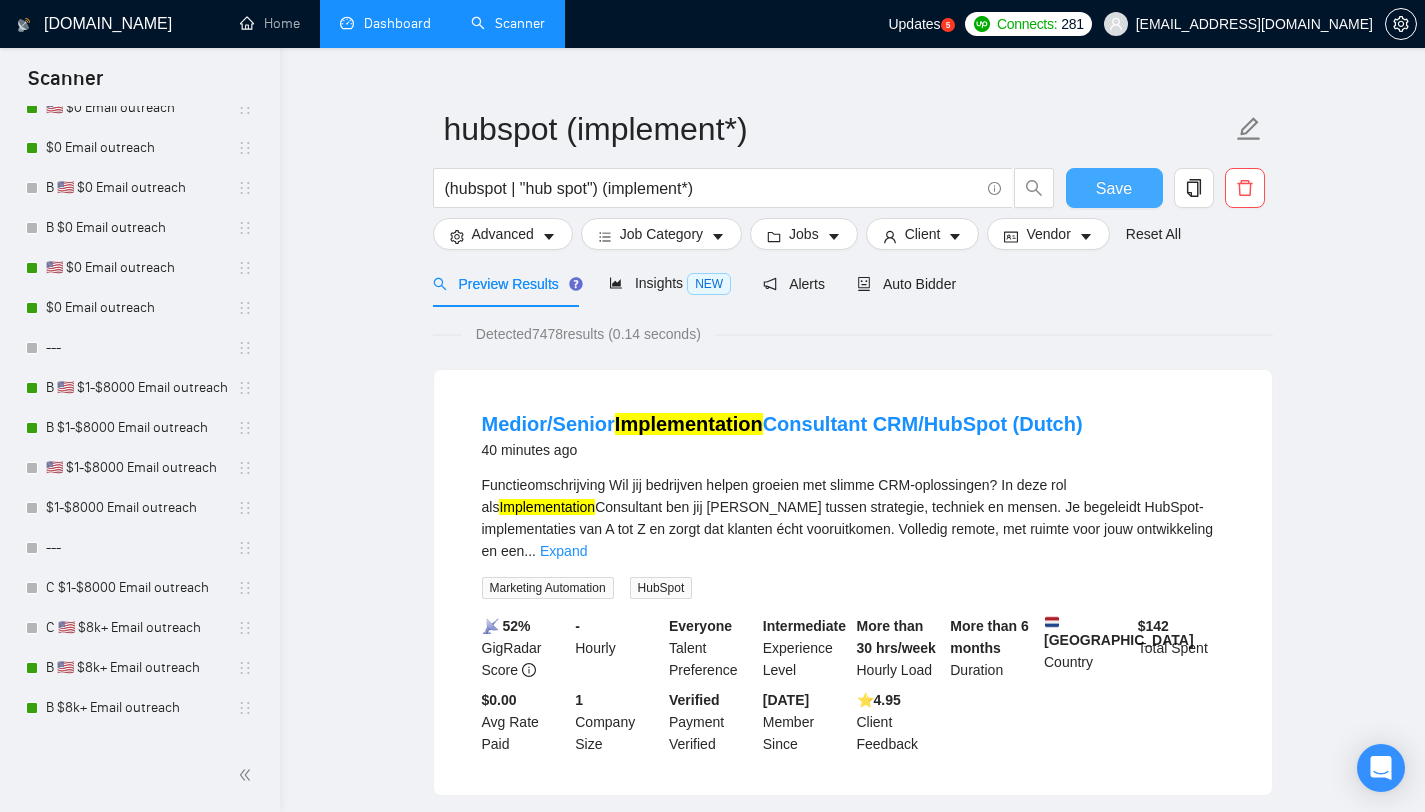 scroll, scrollTop: 33, scrollLeft: 0, axis: vertical 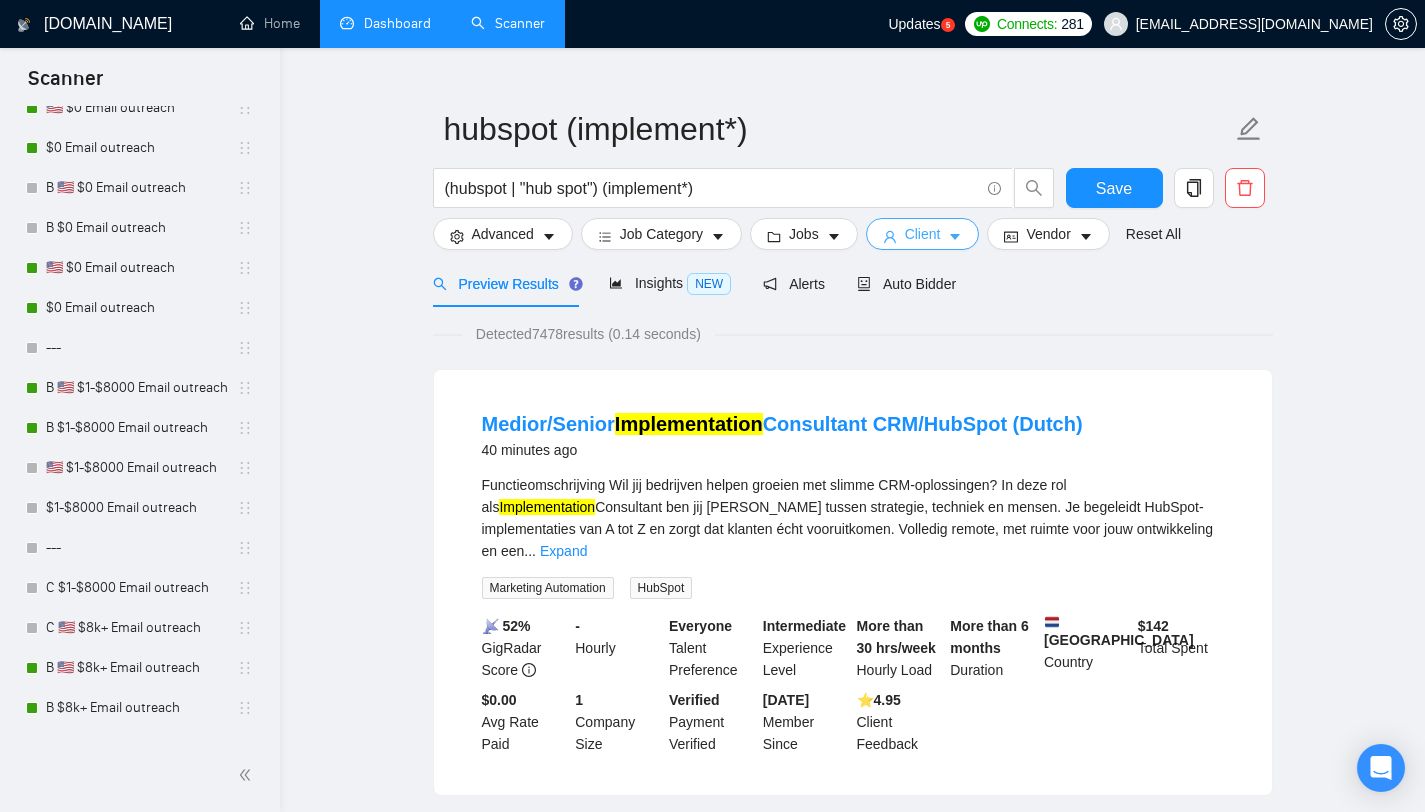 click on "Client" at bounding box center [923, 234] 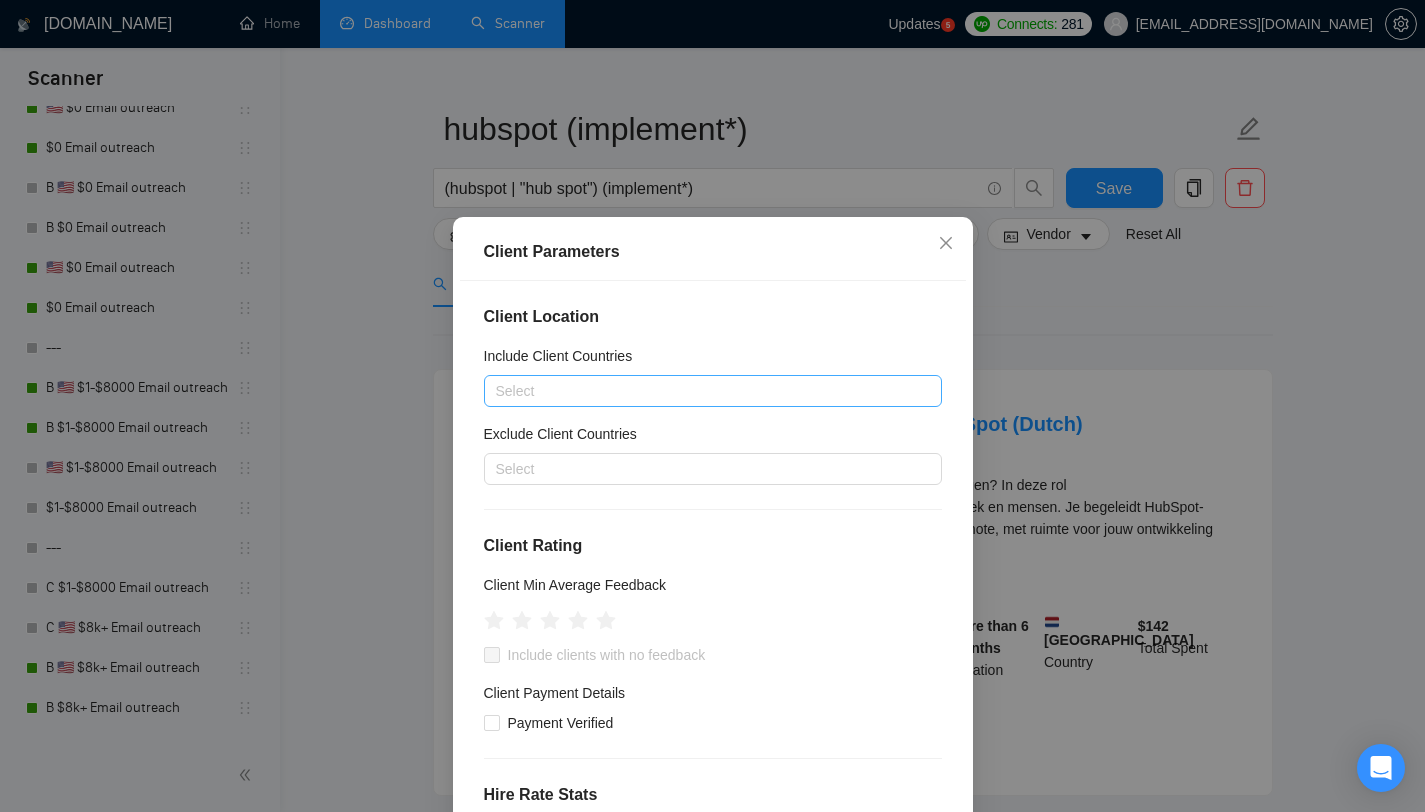 click at bounding box center (703, 391) 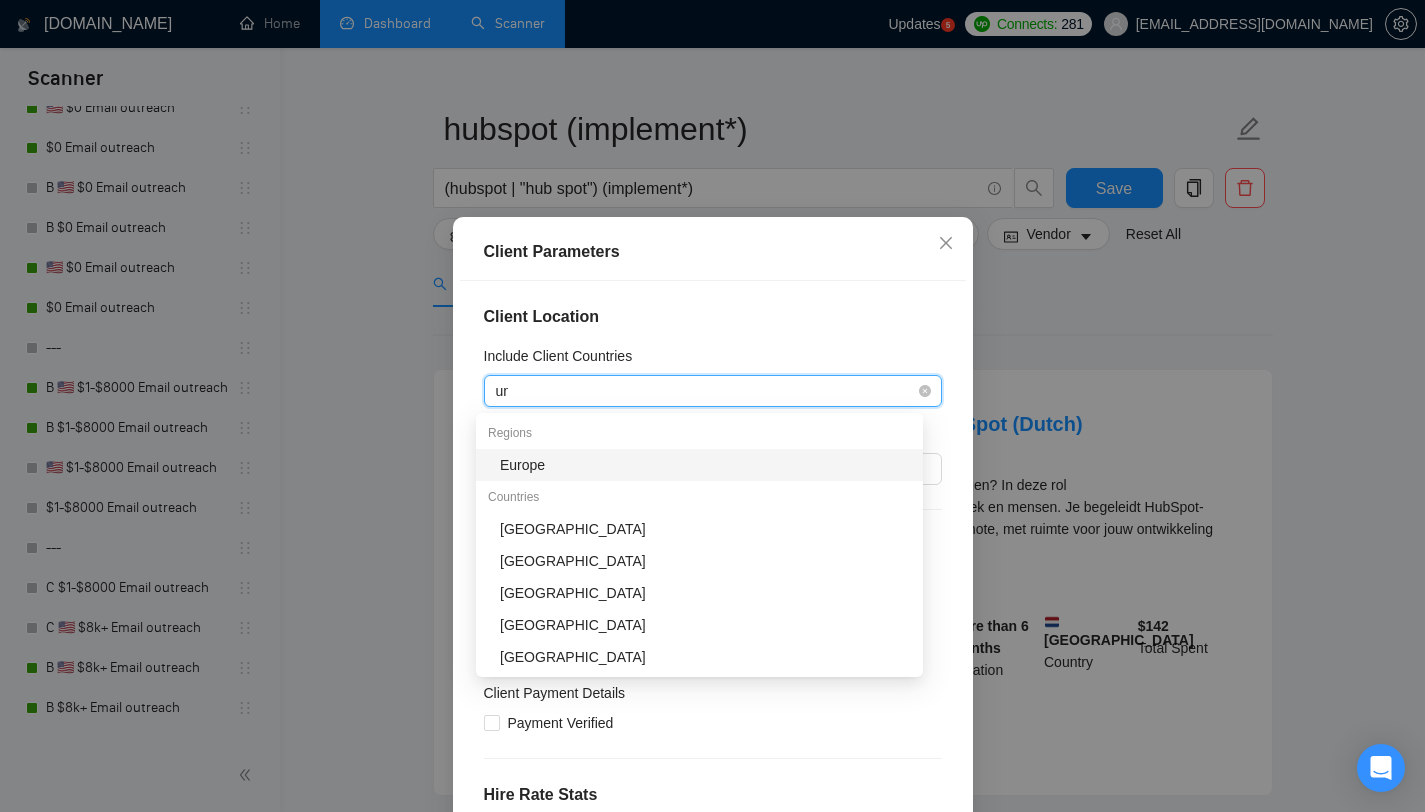 type on "uni" 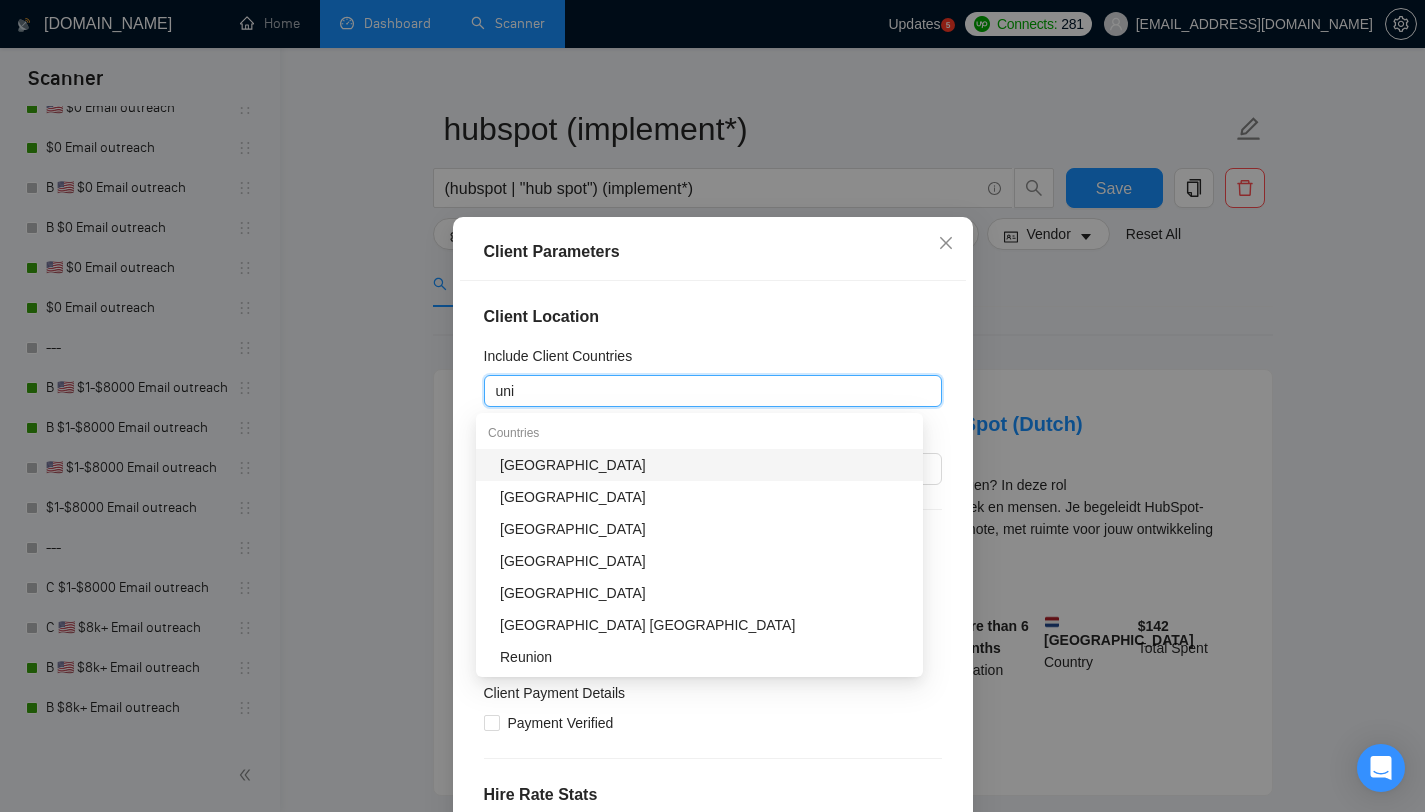 click on "[GEOGRAPHIC_DATA]" at bounding box center (705, 465) 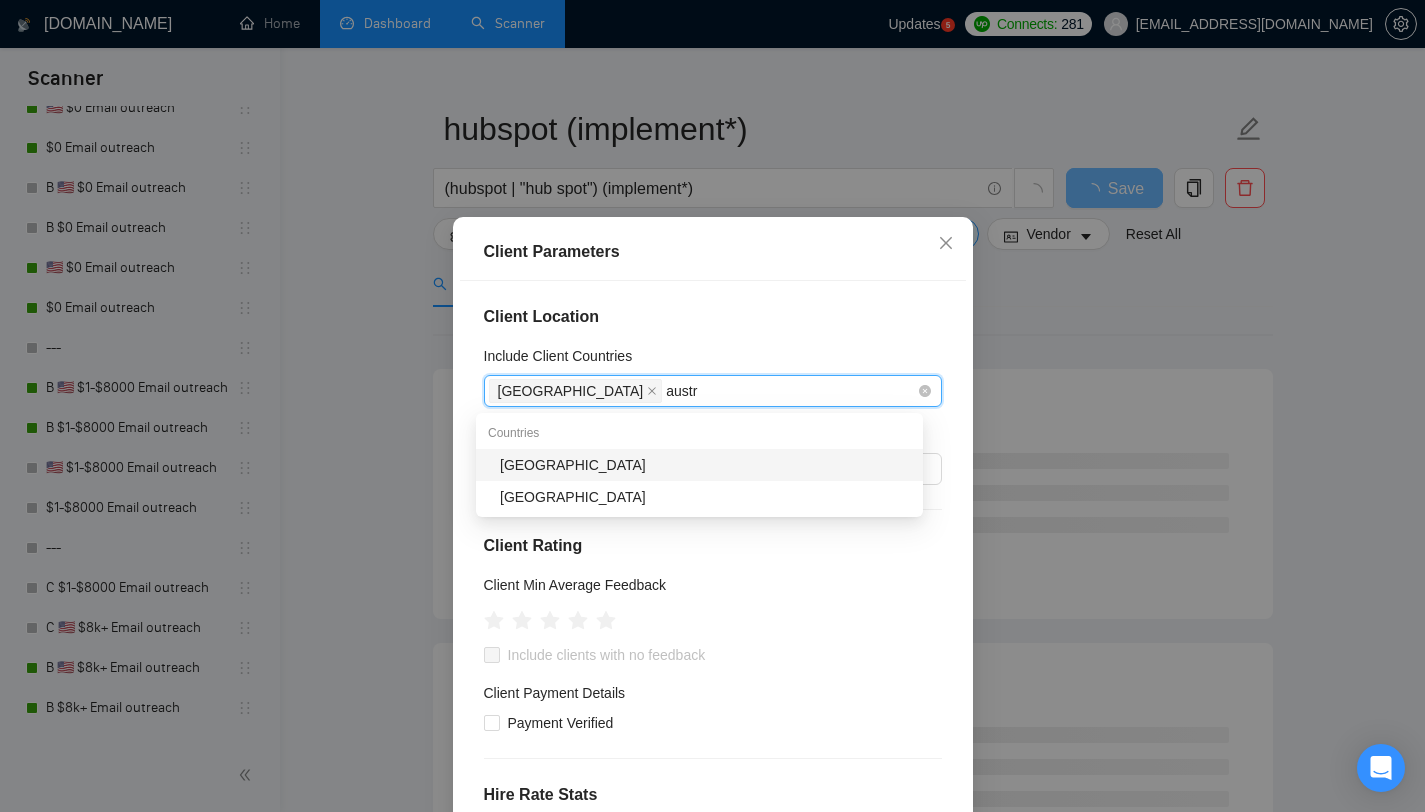 type on "austra" 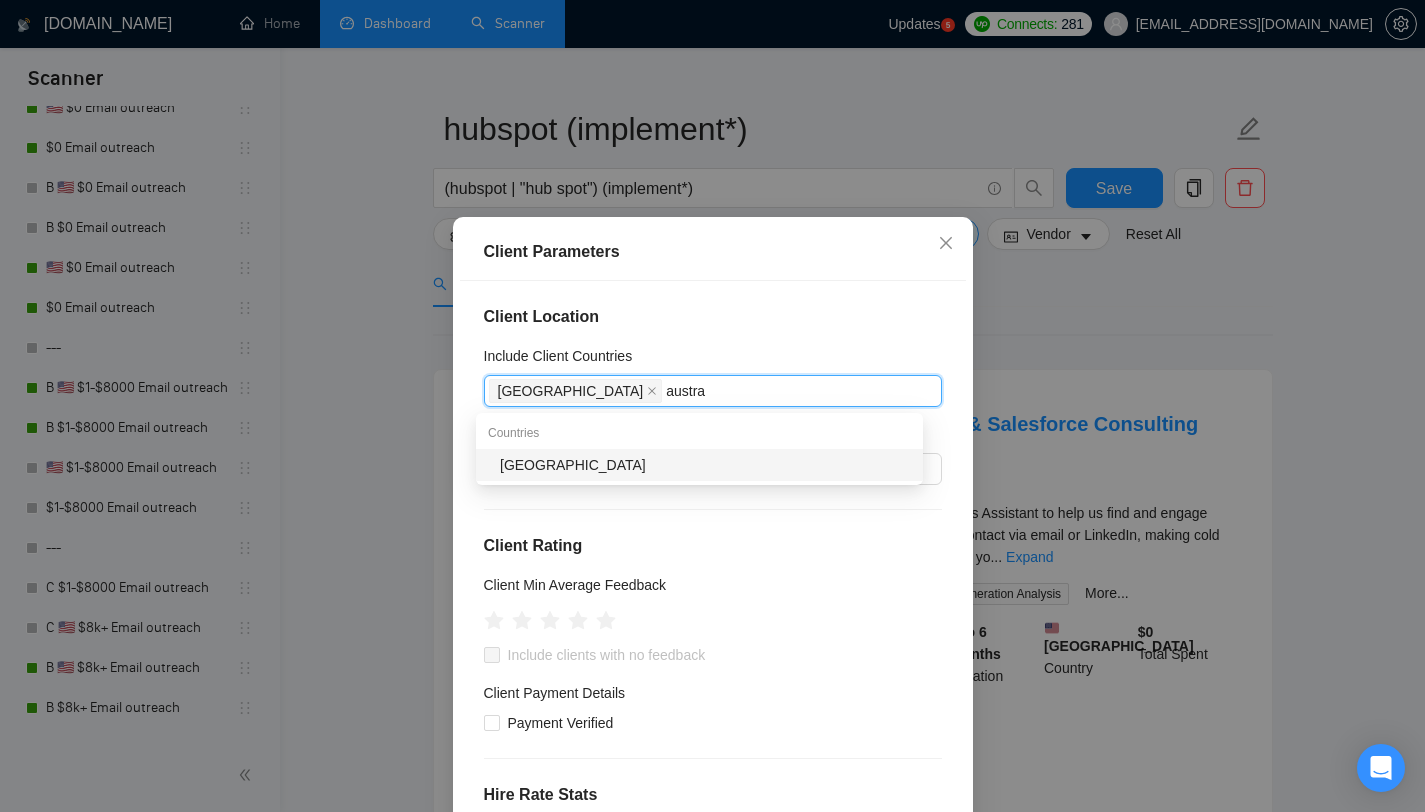 click on "[GEOGRAPHIC_DATA]" at bounding box center (705, 465) 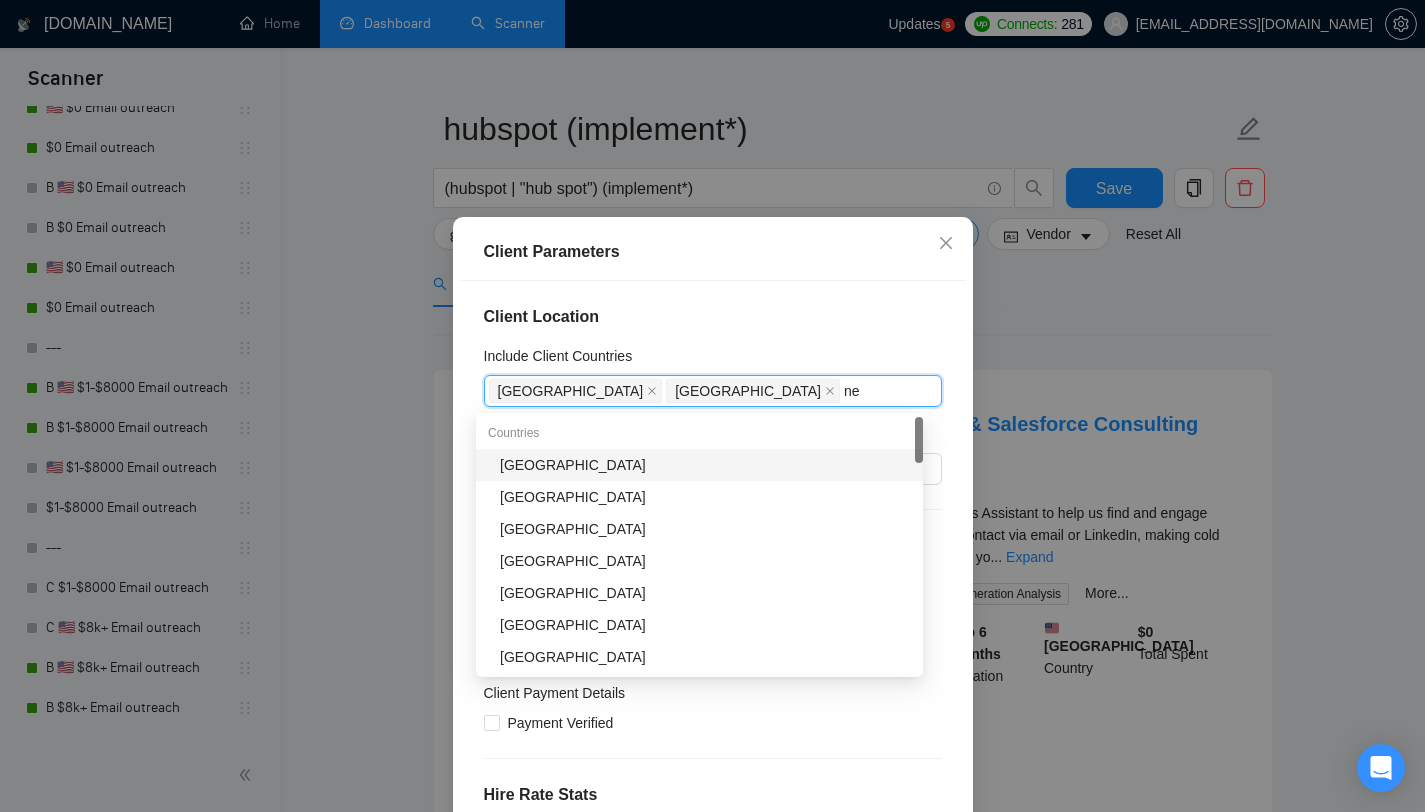 type on "new" 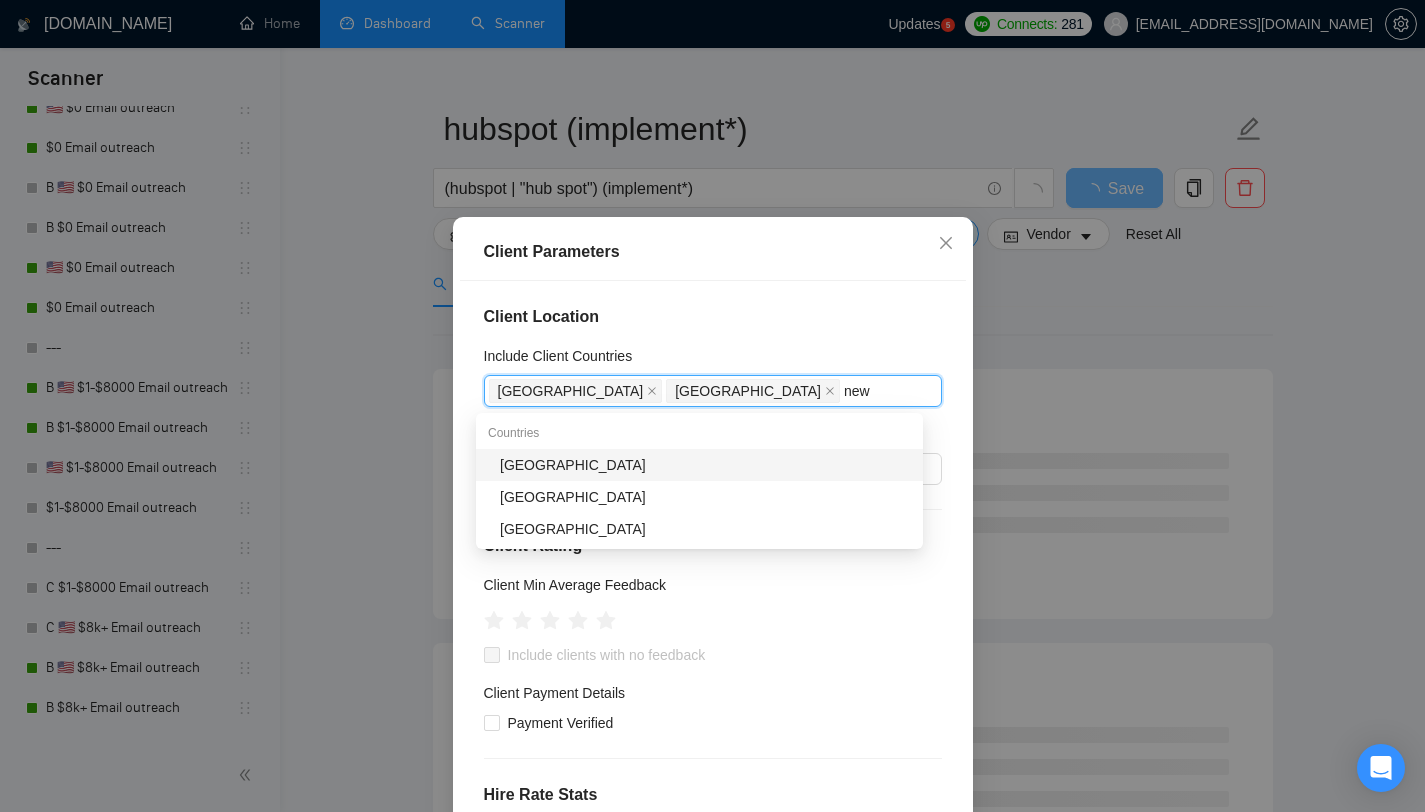 click on "[GEOGRAPHIC_DATA]" at bounding box center (705, 465) 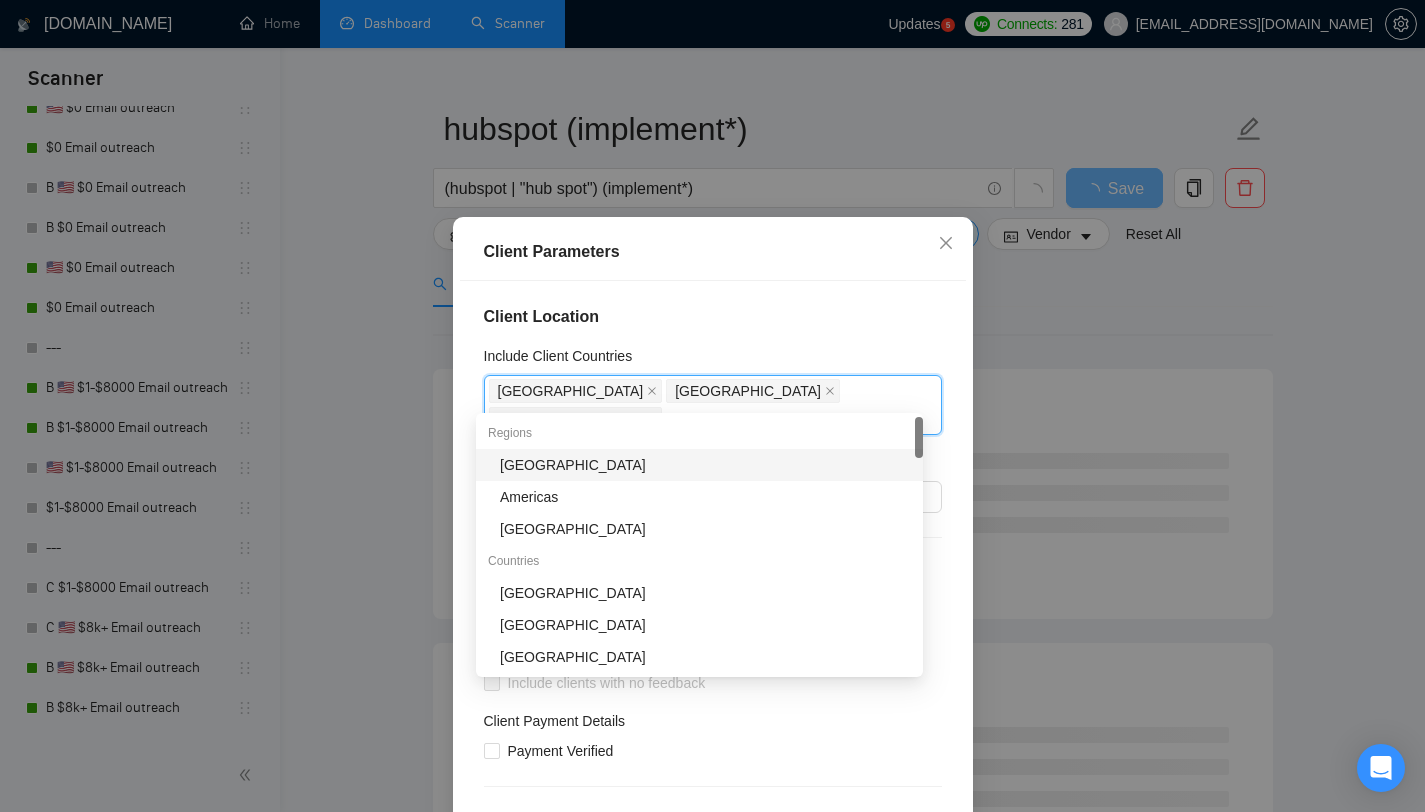 type on "cana" 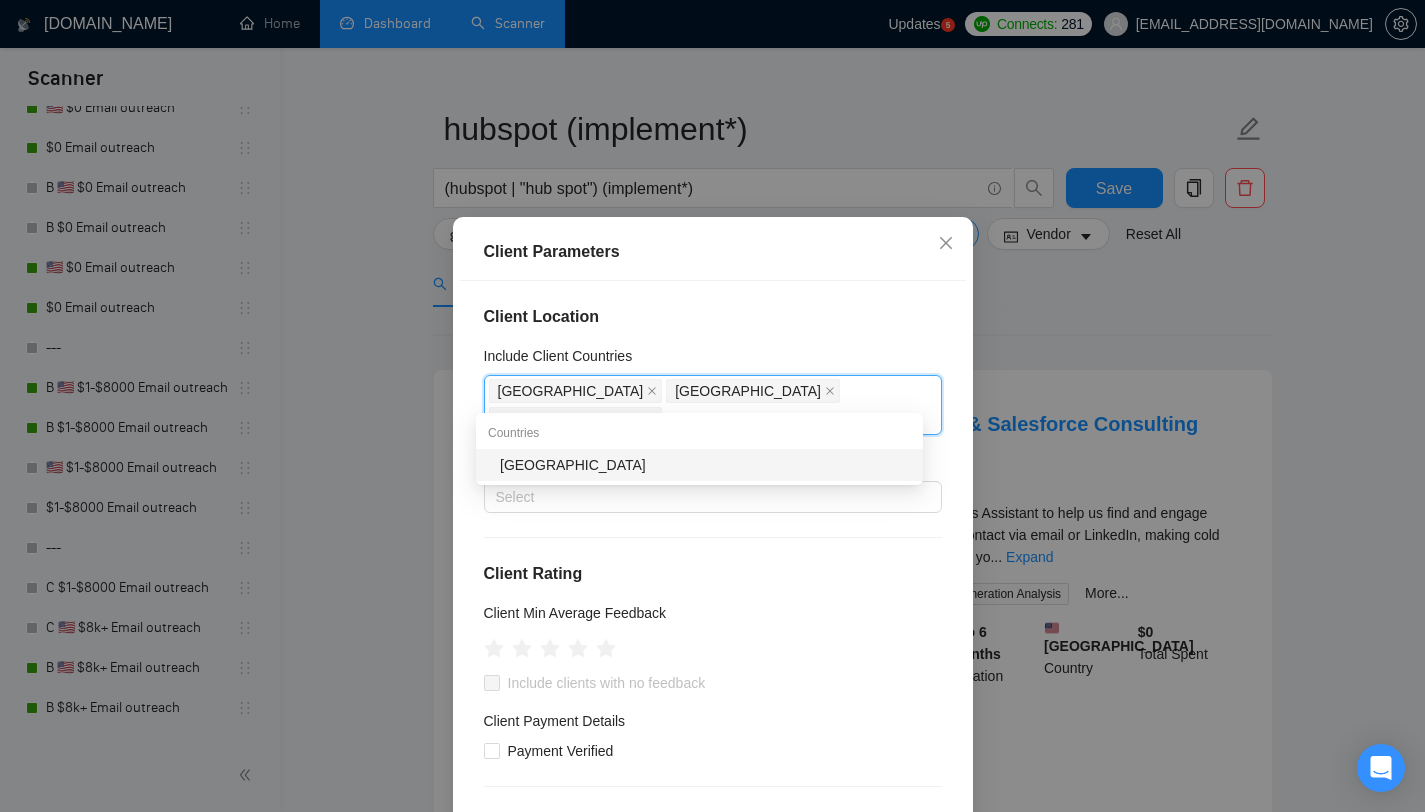 click on "[GEOGRAPHIC_DATA]" at bounding box center [705, 465] 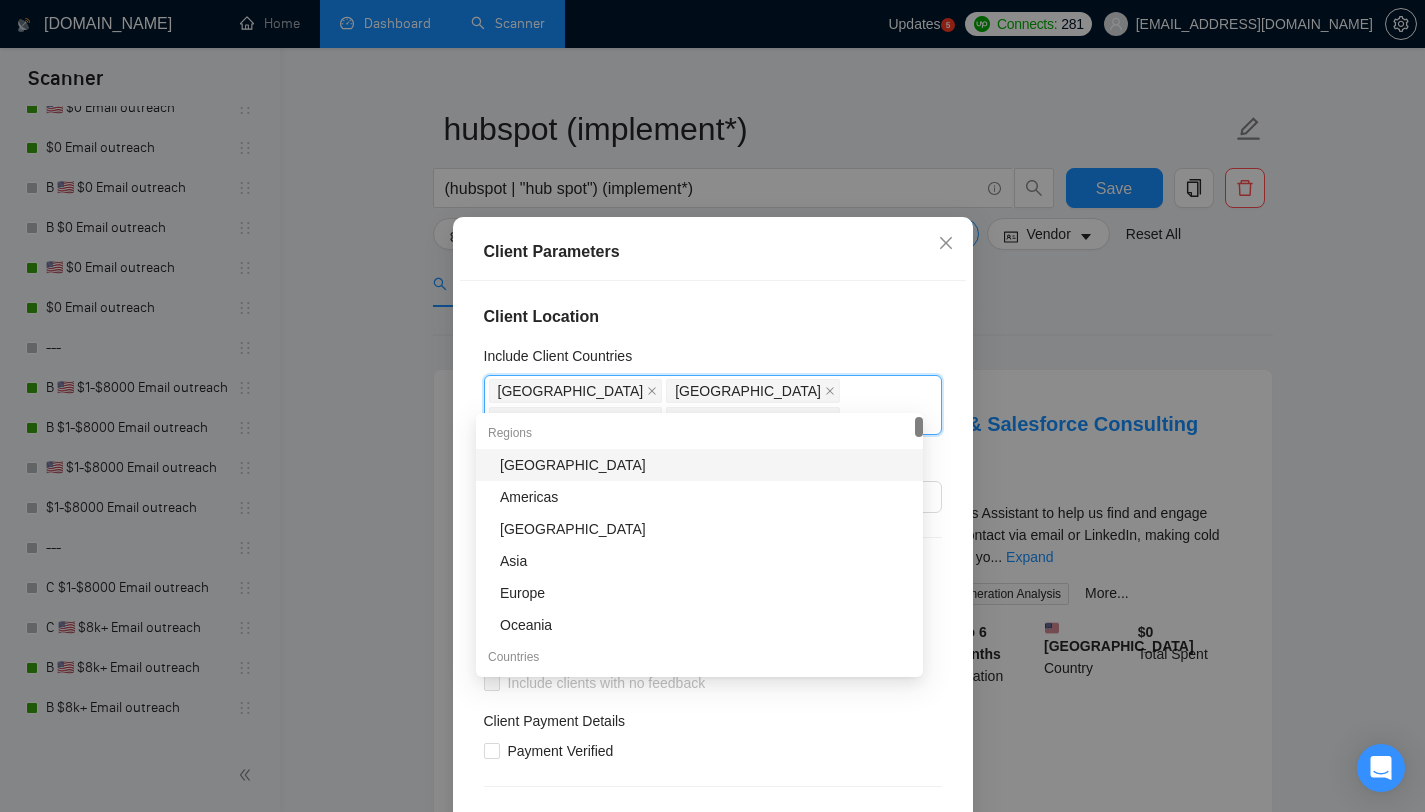 click on "Client Location Include Client Countries [GEOGRAPHIC_DATA] [GEOGRAPHIC_DATA] [GEOGRAPHIC_DATA] [GEOGRAPHIC_DATA]   Exclude Client Countries   Select Client Rating Client Min Average Feedback Include clients with no feedback Client Payment Details Payment Verified Hire Rate Stats   Client Total Spent $ Min - $ Max Client Hire Rate New   Any hire rate   Avg Hourly Rate Paid New $ Min - $ Max Include Clients without Sufficient History Client Profile Client Industry New   Any industry Client Company Size   Any company size Enterprise Clients New   Any clients" at bounding box center (713, 565) 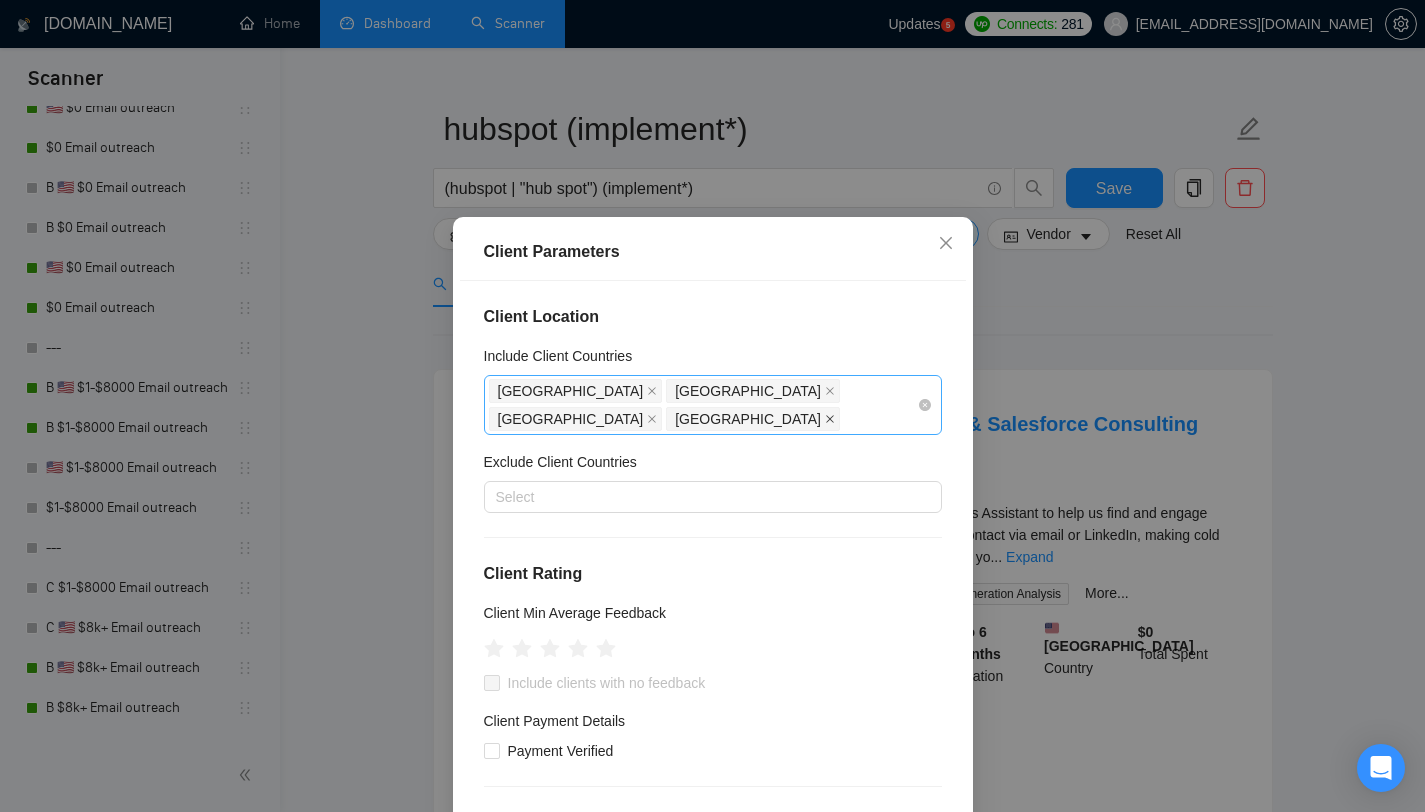 click 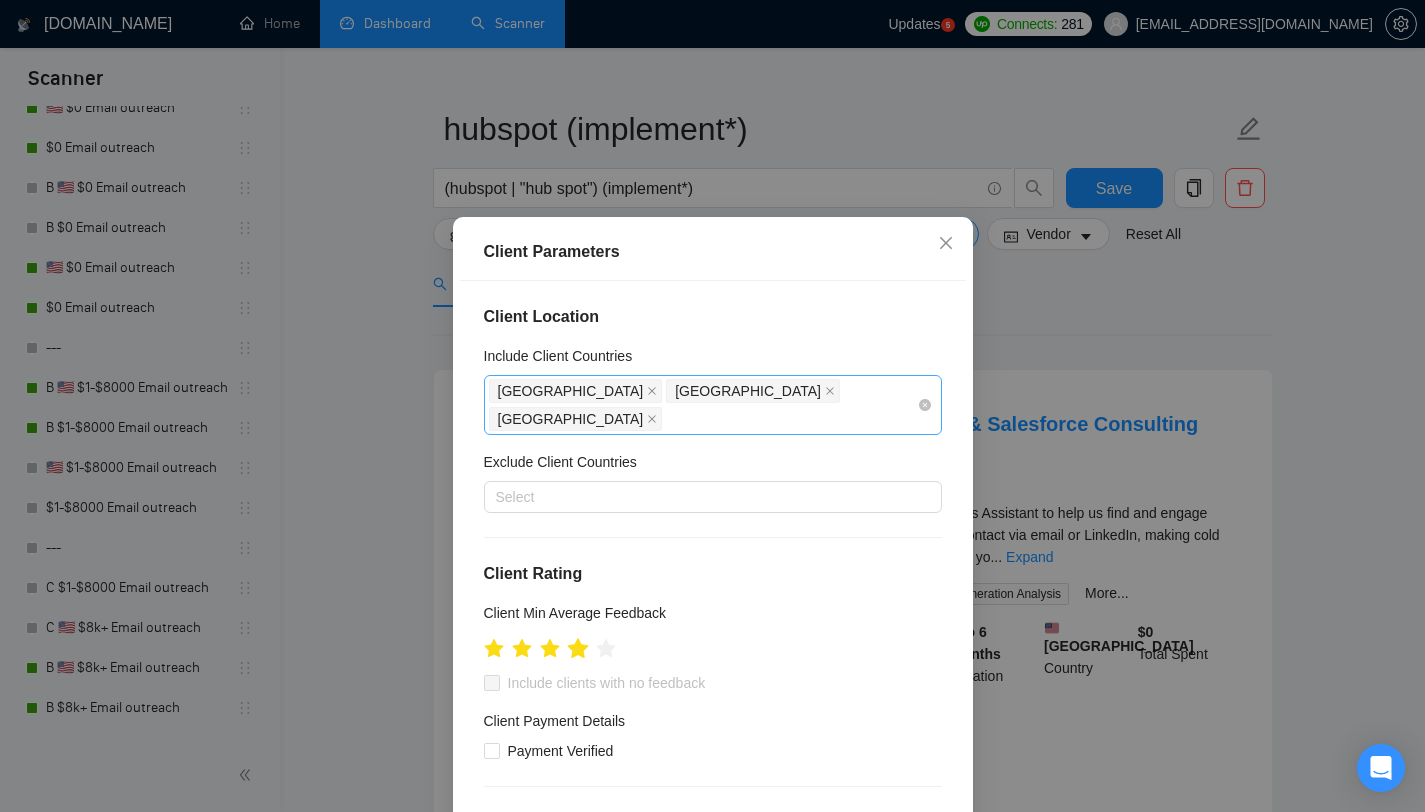 click 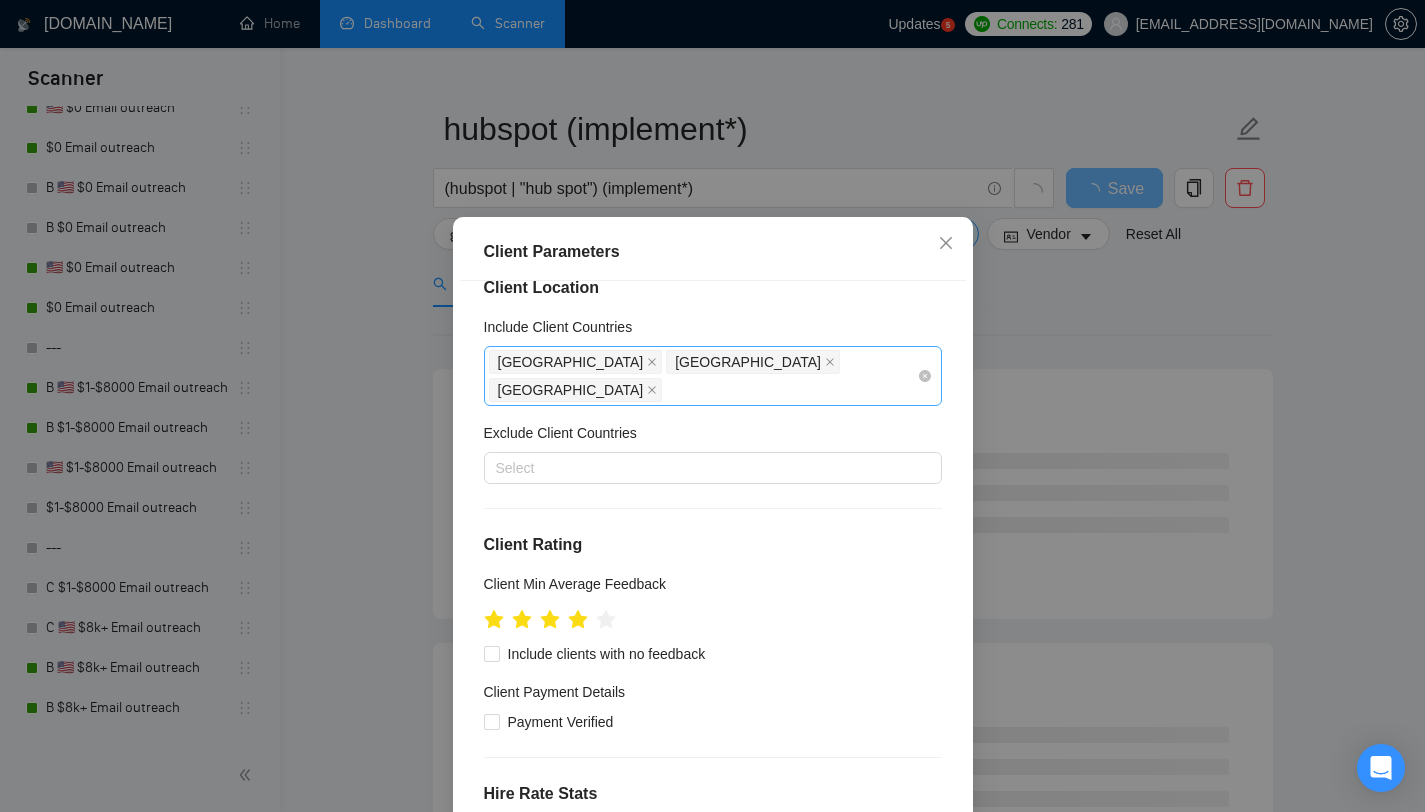scroll, scrollTop: 40, scrollLeft: 0, axis: vertical 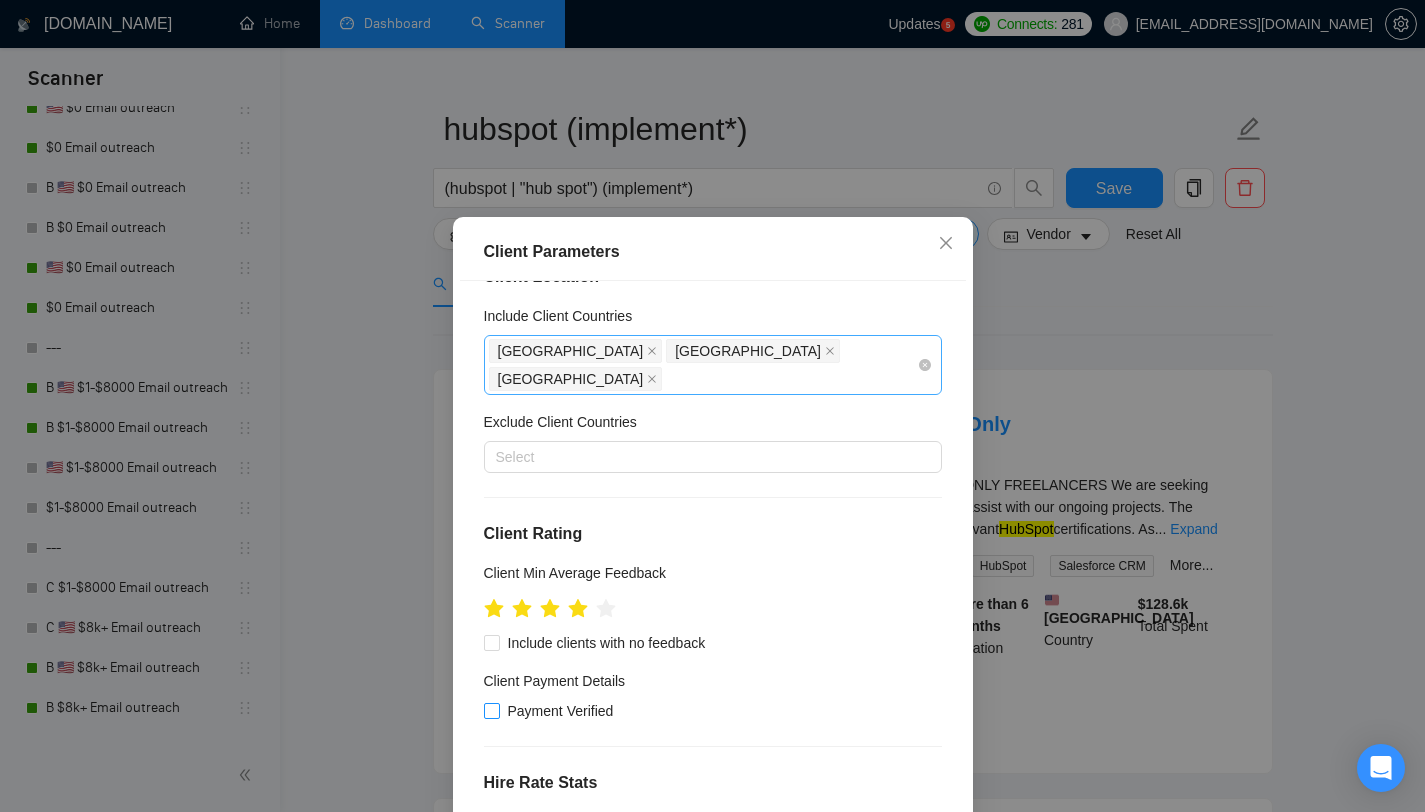 click on "Payment Verified" at bounding box center (561, 711) 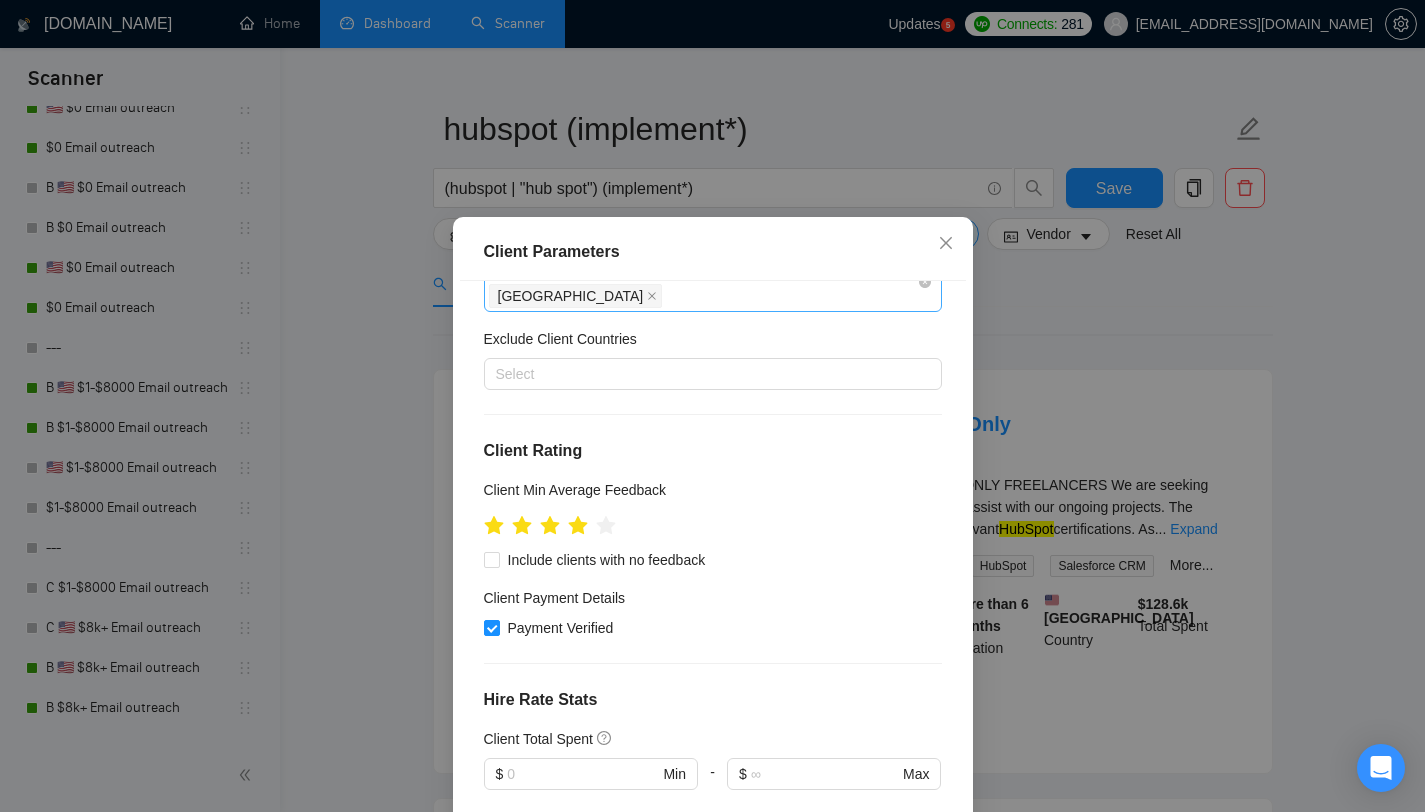 scroll, scrollTop: 0, scrollLeft: 0, axis: both 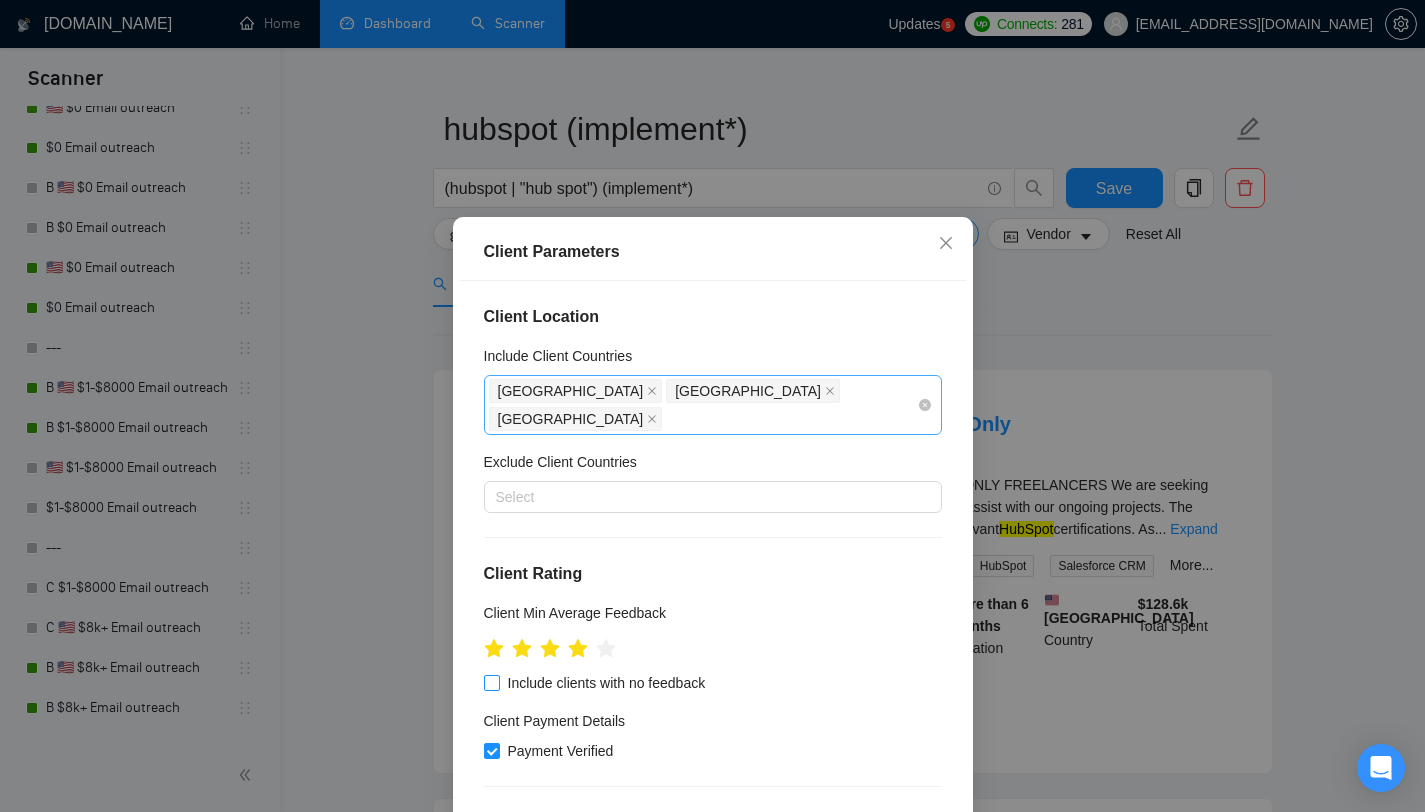 click on "Include clients with no feedback" at bounding box center (607, 683) 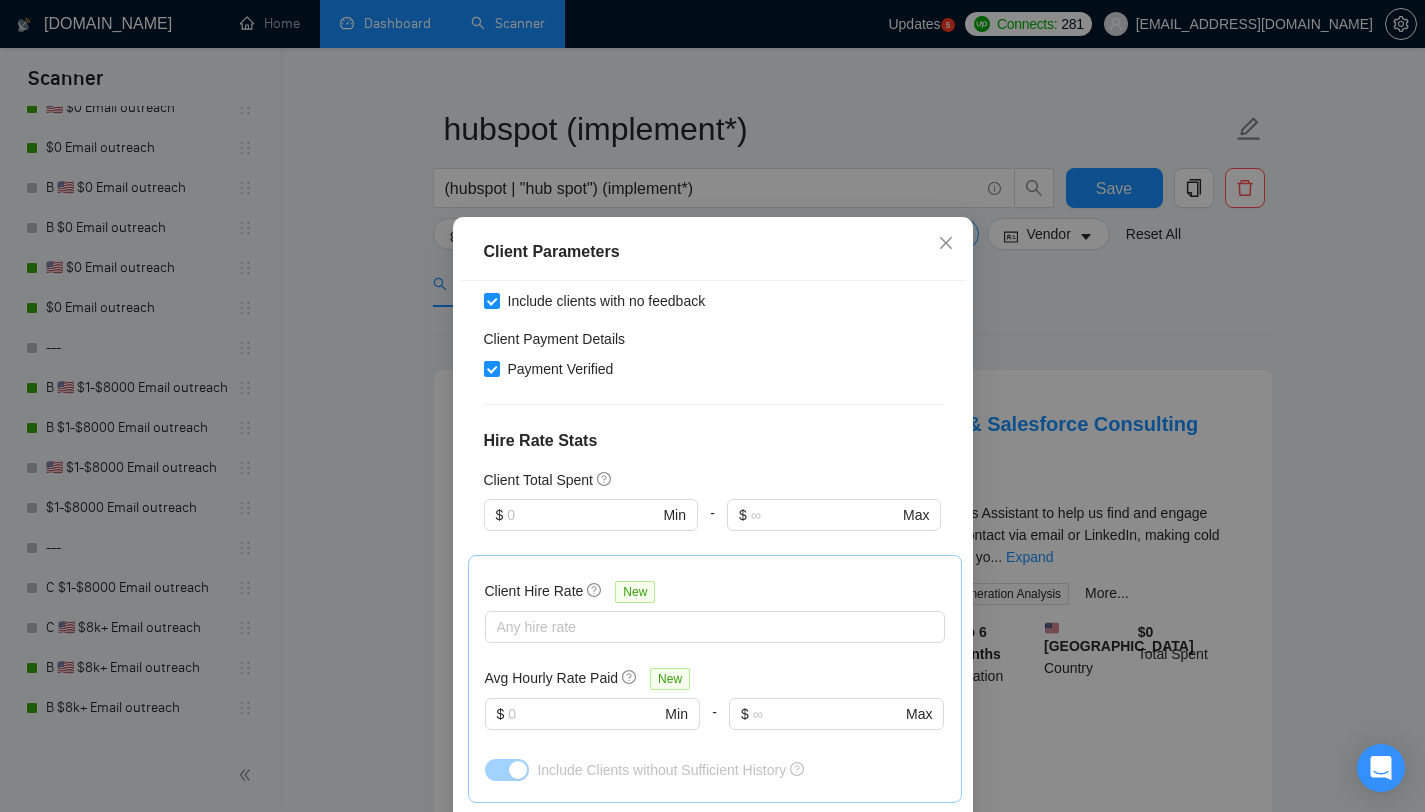 scroll, scrollTop: 482, scrollLeft: 0, axis: vertical 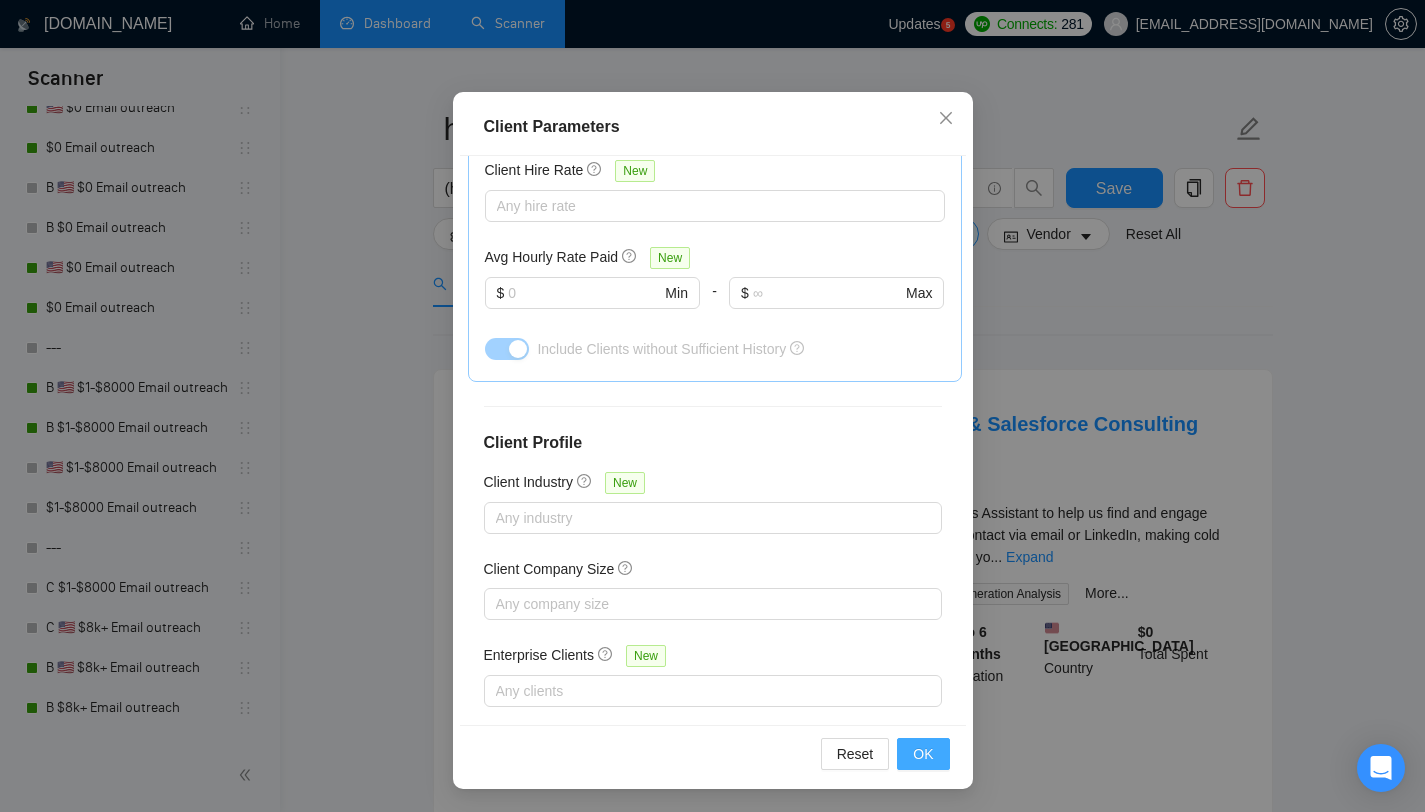 click on "OK" at bounding box center (923, 754) 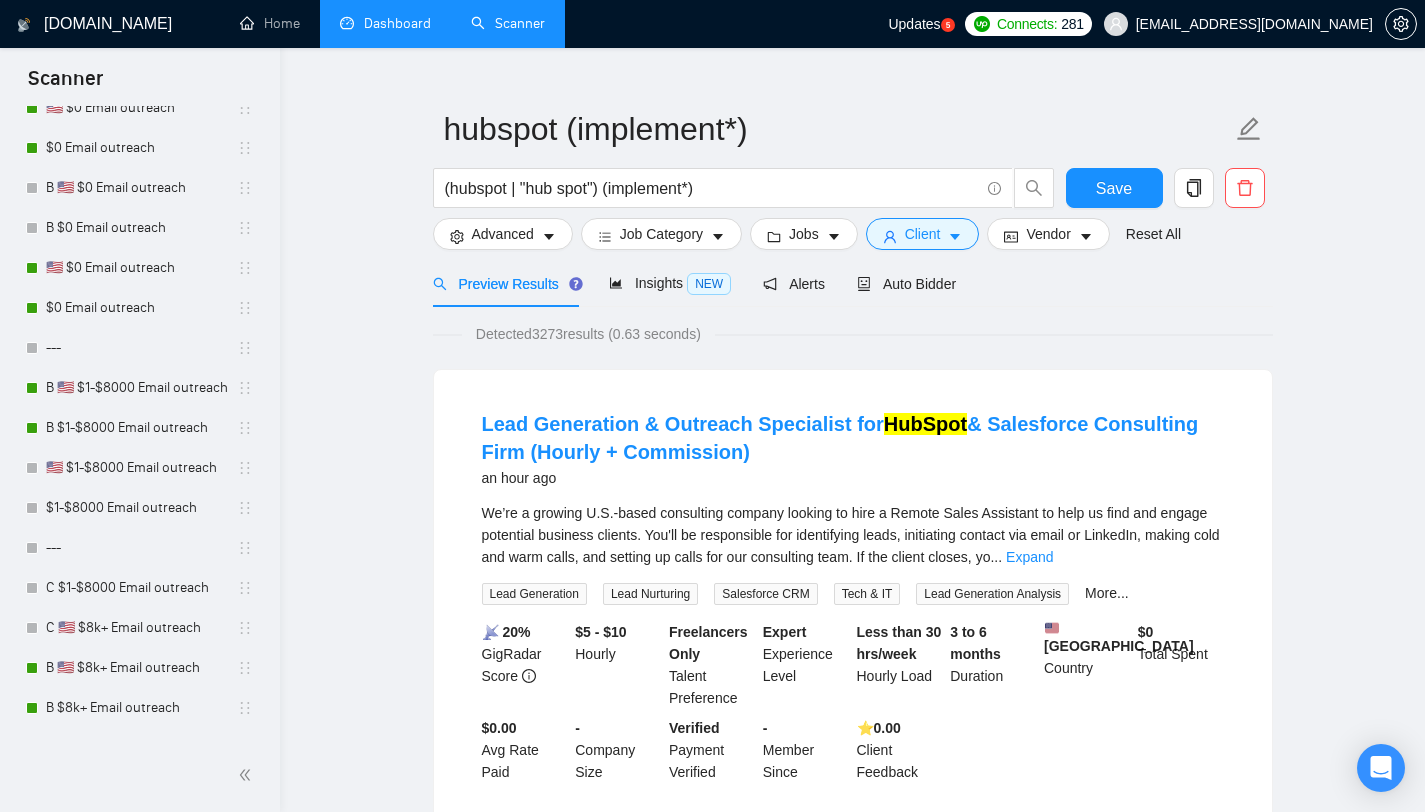 scroll, scrollTop: 28, scrollLeft: 0, axis: vertical 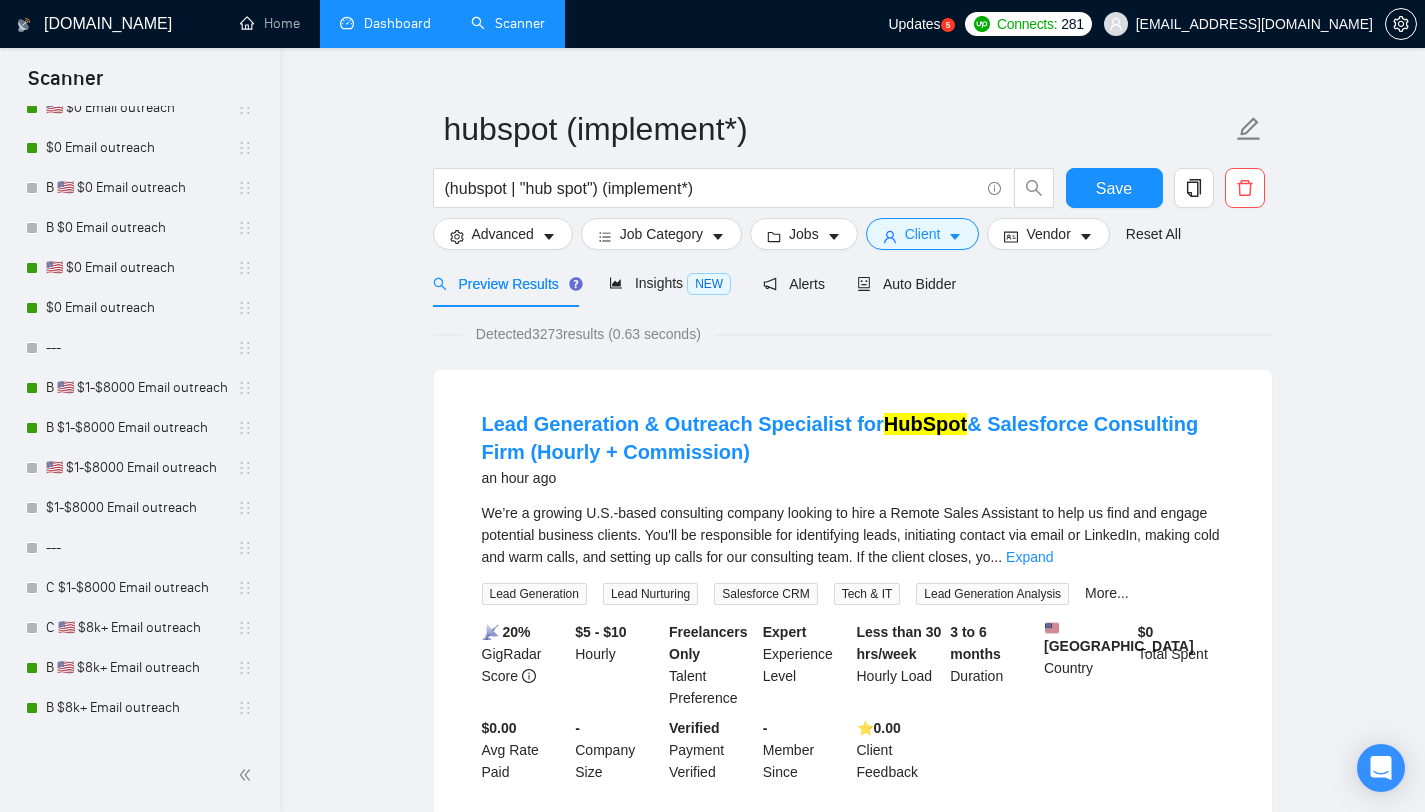 click on "Detected   3273  results   (0.63 seconds)" at bounding box center (588, 334) 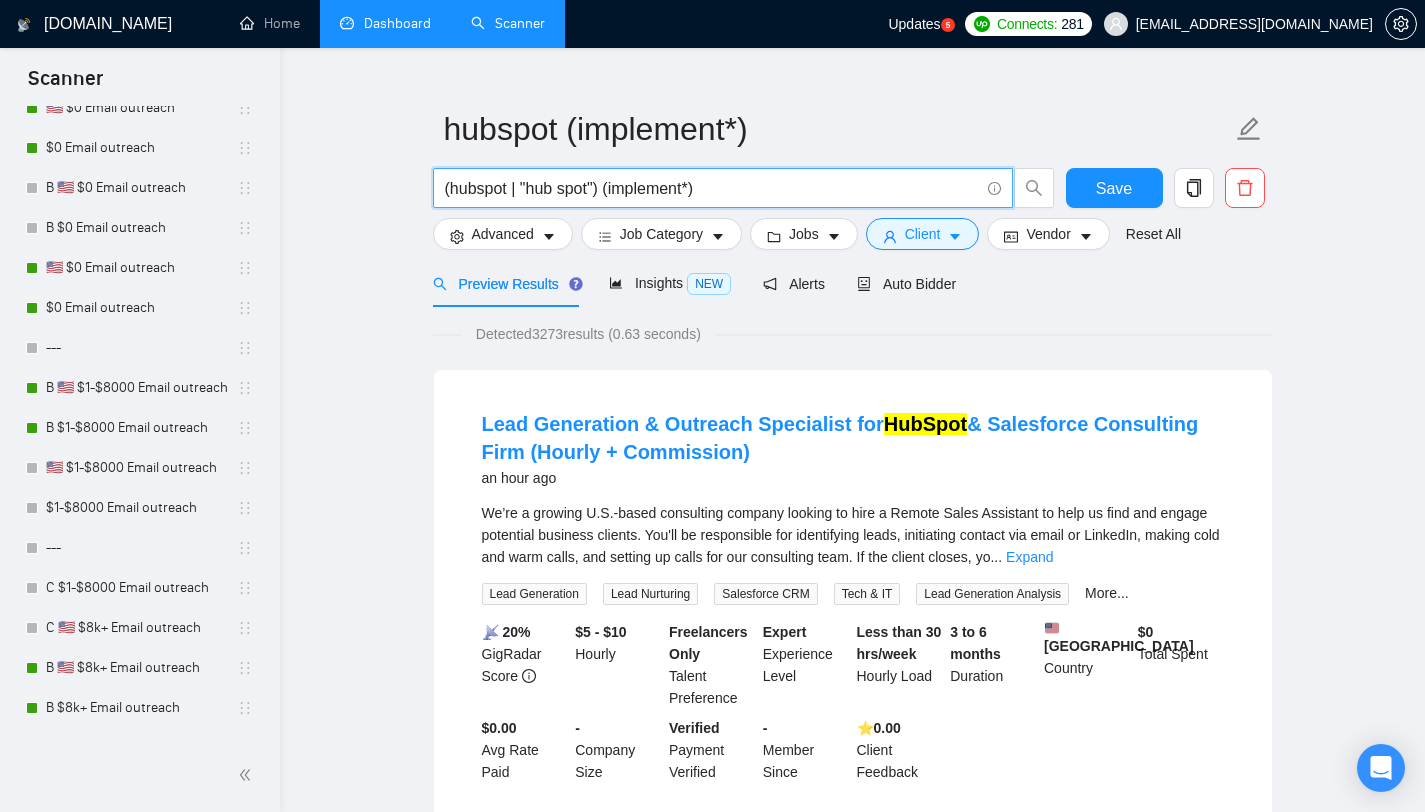 click on "(hubspot | "hub spot") (implement*)" at bounding box center [712, 188] 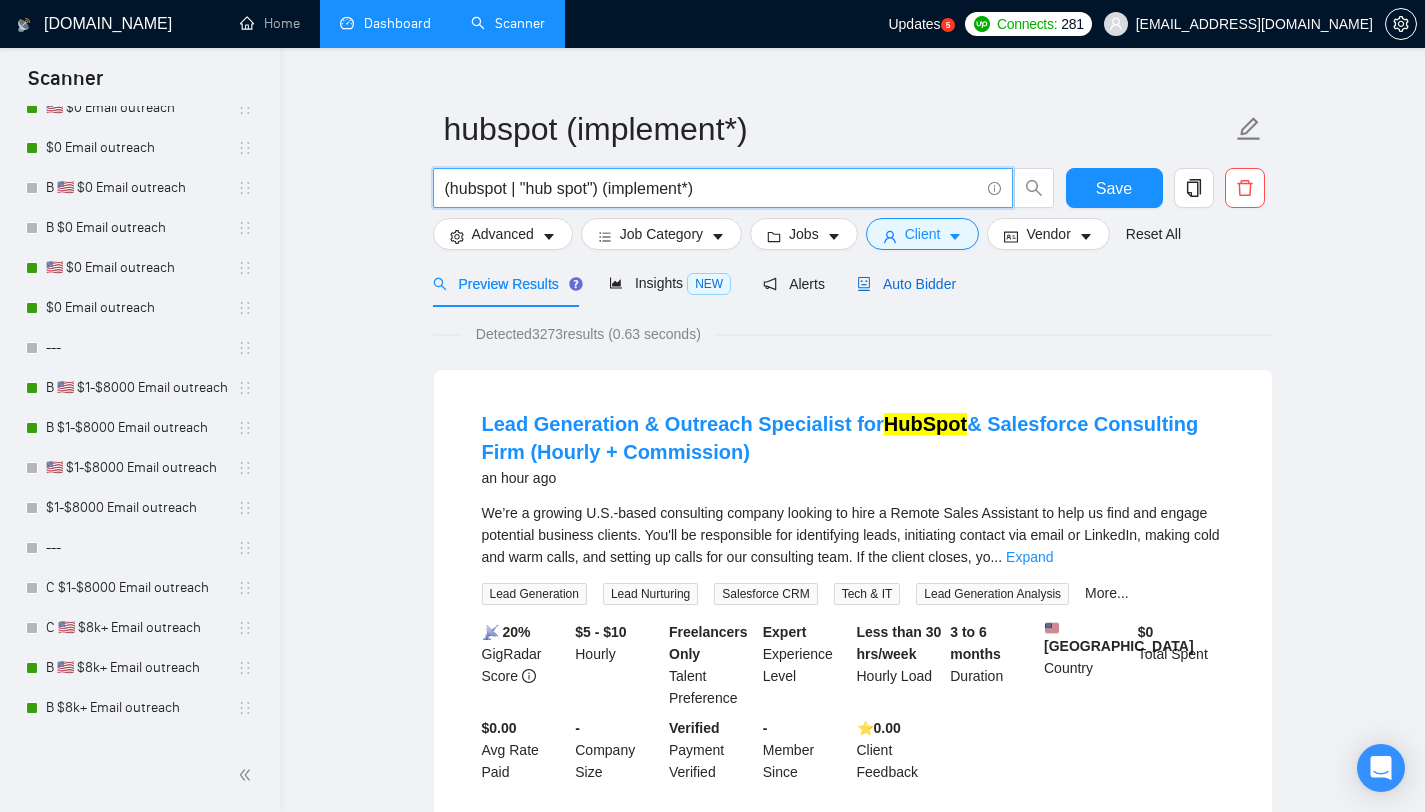 click on "Auto Bidder" at bounding box center [906, 284] 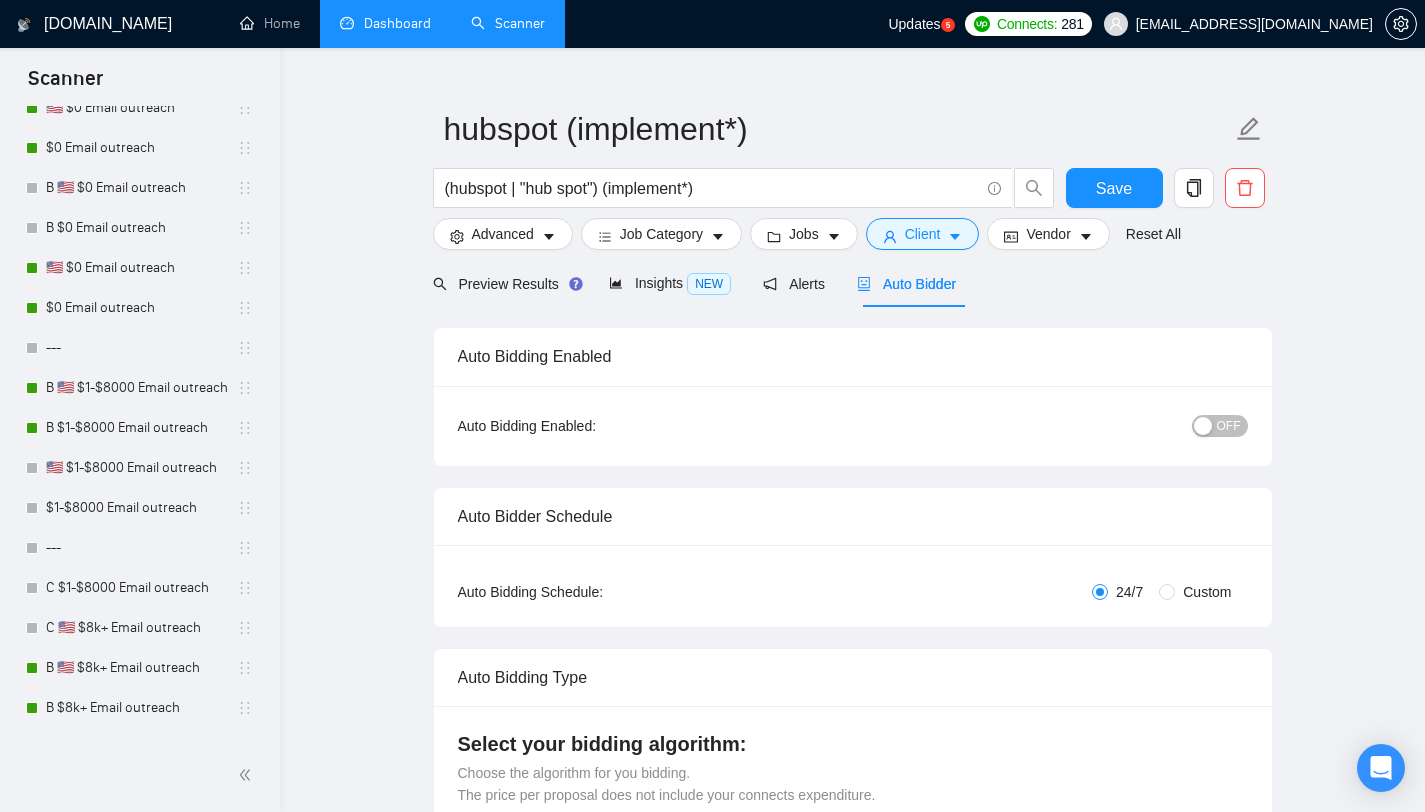 type 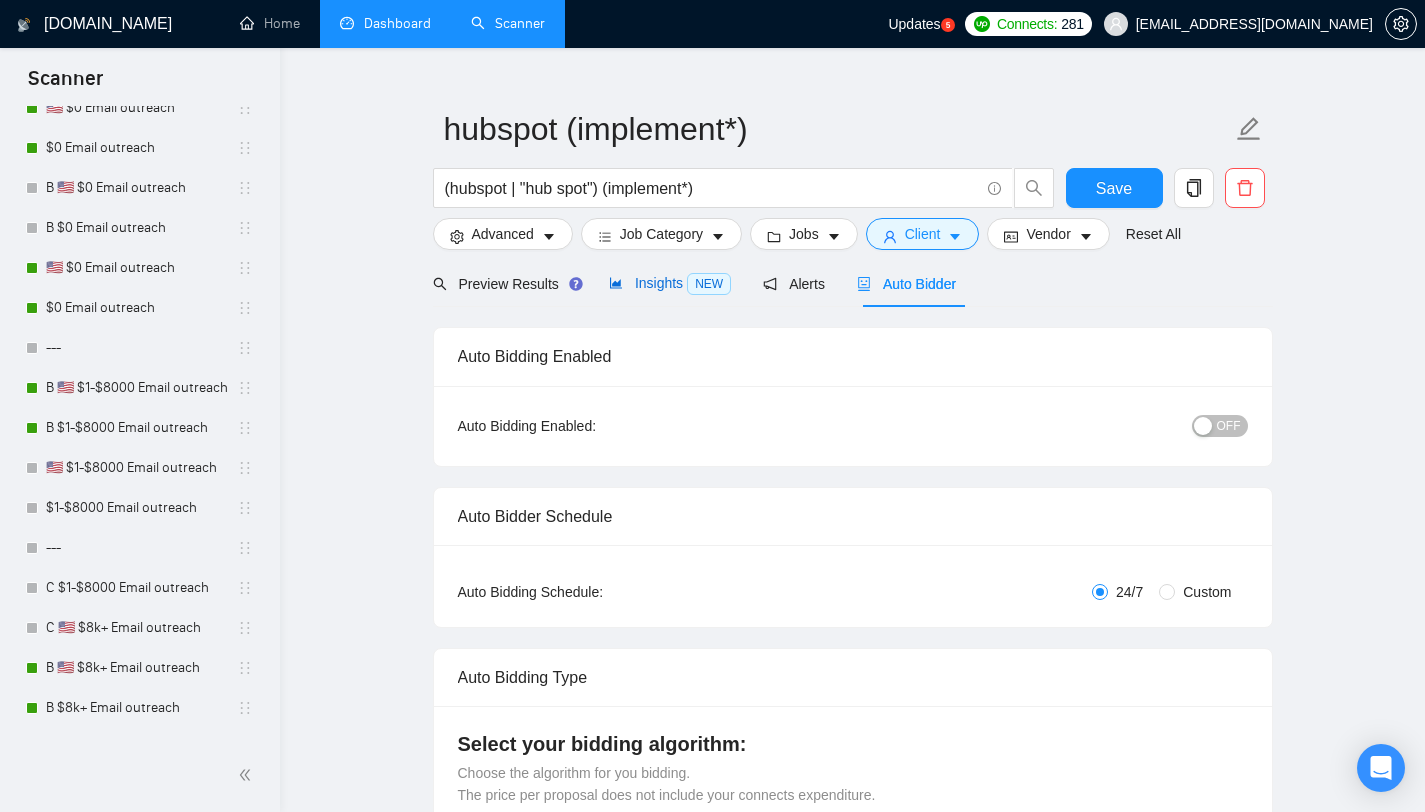 click on "Insights NEW" at bounding box center [670, 283] 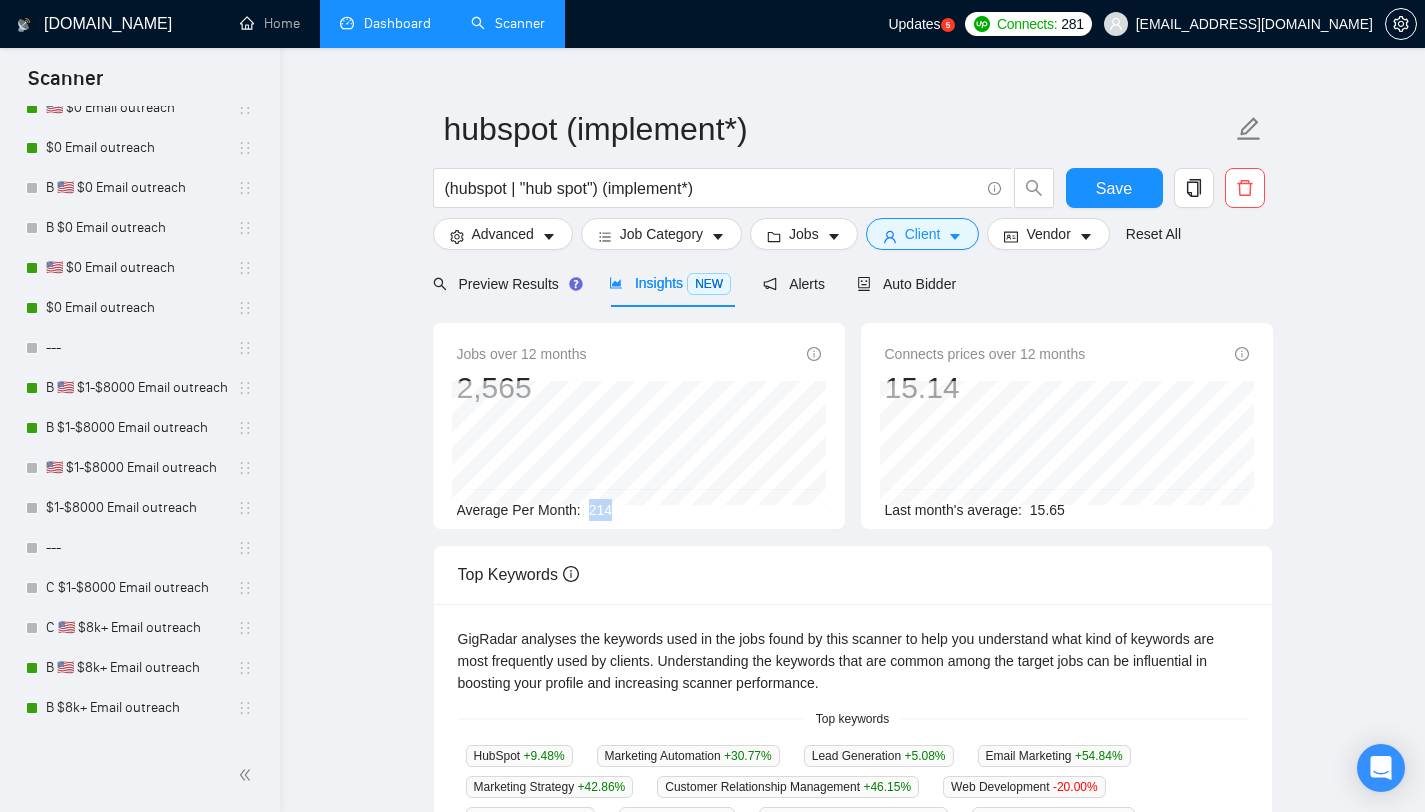 drag, startPoint x: 596, startPoint y: 506, endPoint x: 633, endPoint y: 508, distance: 37.054016 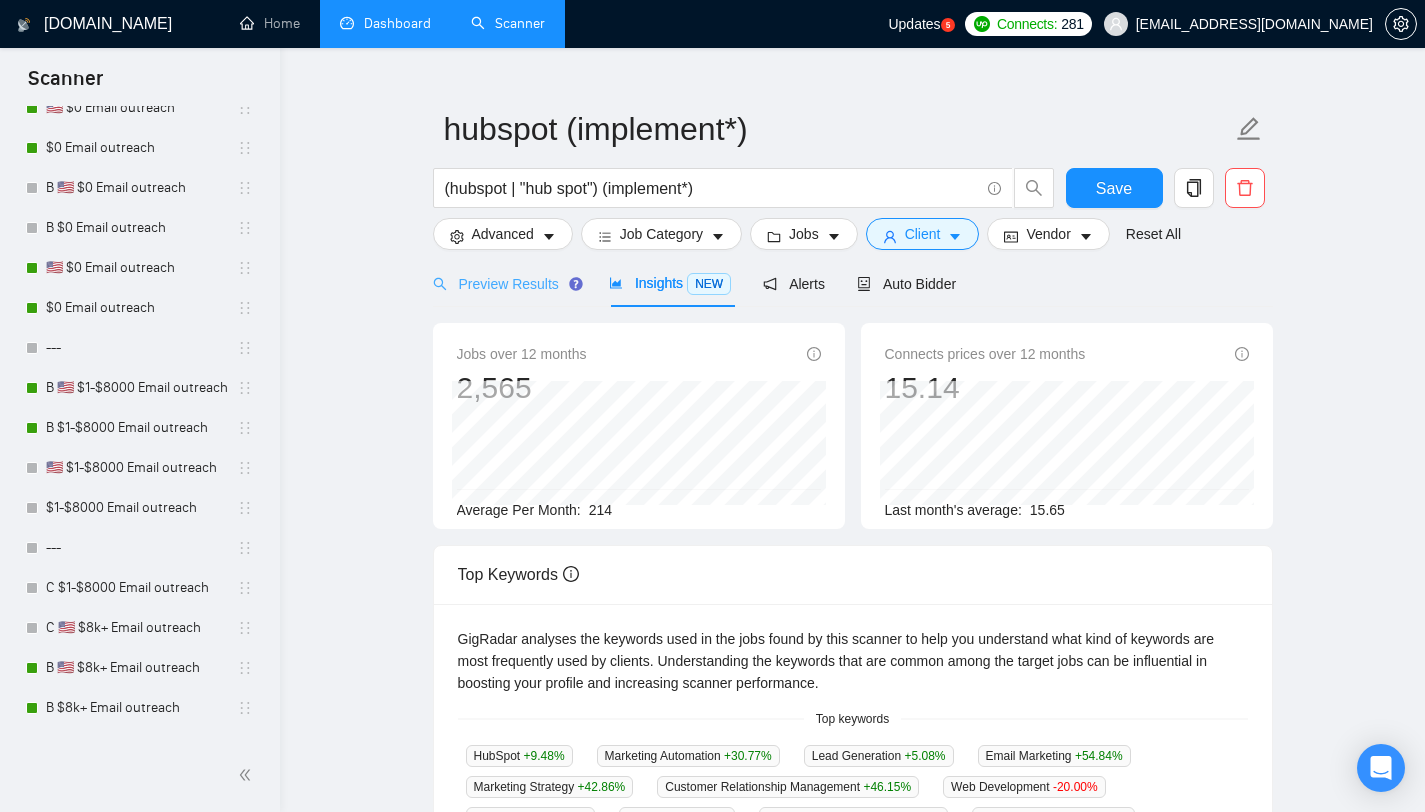 click on "Preview Results" at bounding box center (505, 283) 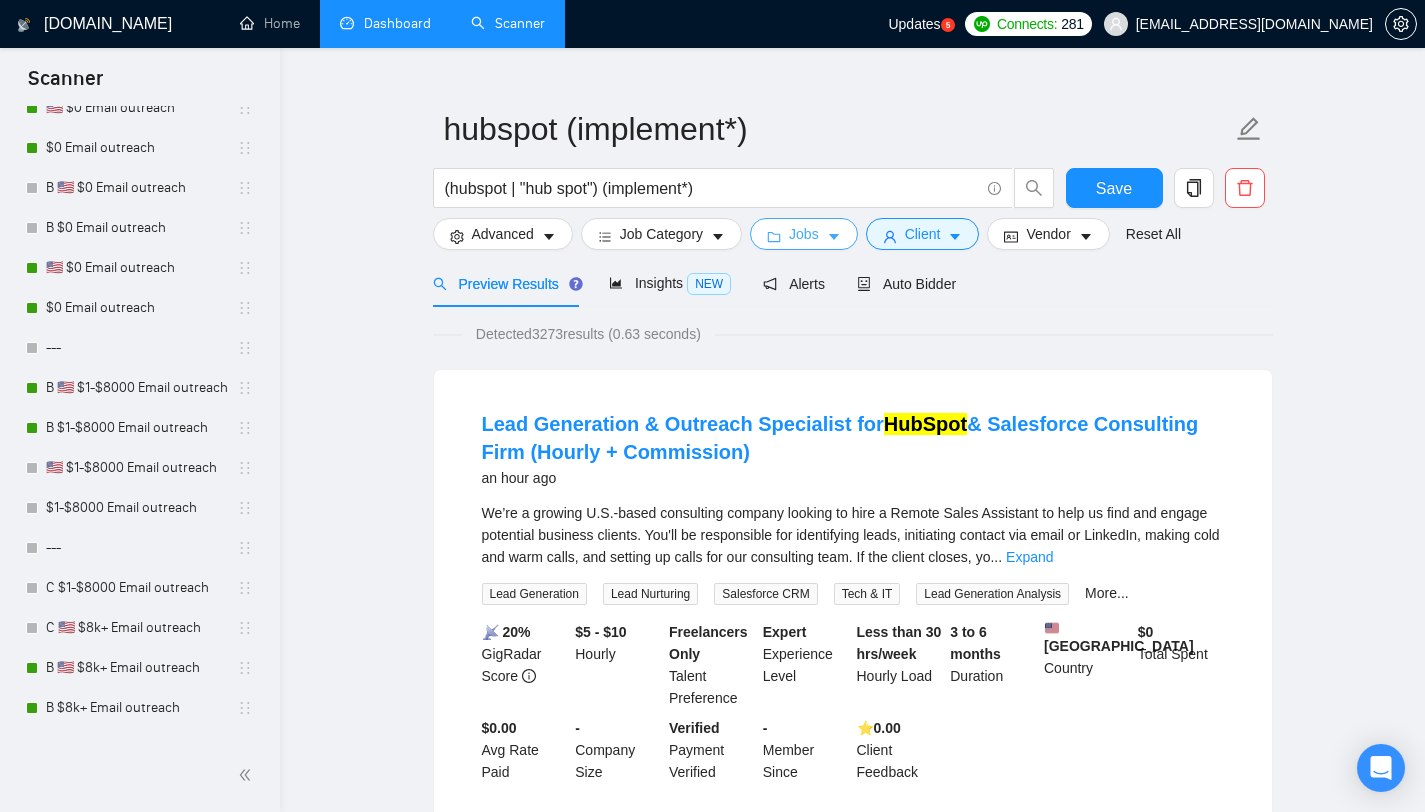 click on "Jobs" at bounding box center (804, 234) 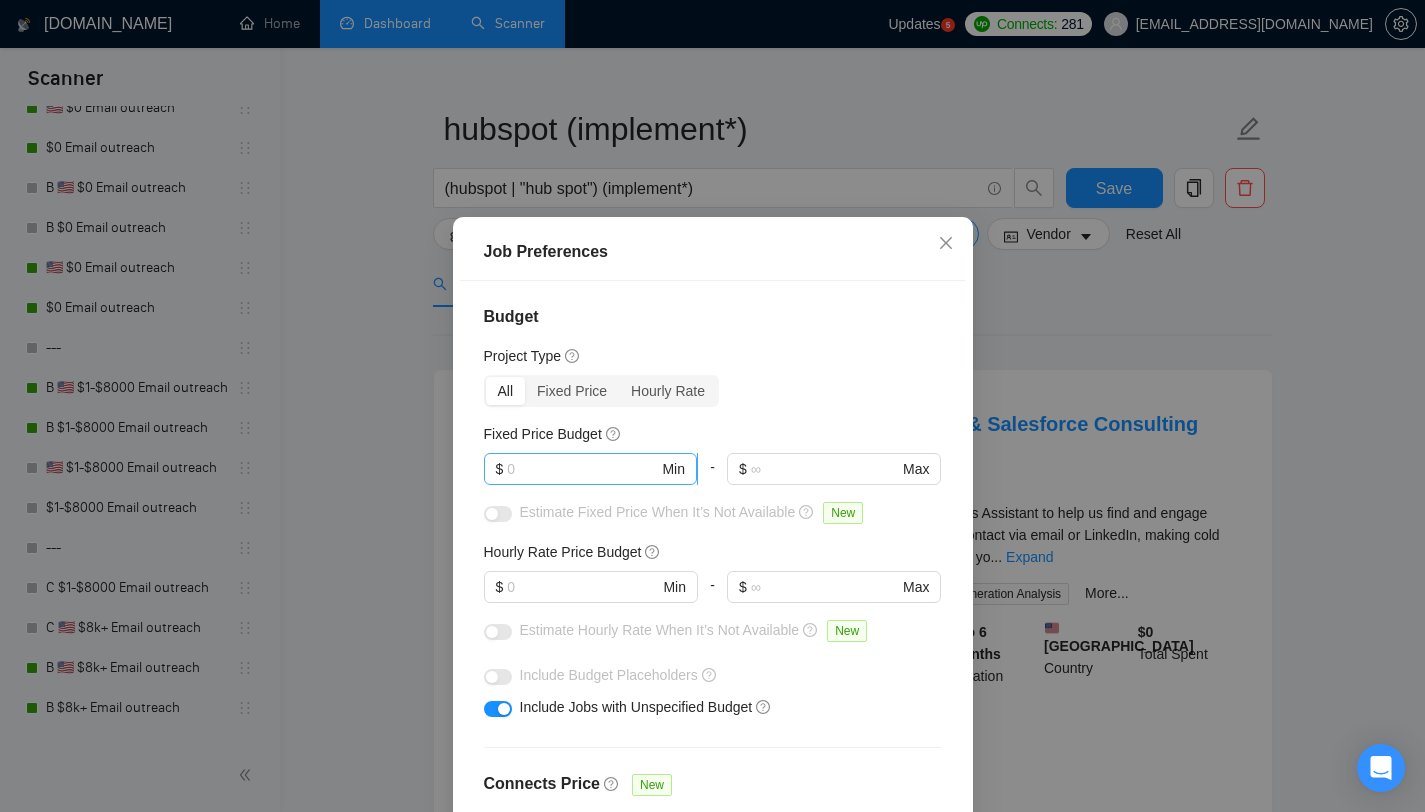 click at bounding box center [582, 469] 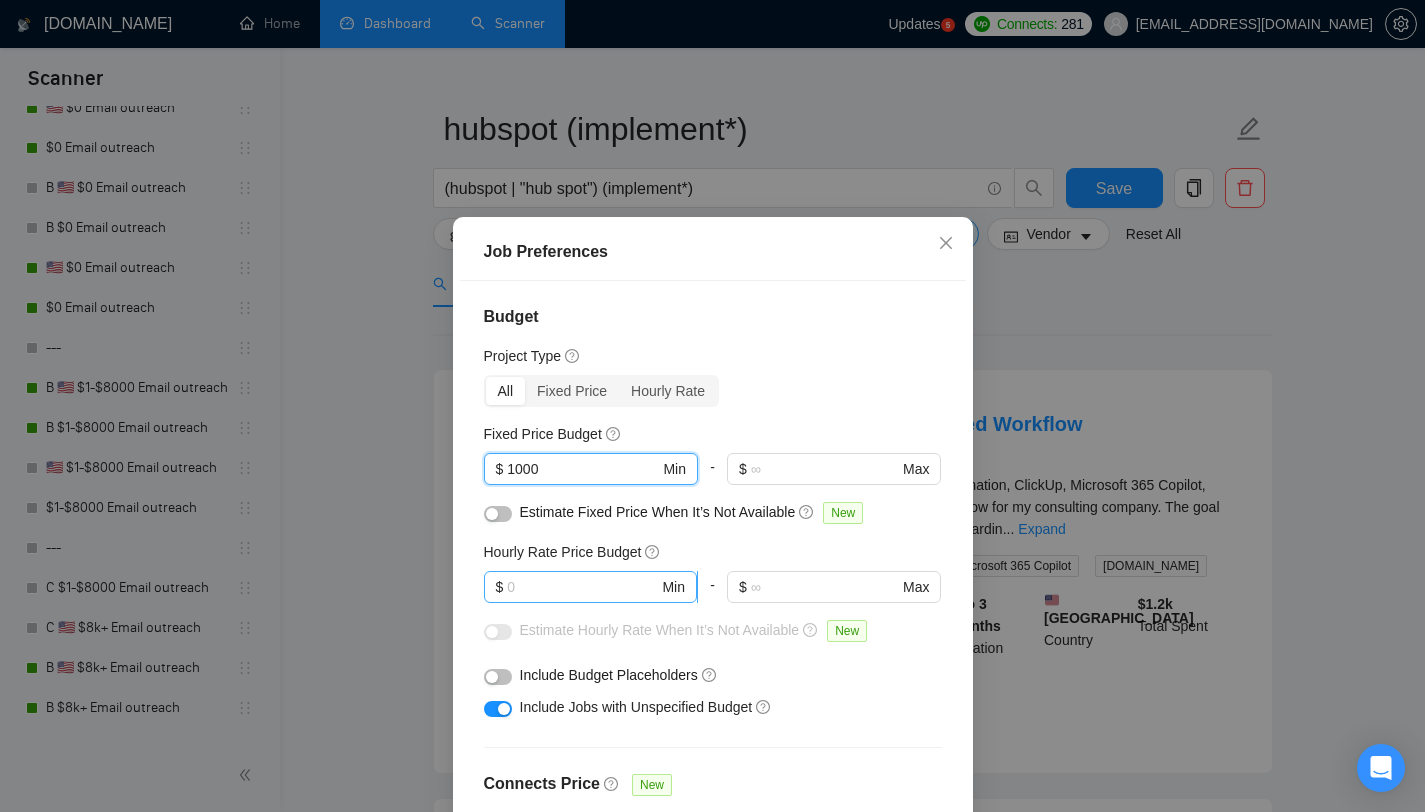 type on "1000" 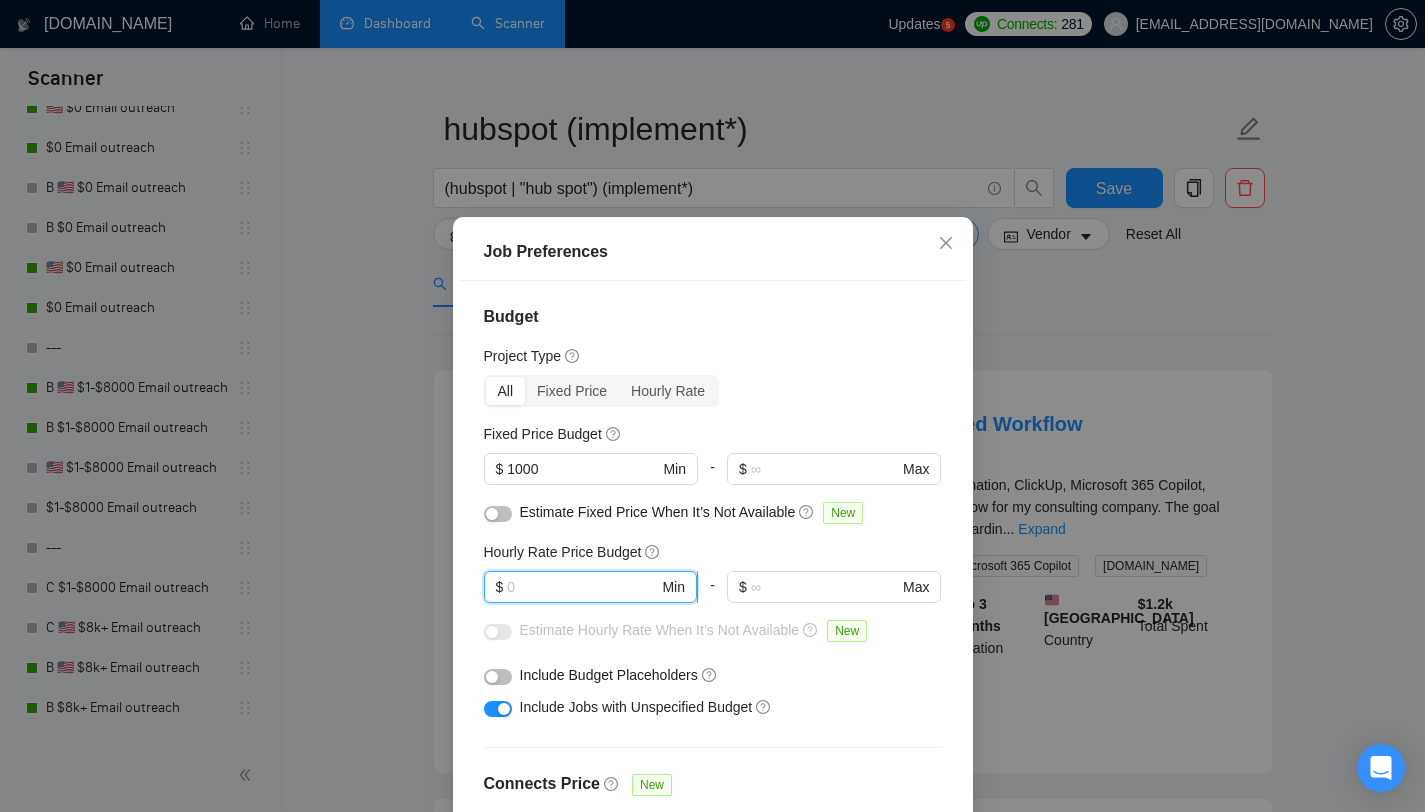 click at bounding box center [582, 587] 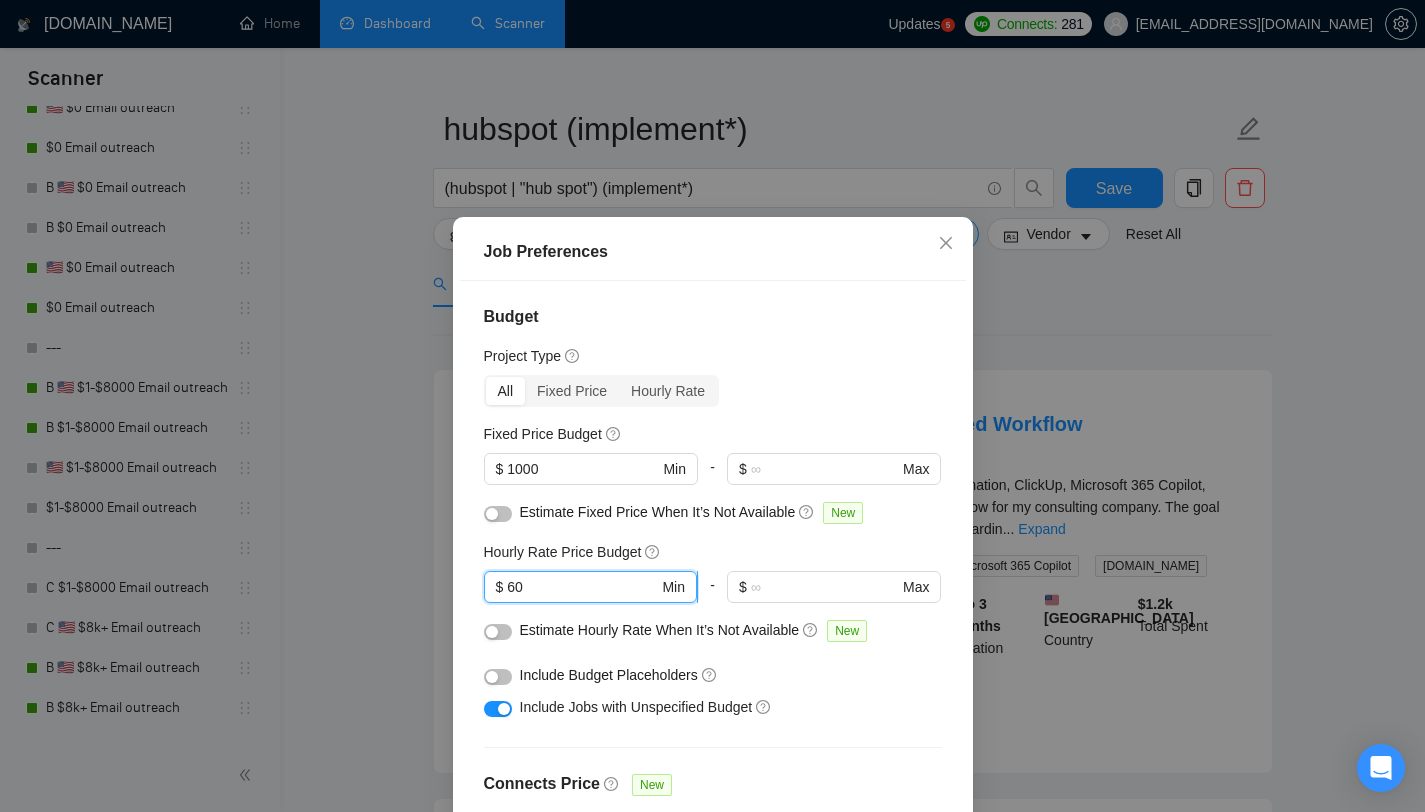 type on "6" 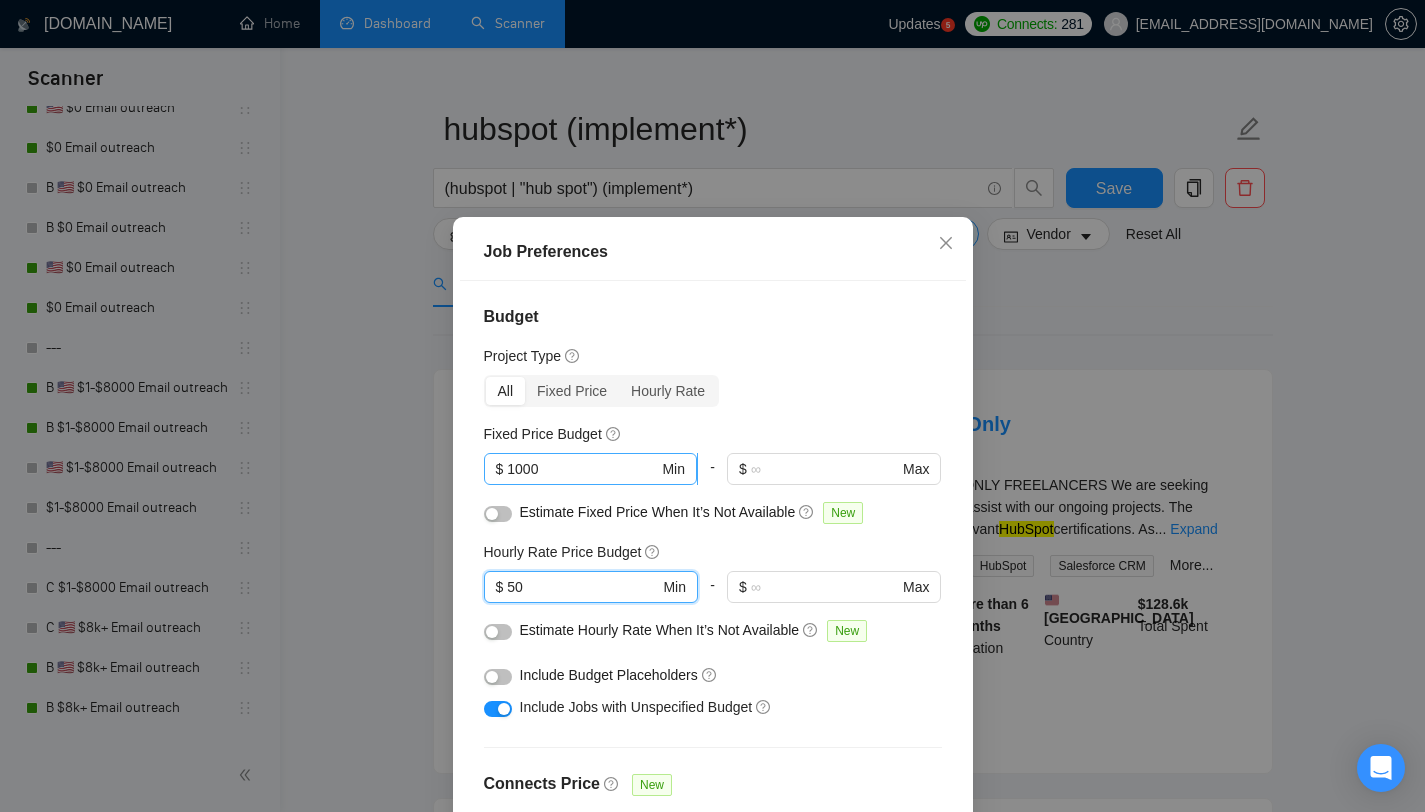 type on "50" 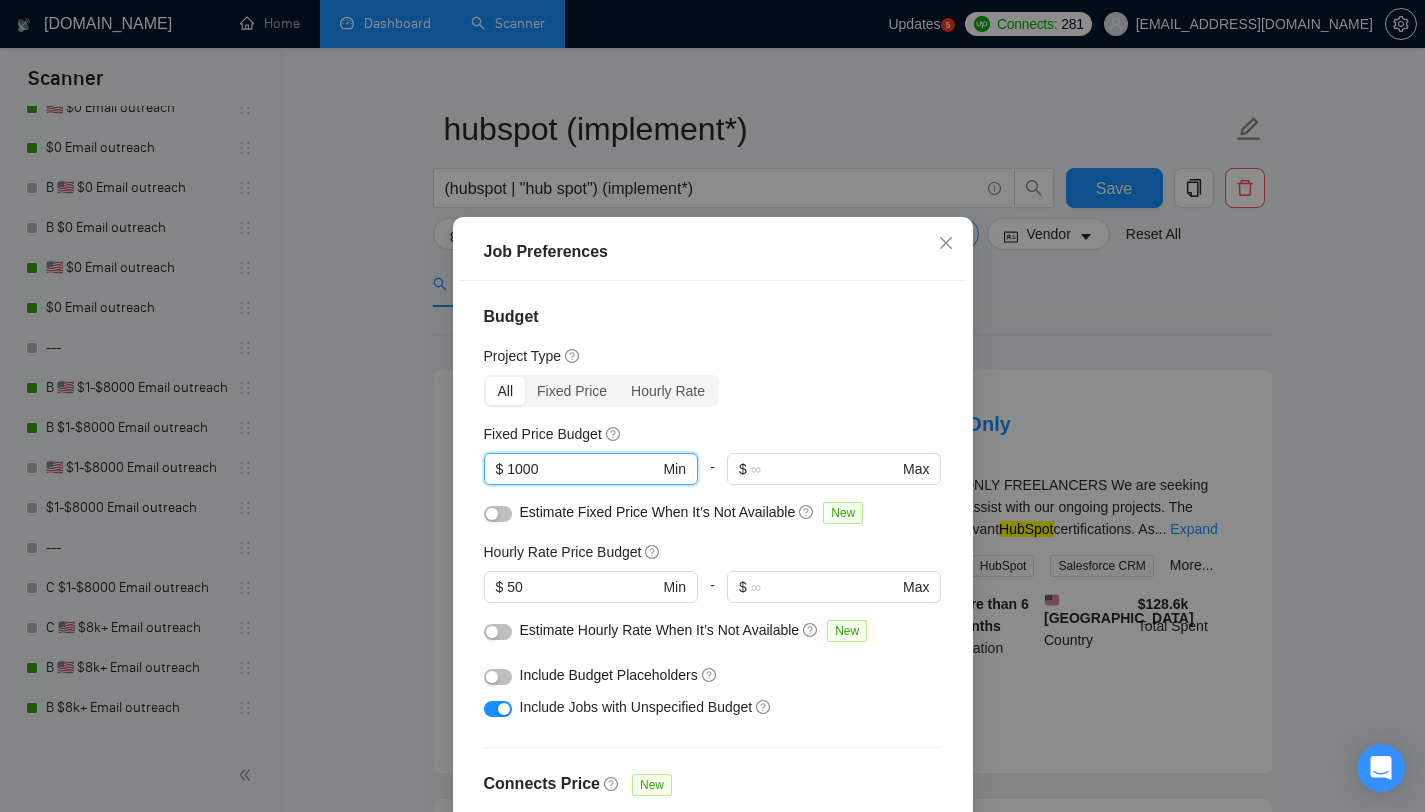 drag, startPoint x: 546, startPoint y: 461, endPoint x: 467, endPoint y: 463, distance: 79.025314 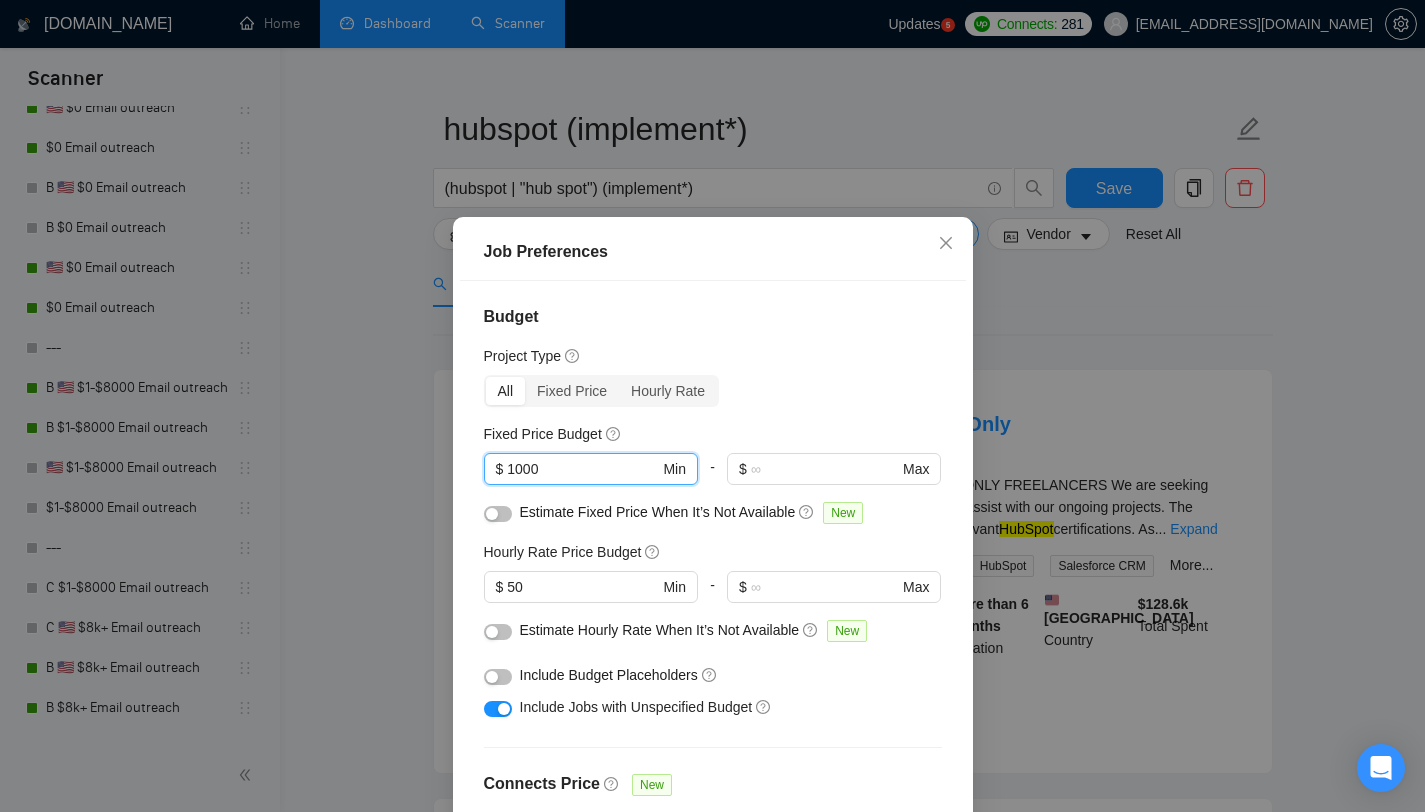 click at bounding box center (498, 514) 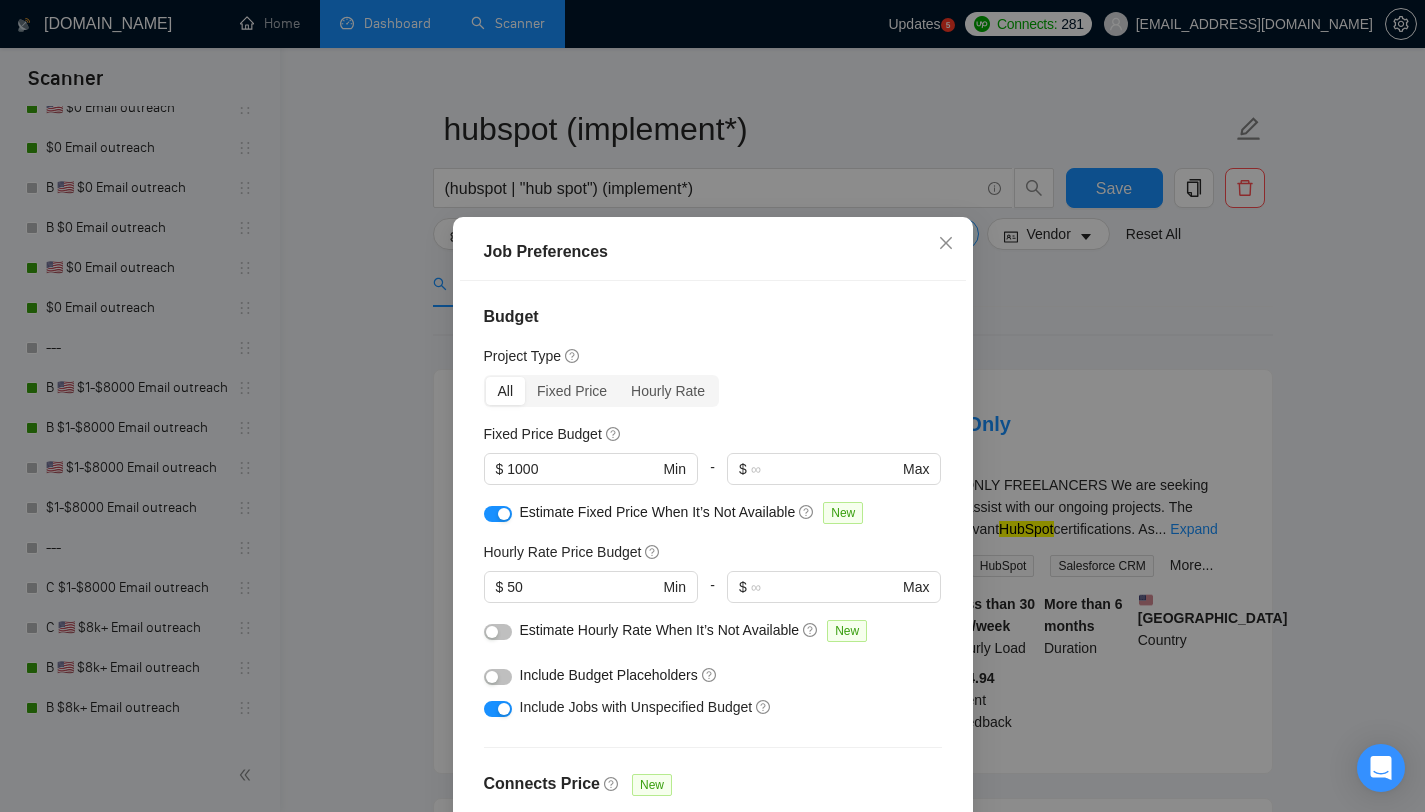 click at bounding box center [504, 514] 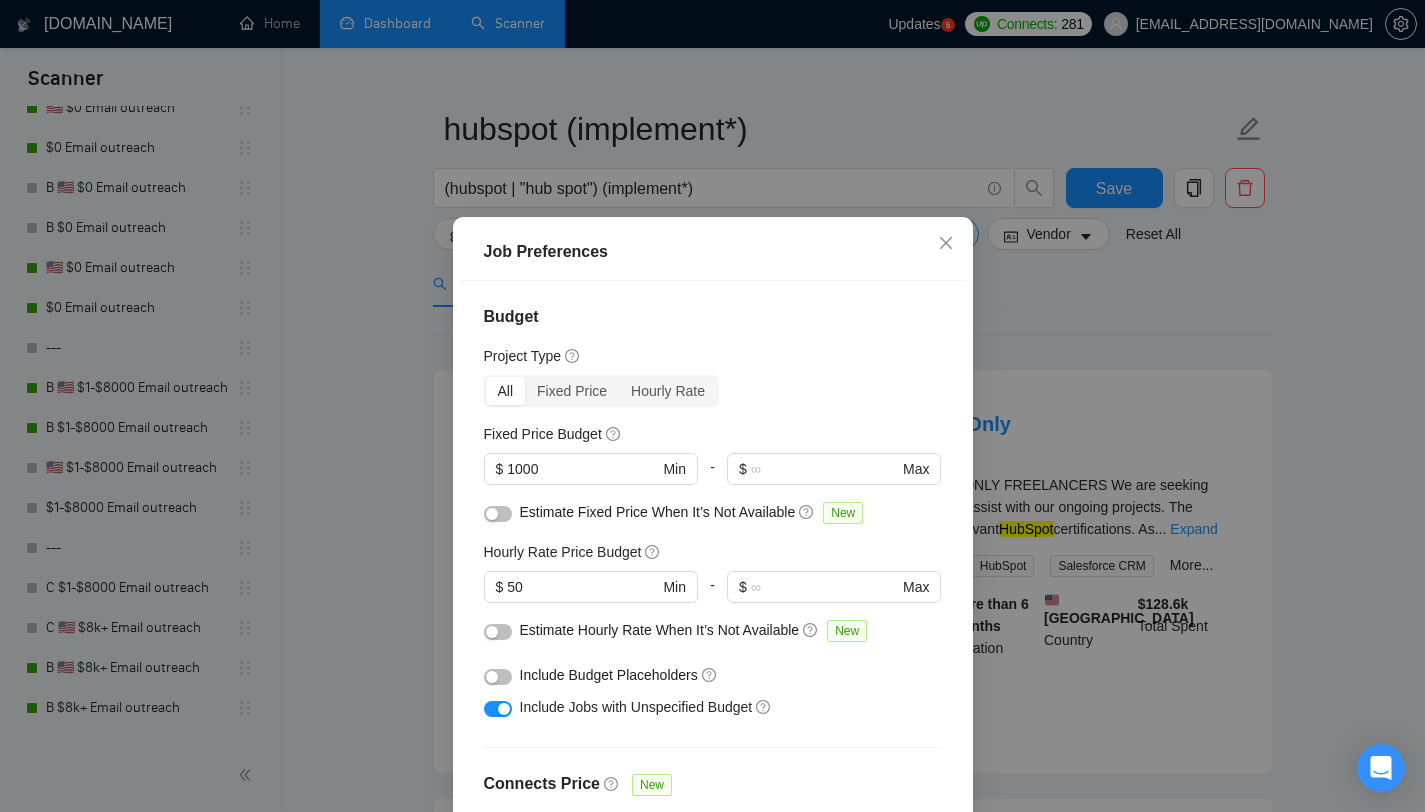click at bounding box center [498, 514] 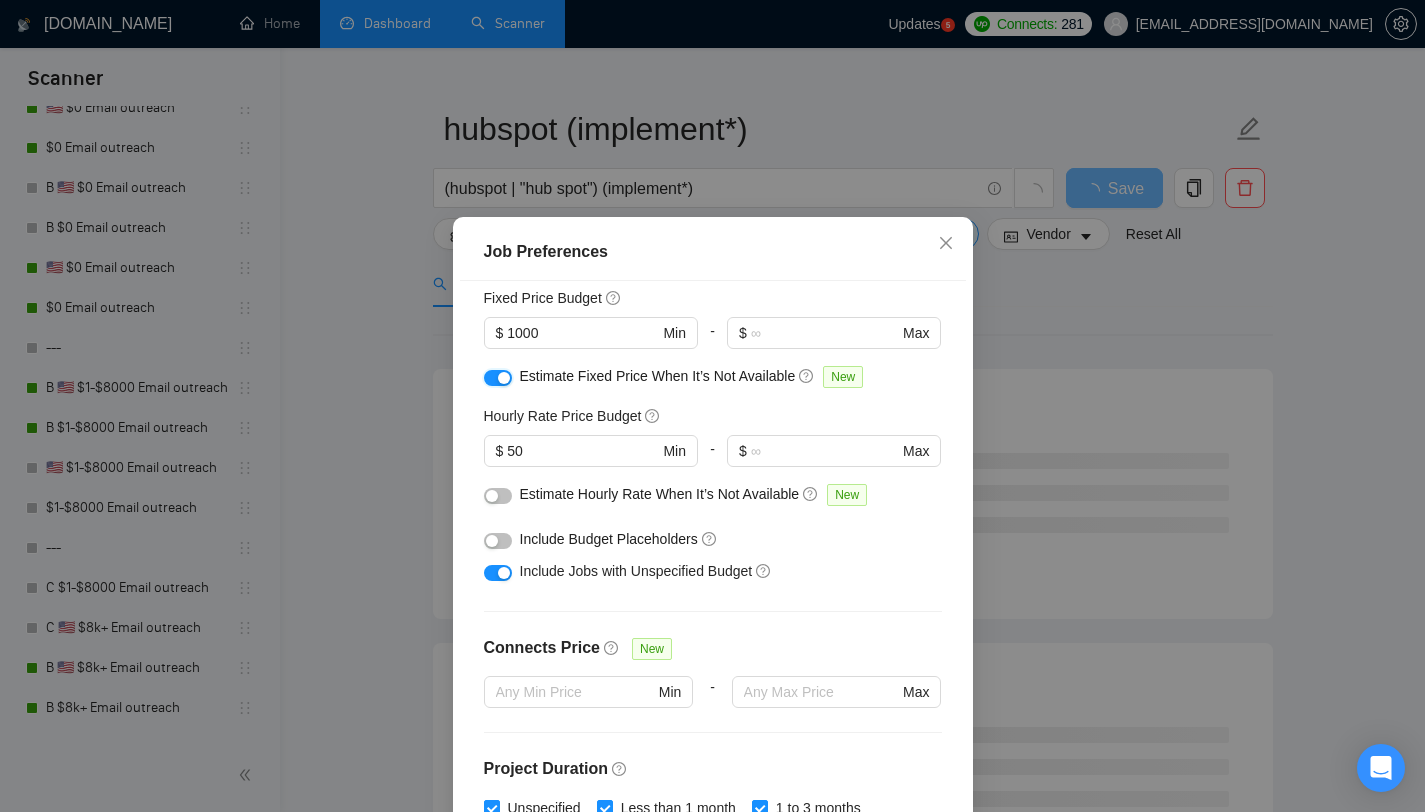scroll, scrollTop: 136, scrollLeft: 0, axis: vertical 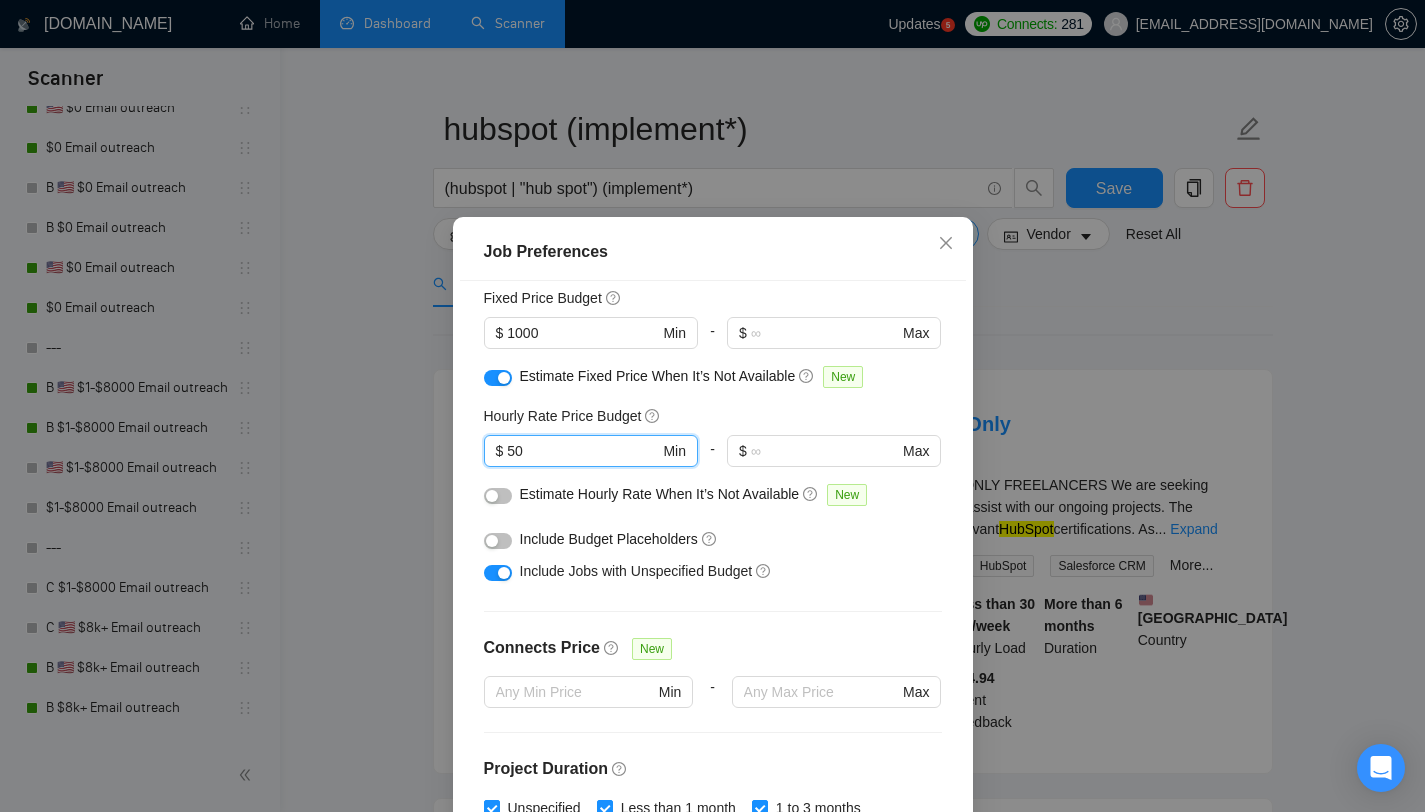drag, startPoint x: 532, startPoint y: 454, endPoint x: 475, endPoint y: 459, distance: 57.21888 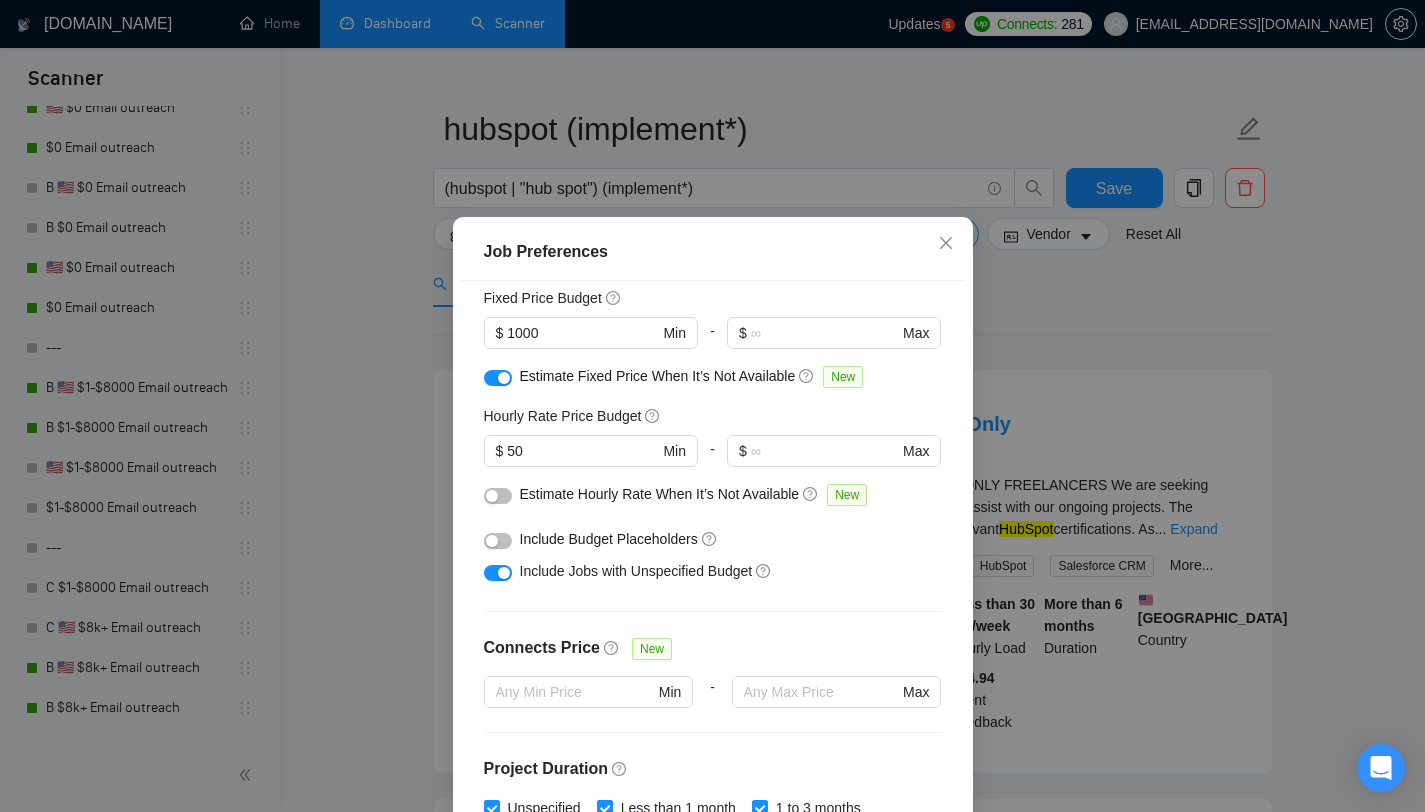 click on "Include Jobs with Unspecified Budget" at bounding box center (713, 571) 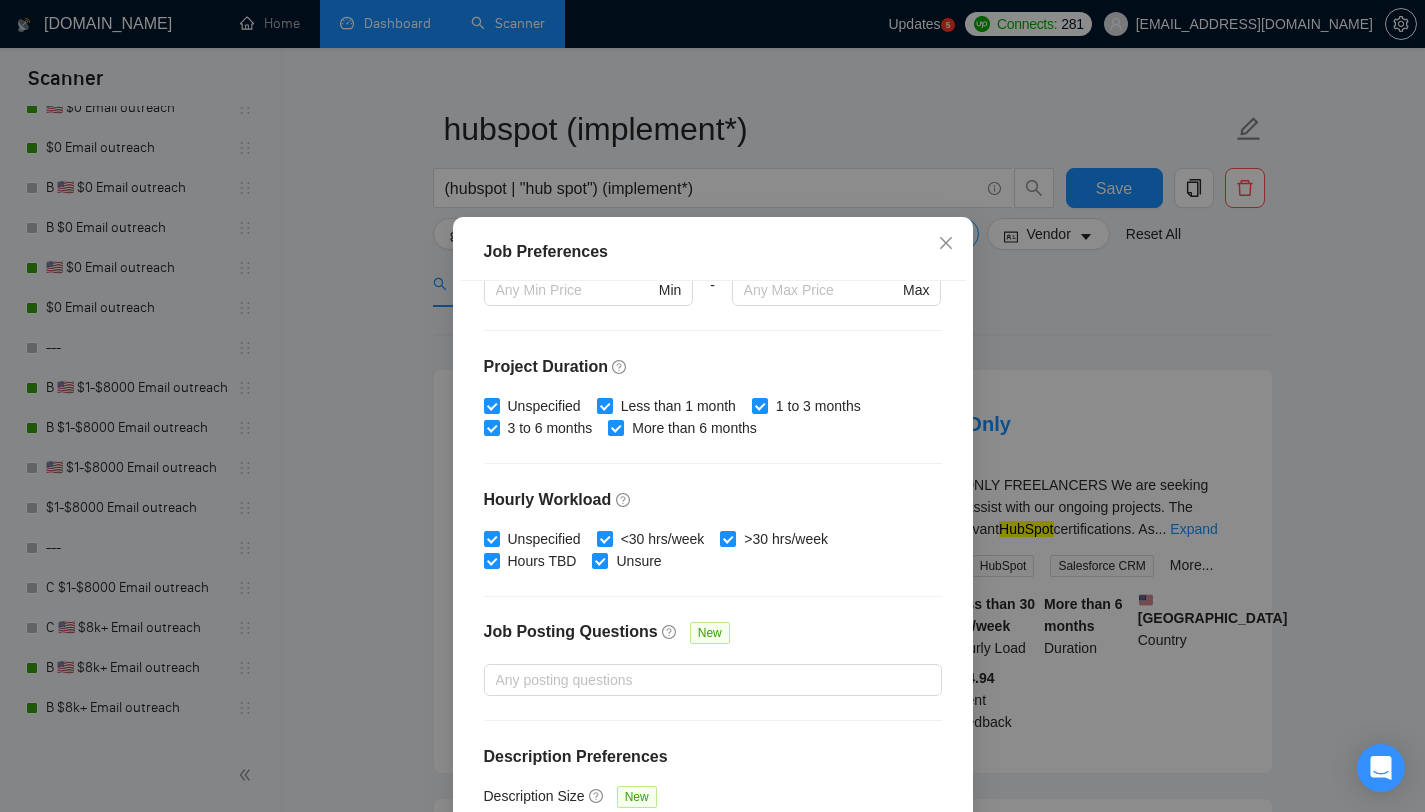 scroll, scrollTop: 559, scrollLeft: 0, axis: vertical 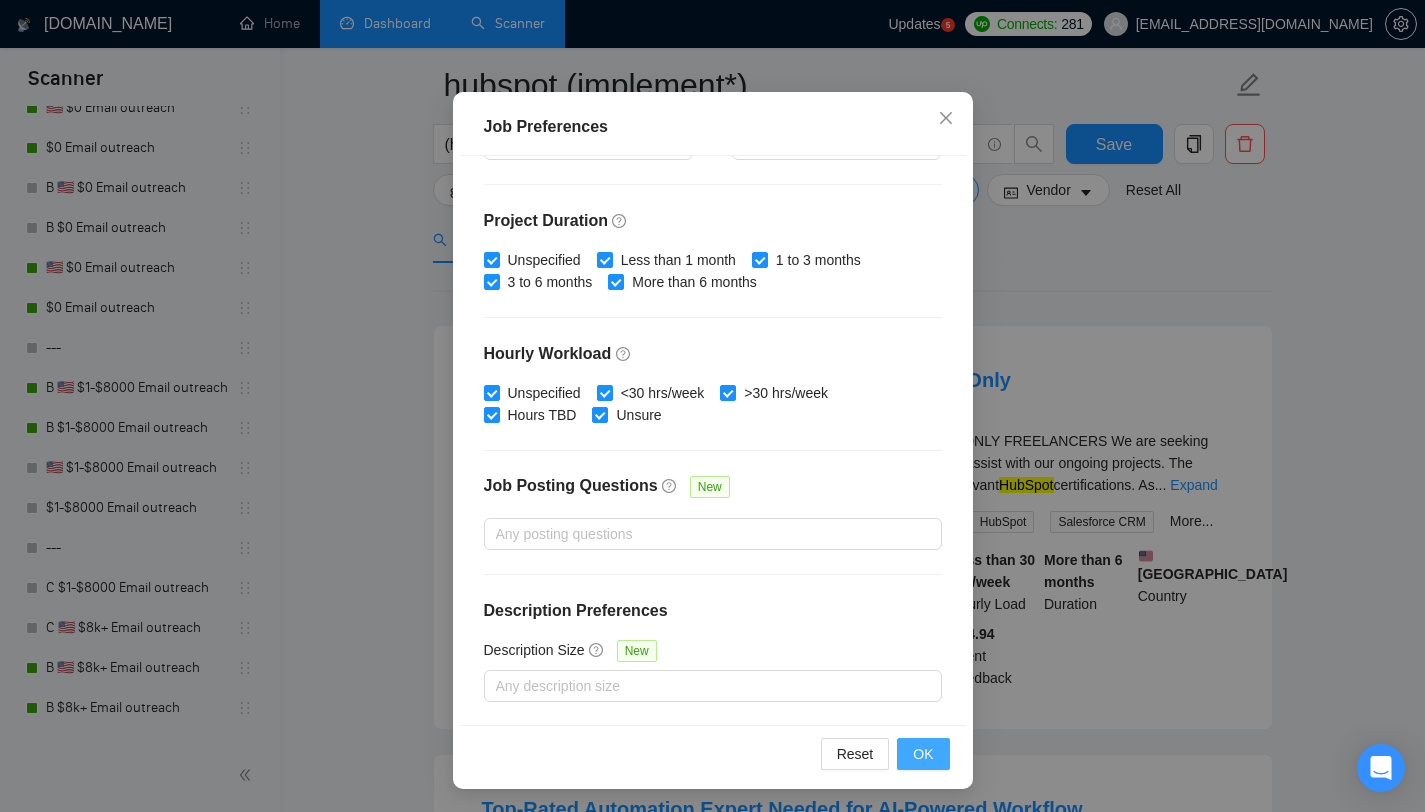 click on "OK" at bounding box center [923, 754] 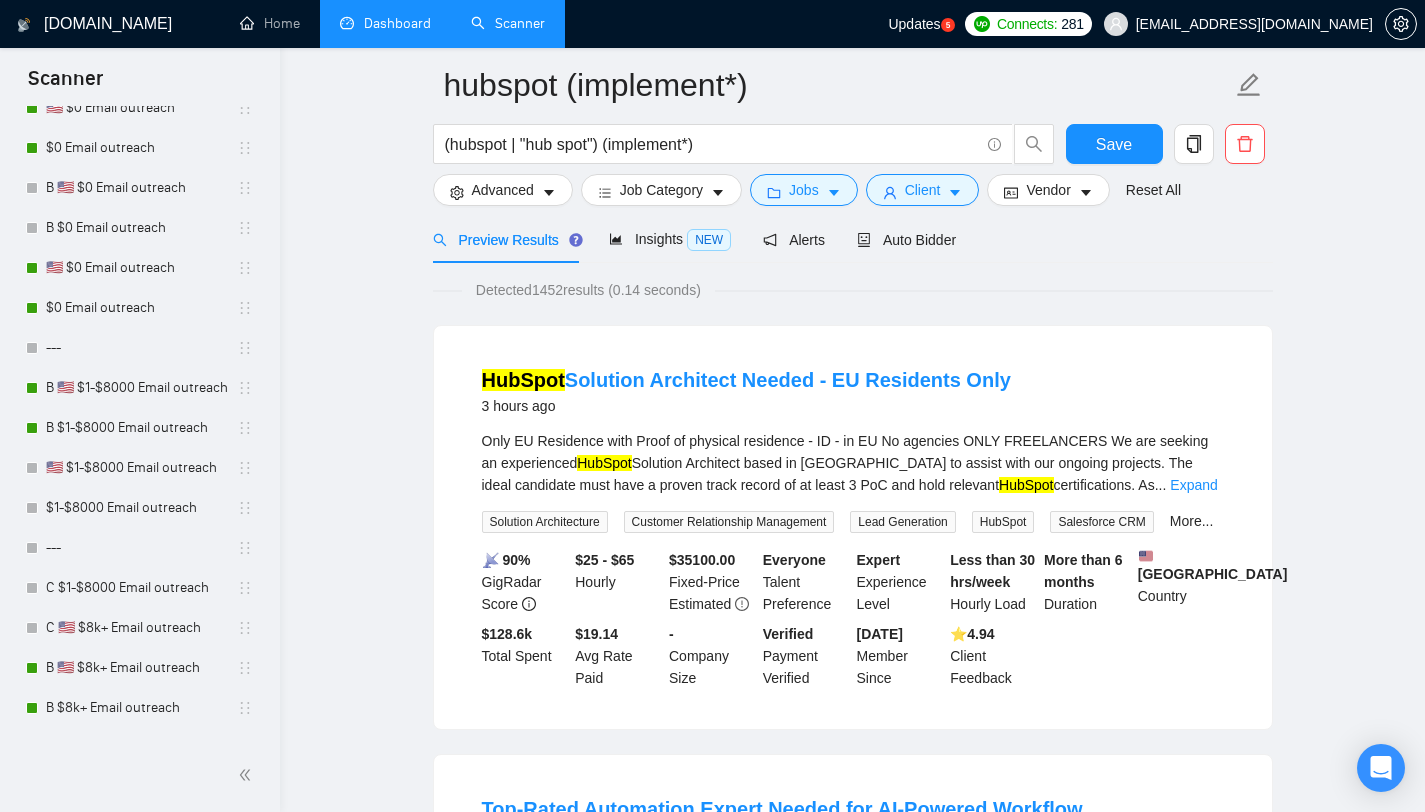 scroll, scrollTop: 28, scrollLeft: 0, axis: vertical 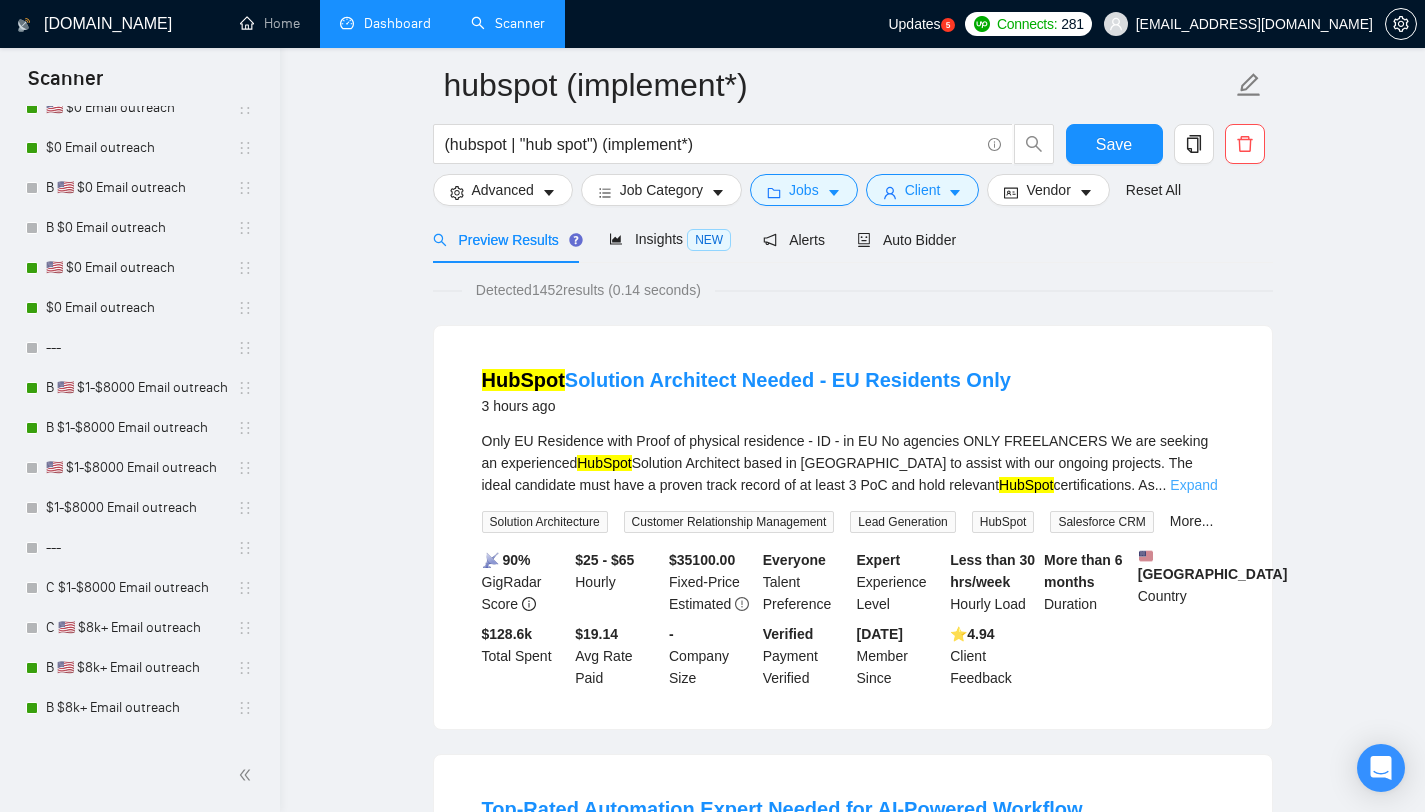 click on "Expand" at bounding box center (1193, 485) 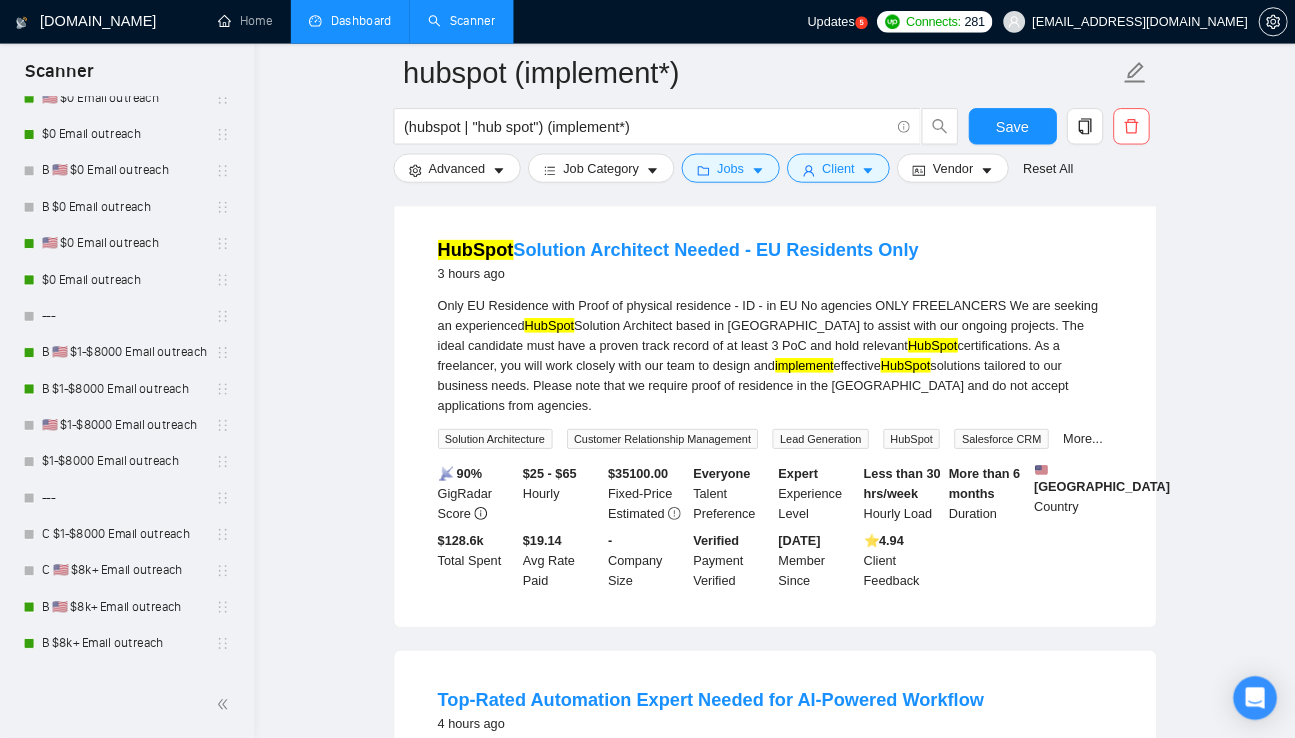 scroll, scrollTop: 198, scrollLeft: 0, axis: vertical 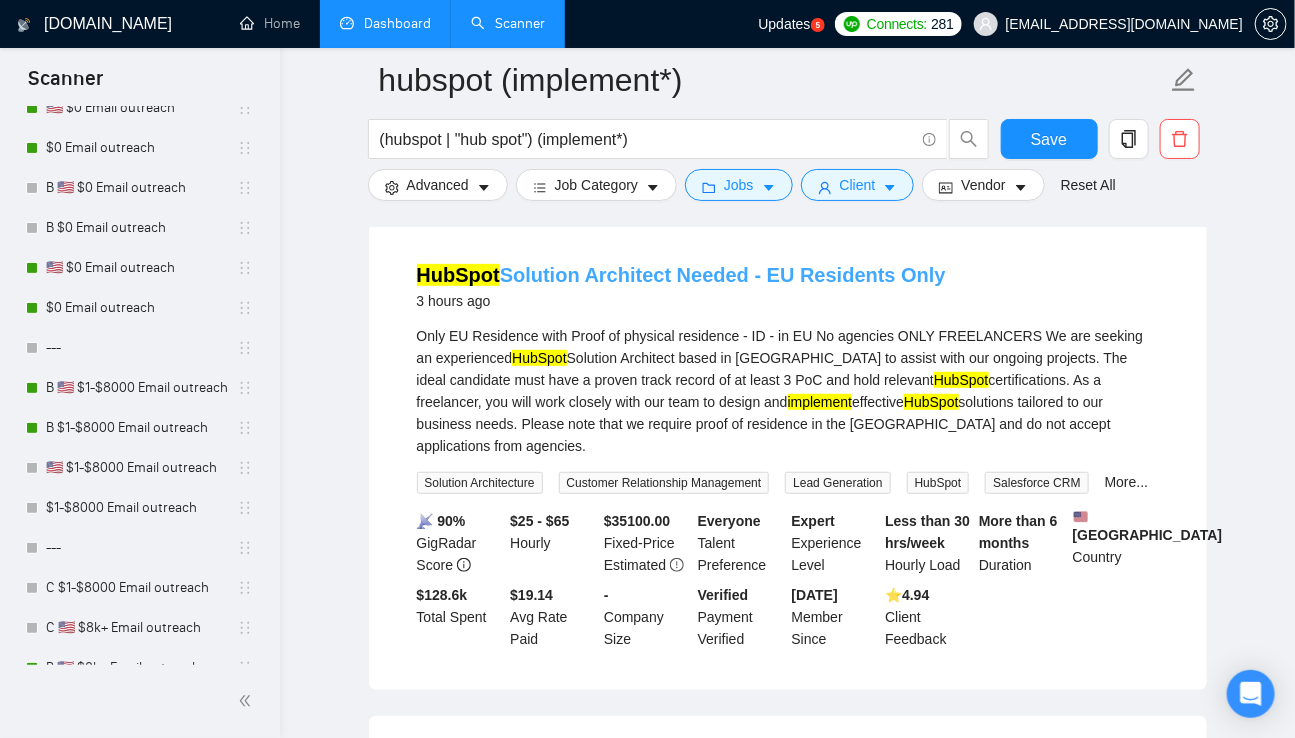 drag, startPoint x: 935, startPoint y: 275, endPoint x: 763, endPoint y: 272, distance: 172.02615 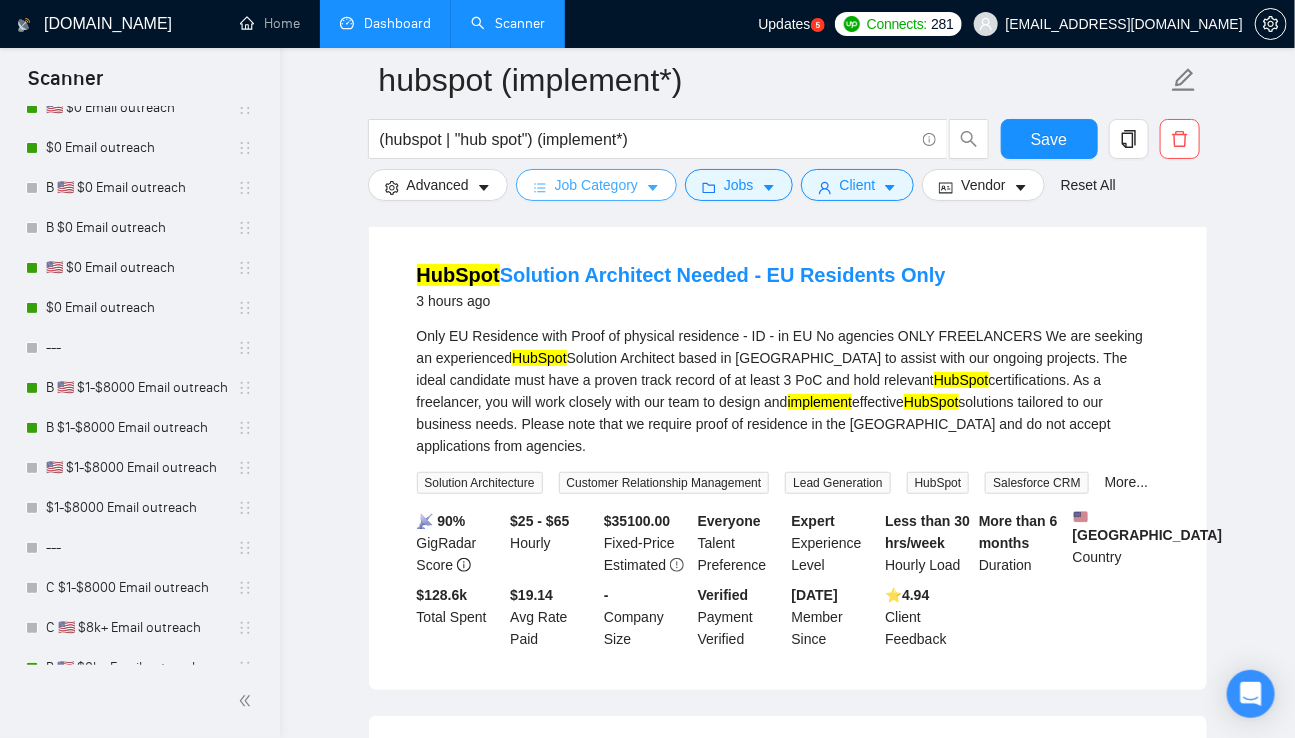 copy on "EU Residents Only" 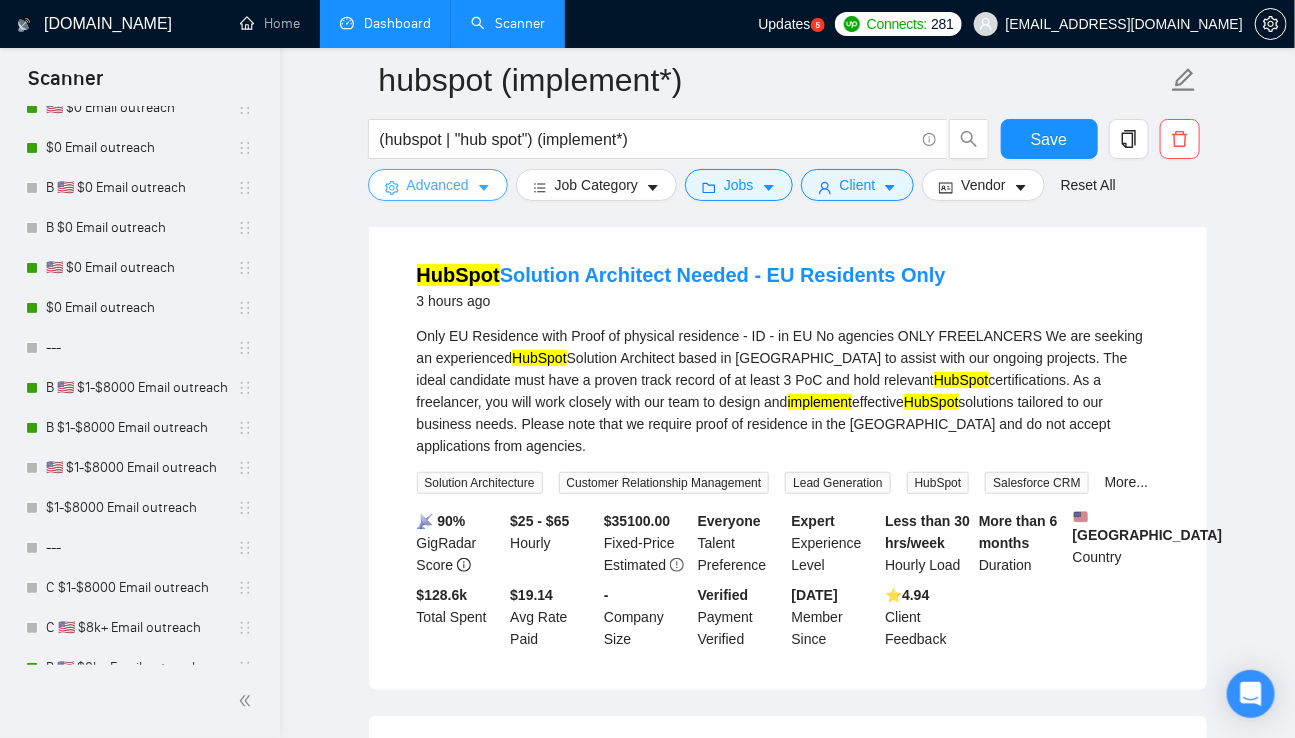 click on "Advanced" at bounding box center (438, 185) 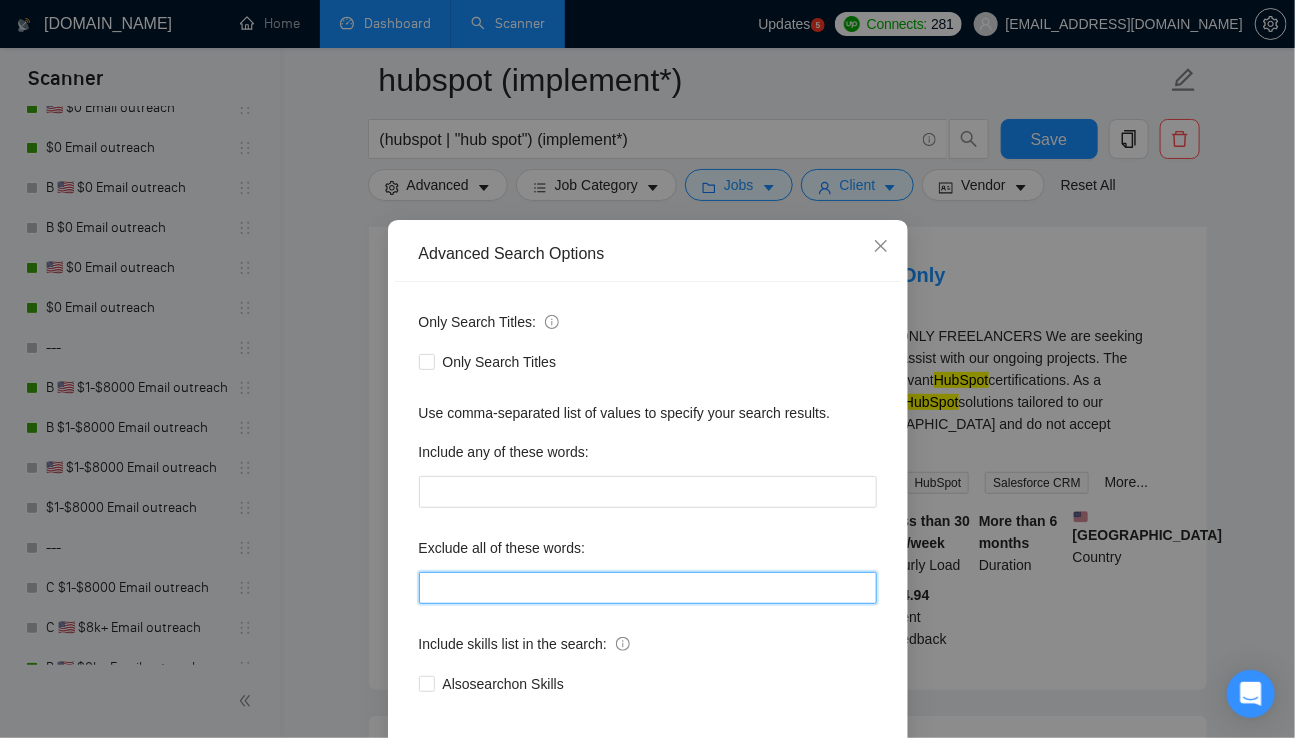 click at bounding box center (648, 588) 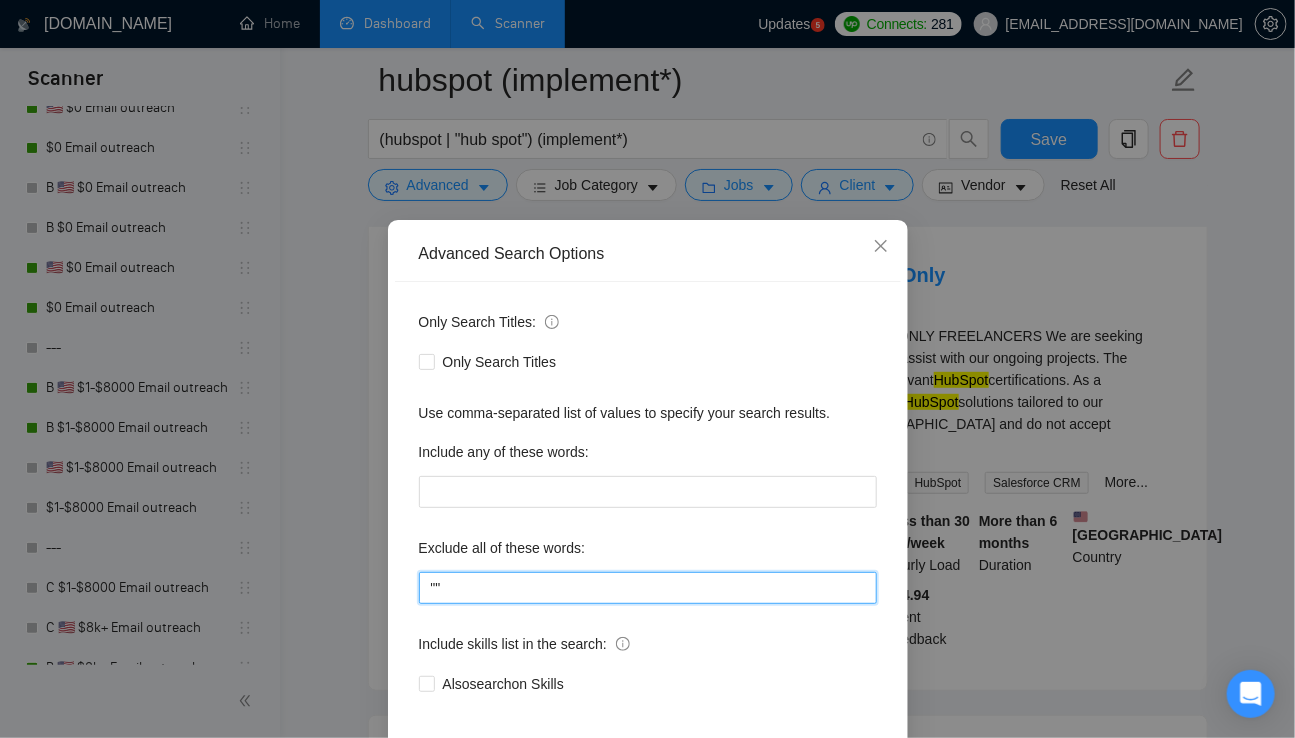paste on "EU Residents Only" 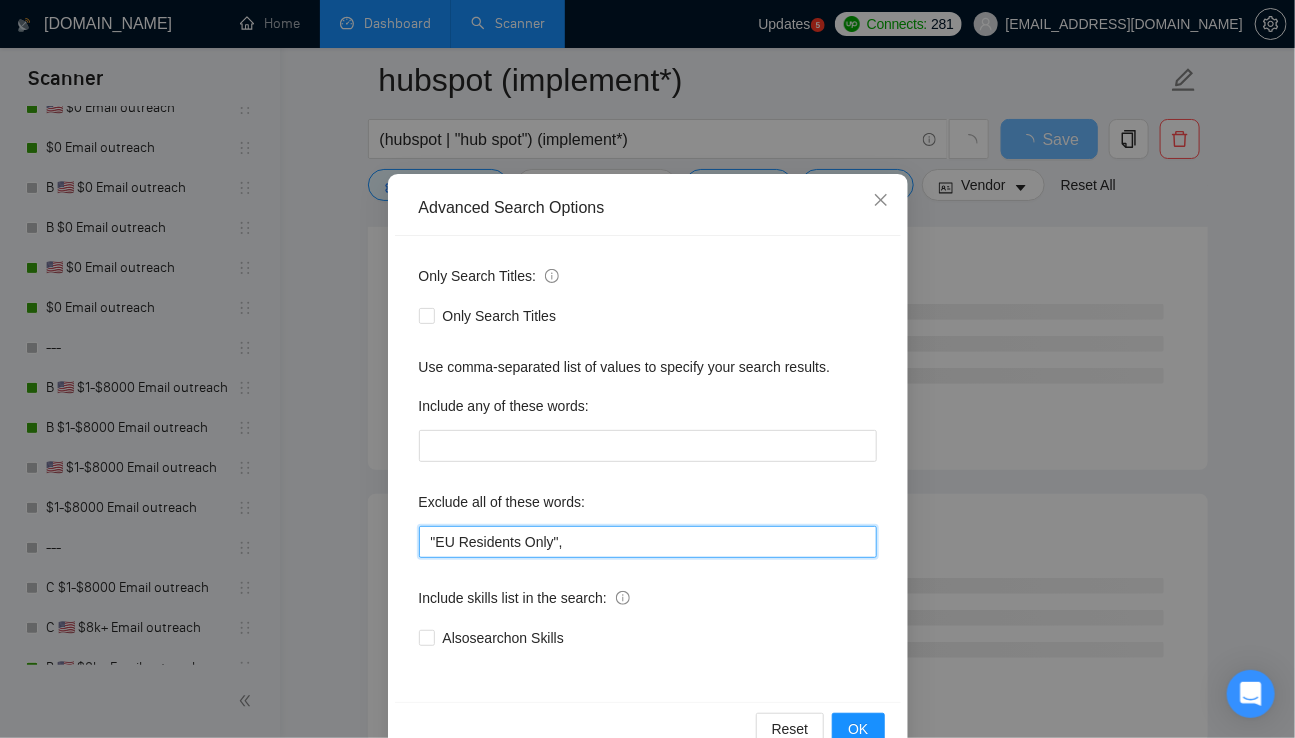 scroll, scrollTop: 93, scrollLeft: 0, axis: vertical 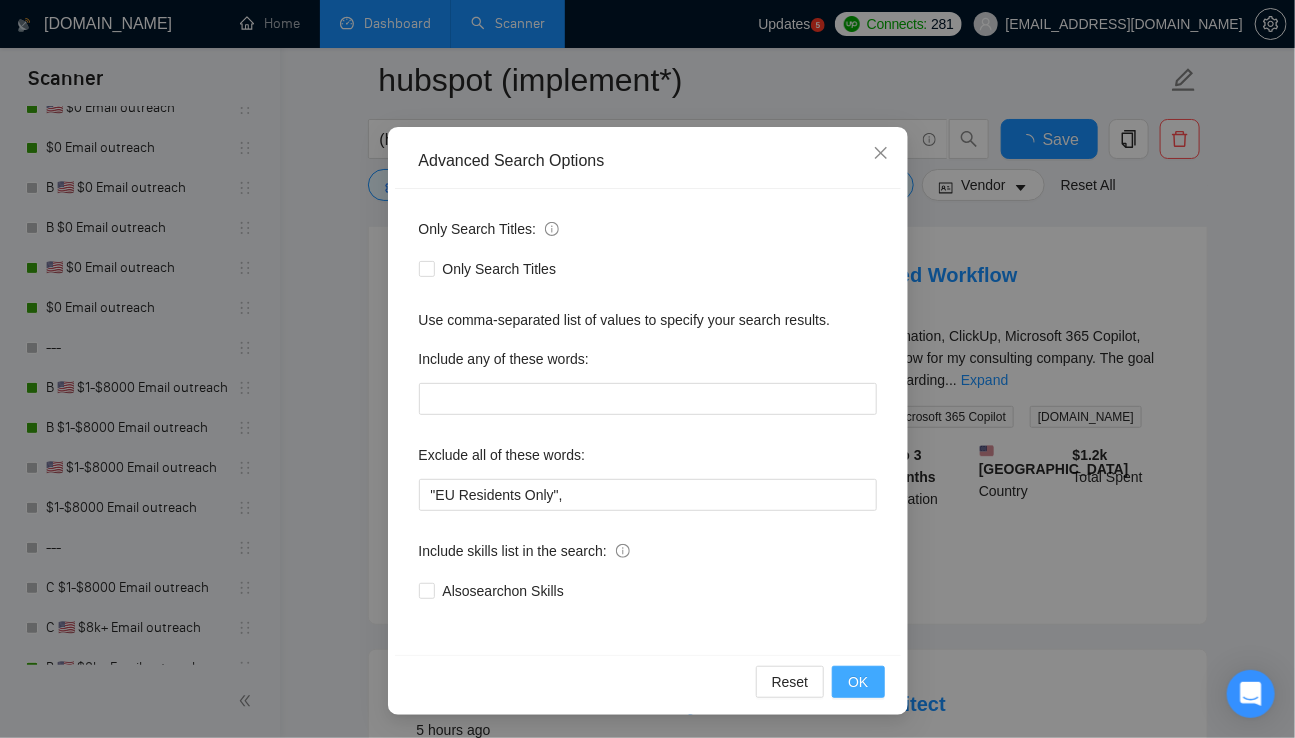 click on "OK" at bounding box center (858, 682) 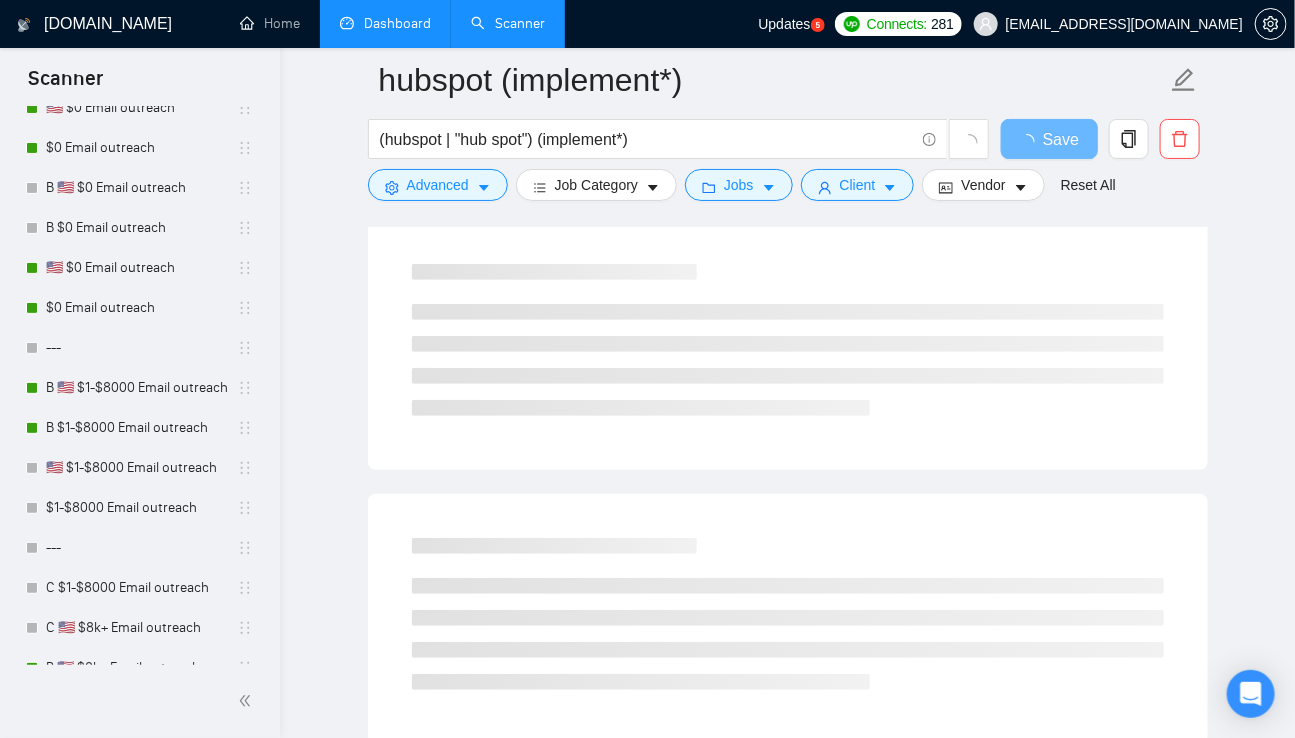 scroll, scrollTop: 0, scrollLeft: 0, axis: both 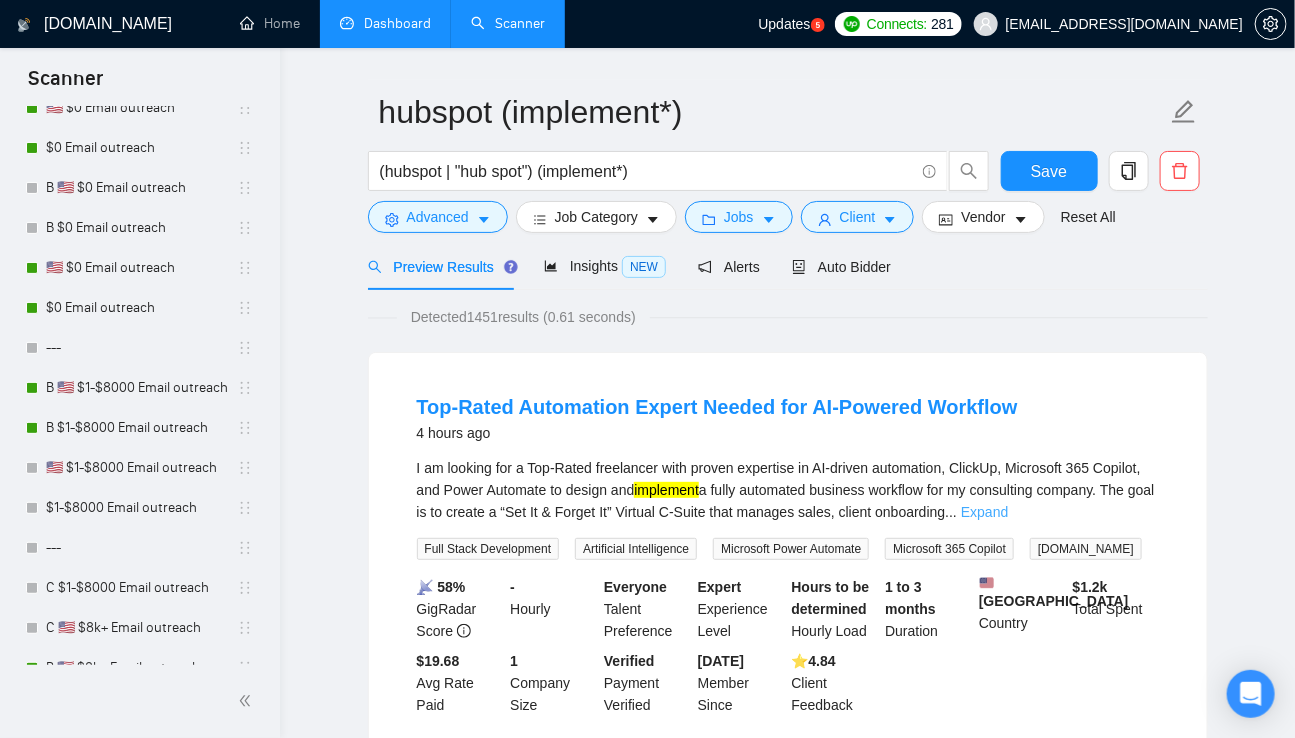 click on "Expand" at bounding box center [984, 512] 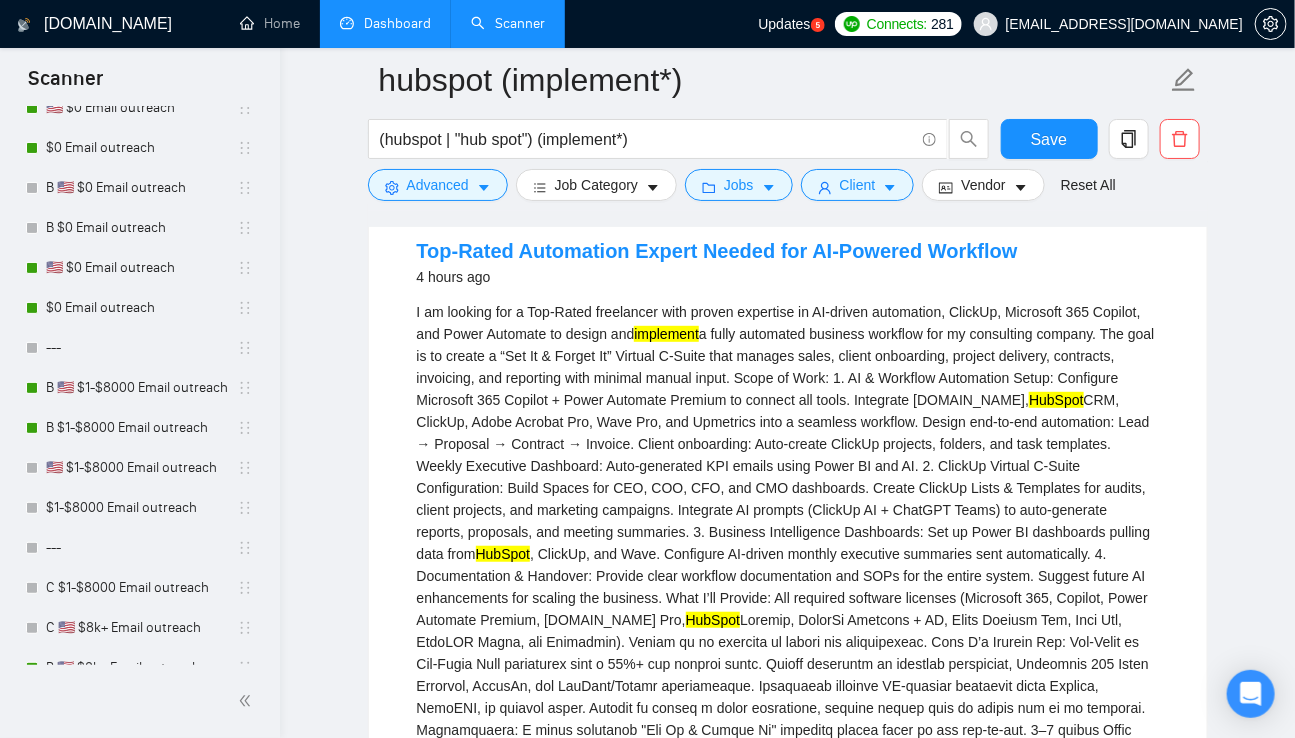 scroll, scrollTop: 230, scrollLeft: 0, axis: vertical 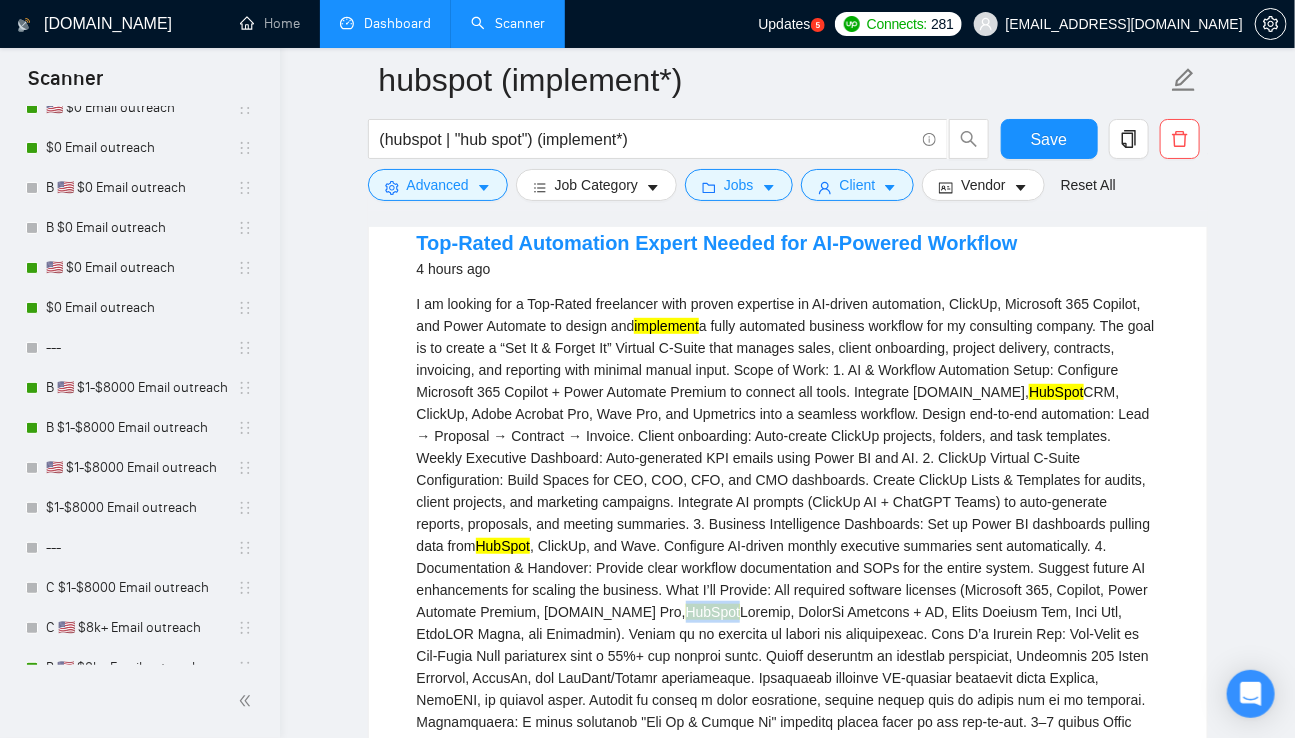 drag, startPoint x: 1134, startPoint y: 606, endPoint x: 1089, endPoint y: 606, distance: 45 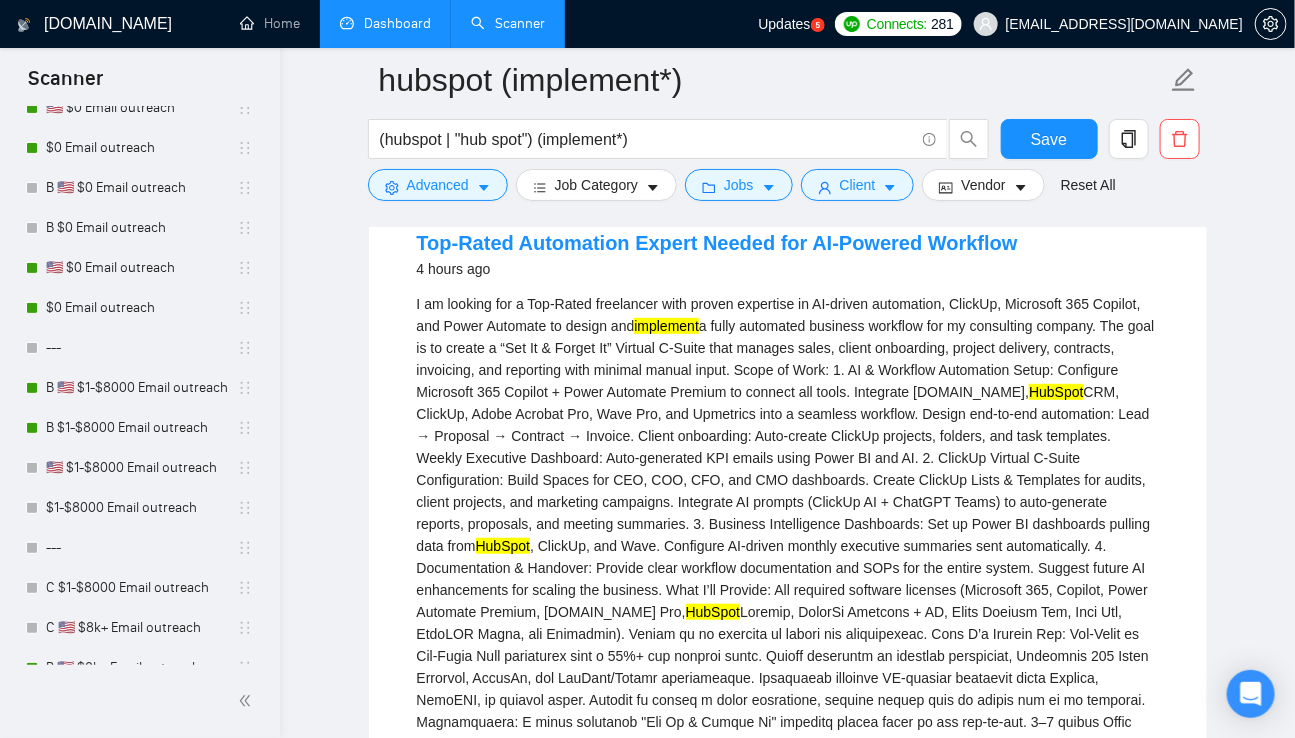 click on "Top-Rated Automation Expert Needed for AI-Powered Workflow 4 hours ago I am looking for a Top-Rated freelancer with proven expertise in AI-driven automation, ClickUp, Microsoft 365 Copilot, and Power Automate to design and  implement  a fully automated business workflow for my consulting company.
The goal is to create a “Set It & Forget It” Virtual C-Suite that manages sales, client onboarding, project delivery, contracts, invoicing, and reporting with minimal manual input.
Scope of Work:
1. AI & Workflow Automation Setup:
Configure Microsoft 365 Copilot + Power Automate Premium to connect all tools.
Integrate [DOMAIN_NAME],  HubSpot HubSpot , ClickUp, and Wave.
Configure AI-driven monthly executive summaries sent automatically.
4. Documentation & Handover:
Provide clear workflow documentation and SOPs for the entire system.
Suggest future AI enhancements for scaling the business.
What I’ll Provide:
All required software licenses (Microsoft 365, Copilot, Power Automate Premium, [DOMAIN_NAME] Pro,  📡" at bounding box center (788, 632) 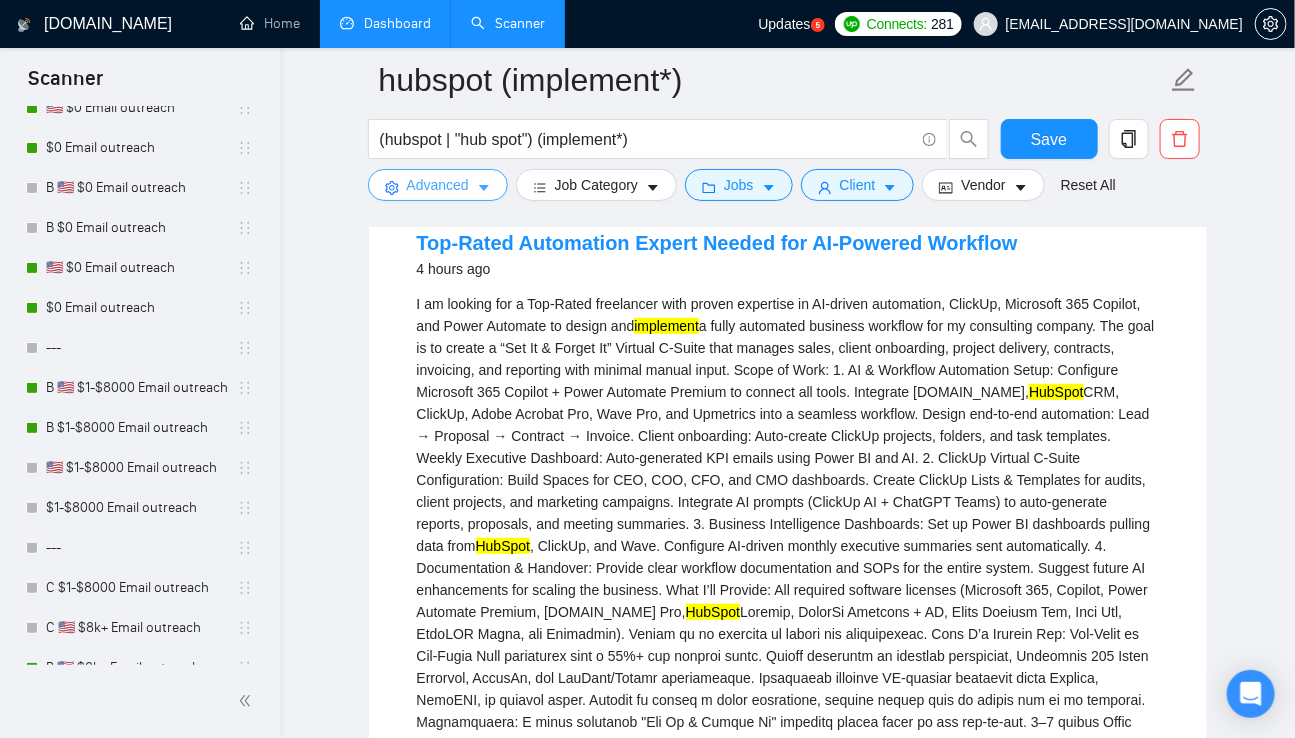 drag, startPoint x: 427, startPoint y: 185, endPoint x: 441, endPoint y: 216, distance: 34.0147 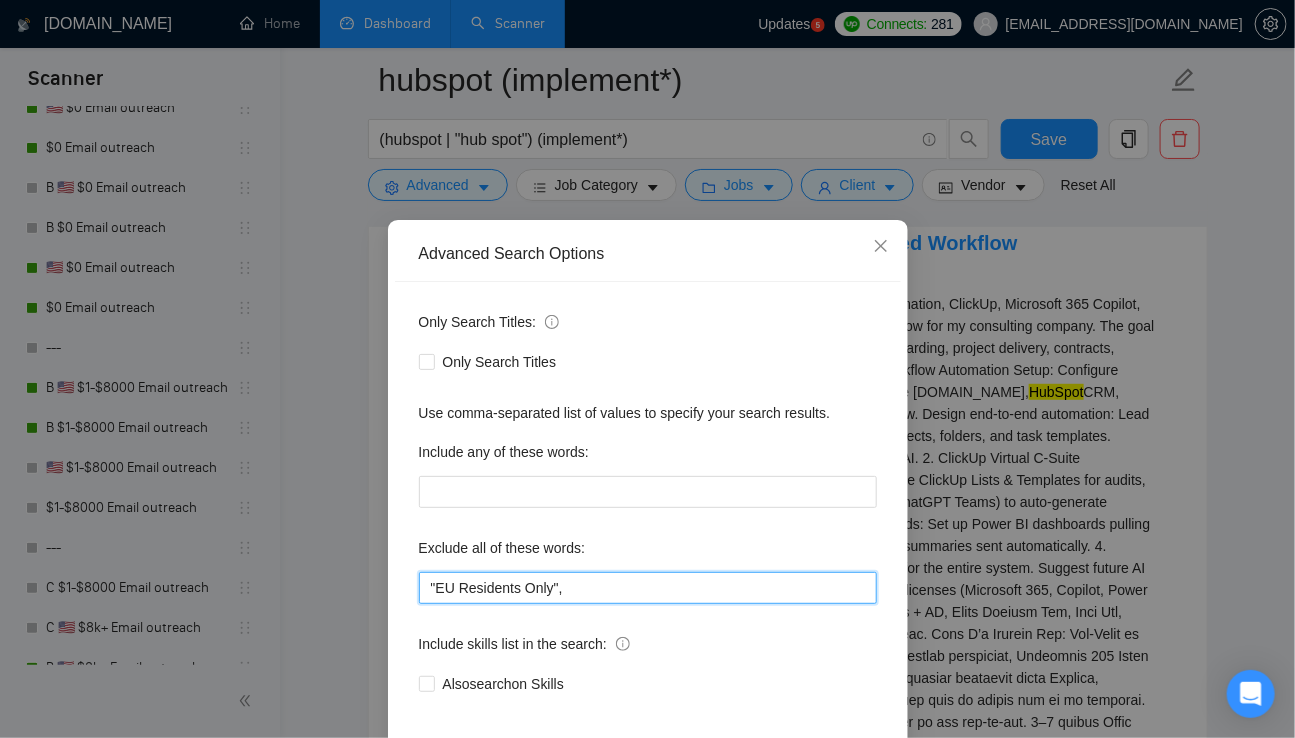click on ""EU Residents Only"," at bounding box center (648, 588) 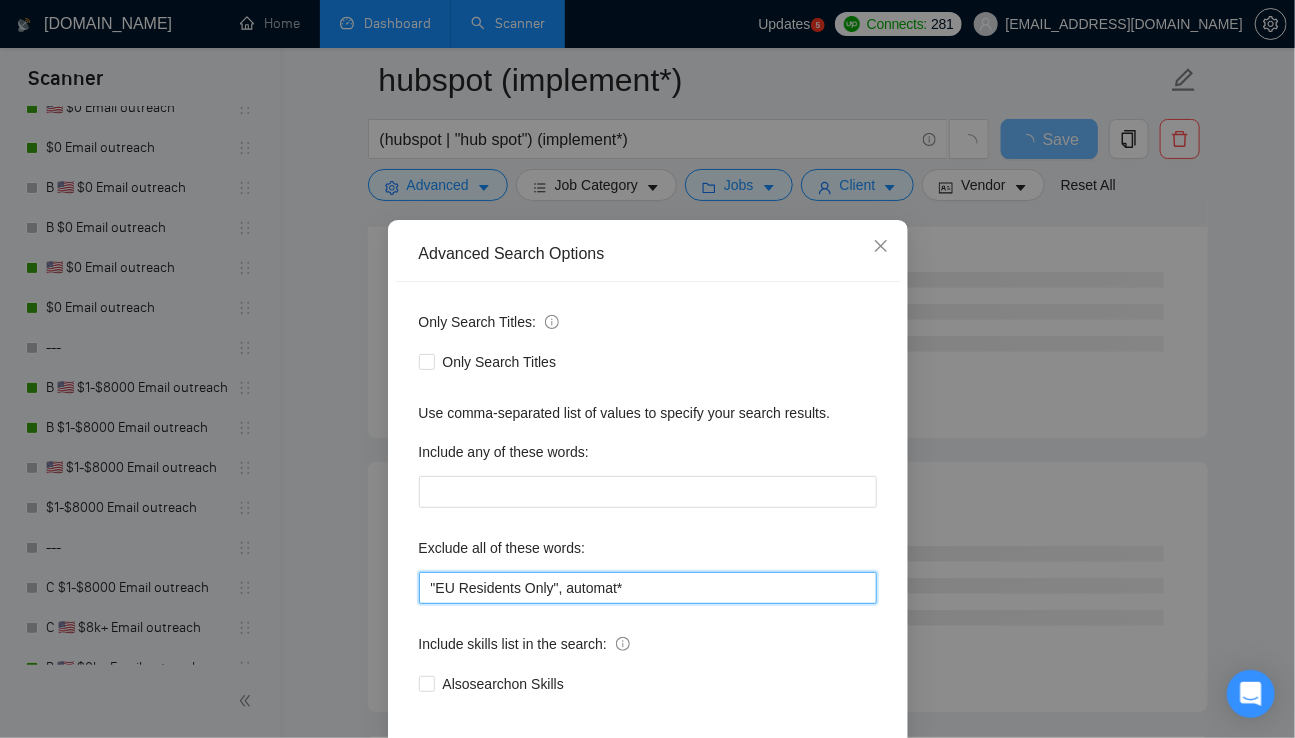 click on ""EU Residents Only", automat*" at bounding box center (648, 588) 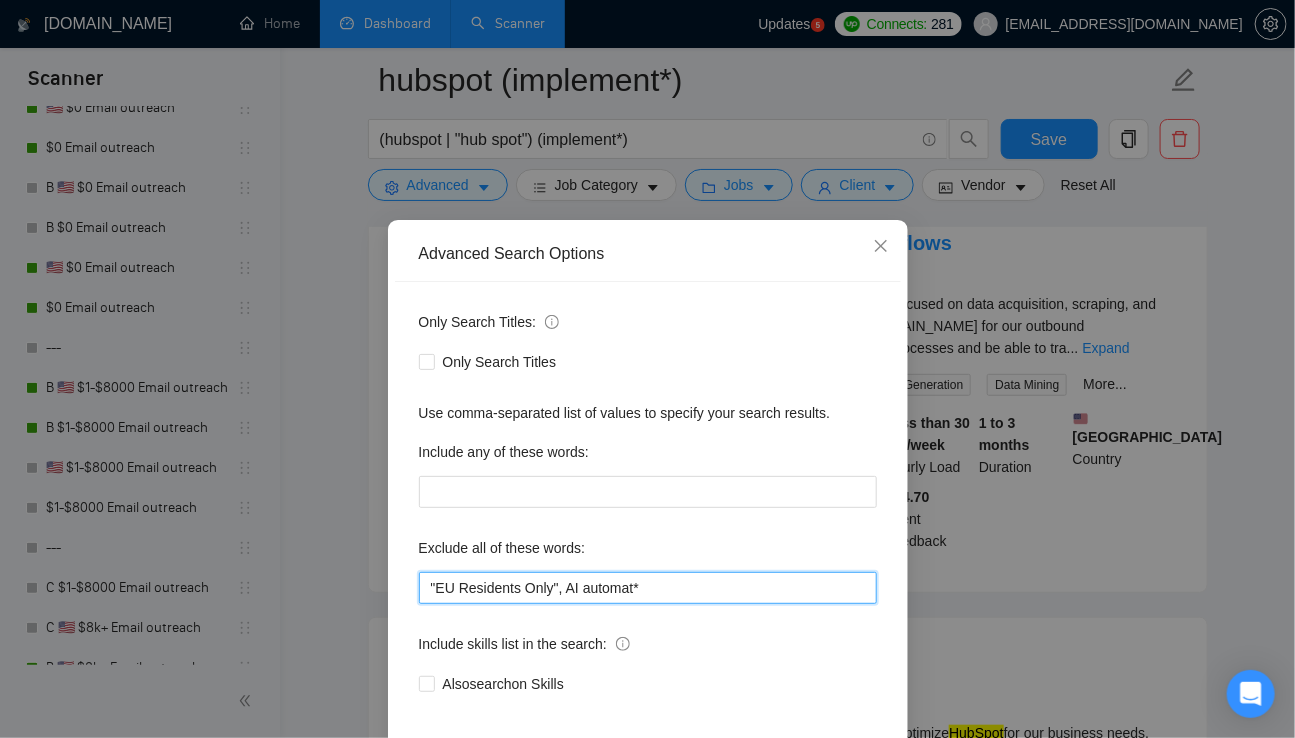 click on ""EU Residents Only", AI automat*" at bounding box center [648, 588] 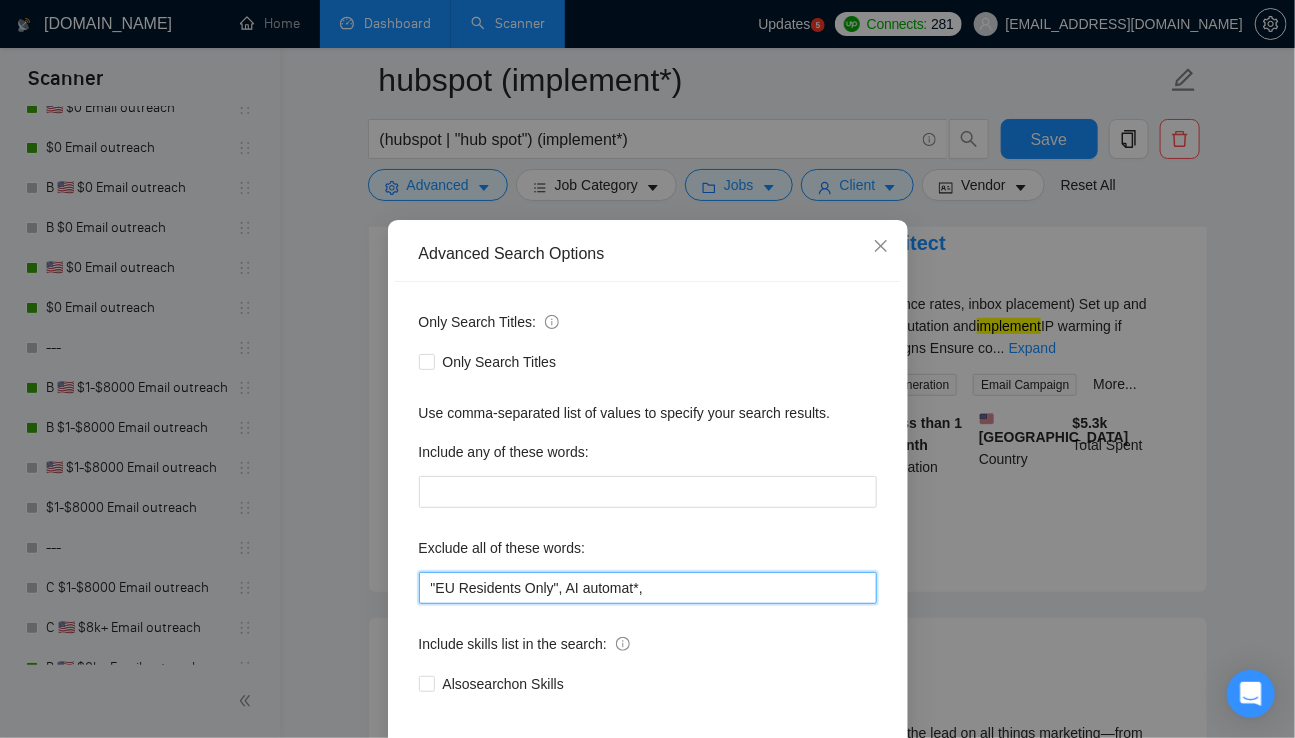 click on ""EU Residents Only", AI automat*," at bounding box center (648, 588) 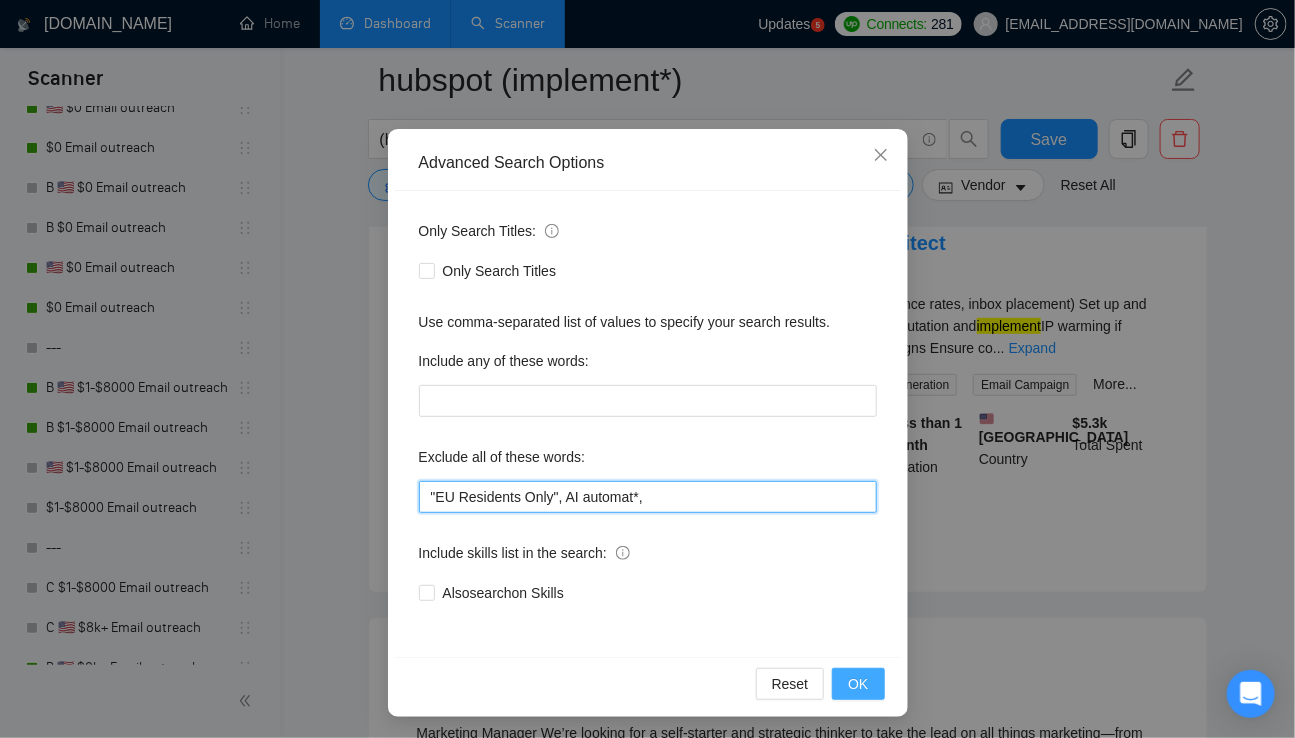 scroll, scrollTop: 93, scrollLeft: 0, axis: vertical 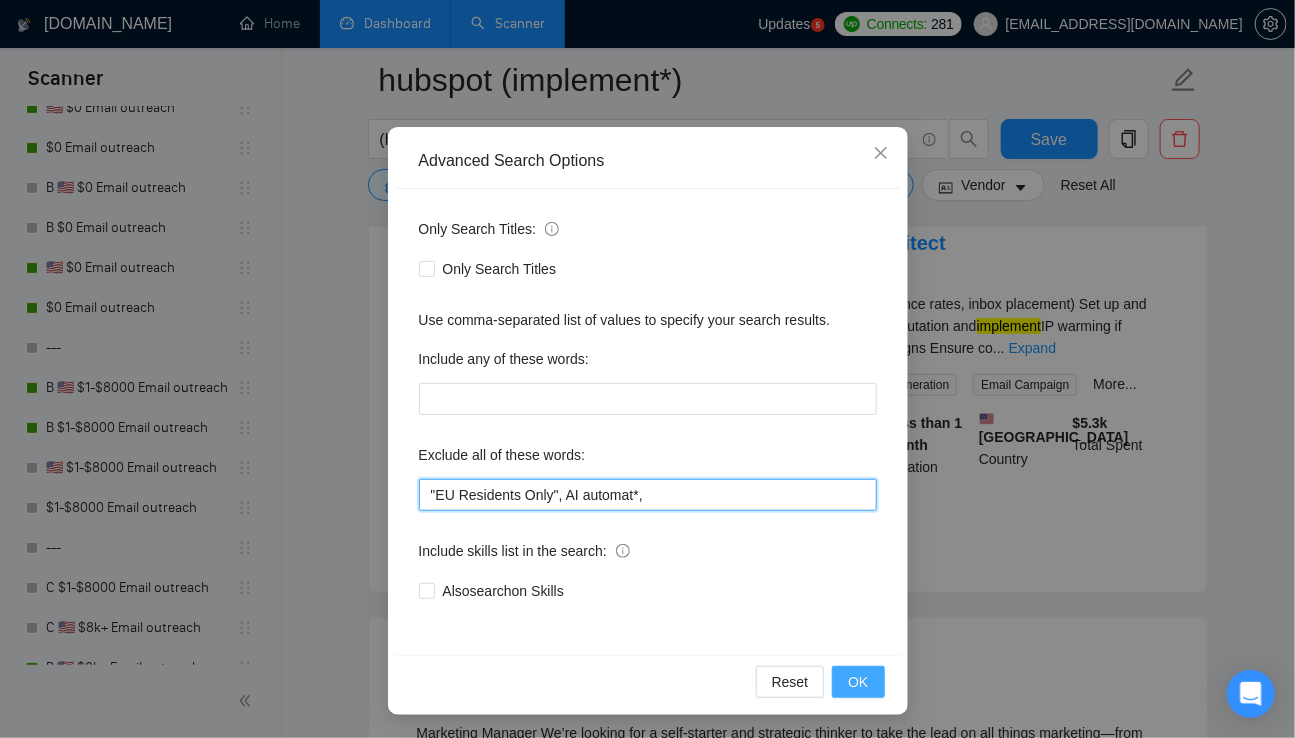 type on ""EU Residents Only", AI automat*," 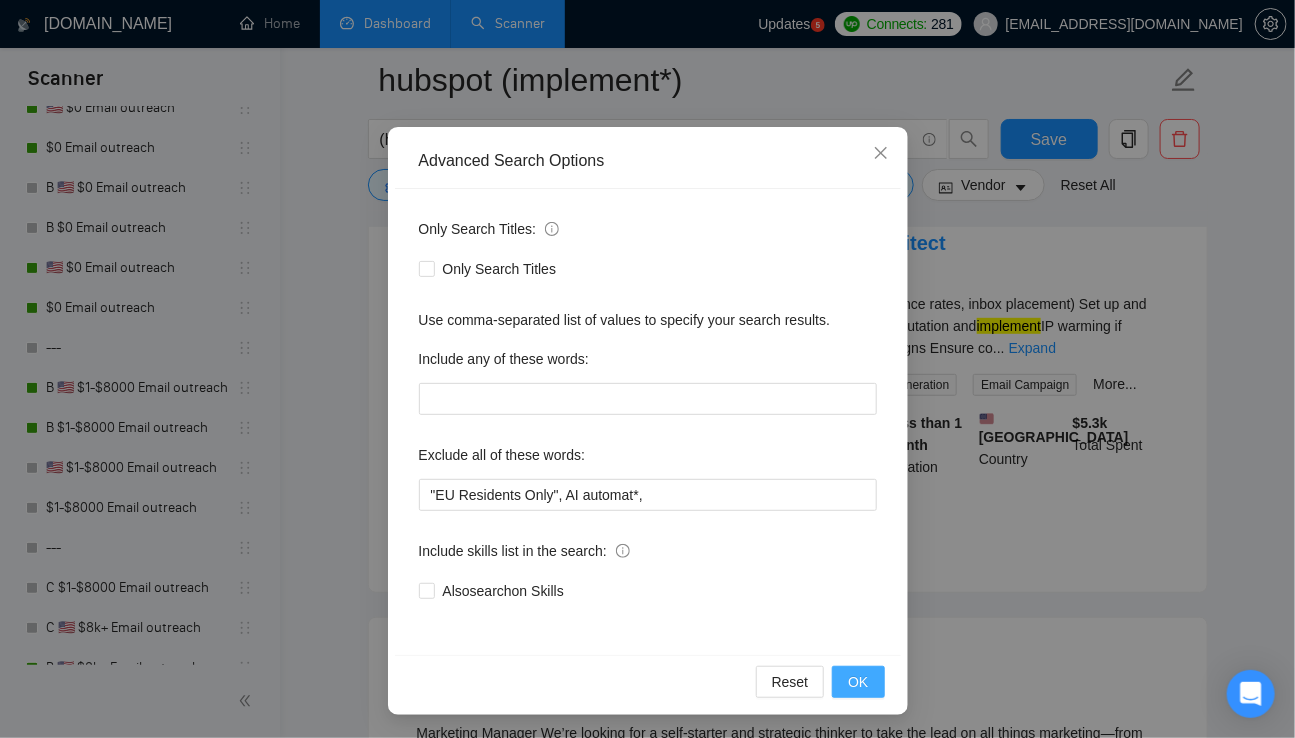 click on "OK" at bounding box center (858, 682) 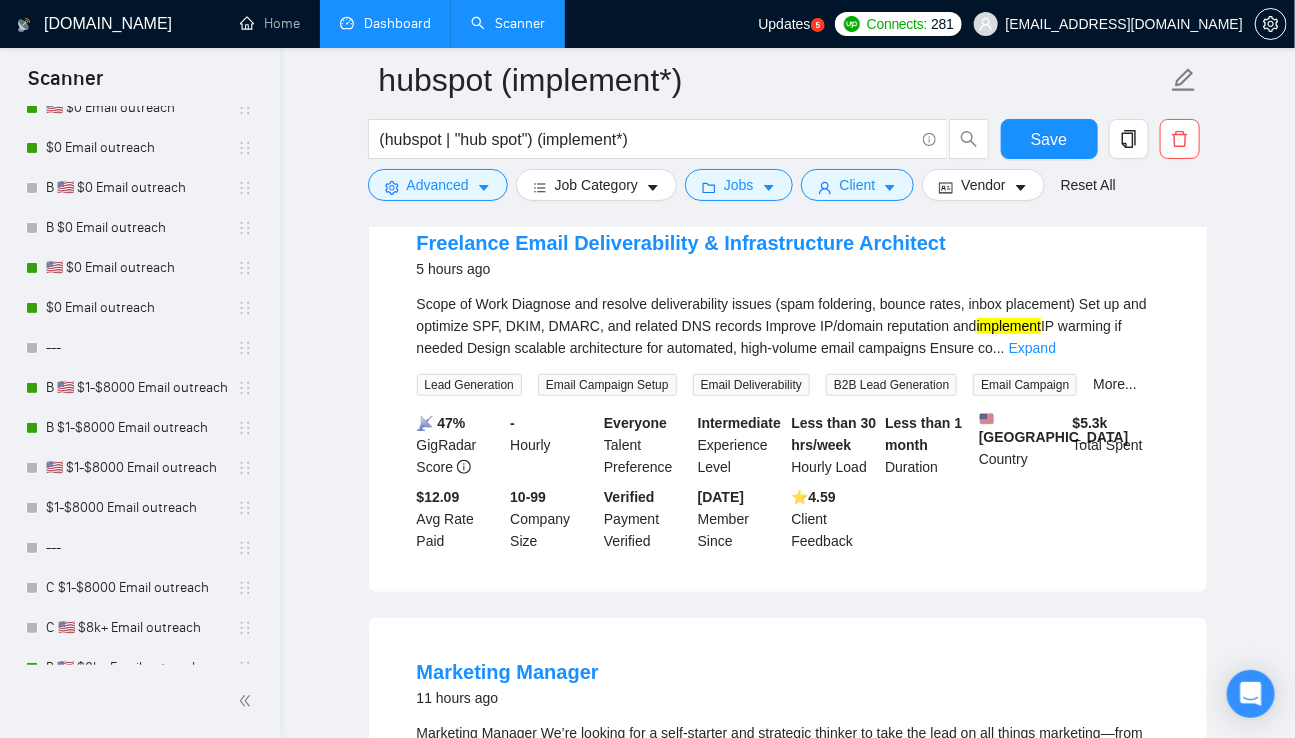 scroll, scrollTop: 0, scrollLeft: 0, axis: both 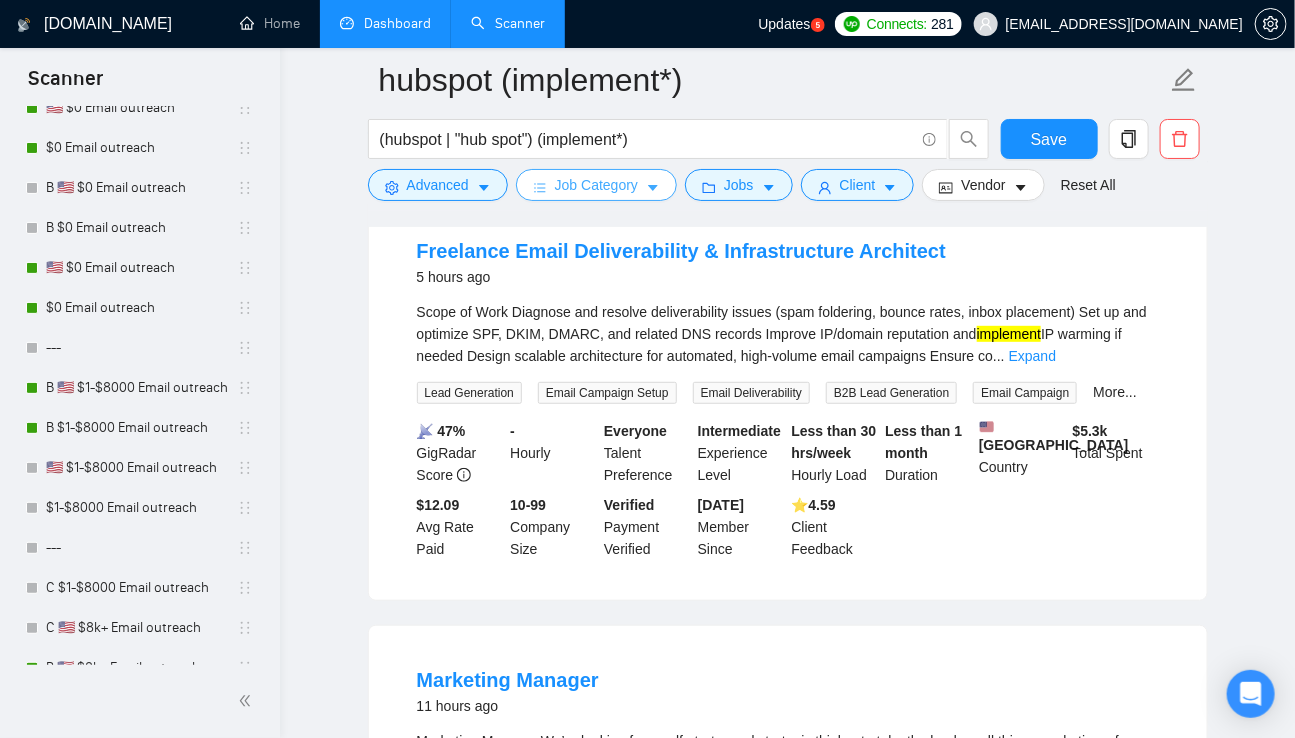 click on "Job Category" at bounding box center [596, 185] 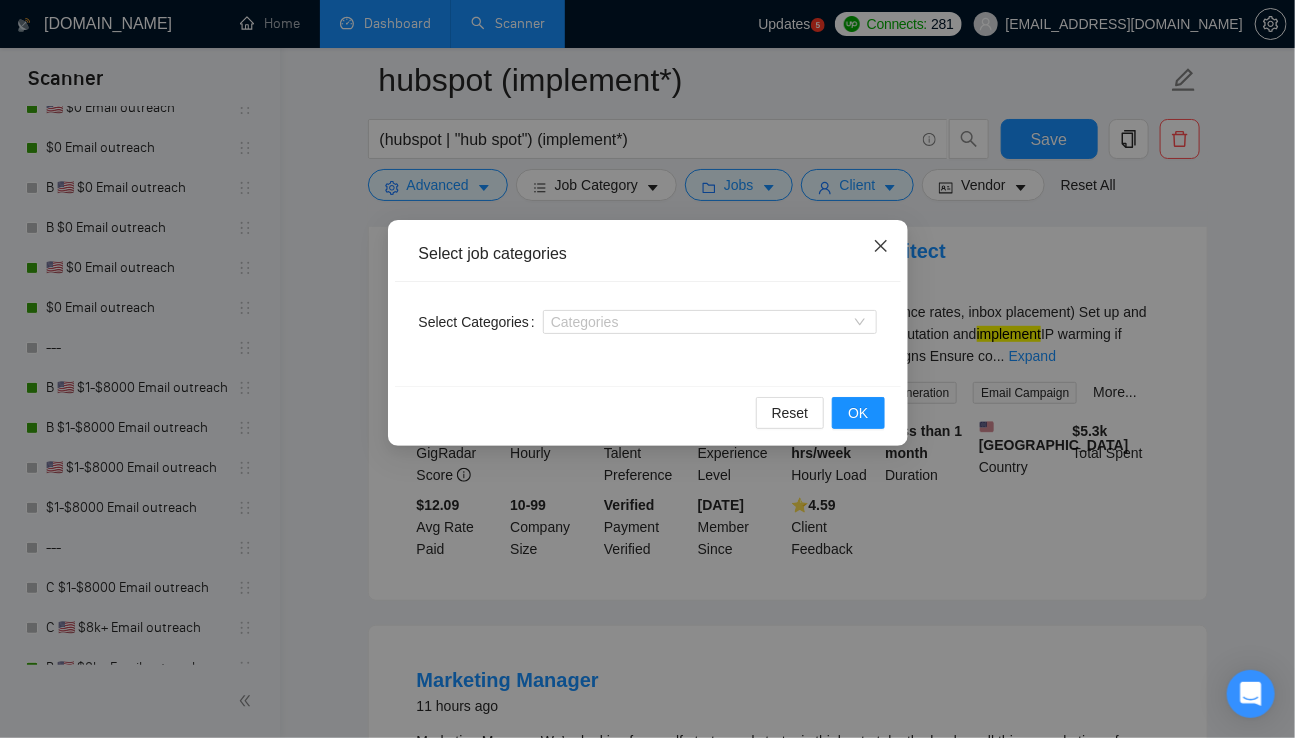 click at bounding box center [881, 247] 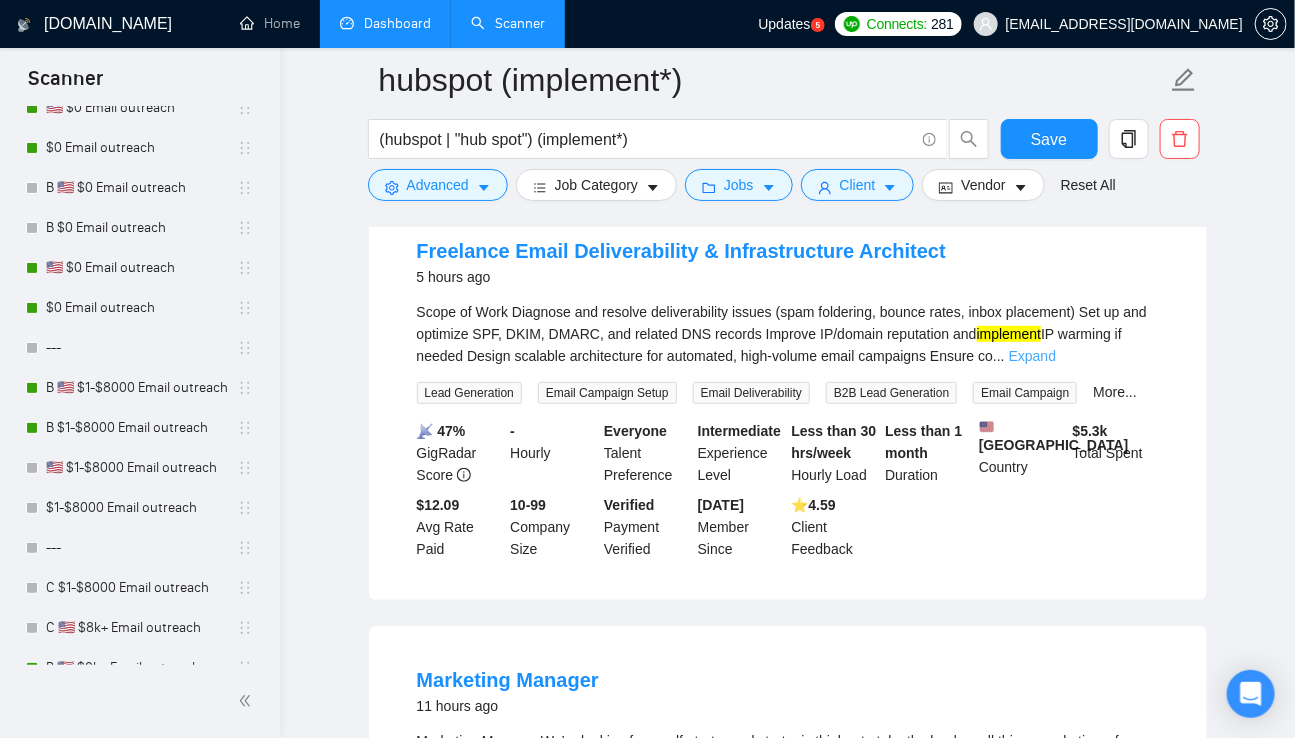click on "Expand" at bounding box center (1032, 356) 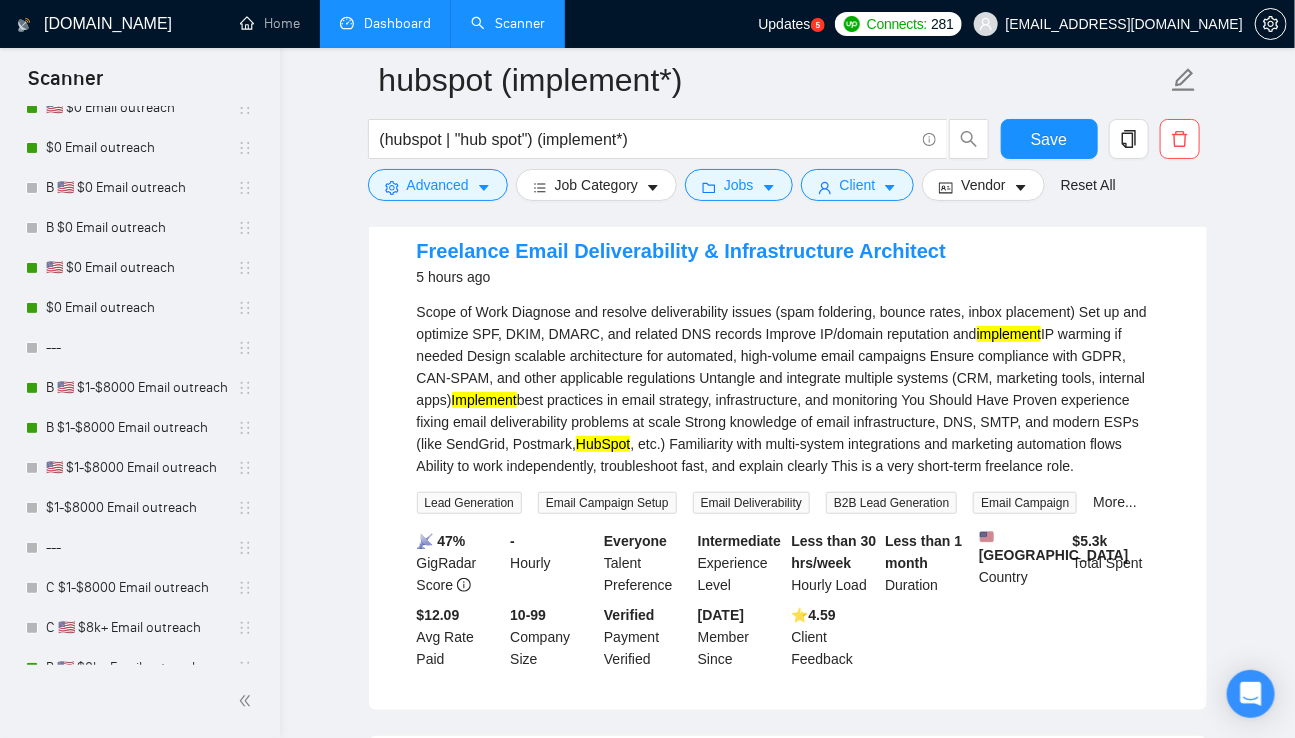 click on "HubSpot" at bounding box center [603, 444] 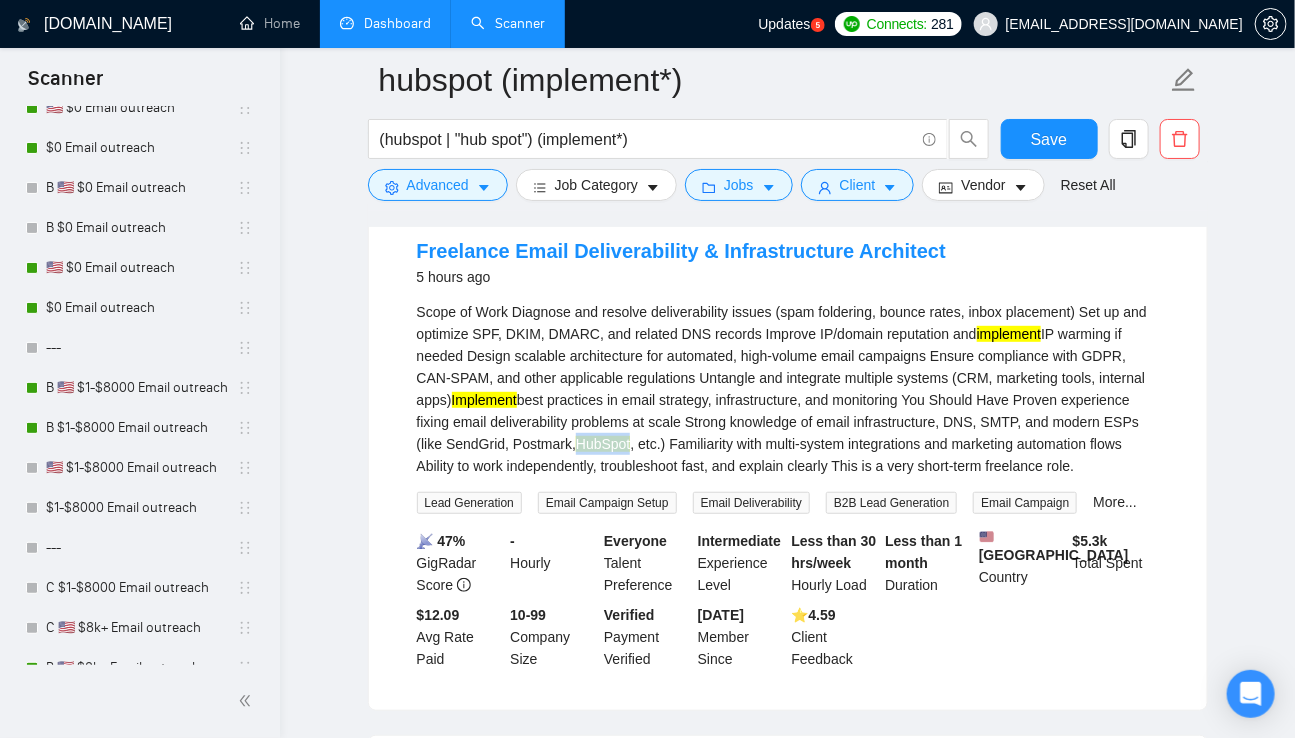 click on "HubSpot" at bounding box center (603, 444) 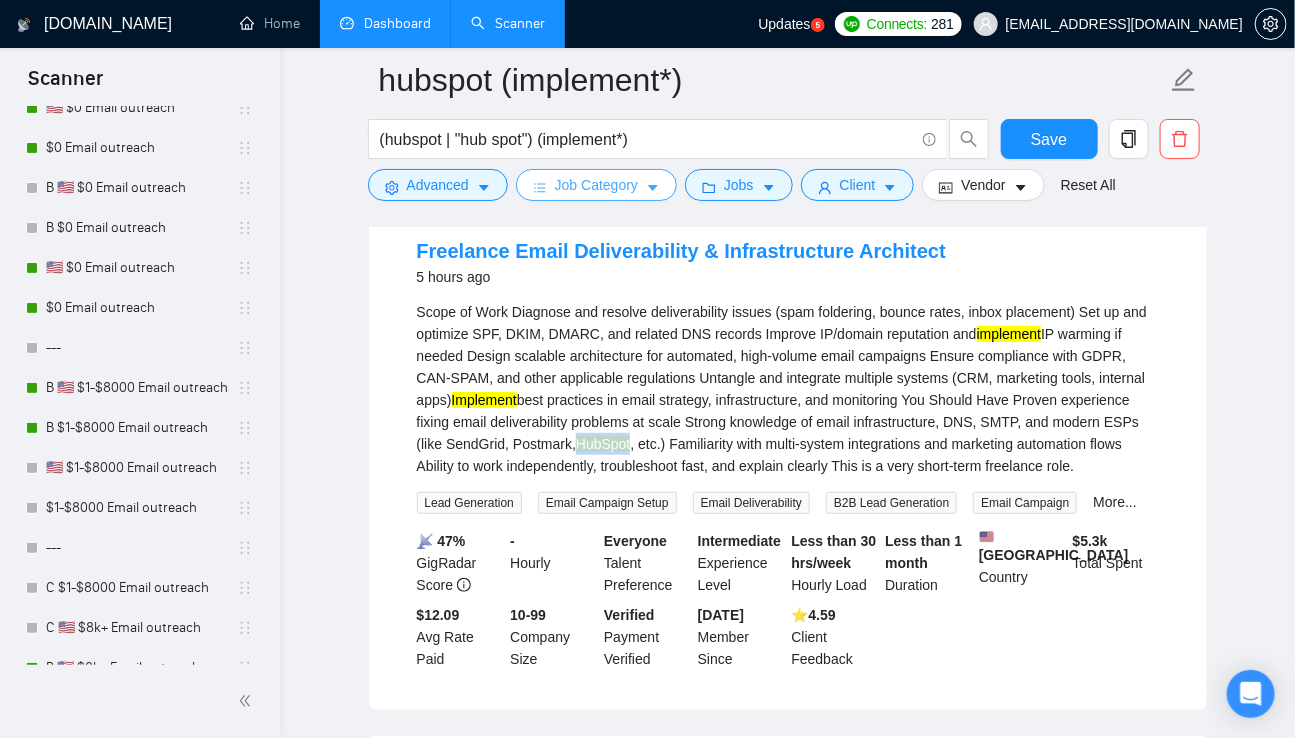 click on "Job Category" at bounding box center (596, 185) 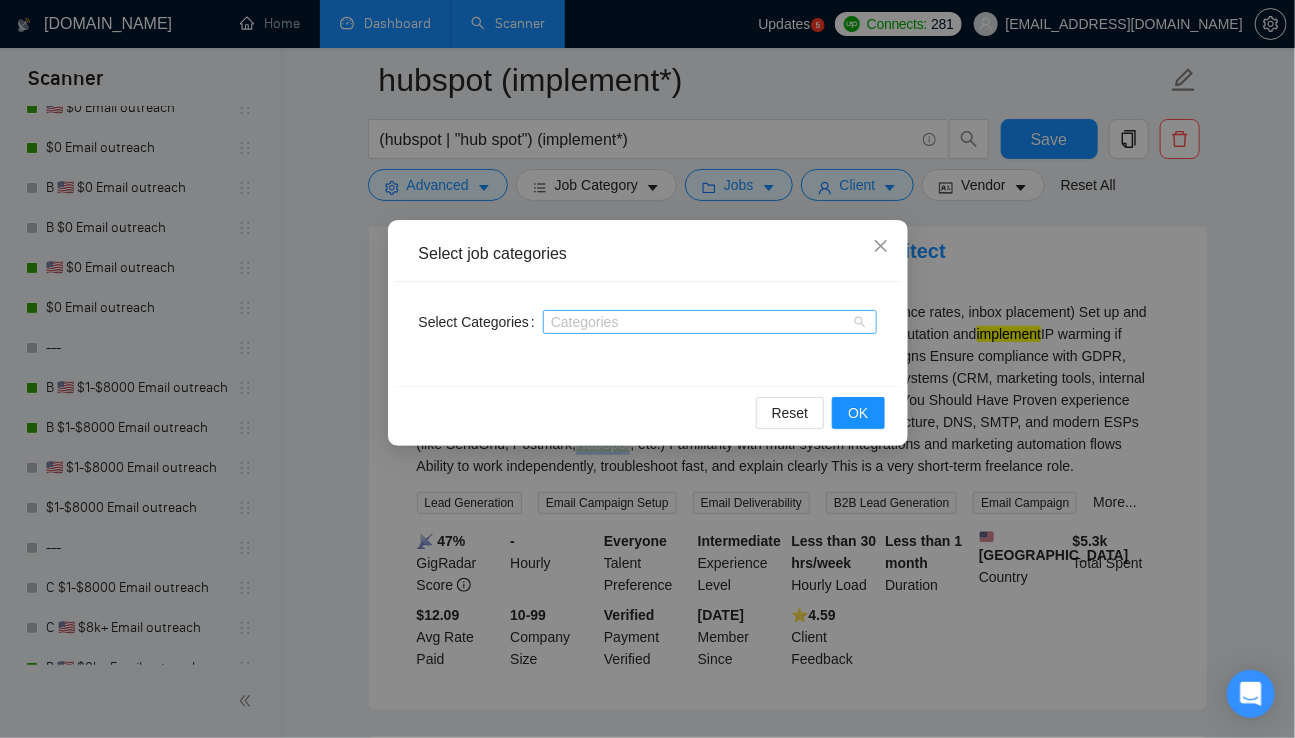 click on "Categories" at bounding box center (710, 322) 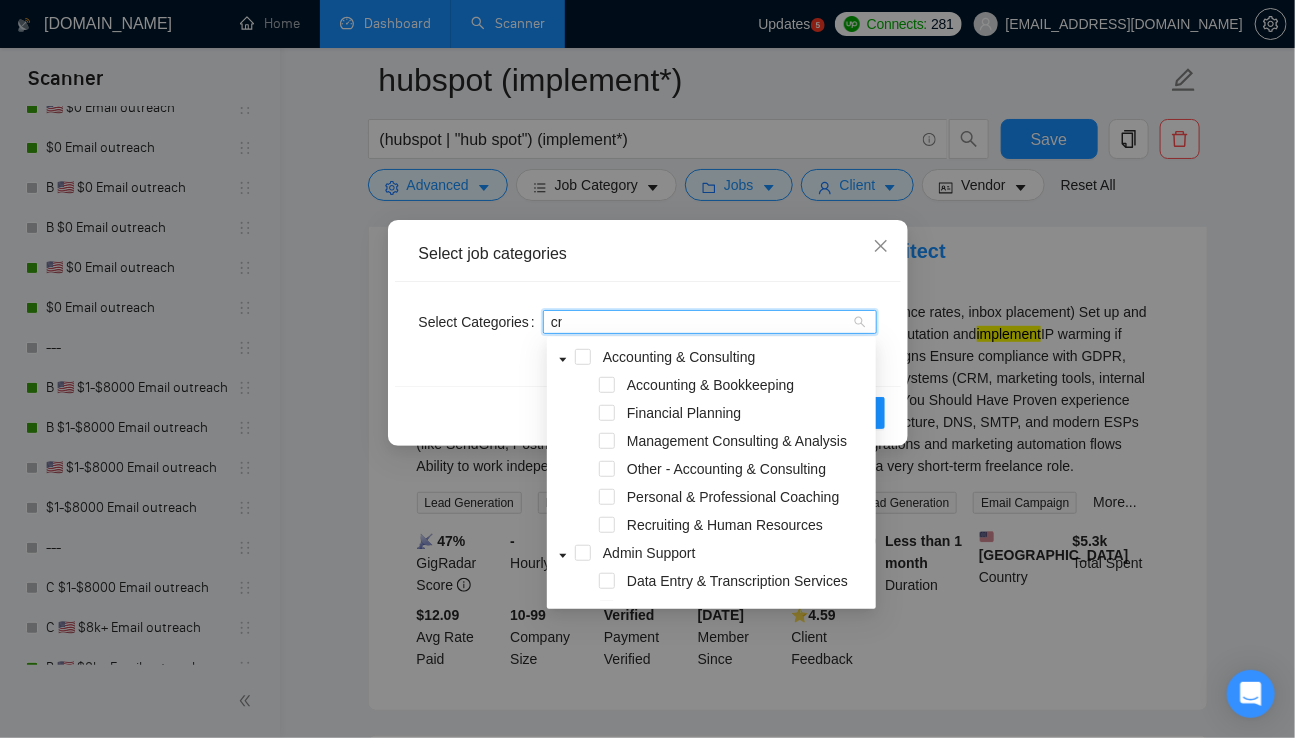 type on "crm" 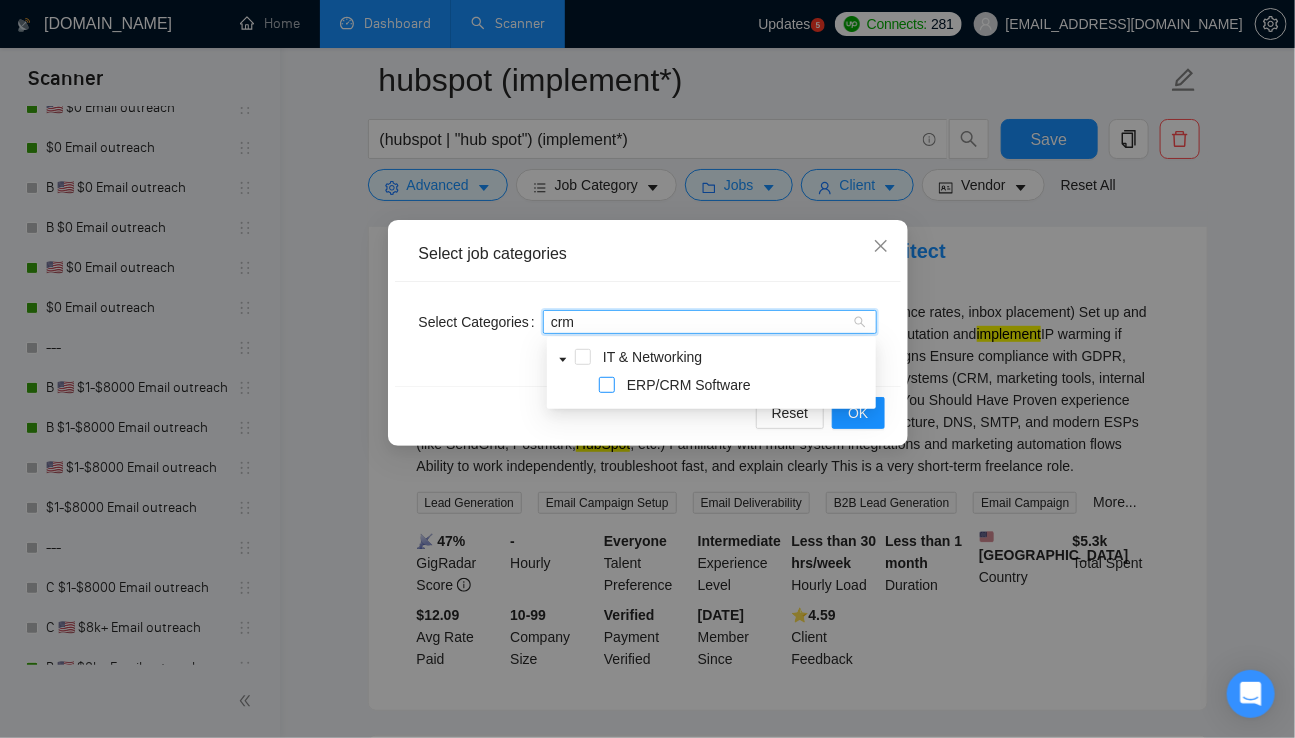 click at bounding box center (607, 385) 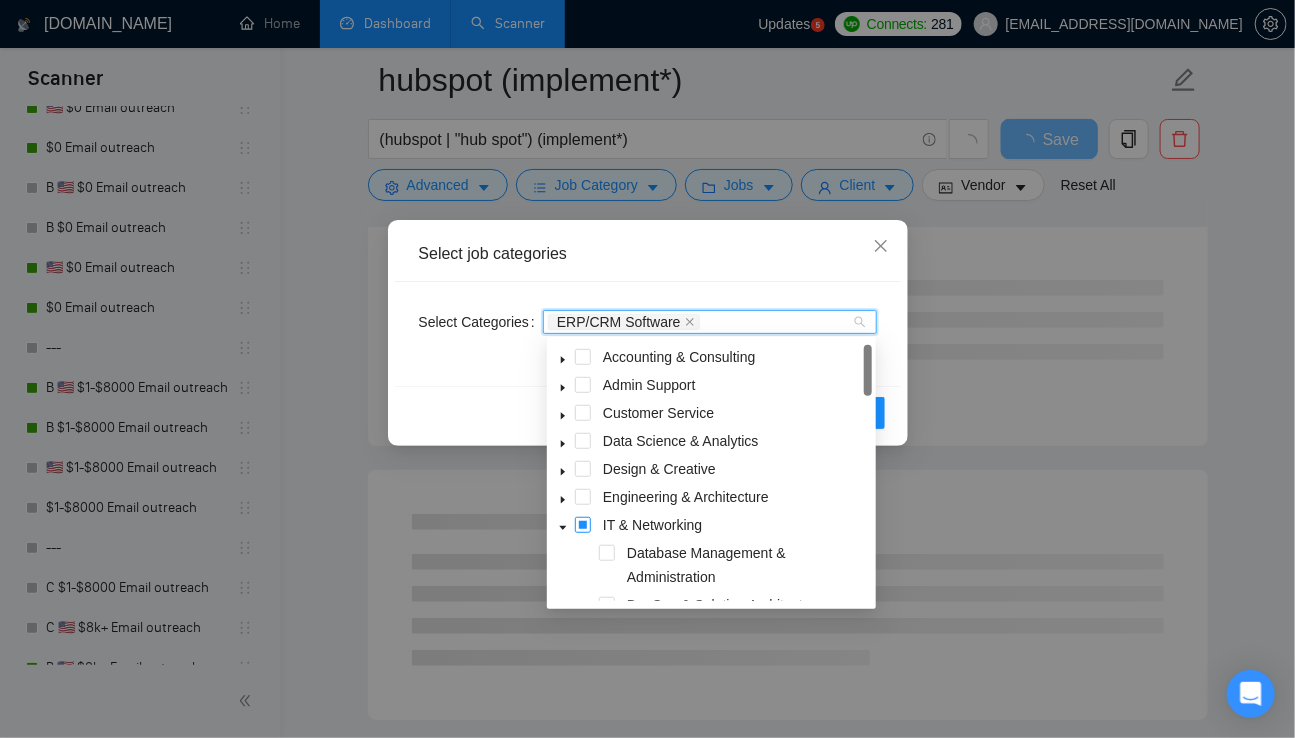 click at bounding box center (583, 525) 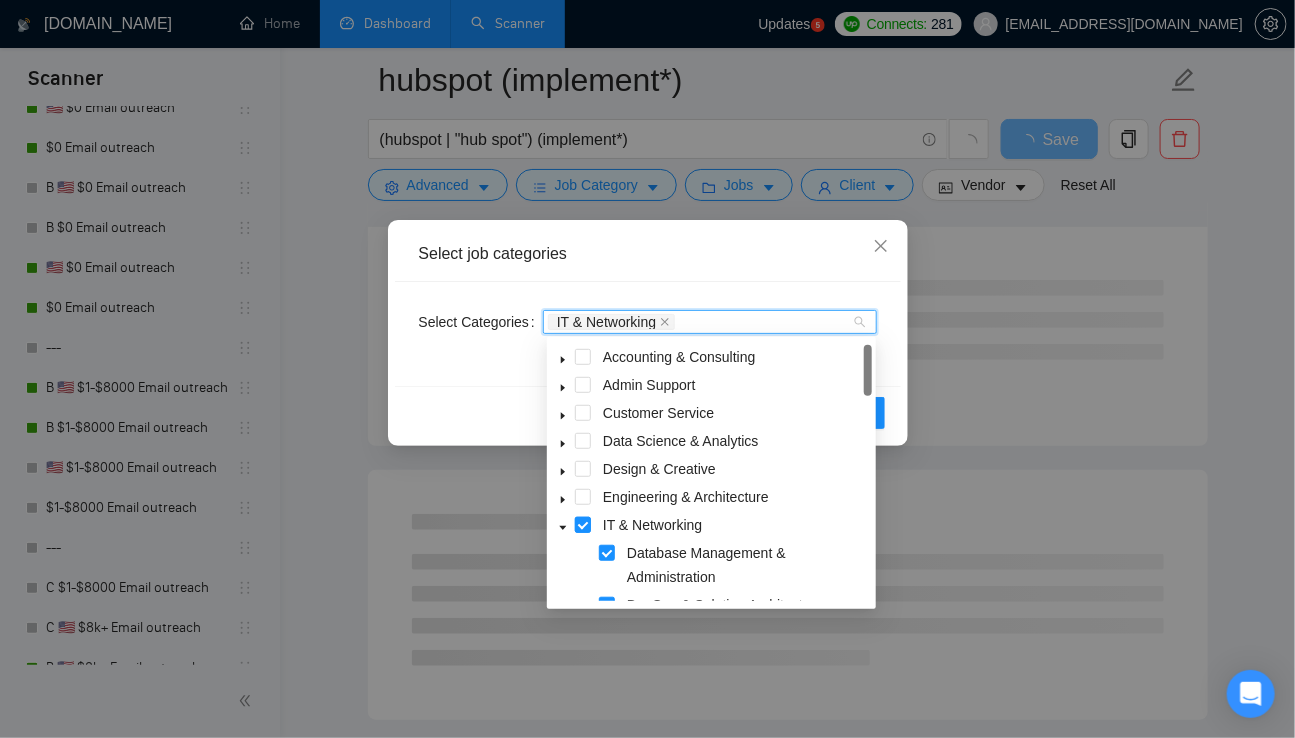 click at bounding box center (583, 525) 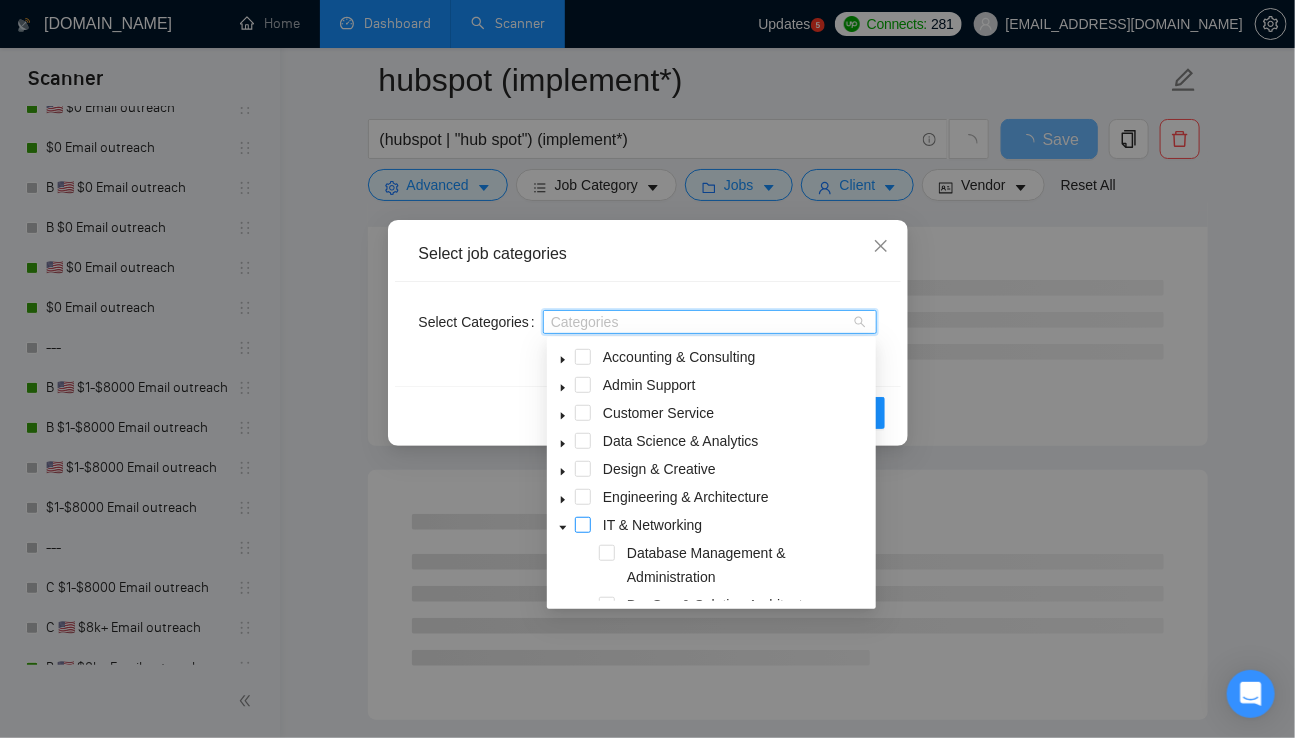 click at bounding box center [583, 525] 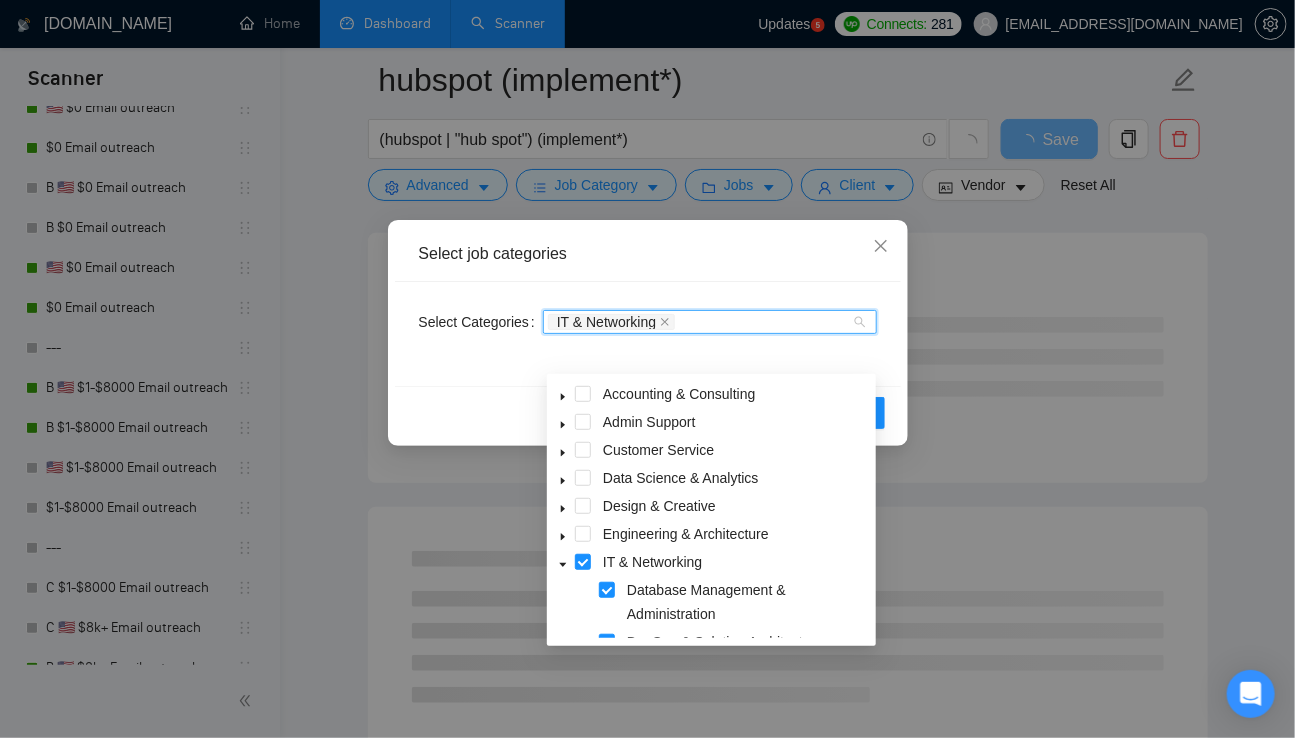 scroll, scrollTop: 139, scrollLeft: 0, axis: vertical 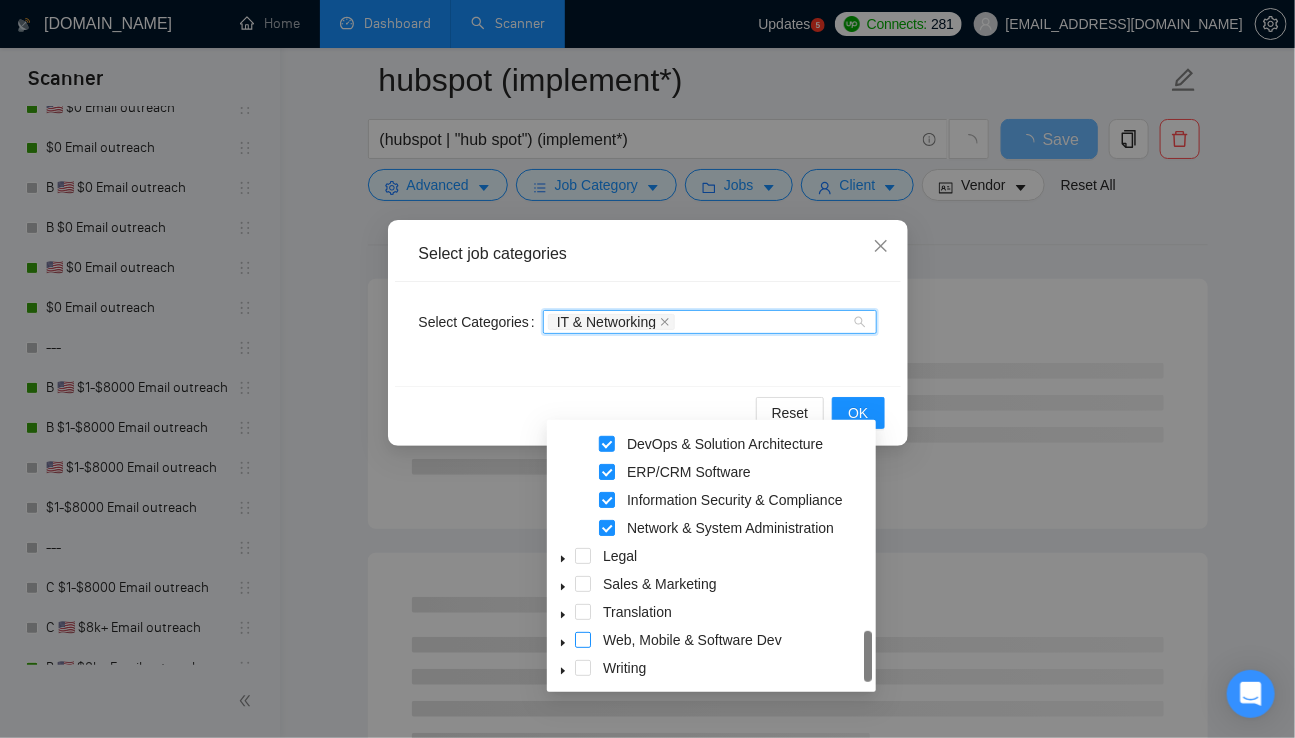 click at bounding box center (583, 640) 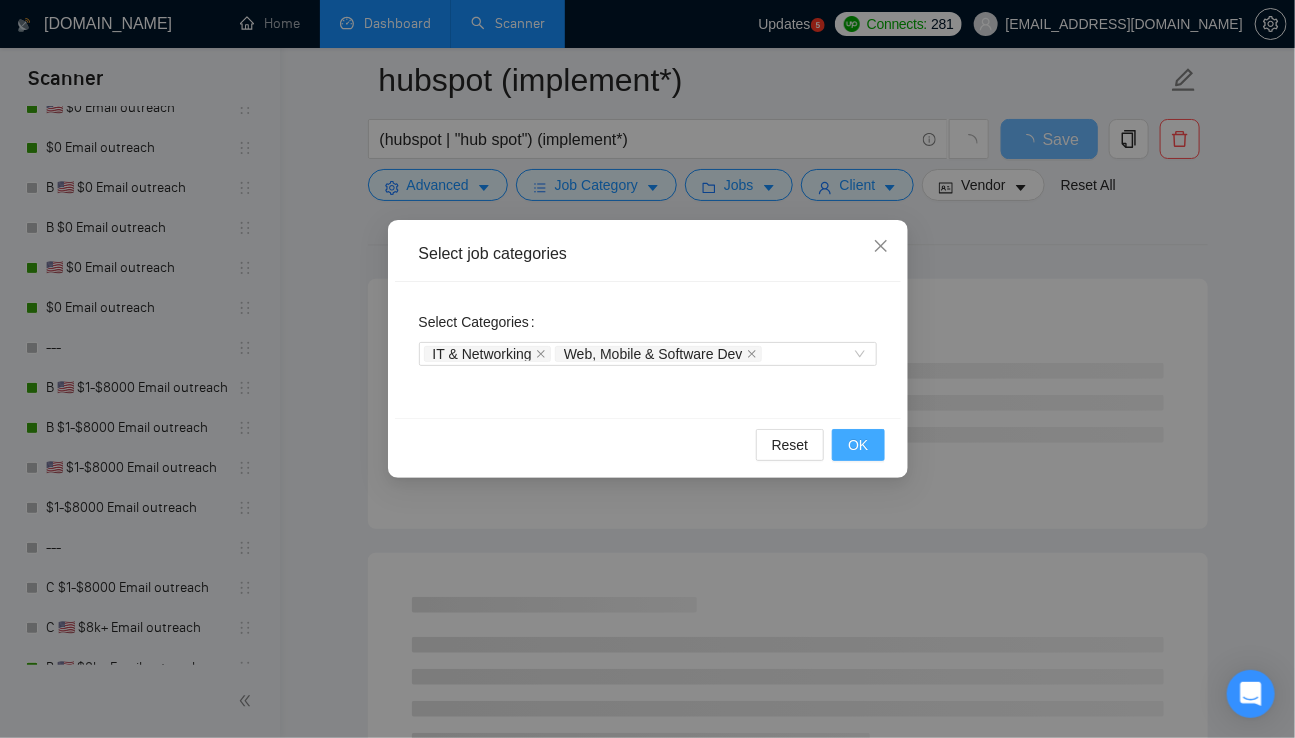 click on "OK" at bounding box center [858, 445] 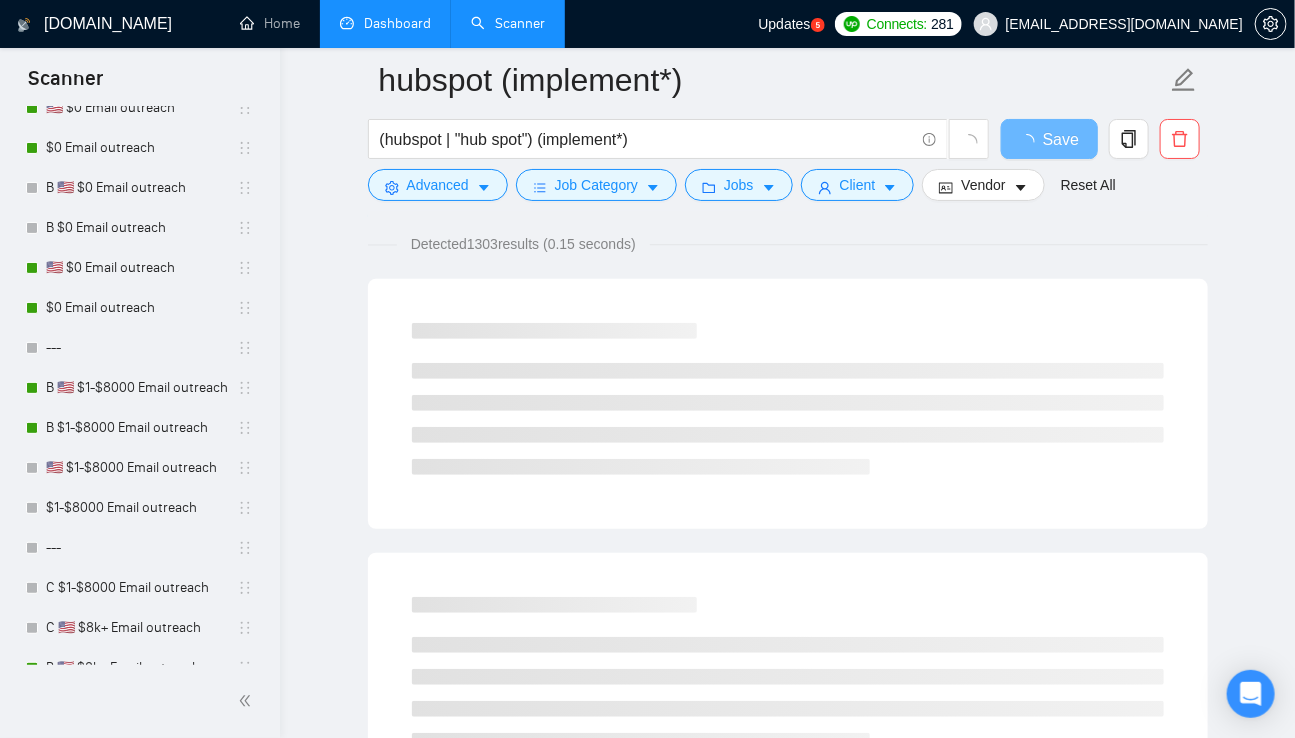 click on "Detected   1303  results   (0.15 seconds)" at bounding box center [523, 244] 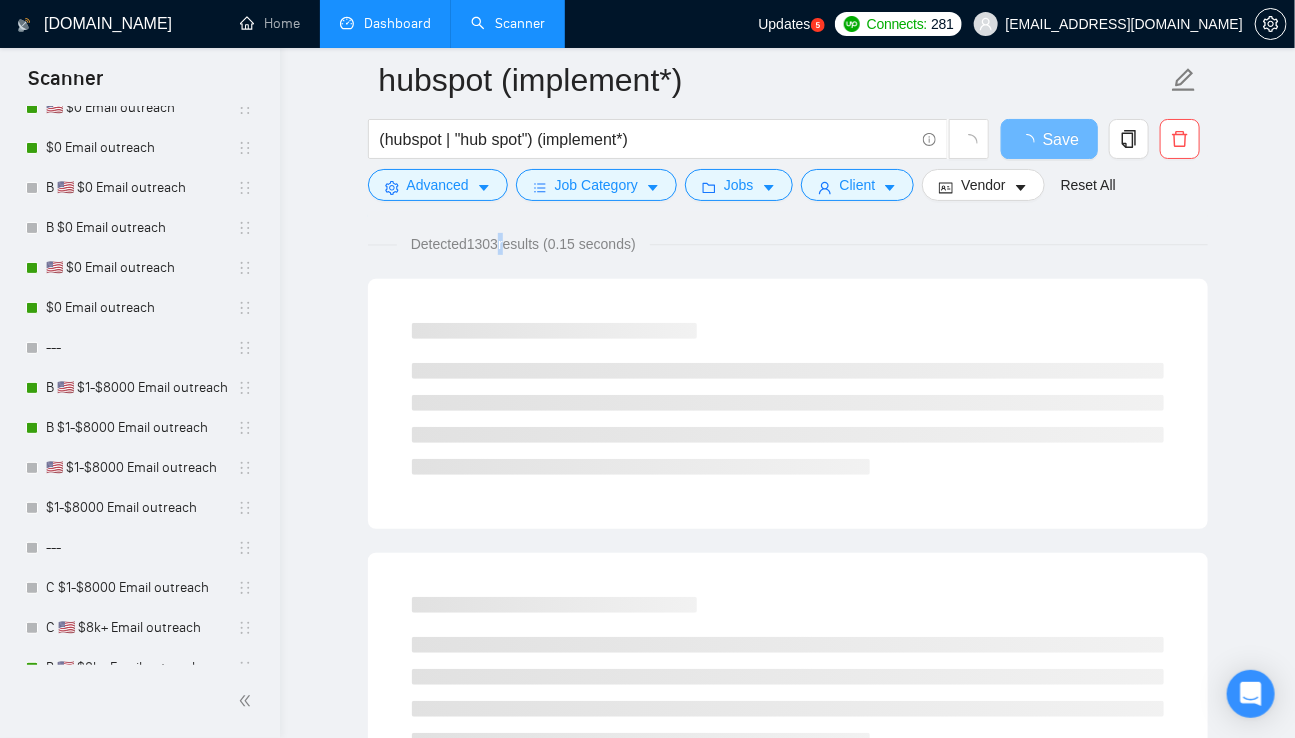 click on "Detected   1303  results   (0.15 seconds)" at bounding box center (523, 244) 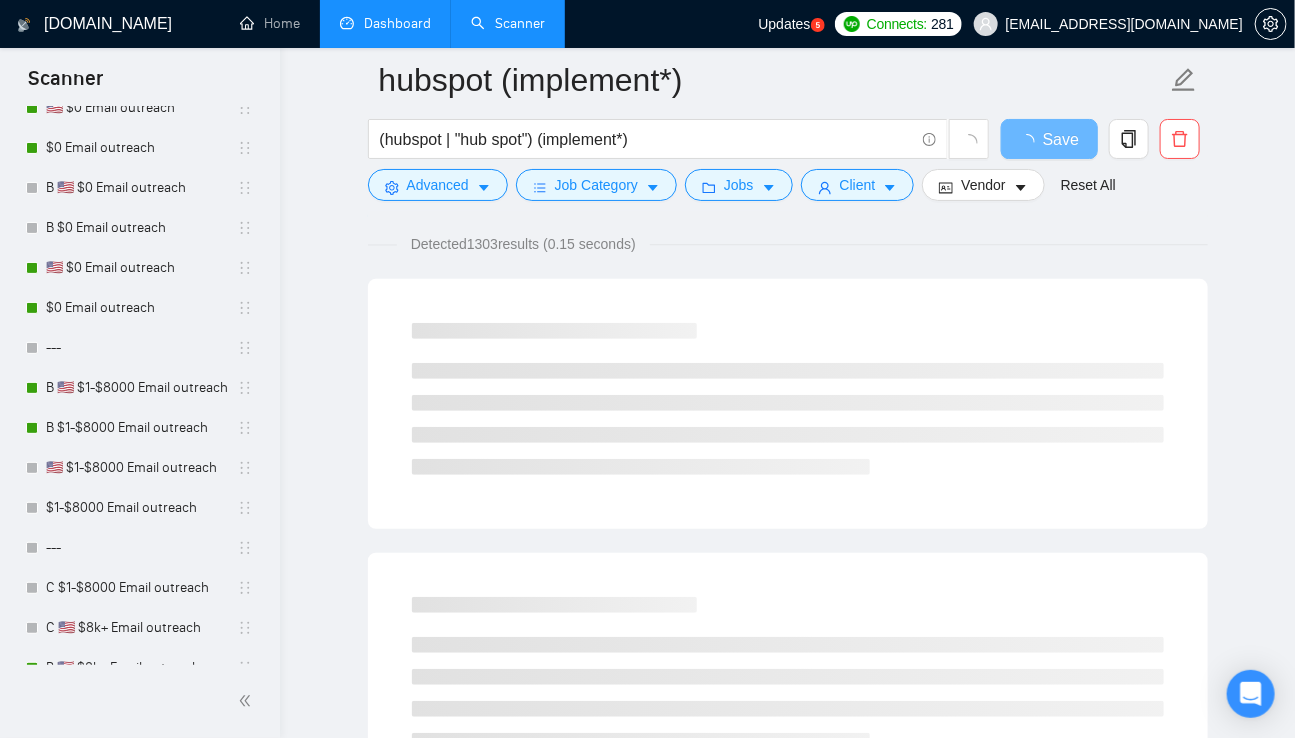 click on "Detected   1303  results   (0.15 seconds)" at bounding box center (523, 244) 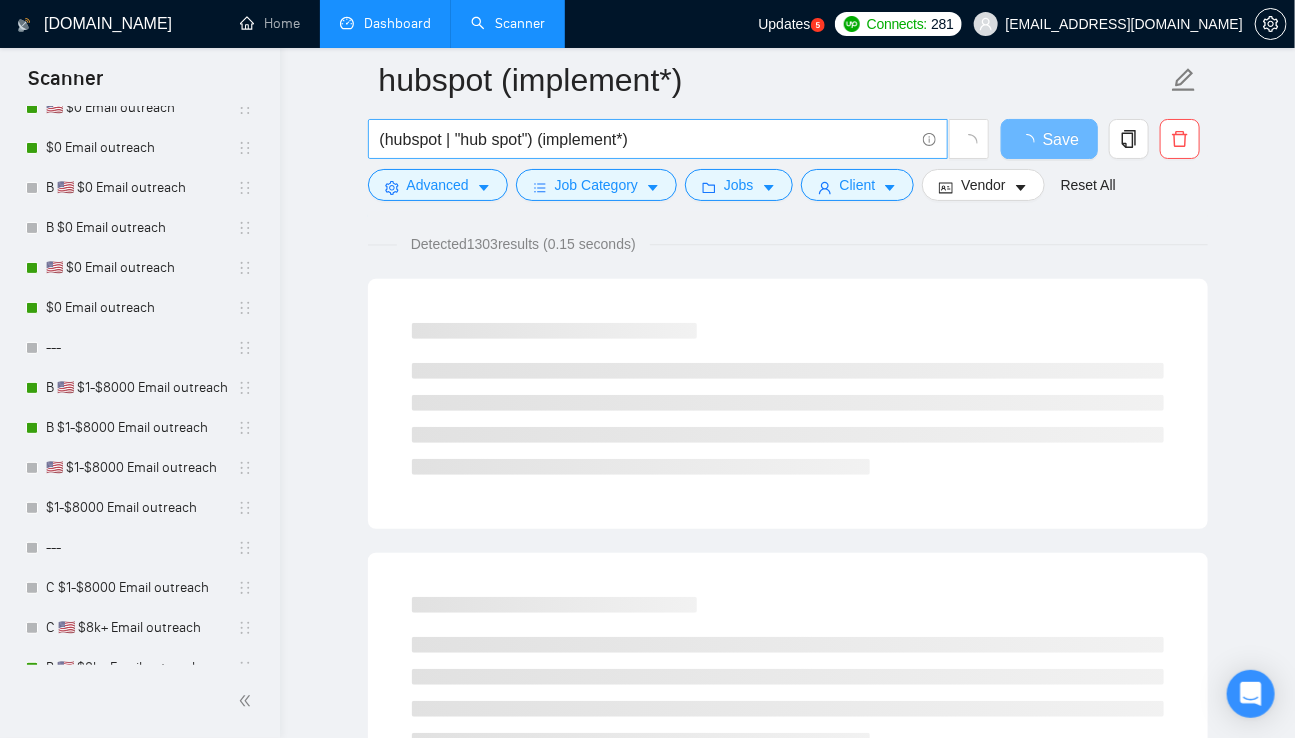 click on "(hubspot | "hub spot") (implement*)" at bounding box center [647, 139] 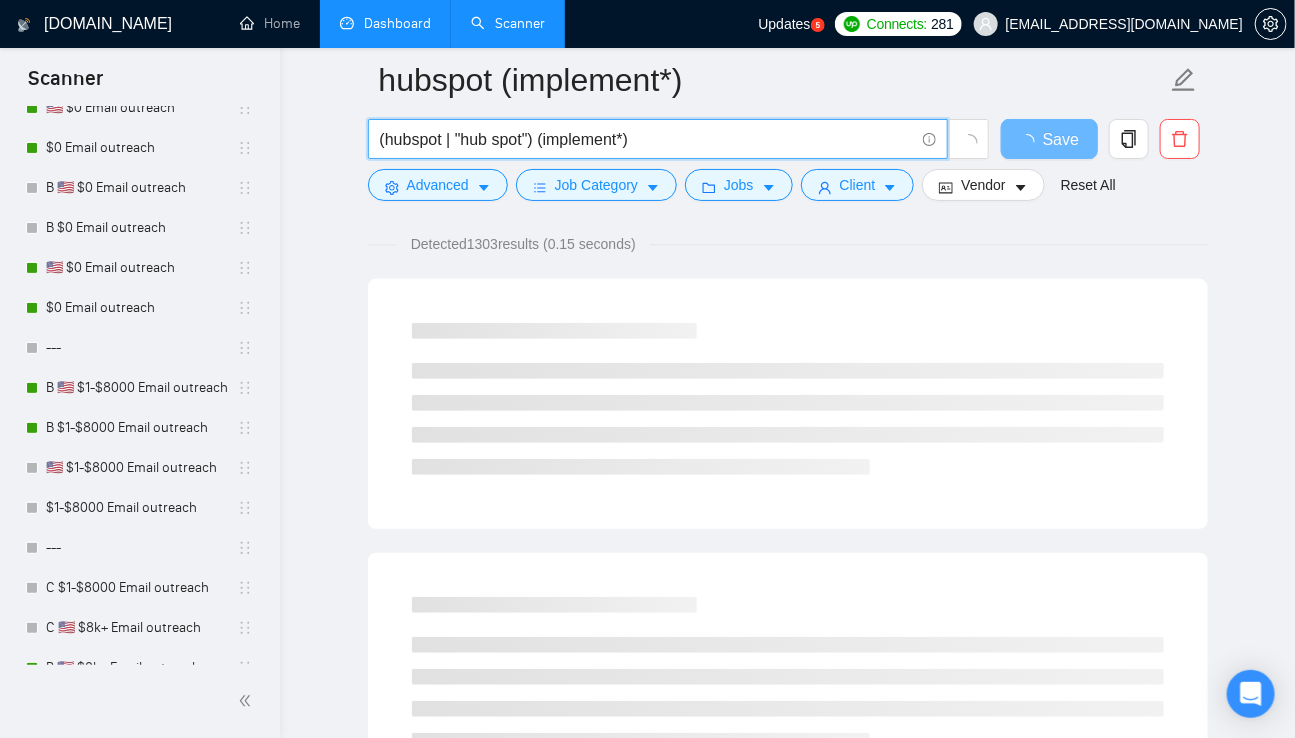 click on "(hubspot | "hub spot") (implement*)" at bounding box center [647, 139] 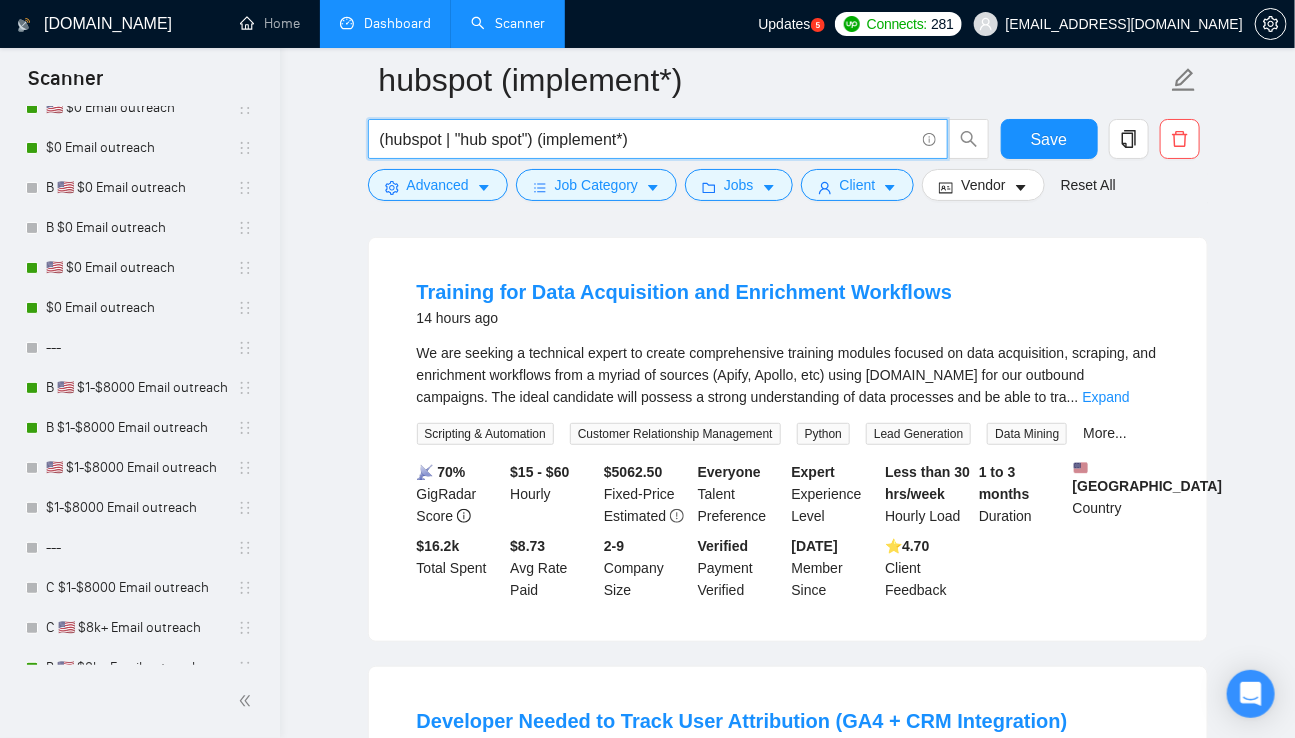 scroll, scrollTop: 197, scrollLeft: 0, axis: vertical 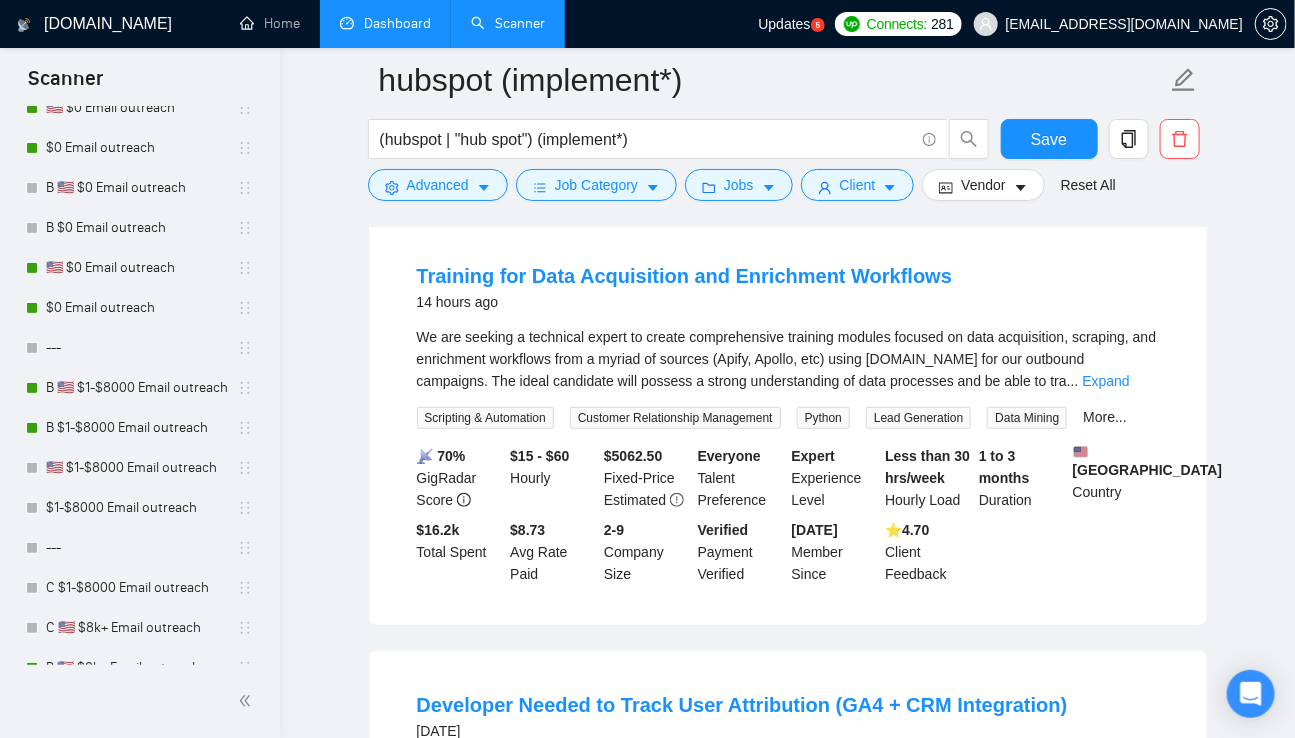 click on "We are seeking a technical expert to create comprehensive training modules focused on data acquisition, scraping, and enrichment workflows from a myriad of sources (Apify, Apollo, etc) using [DOMAIN_NAME] for our outbound campaigns. The ideal candidate will possess a strong understanding of data processes and be able to tra ... Expand" at bounding box center (788, 359) 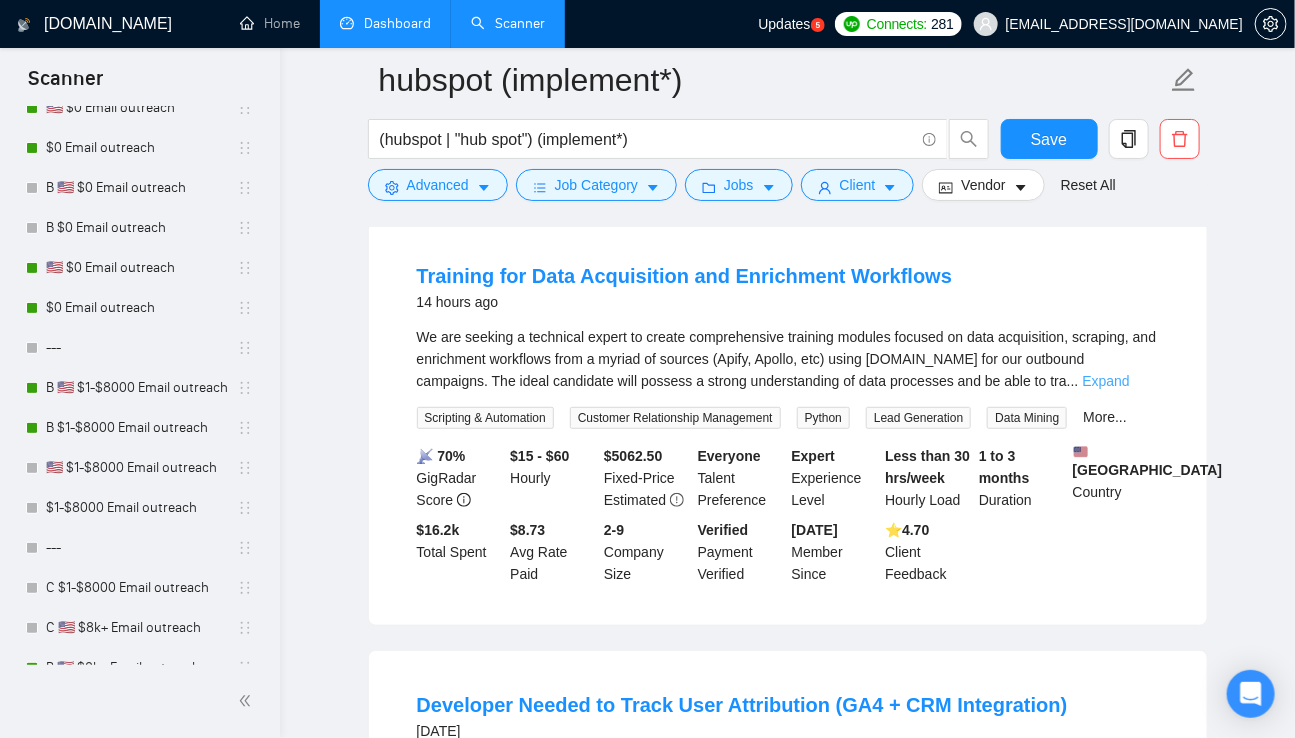 click on "Expand" at bounding box center (1106, 381) 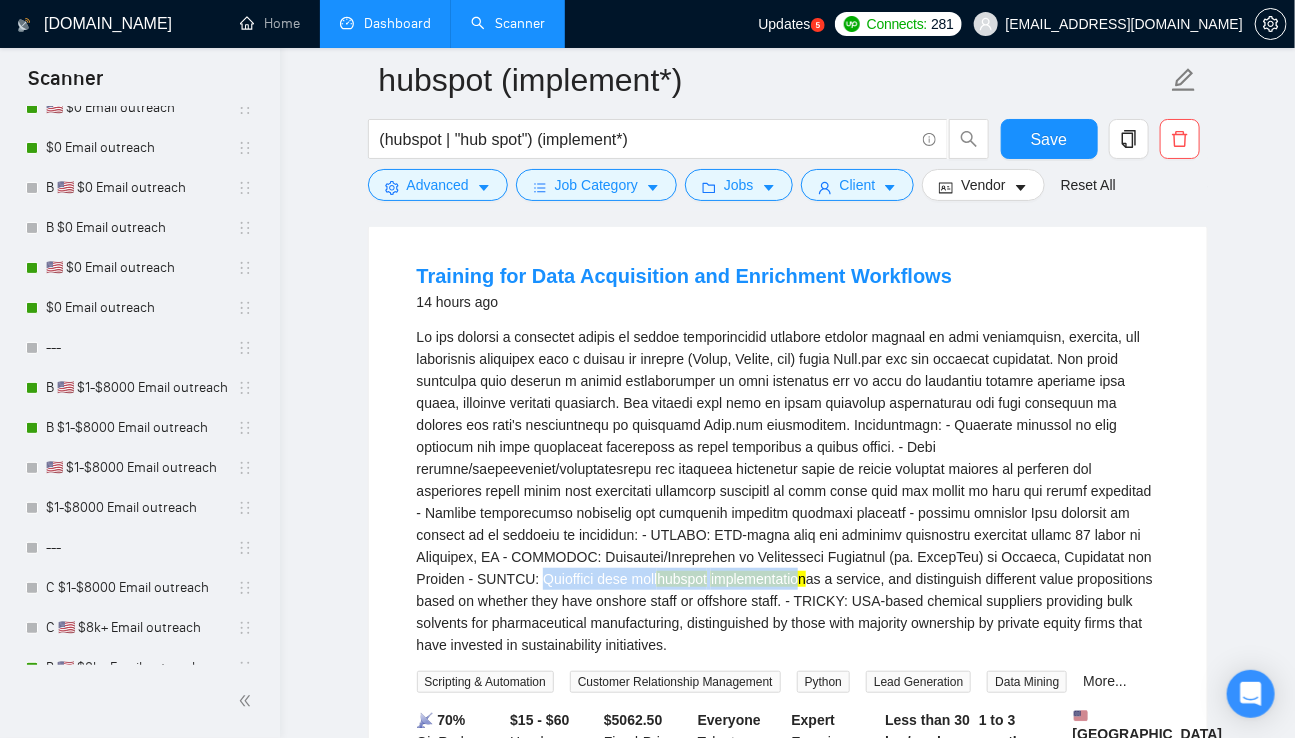 drag, startPoint x: 688, startPoint y: 576, endPoint x: 968, endPoint y: 582, distance: 280.06427 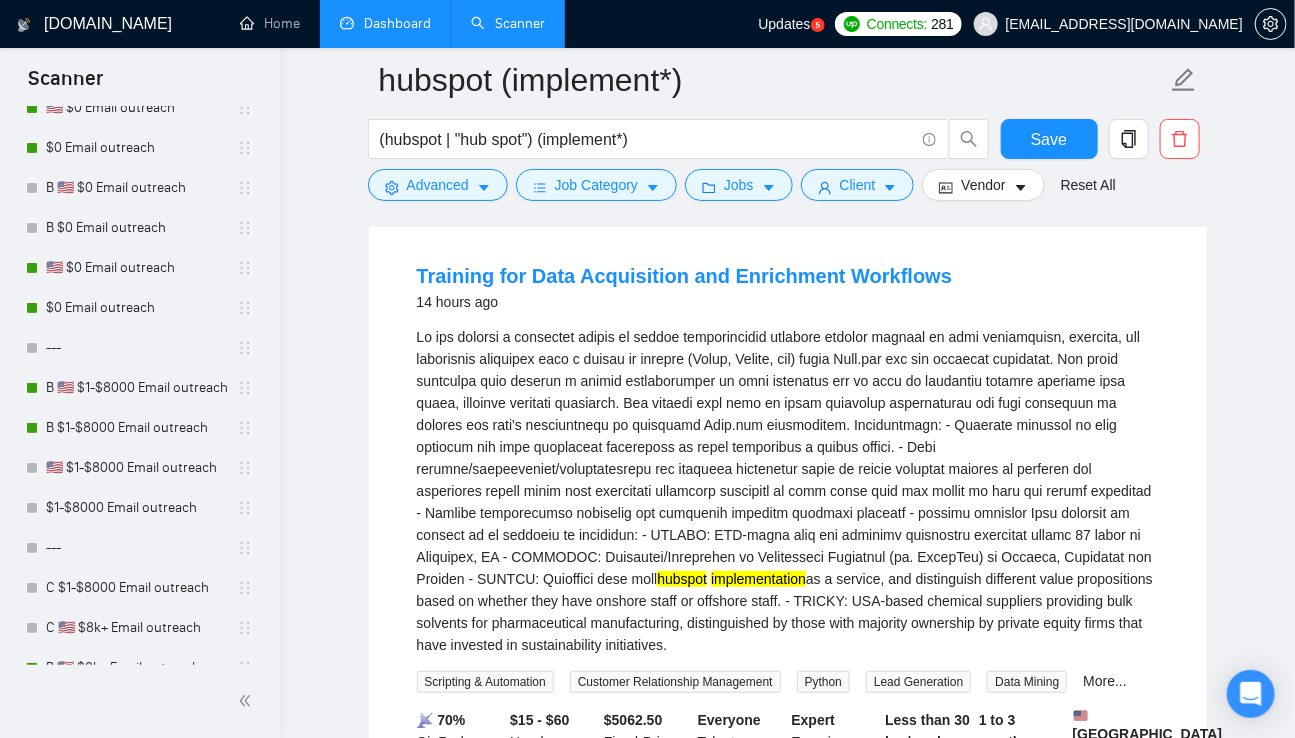 click on "implementation" at bounding box center (758, 579) 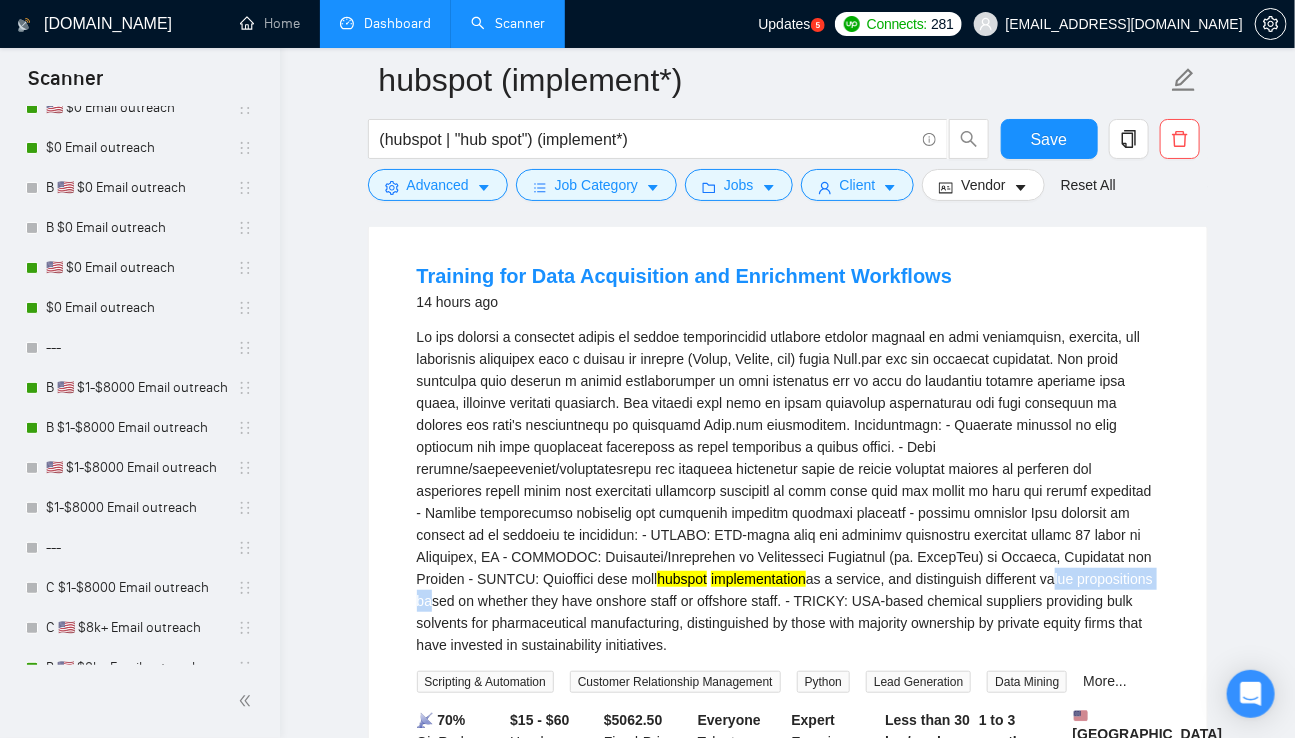 drag, startPoint x: 558, startPoint y: 606, endPoint x: 681, endPoint y: 604, distance: 123.01626 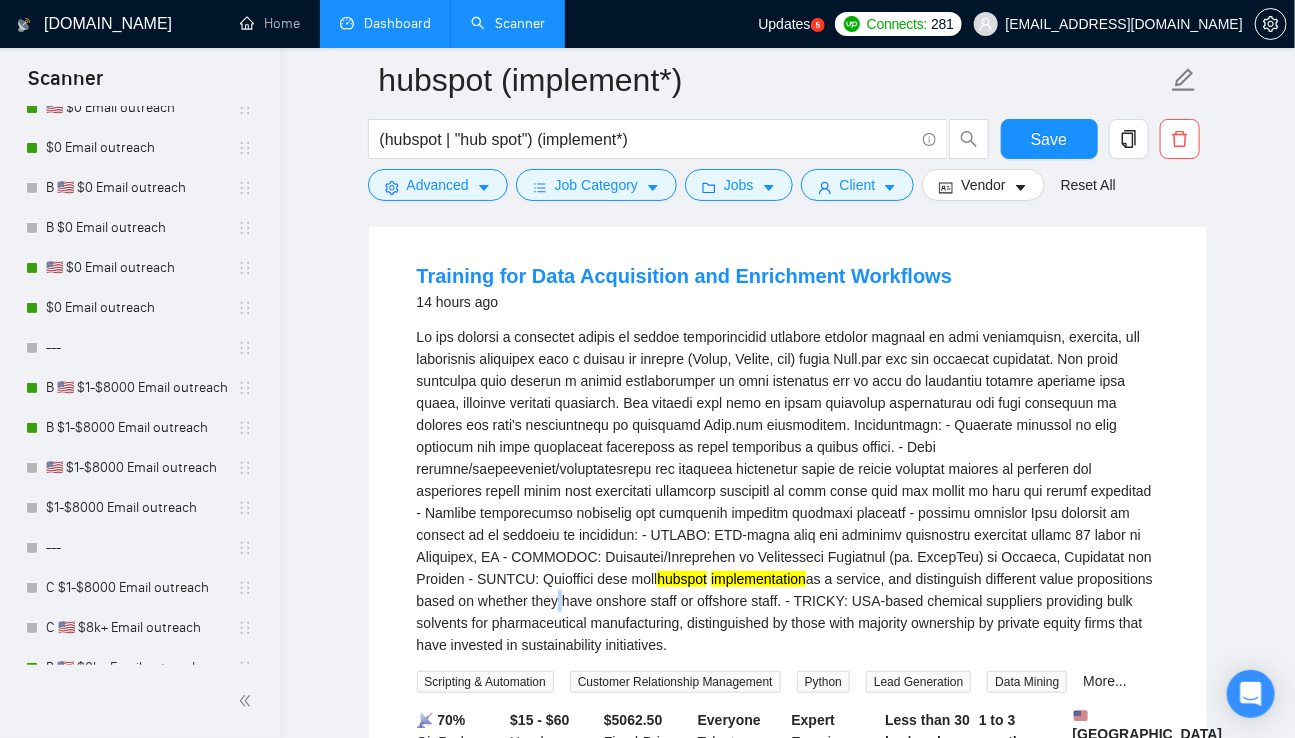click on "hubspot   implementation  as a service, and distinguish different value propositions based on whether they have onshore staff or offshore staff.
- TRICKY: USA-based chemical suppliers providing bulk solvents for pharmaceutical manufacturing, distinguished by those with majority ownership by private equity firms that have invested in sustainability initiatives." at bounding box center [788, 491] 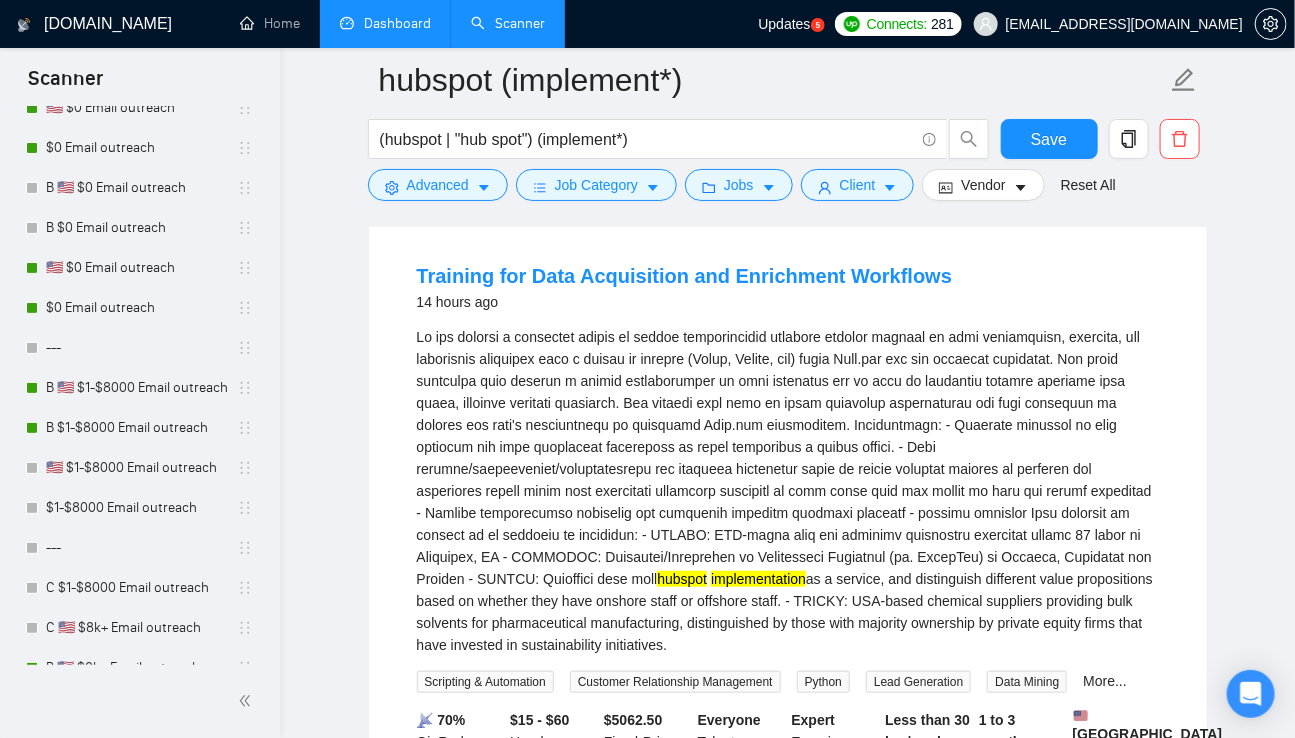 click on "hubspot   implementation  as a service, and distinguish different value propositions based on whether they have onshore staff or offshore staff.
- TRICKY: USA-based chemical suppliers providing bulk solvents for pharmaceutical manufacturing, distinguished by those with majority ownership by private equity firms that have invested in sustainability initiatives." at bounding box center (788, 491) 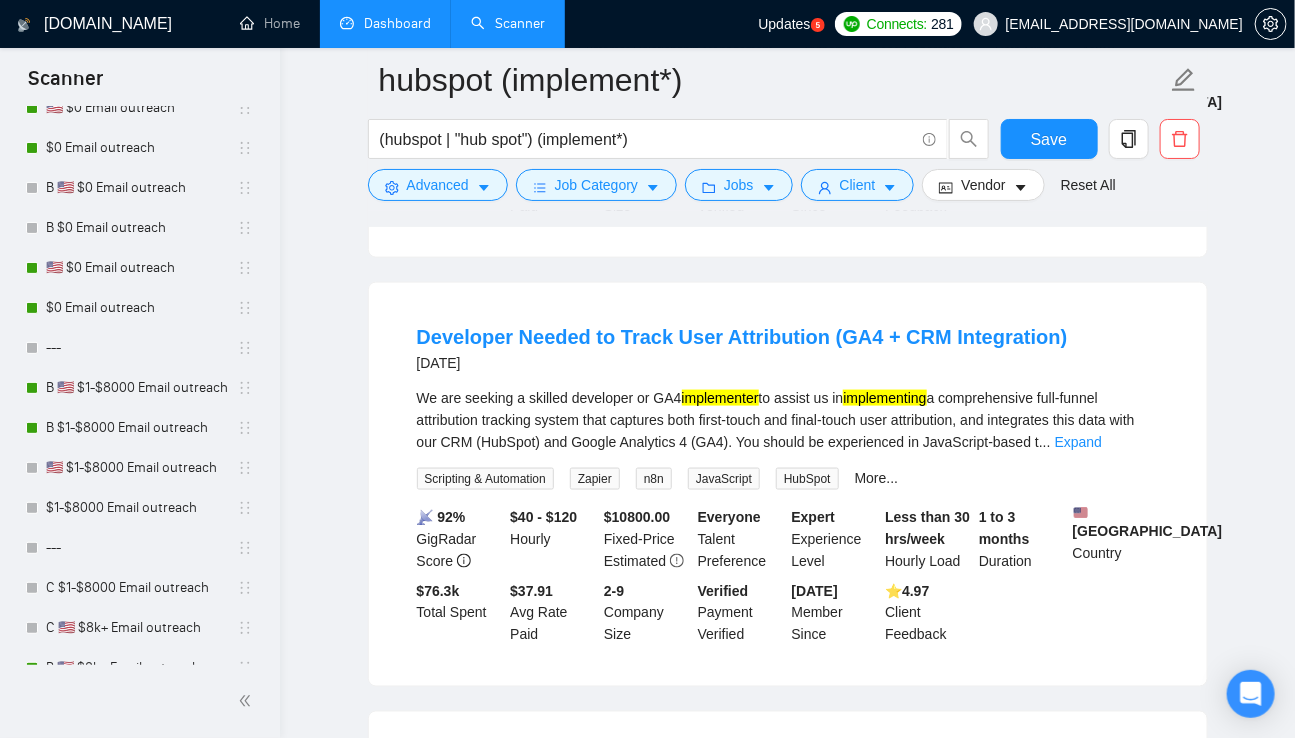 scroll, scrollTop: 847, scrollLeft: 0, axis: vertical 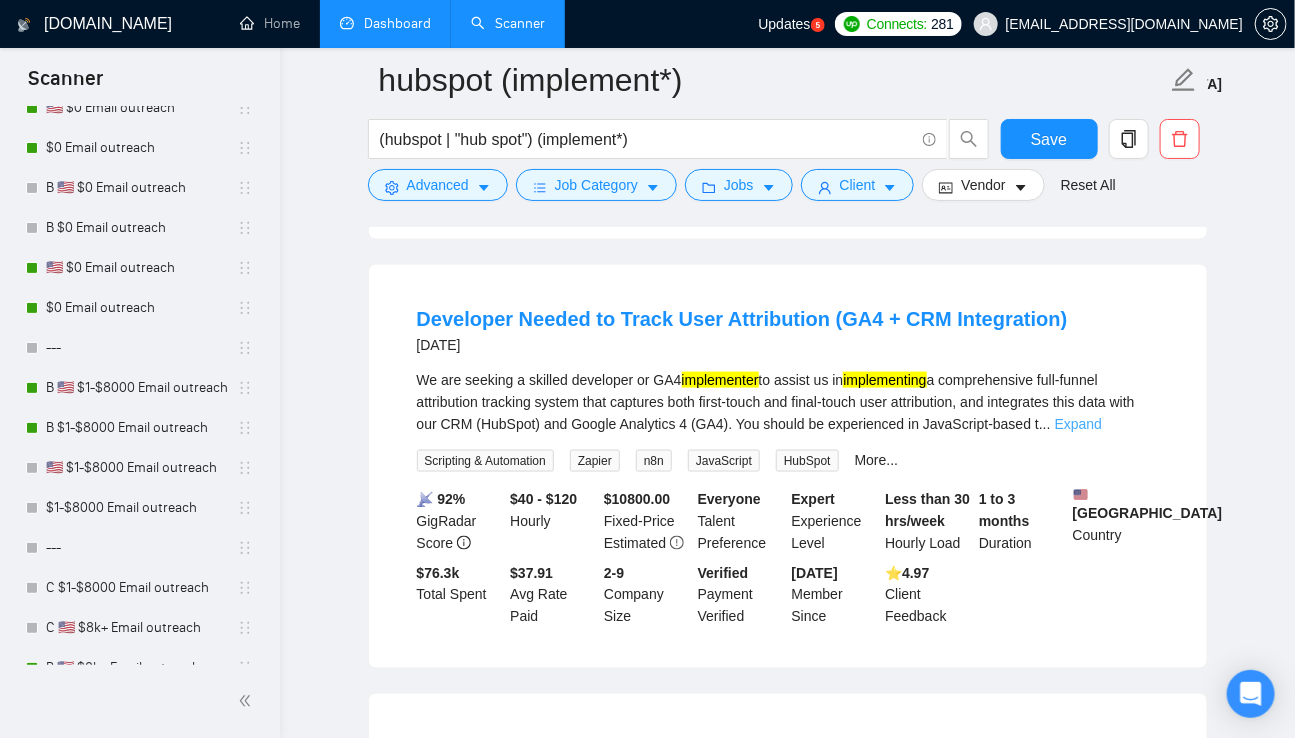 click on "Expand" at bounding box center (1078, 424) 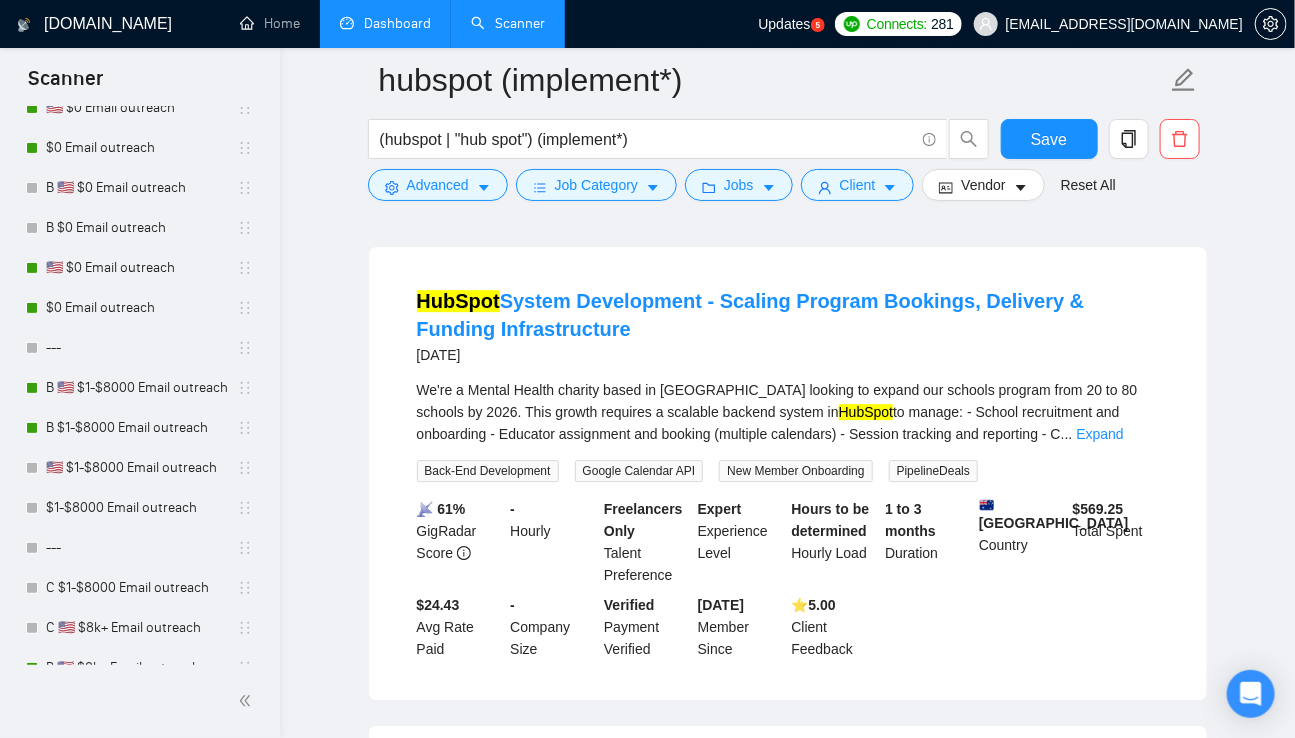 scroll, scrollTop: 2160, scrollLeft: 0, axis: vertical 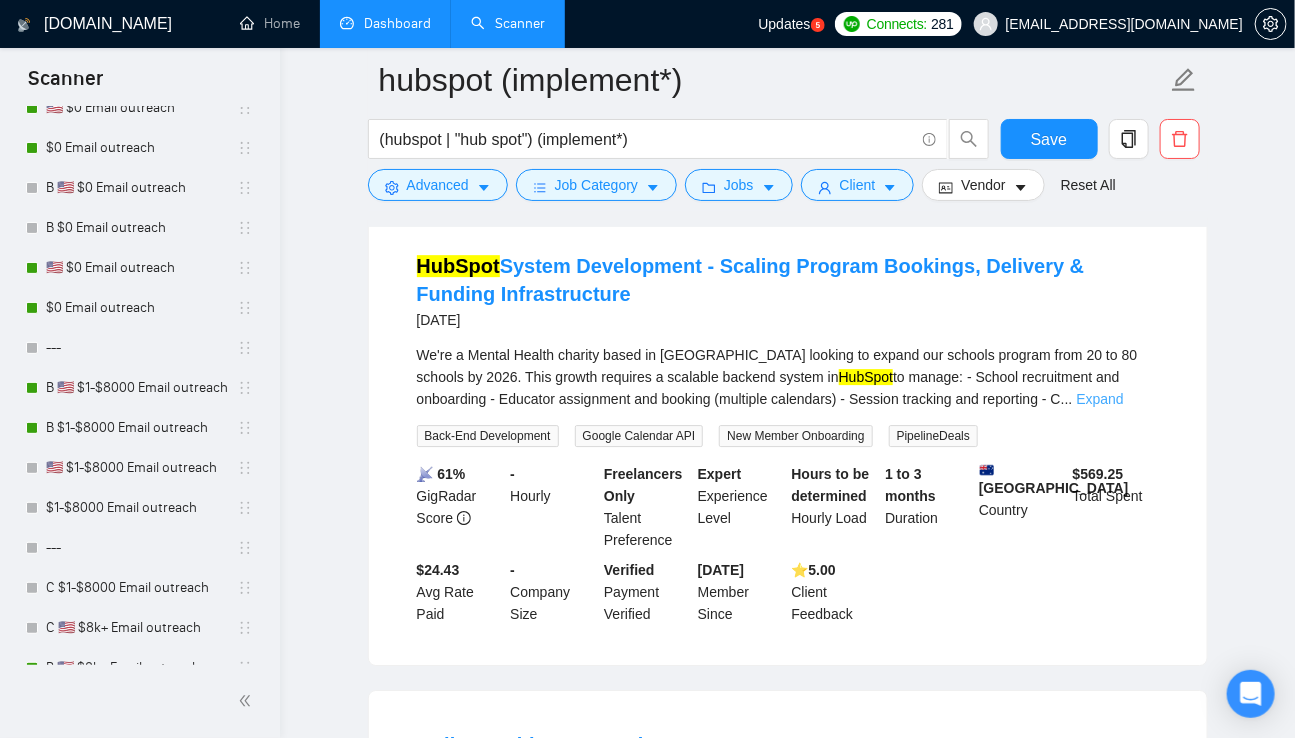 click on "Expand" at bounding box center (1100, 399) 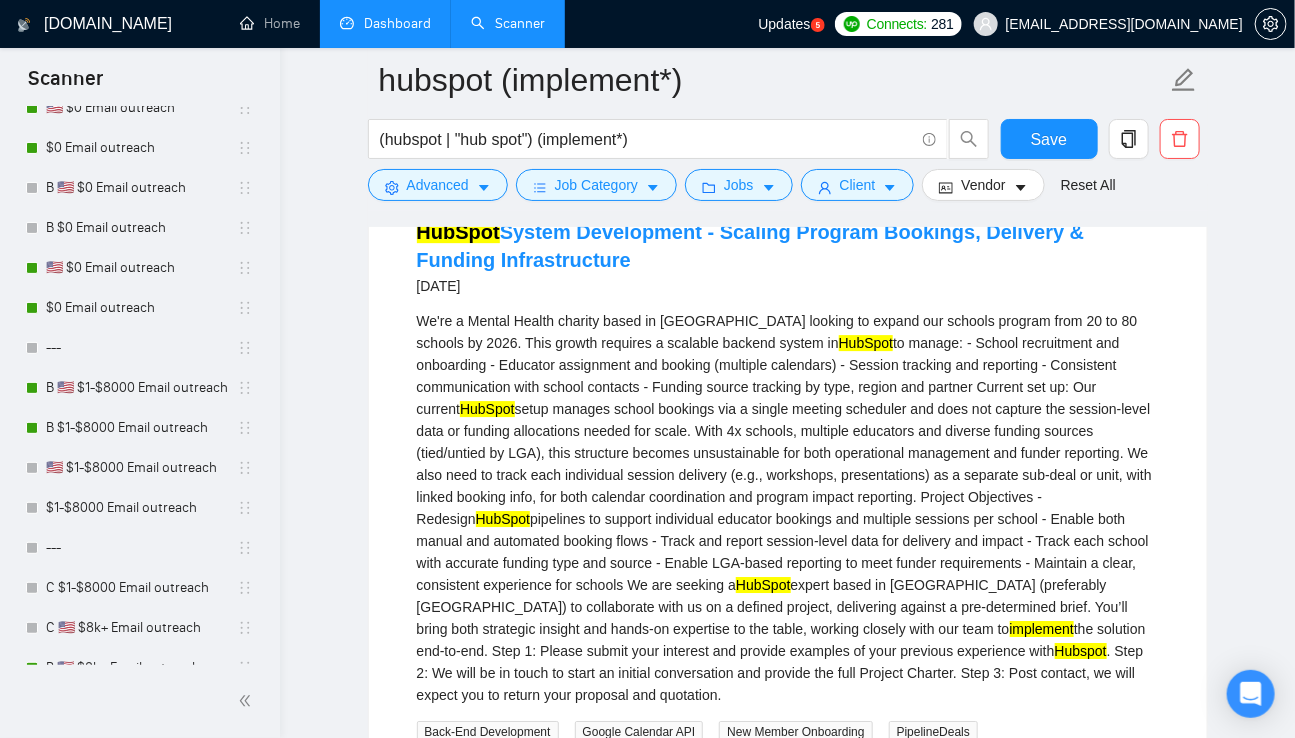 scroll, scrollTop: 2194, scrollLeft: 0, axis: vertical 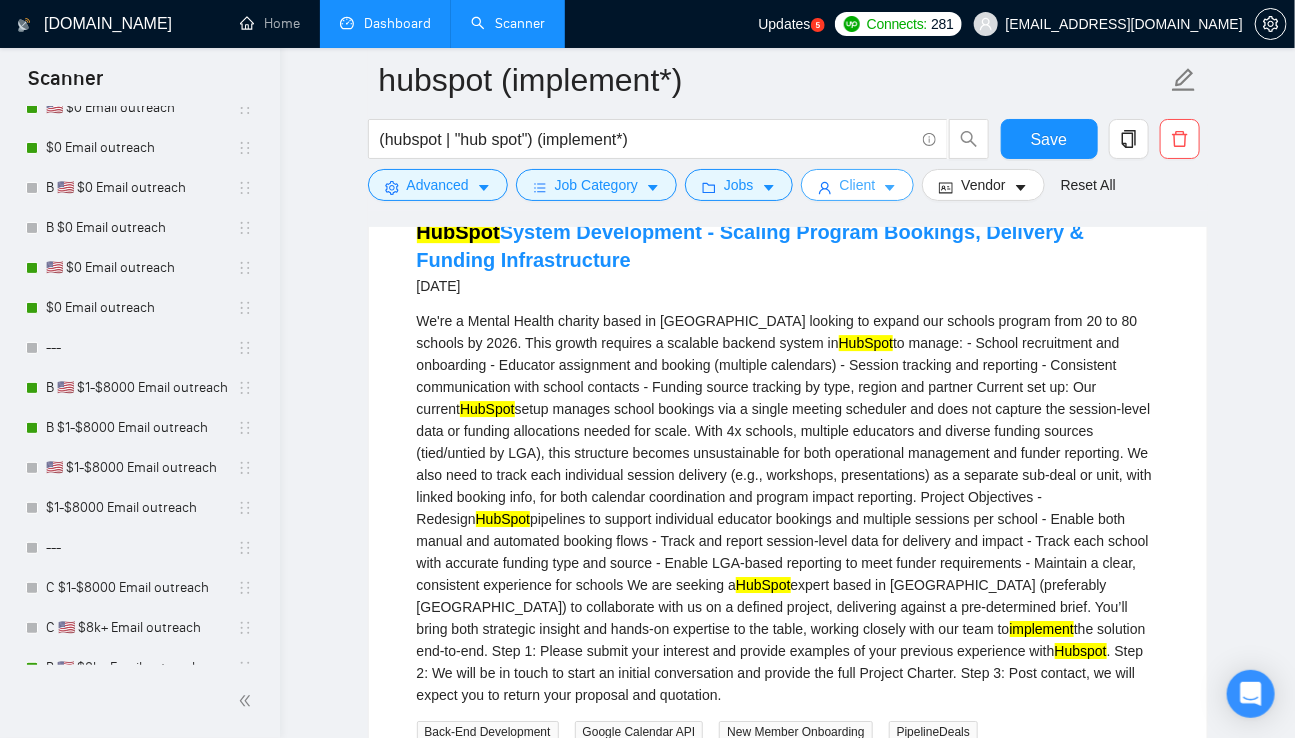click on "Client" at bounding box center (858, 185) 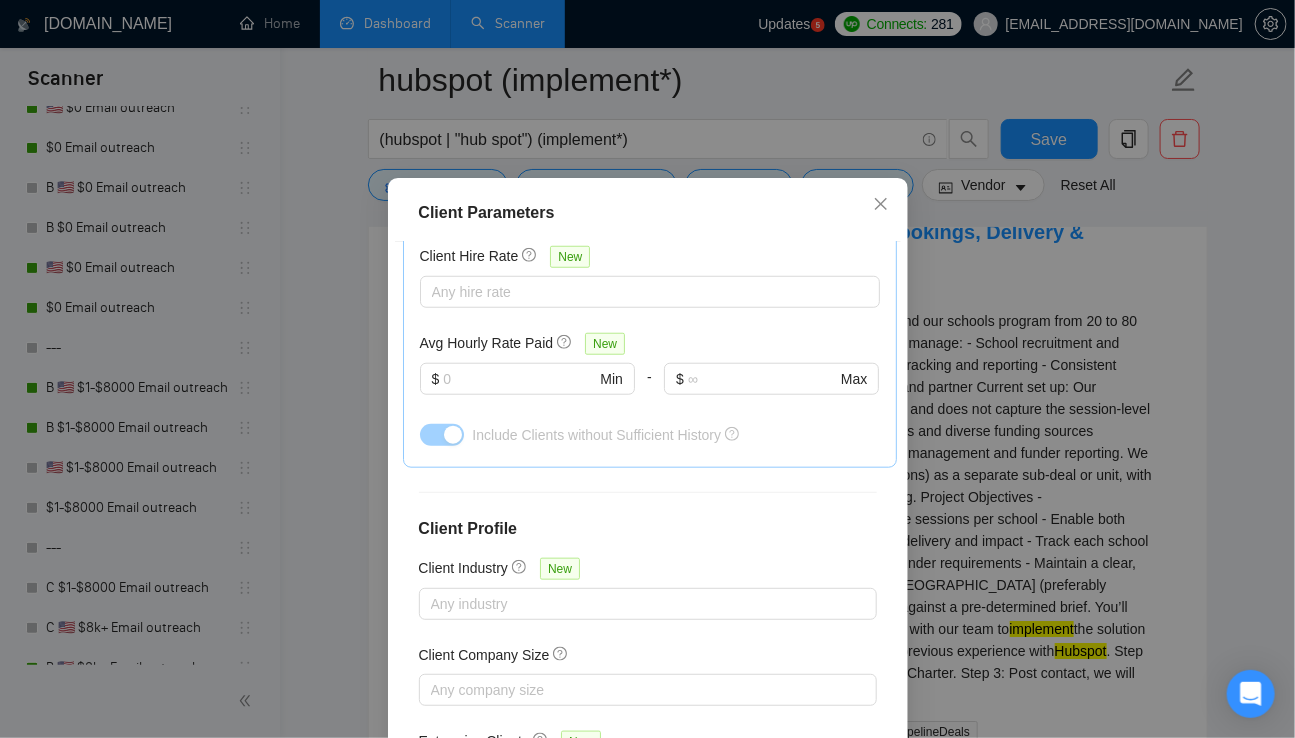 drag, startPoint x: 1001, startPoint y: 323, endPoint x: 992, endPoint y: 298, distance: 26.57066 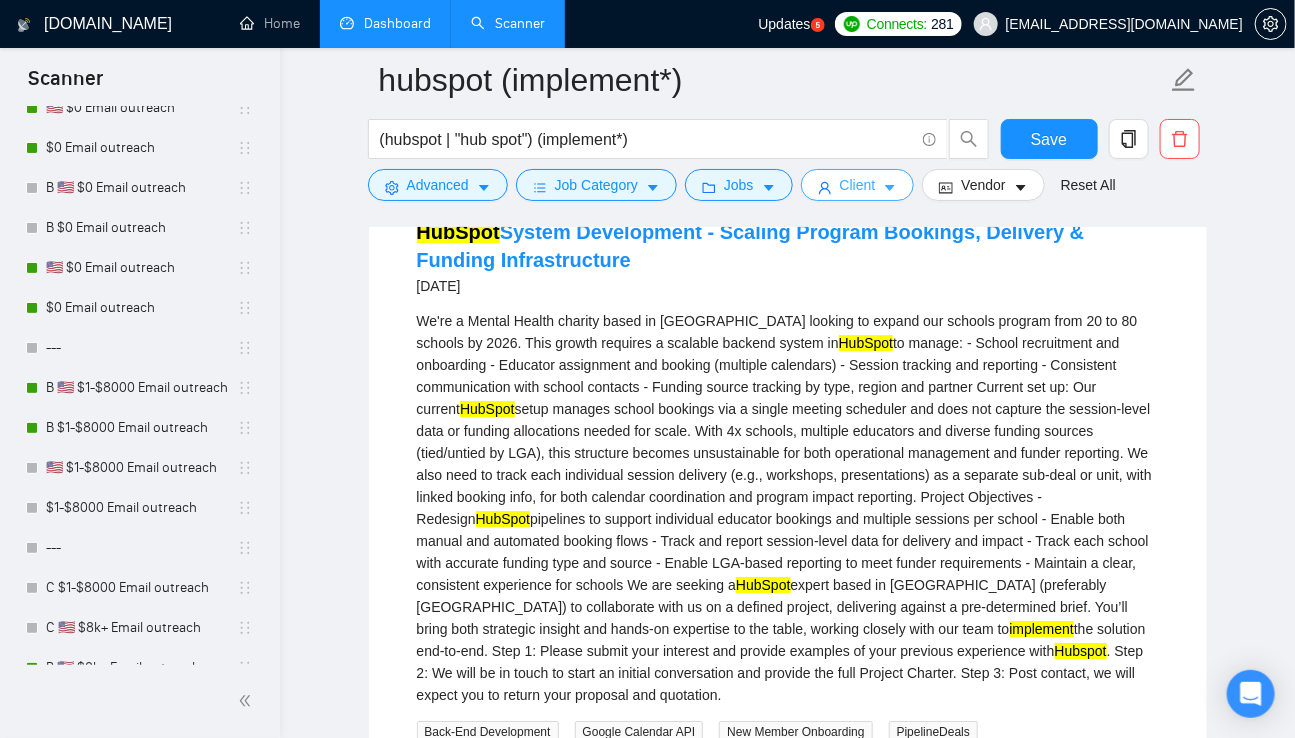 click on "Client" at bounding box center [858, 185] 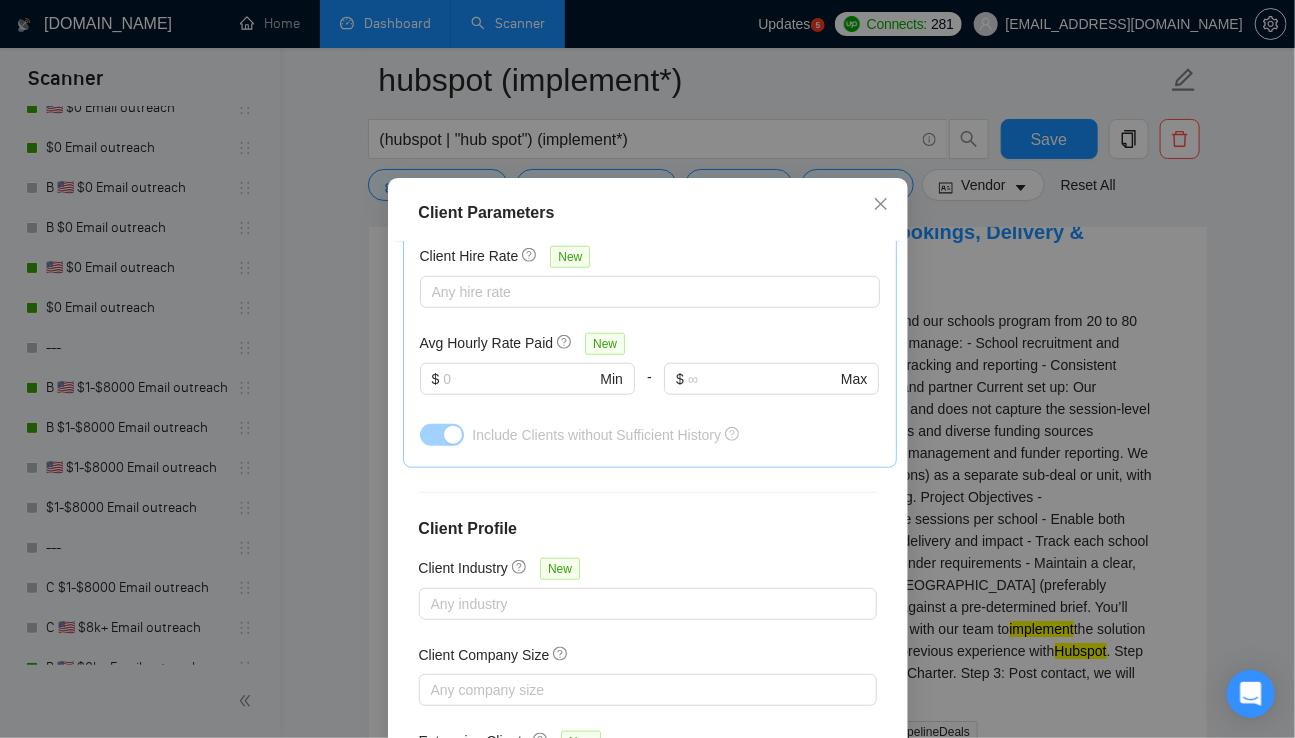 scroll, scrollTop: 729, scrollLeft: 0, axis: vertical 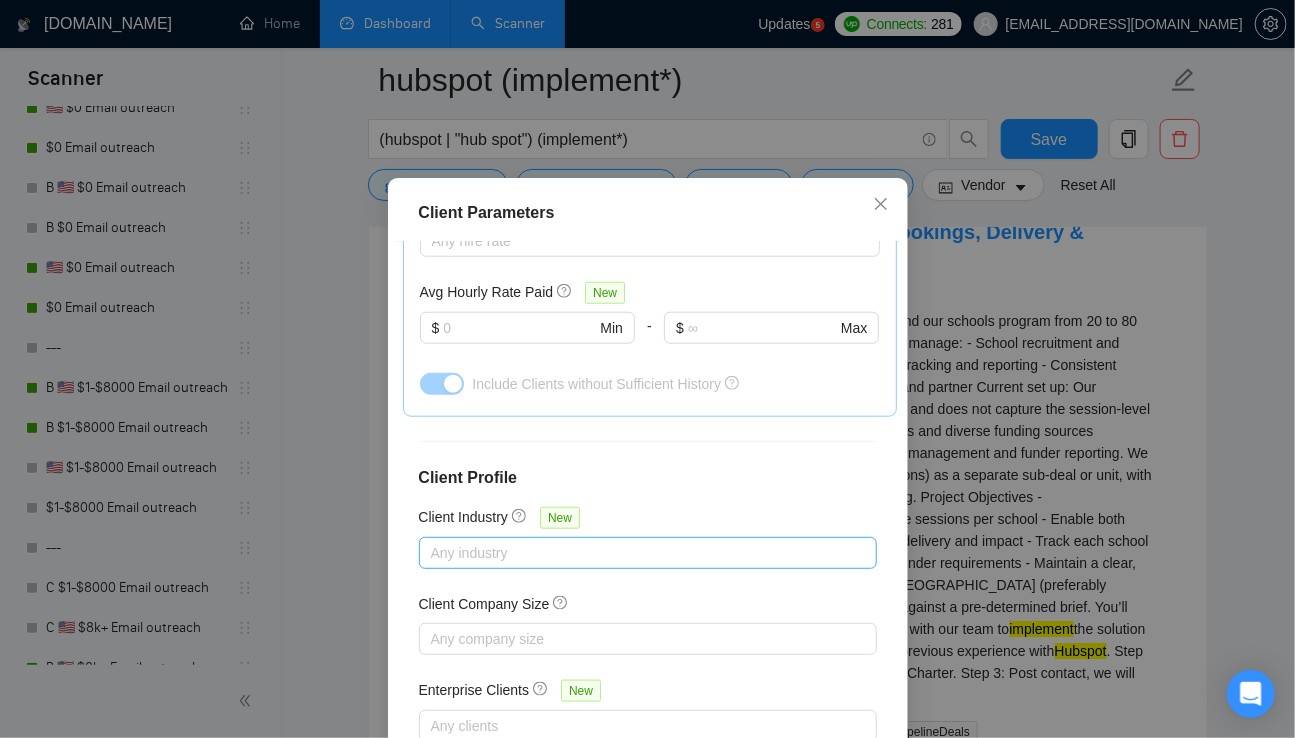 click at bounding box center (638, 553) 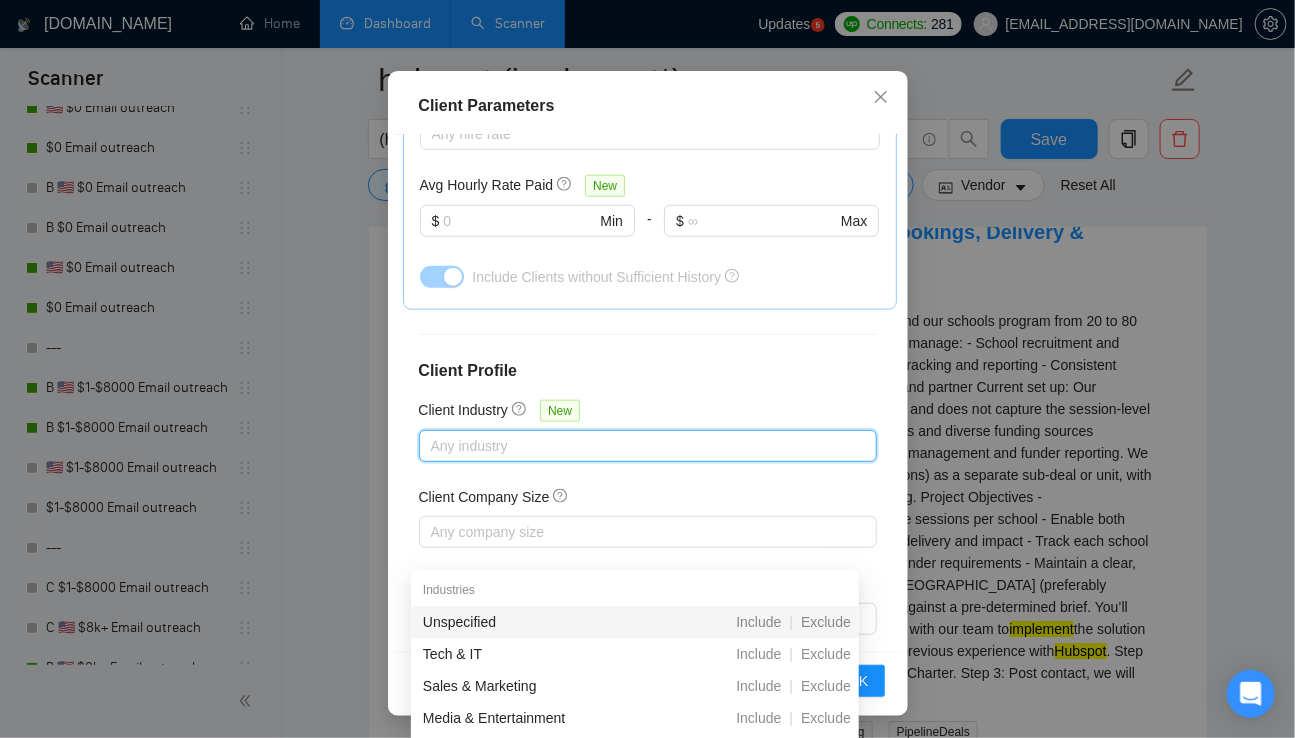 scroll, scrollTop: 136, scrollLeft: 0, axis: vertical 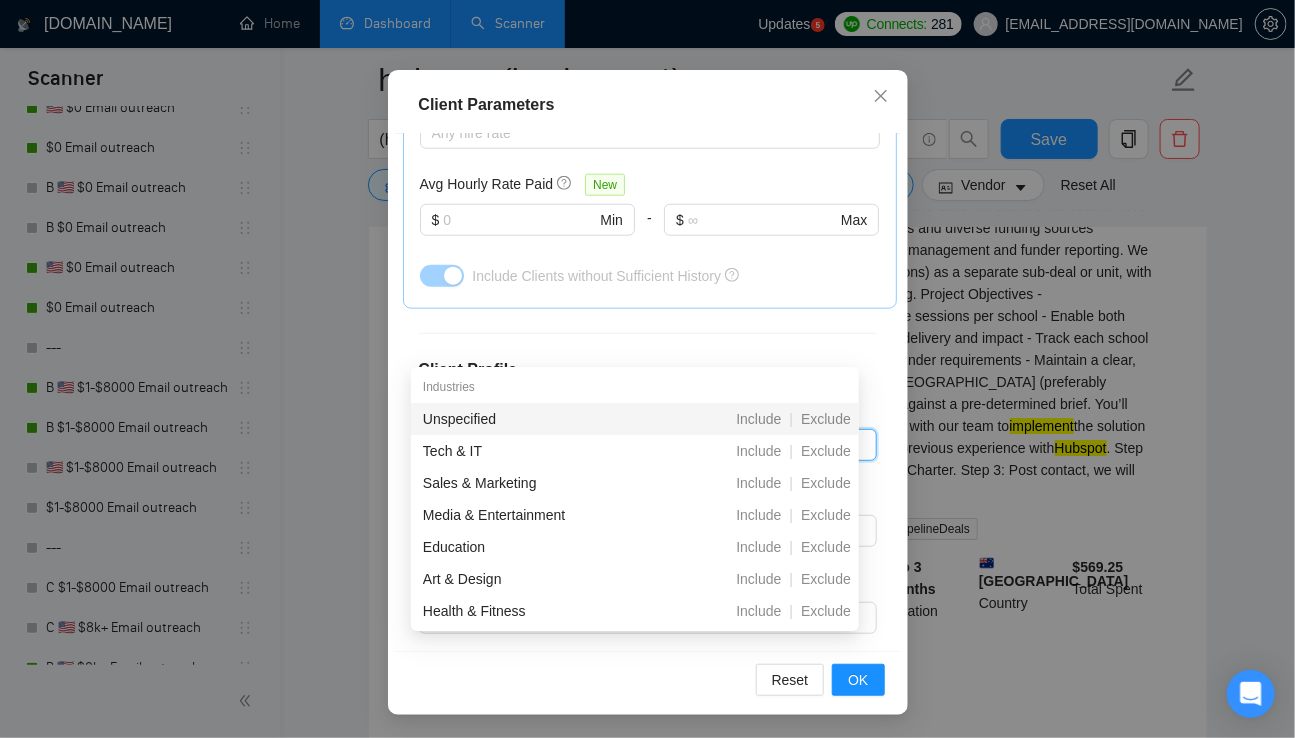 click on "Industries" at bounding box center (635, 387) 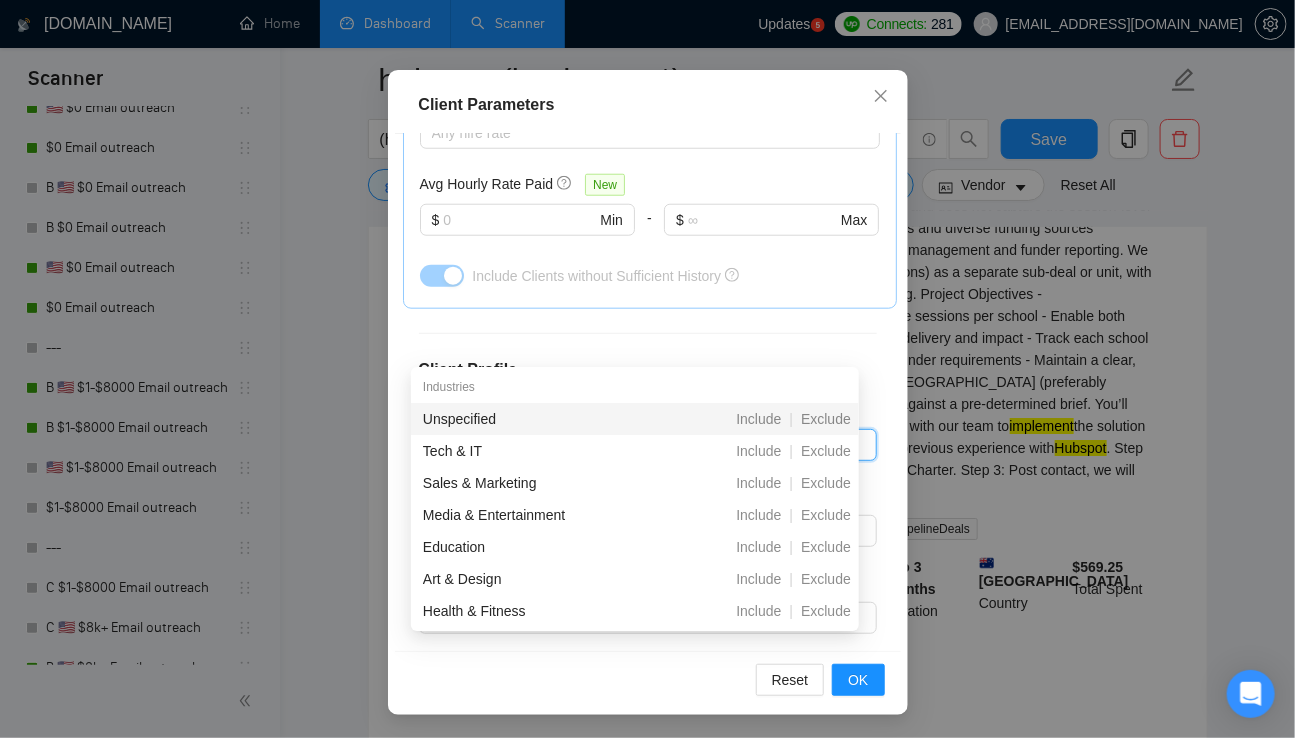click on "Client Location Include Client Countries [GEOGRAPHIC_DATA] [GEOGRAPHIC_DATA] [GEOGRAPHIC_DATA]   Exclude Client Countries   Select Client Rating Client Min Average Feedback Include clients with no feedback Client Payment Details Payment Verified Hire Rate Stats   Client Total Spent $ Min - $ Max Client Hire Rate New   Any hire rate   Avg Hourly Rate Paid New $ Min - $ Max Include Clients without Sufficient History Client Profile Client Industry New   Any industry Client Company Size   Any company size Enterprise Clients New   Any clients" at bounding box center (648, 392) 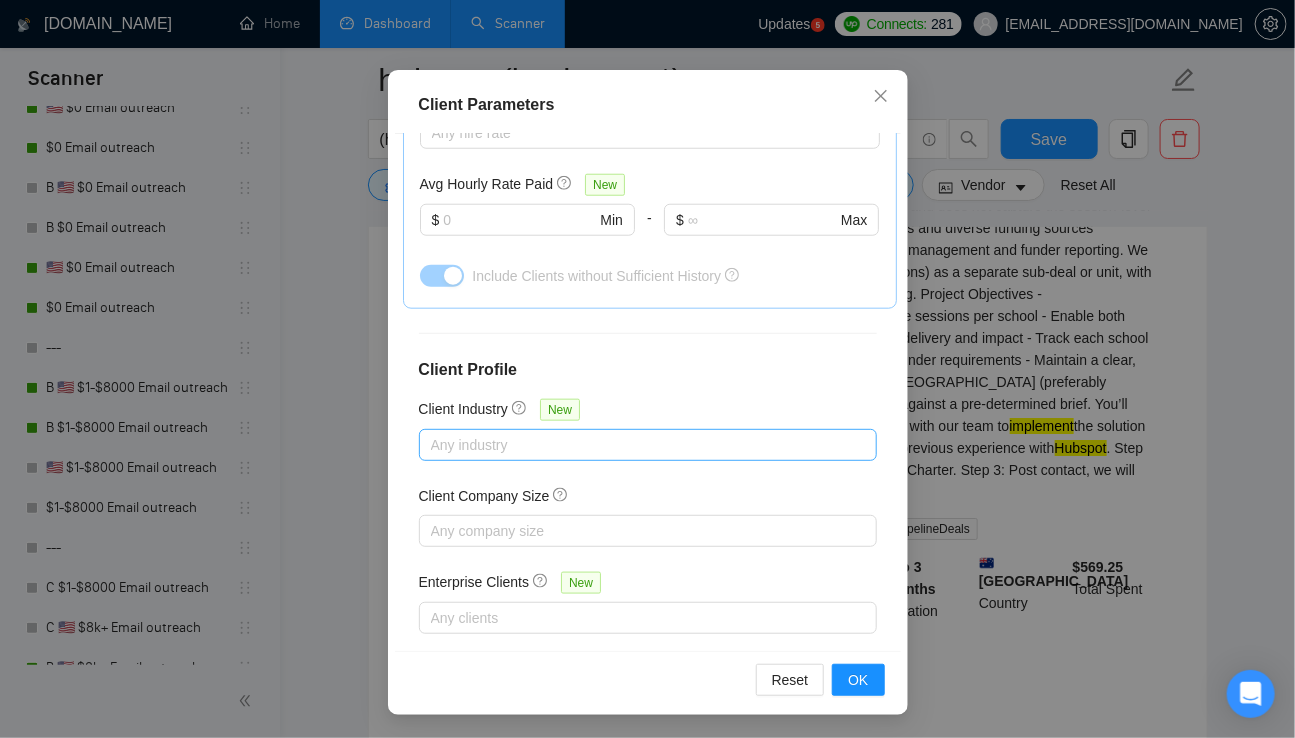 click at bounding box center (638, 445) 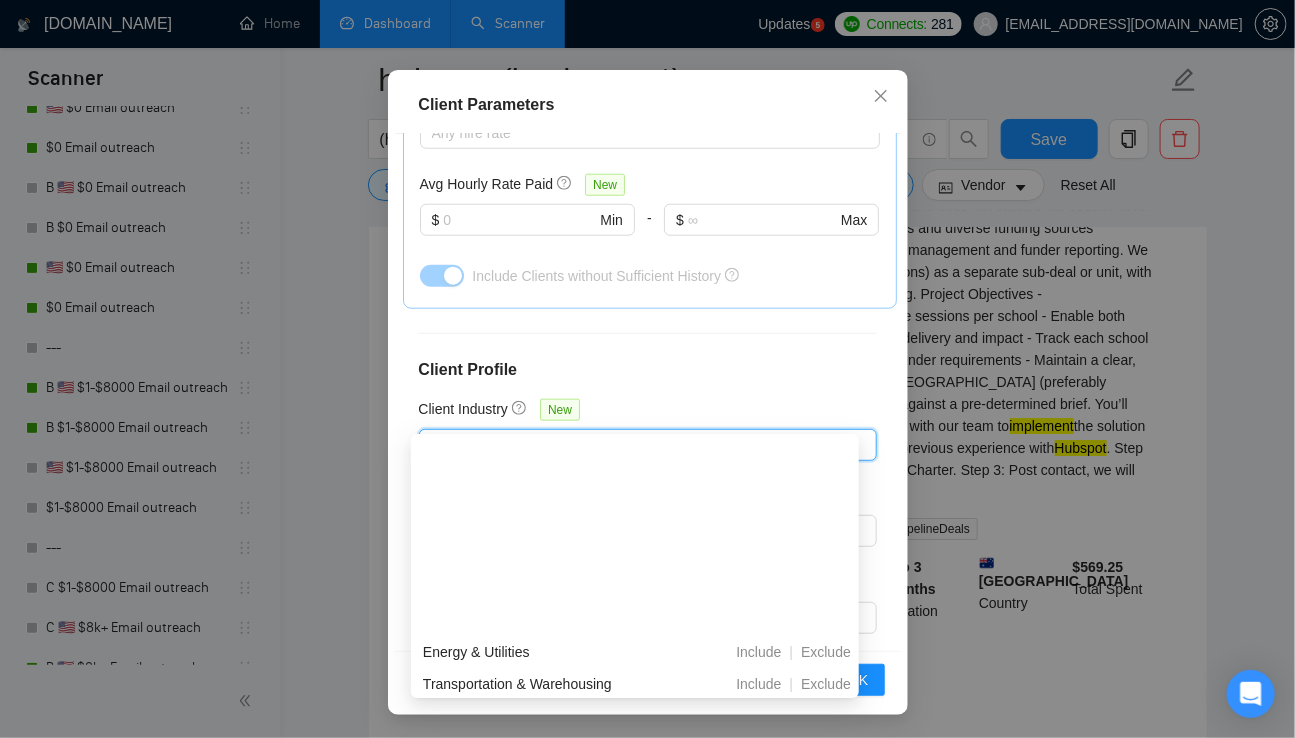 scroll, scrollTop: 704, scrollLeft: 0, axis: vertical 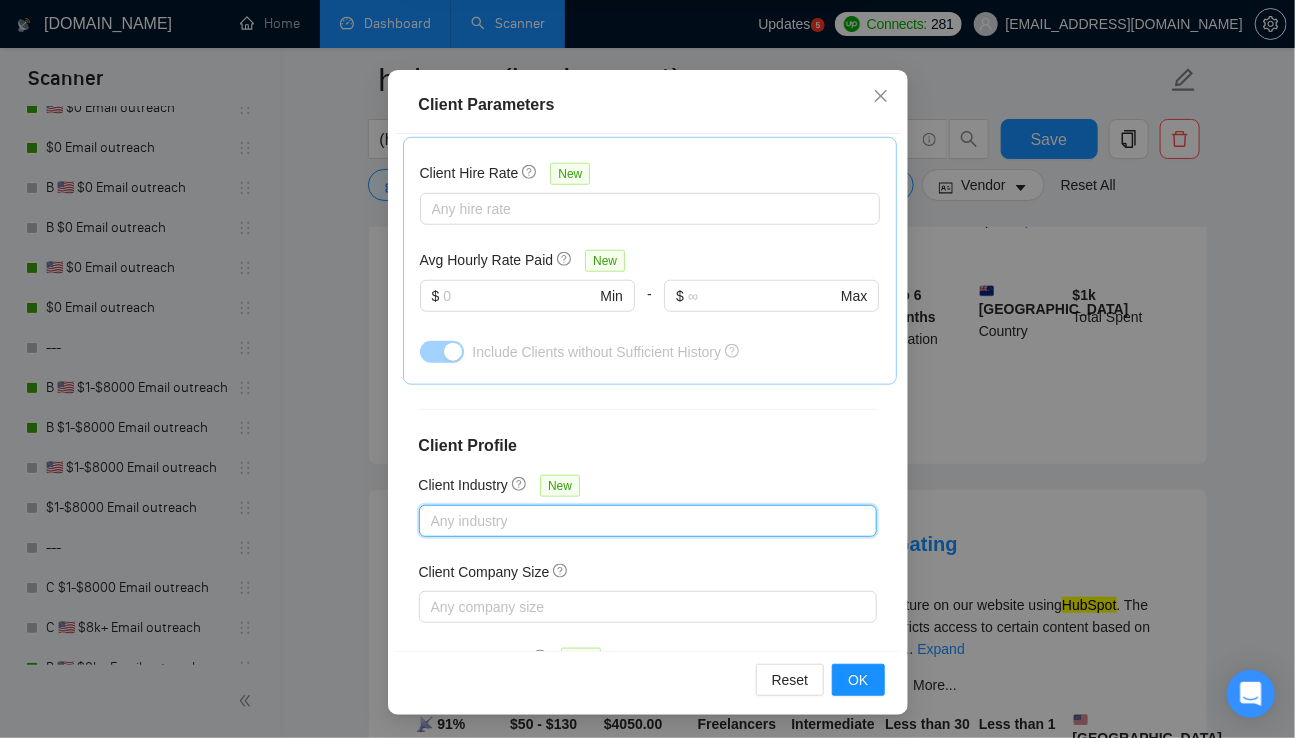 click at bounding box center [638, 521] 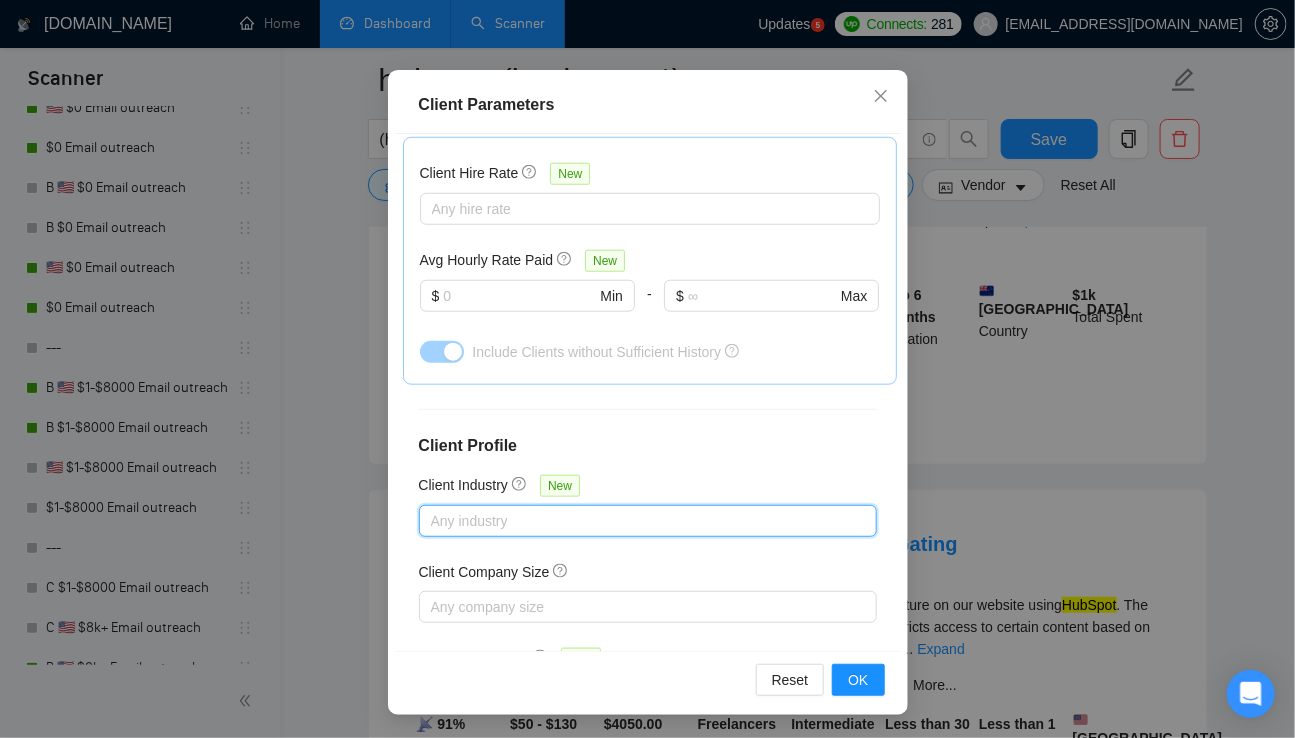 click at bounding box center [638, 521] 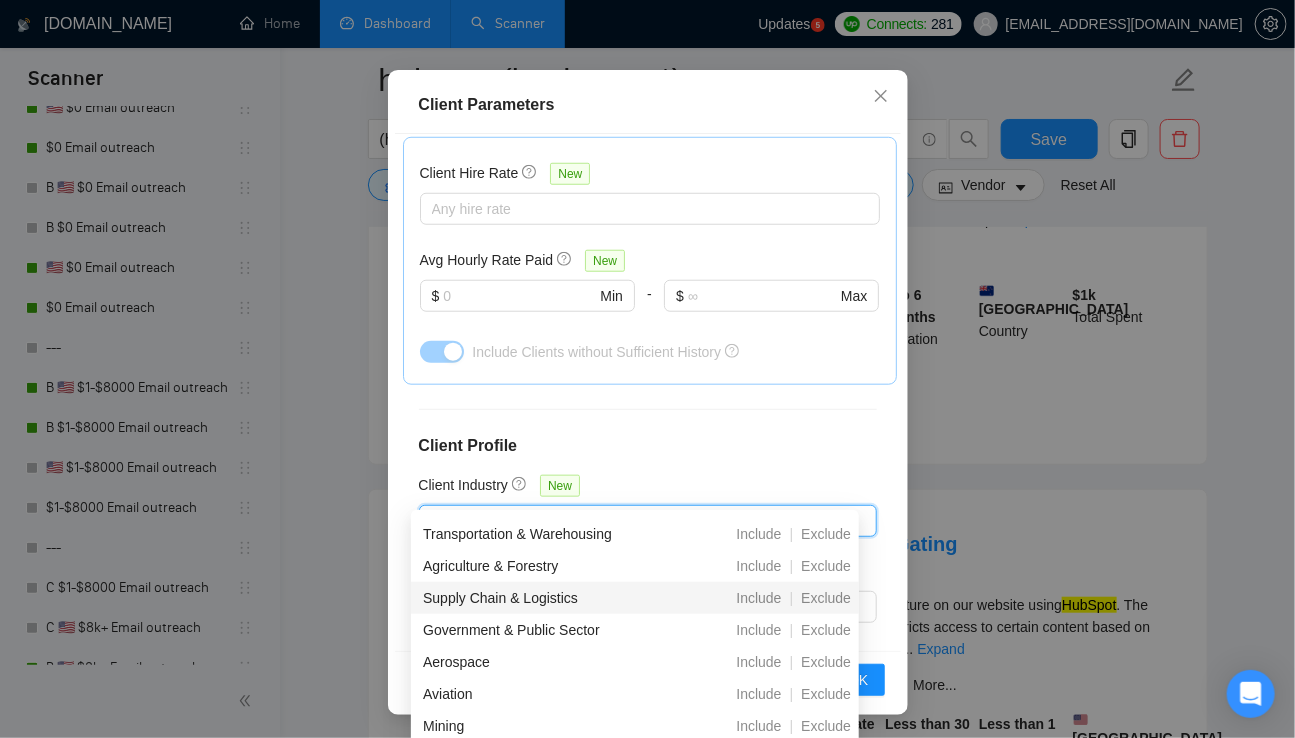 scroll, scrollTop: 704, scrollLeft: 0, axis: vertical 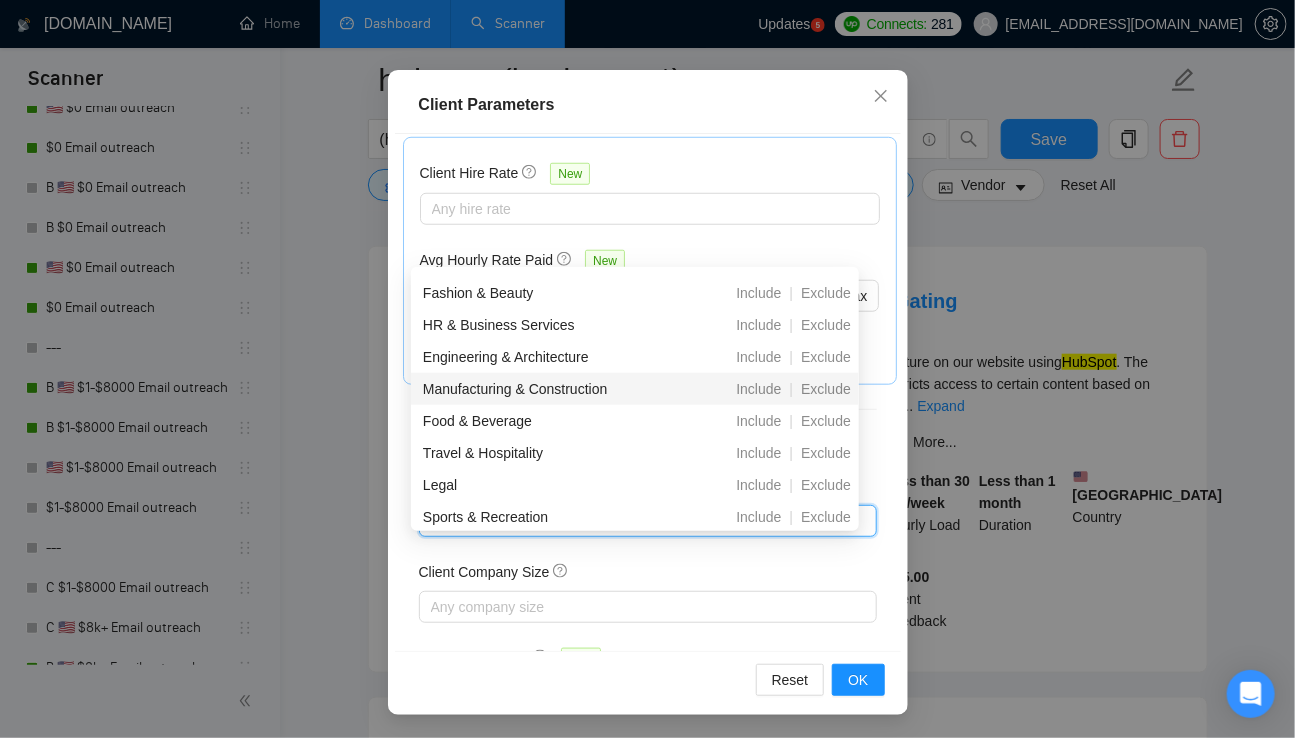 click on "Include" at bounding box center [758, 389] 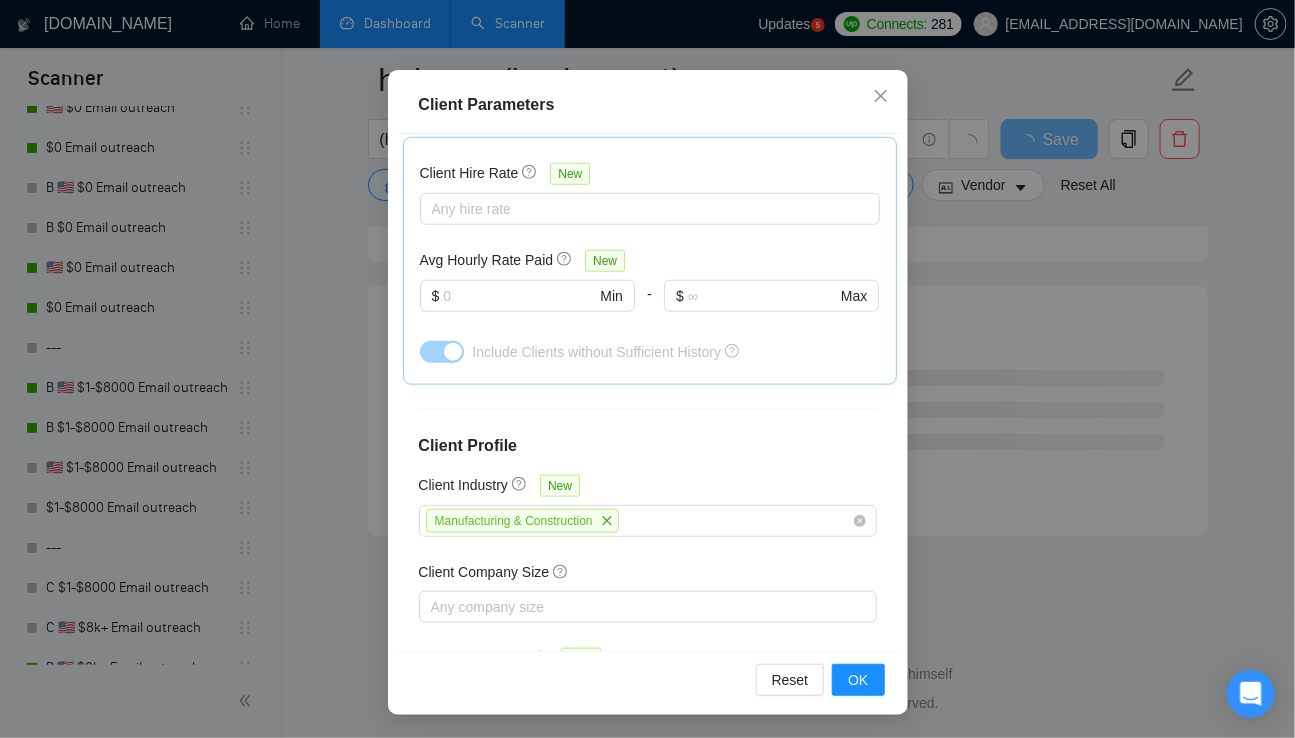scroll, scrollTop: 2597, scrollLeft: 0, axis: vertical 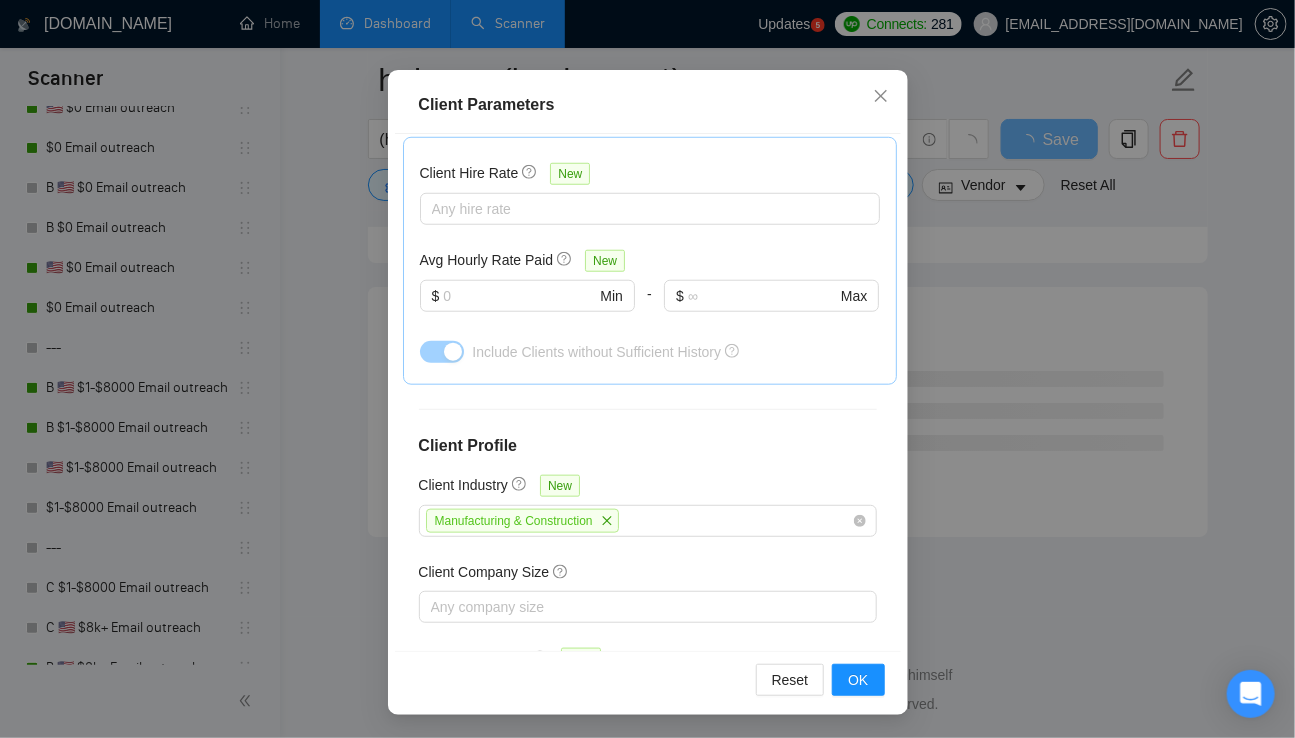 click on "Avg Hourly Rate Paid New" at bounding box center (650, 260) 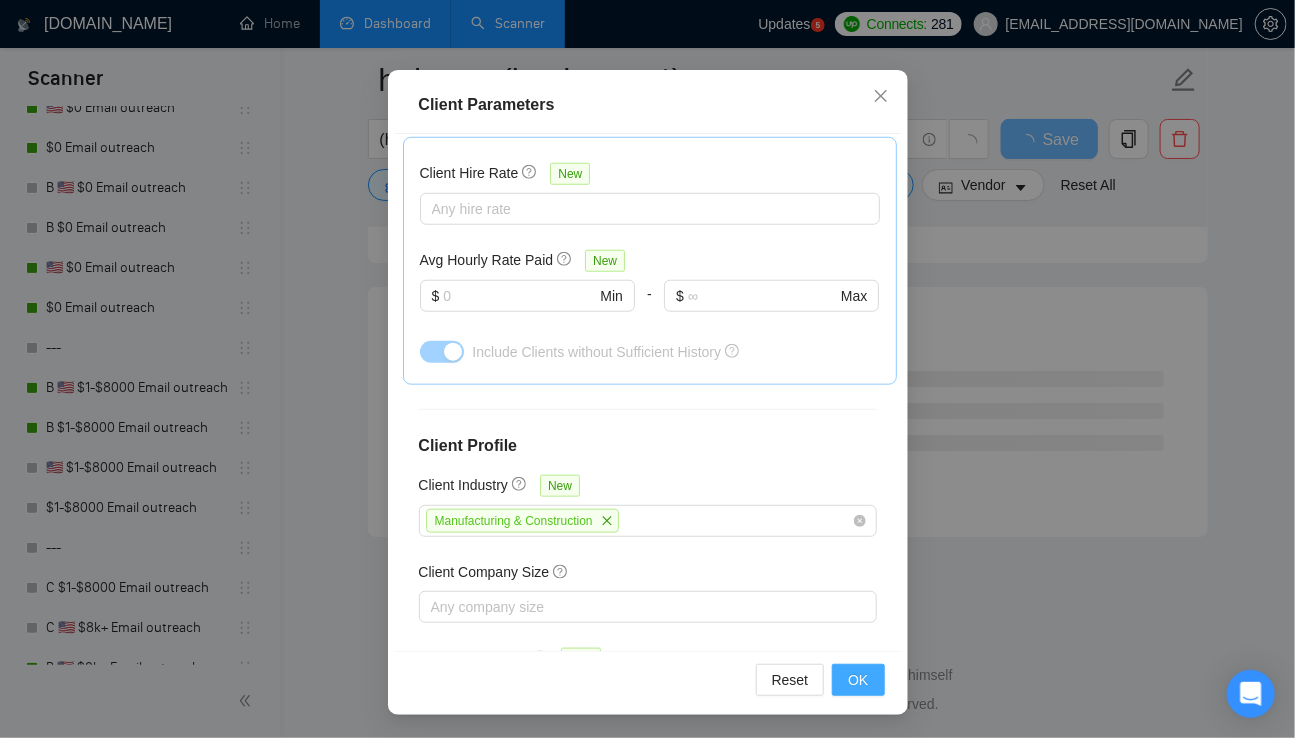 click on "OK" at bounding box center (858, 680) 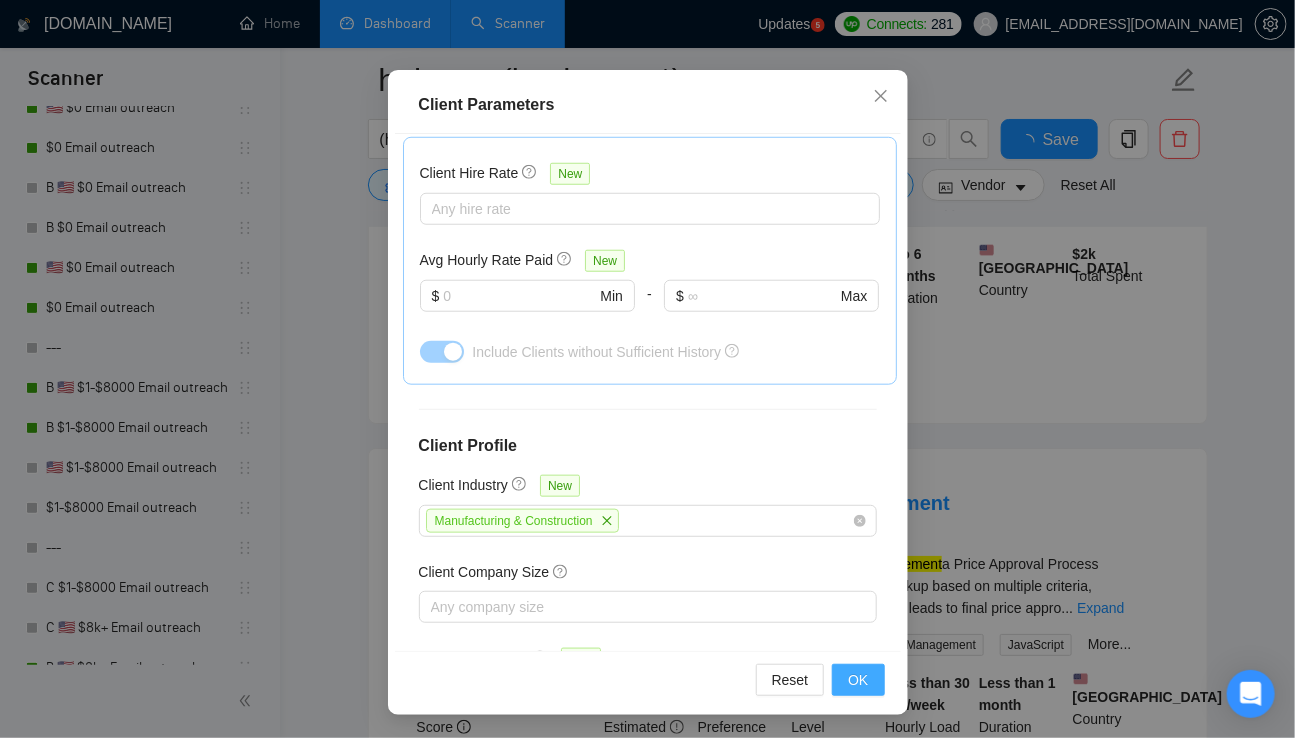 scroll, scrollTop: 3155, scrollLeft: 0, axis: vertical 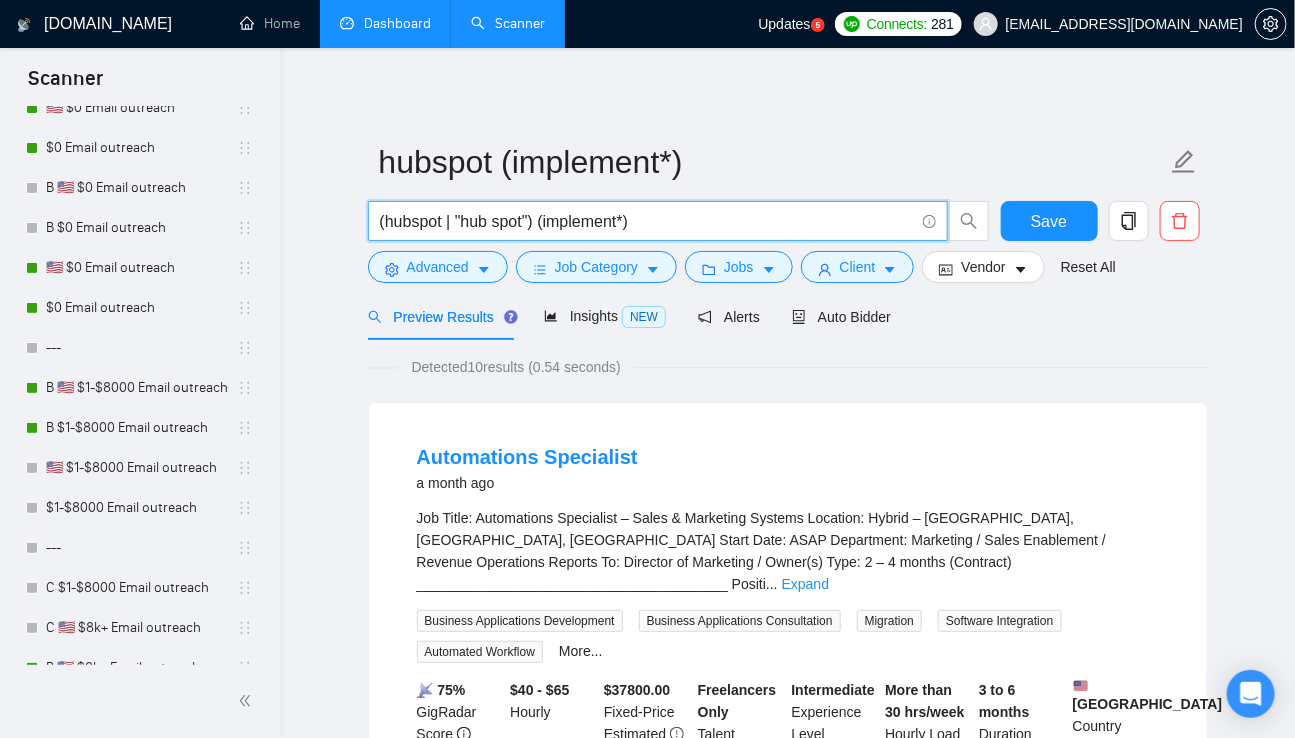 click on "(hubspot | "hub spot") (implement*)" at bounding box center [647, 221] 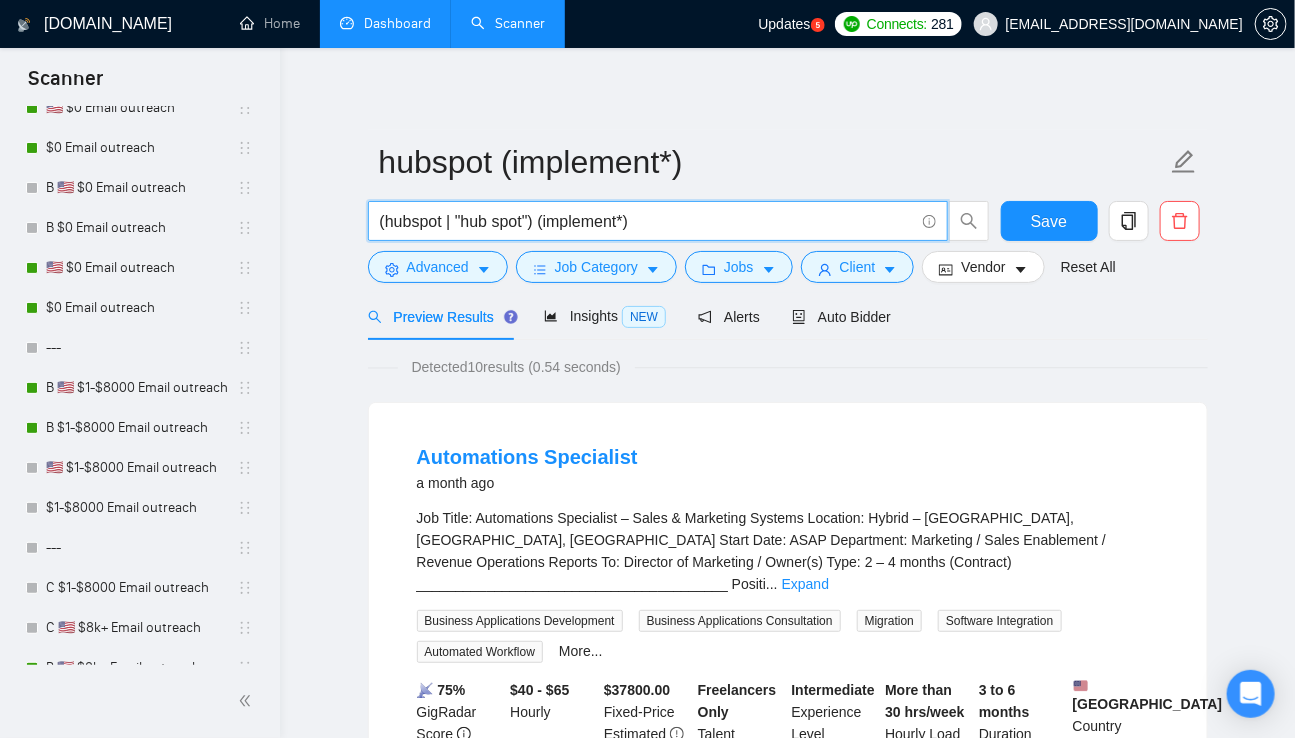 paste on "setup 	•	configure 	•	build 	•	develop 	•	integrate 	•	deploy 	•	install 	•	launch 	•	execute 	•	customize 	•	create 	•	activate 	•	enable" 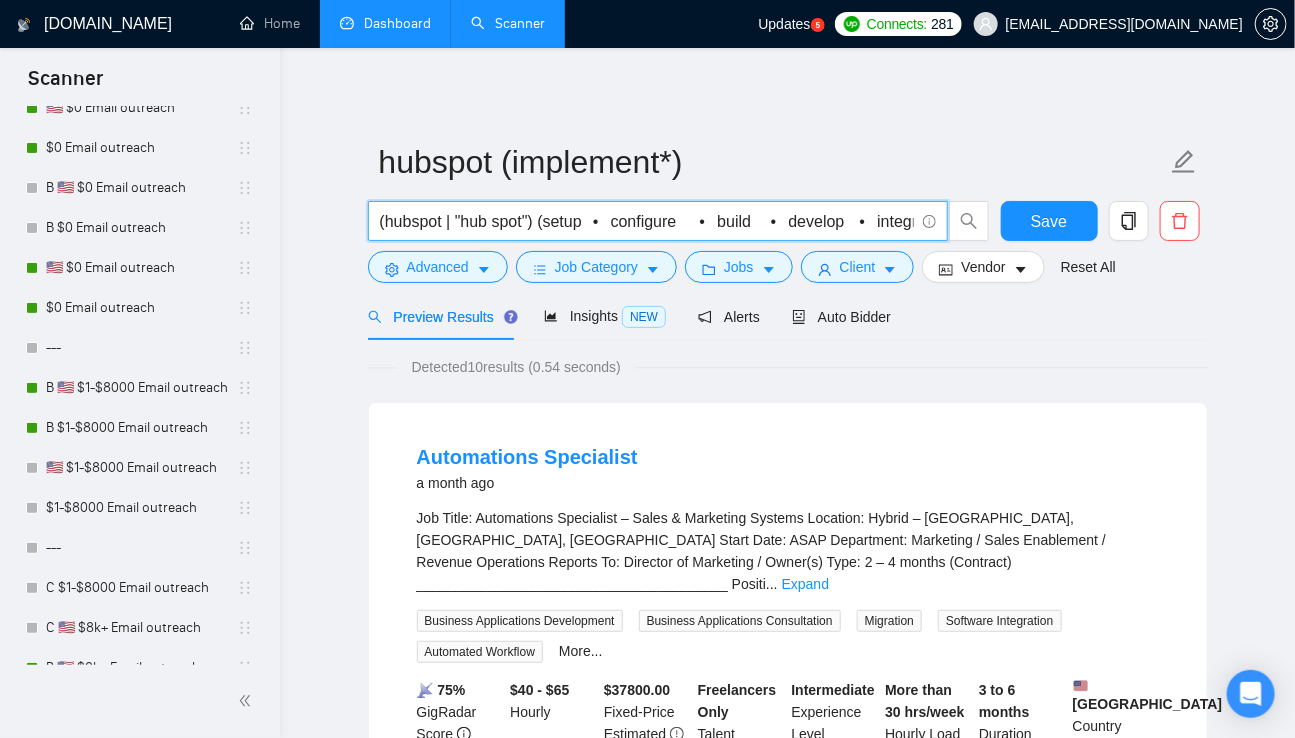 scroll, scrollTop: 0, scrollLeft: 738, axis: horizontal 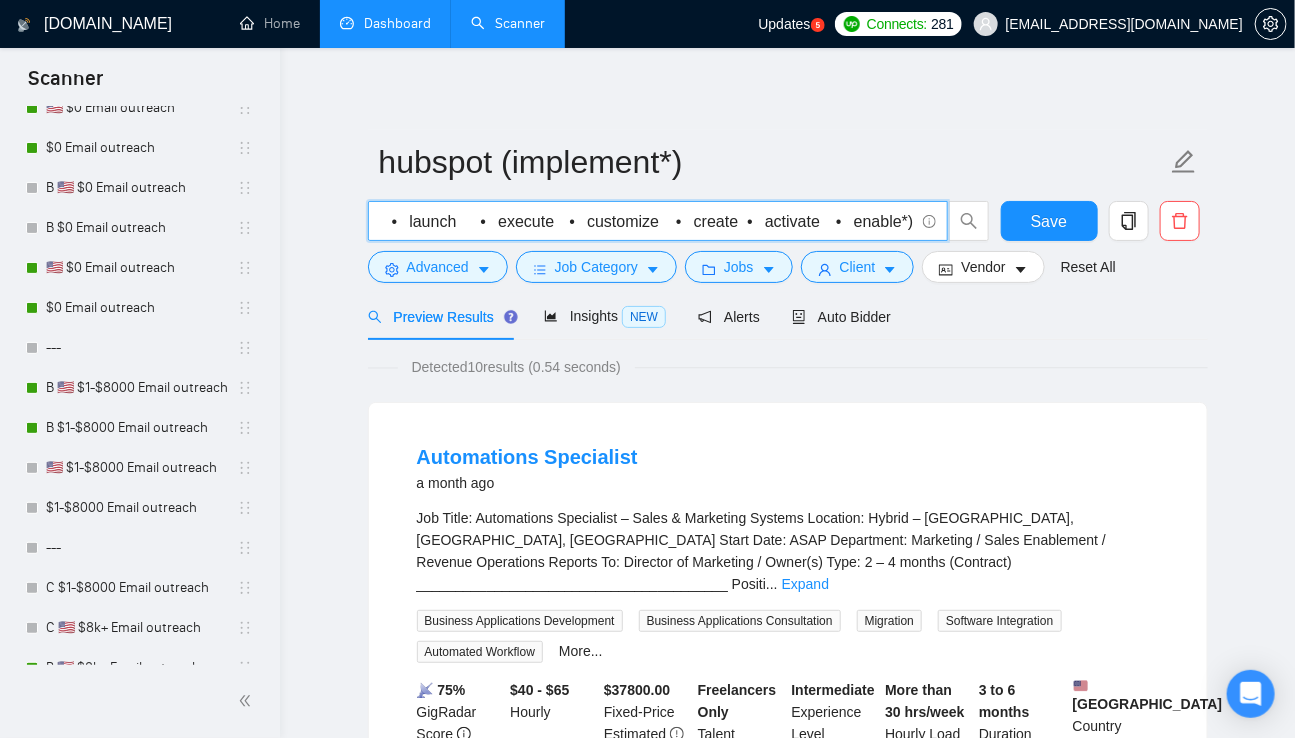 click on "(hubspot | "hub spot") (setup 	•	configure 	•	build 	•	develop 	•	integrate 	•	deploy 	•	install 	•	launch 	•	execute 	•	customize 	•	create 	•	activate 	•	enable*)" at bounding box center [647, 221] 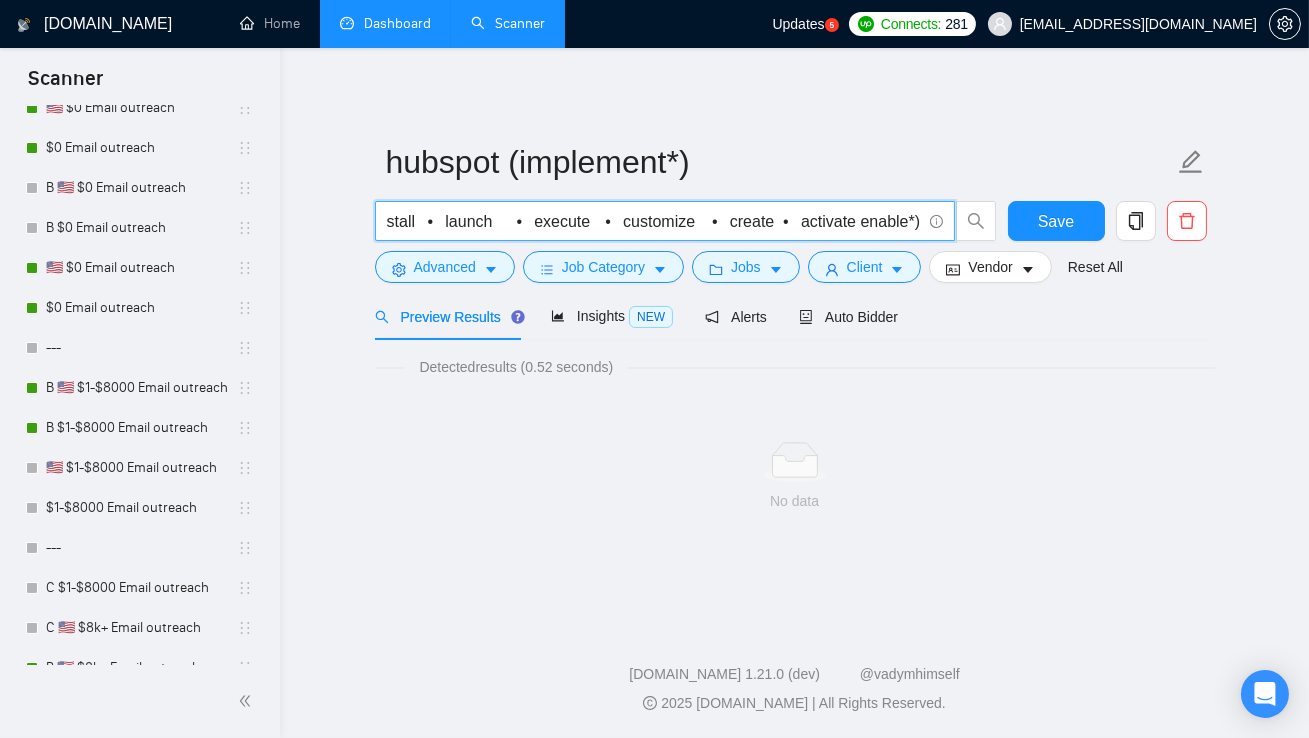 scroll, scrollTop: 0, scrollLeft: 722, axis: horizontal 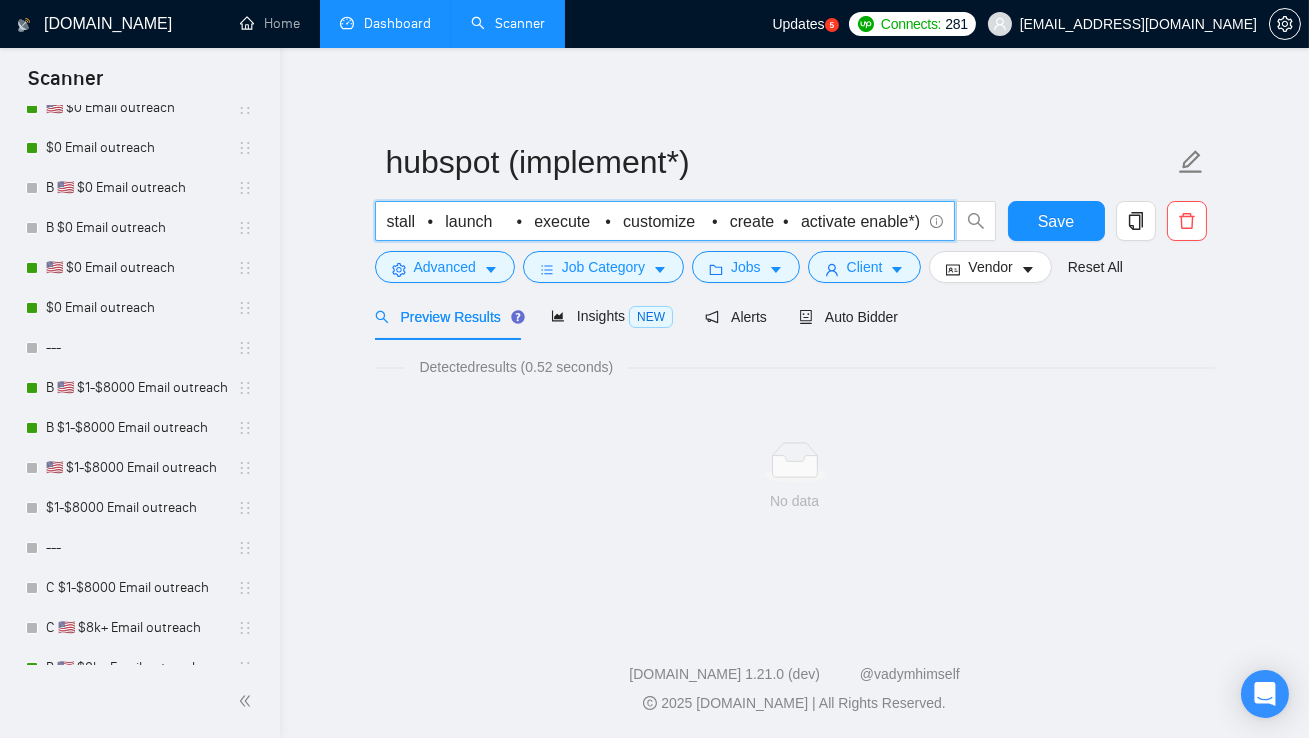 click on "(hubspot | "hub spot") (setup 	•	configure 	•	build 	•	develop 	•	integrate 	•	deploy 	•	install 	•	launch 	•	execute 	•	customize 	•	create 	•	activate enable*)" at bounding box center (654, 221) 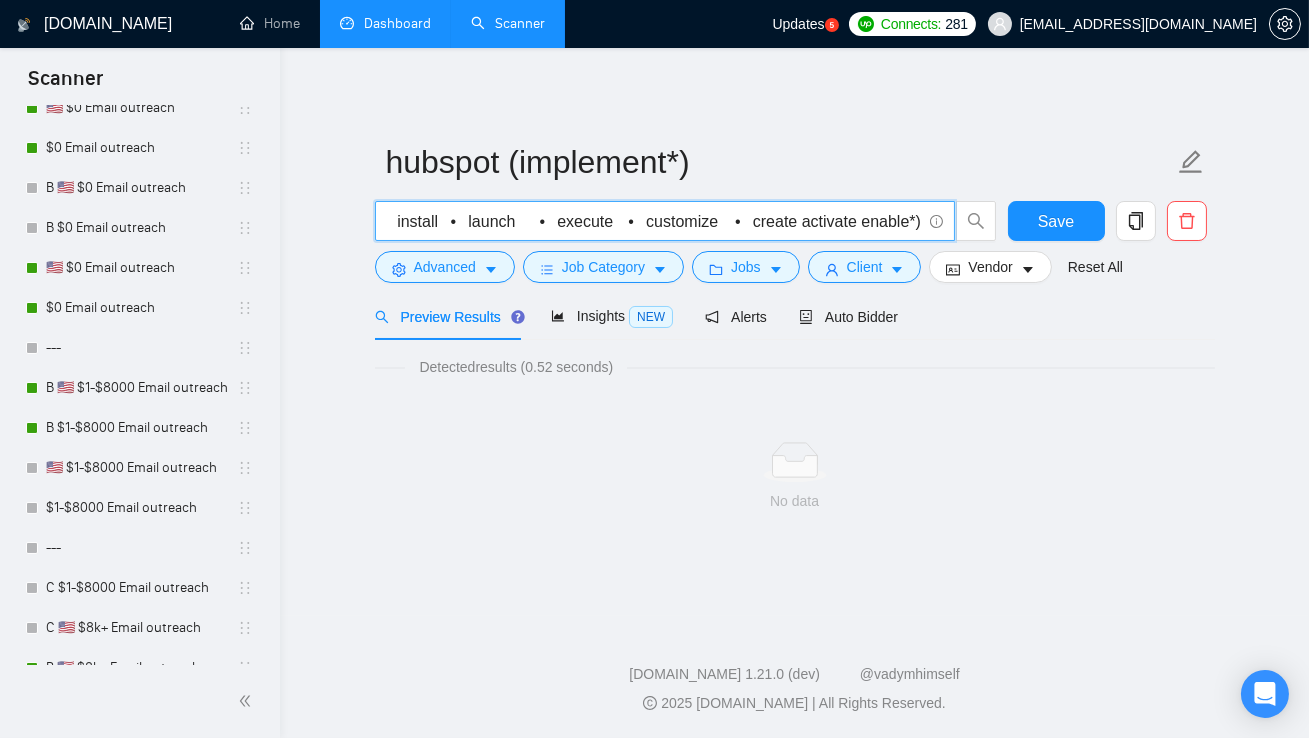 click on "(hubspot | "hub spot") (setup 	•	configure 	•	build 	•	develop 	•	integrate 	•	deploy 	•	install 	•	launch 	•	execute 	•	customize 	•	create activate enable*)" at bounding box center (654, 221) 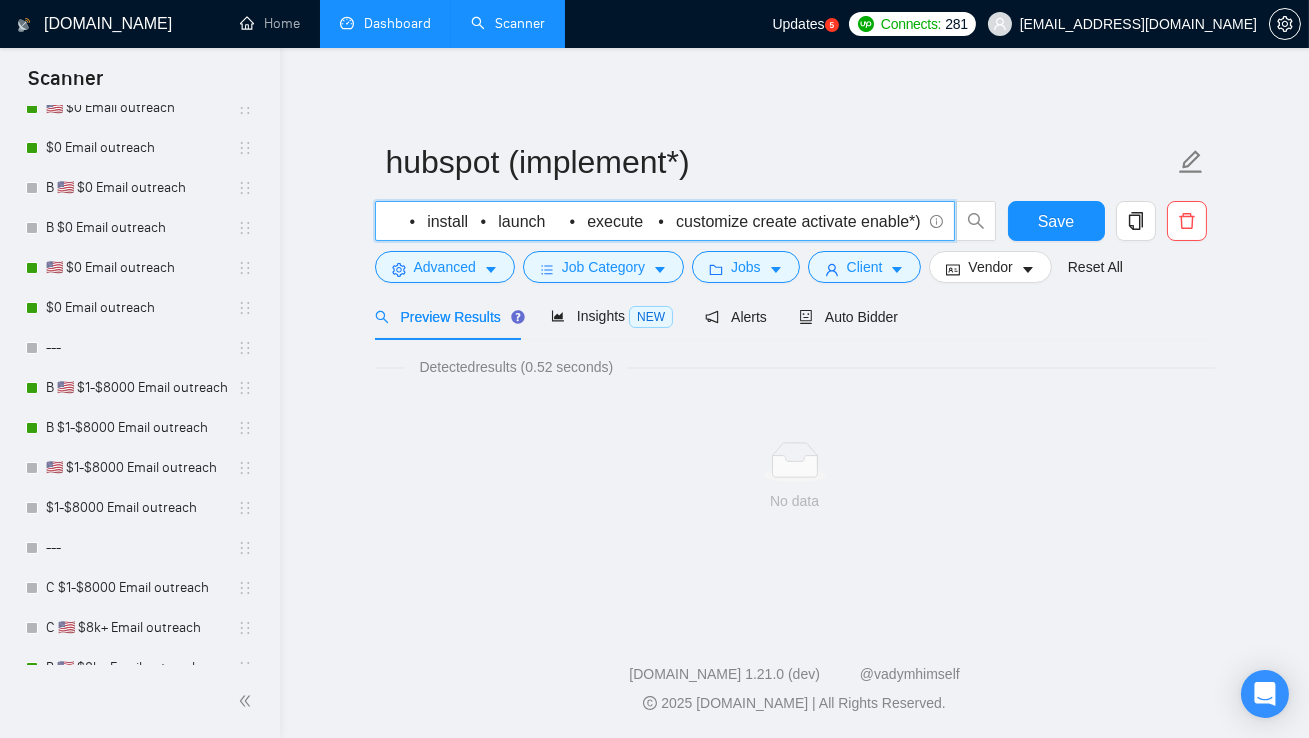 click on "(hubspot | "hub spot") (setup 	•	configure 	•	build 	•	develop 	•	integrate 	•	deploy 	•	install 	•	launch 	•	execute 	•	customize create activate enable*)" at bounding box center (654, 221) 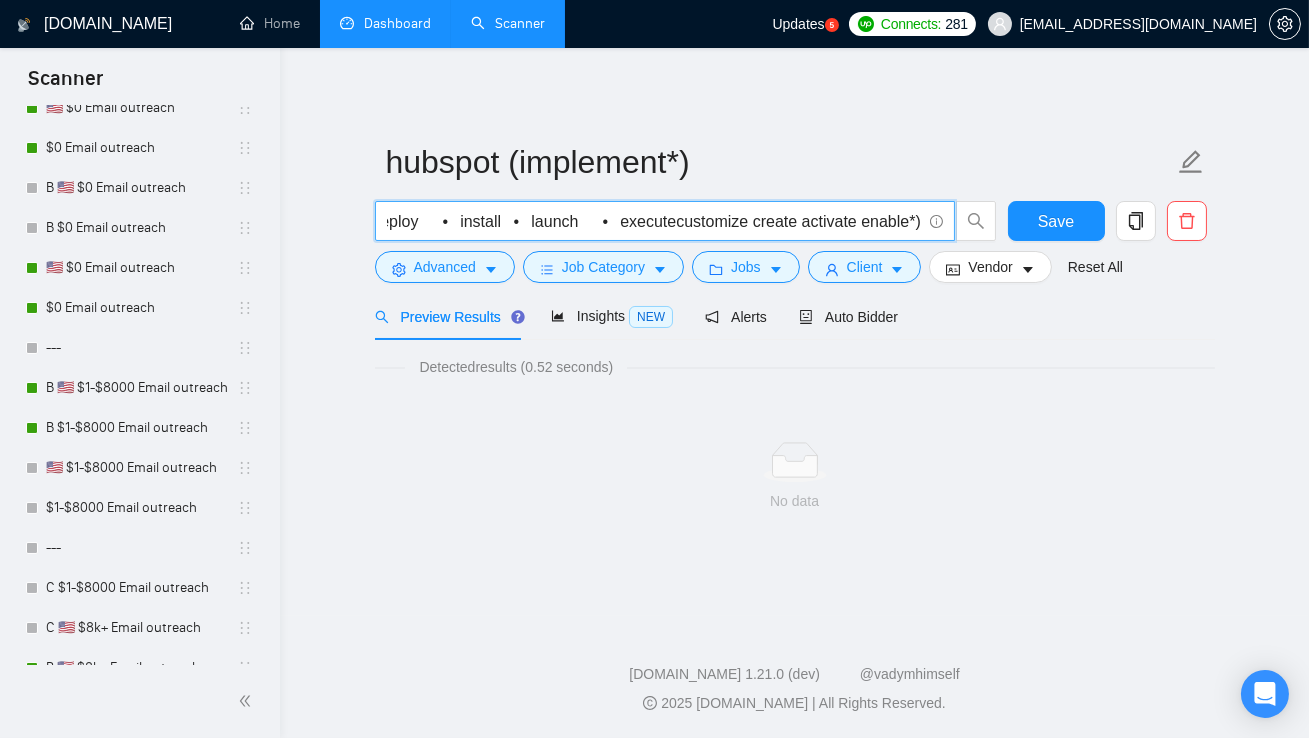 scroll, scrollTop: 0, scrollLeft: 637, axis: horizontal 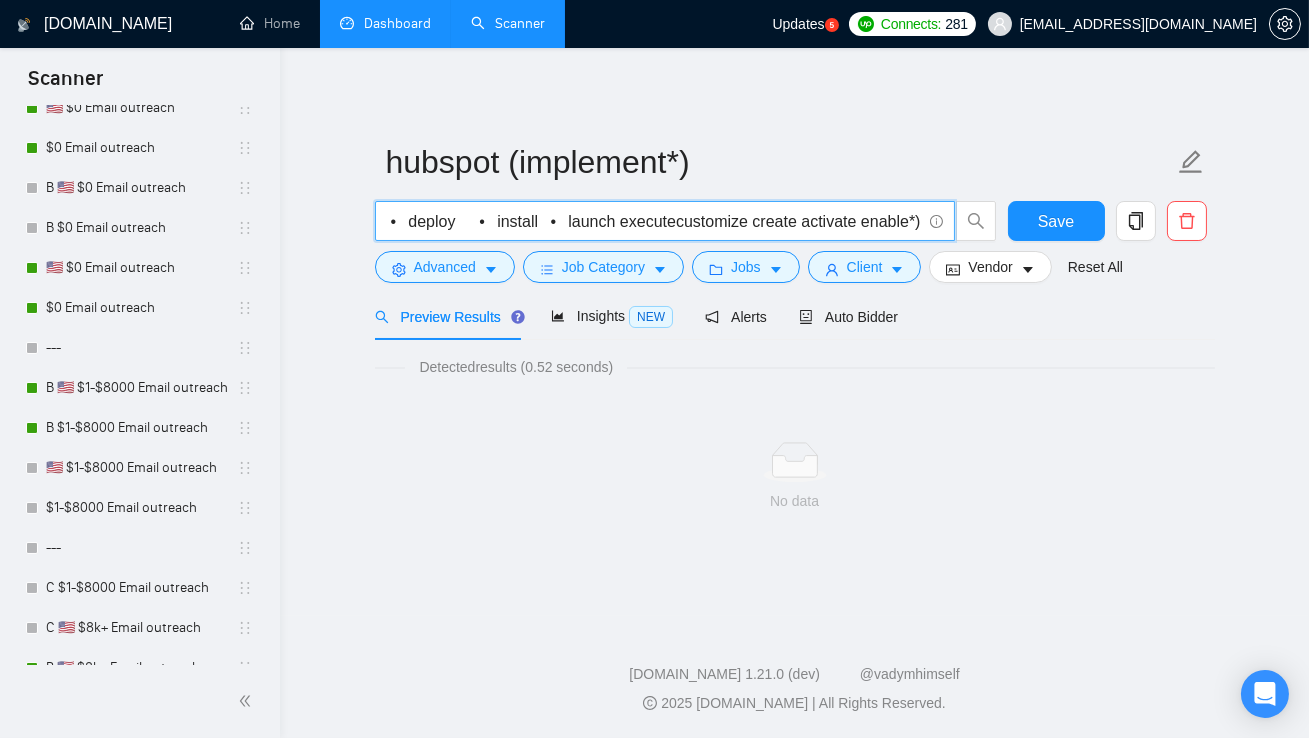click on "(hubspot | "hub spot") (setup 	•	configure 	•	build 	•	develop 	•	integrate 	•	deploy 	•	install 	•	launch executecustomize create activate enable*)" at bounding box center (654, 221) 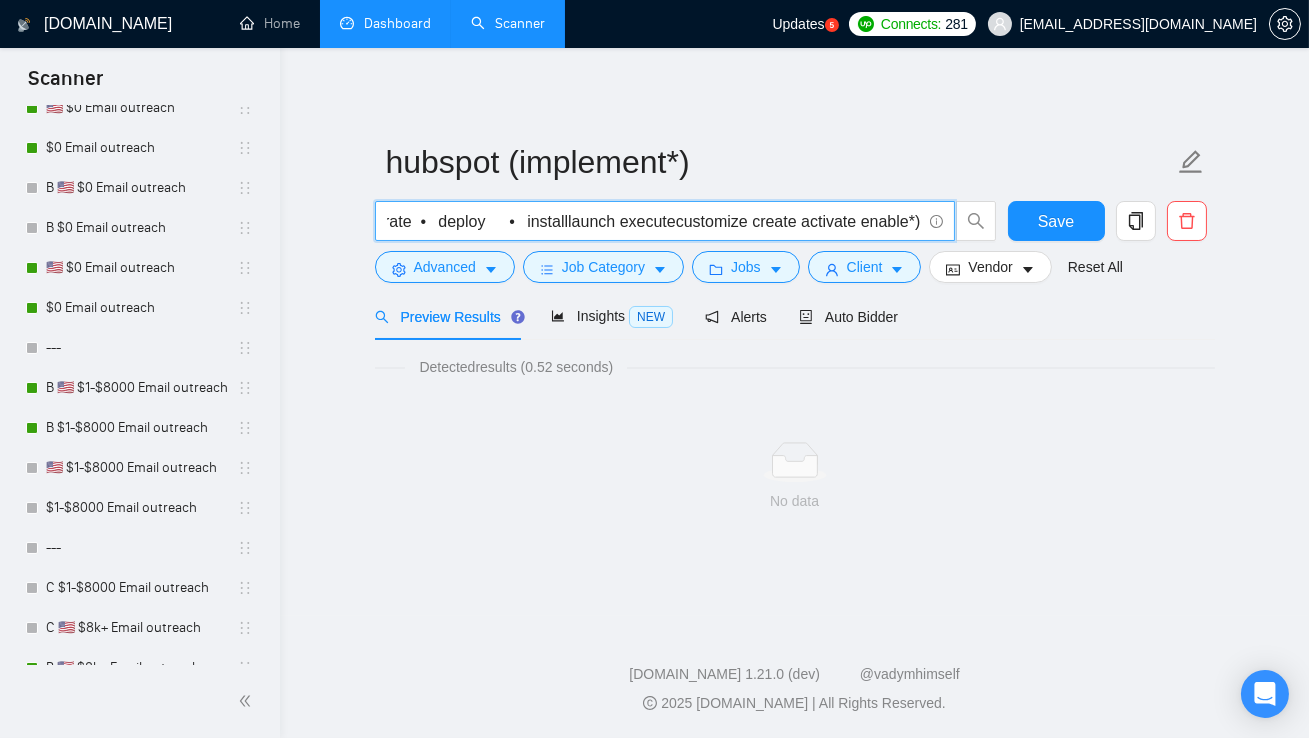 click on "(hubspot | "hub spot") (setup 	•	configure 	•	build 	•	develop 	•	integrate 	•	deploy 	•	installlaunch executecustomize create activate enable*)" at bounding box center [654, 221] 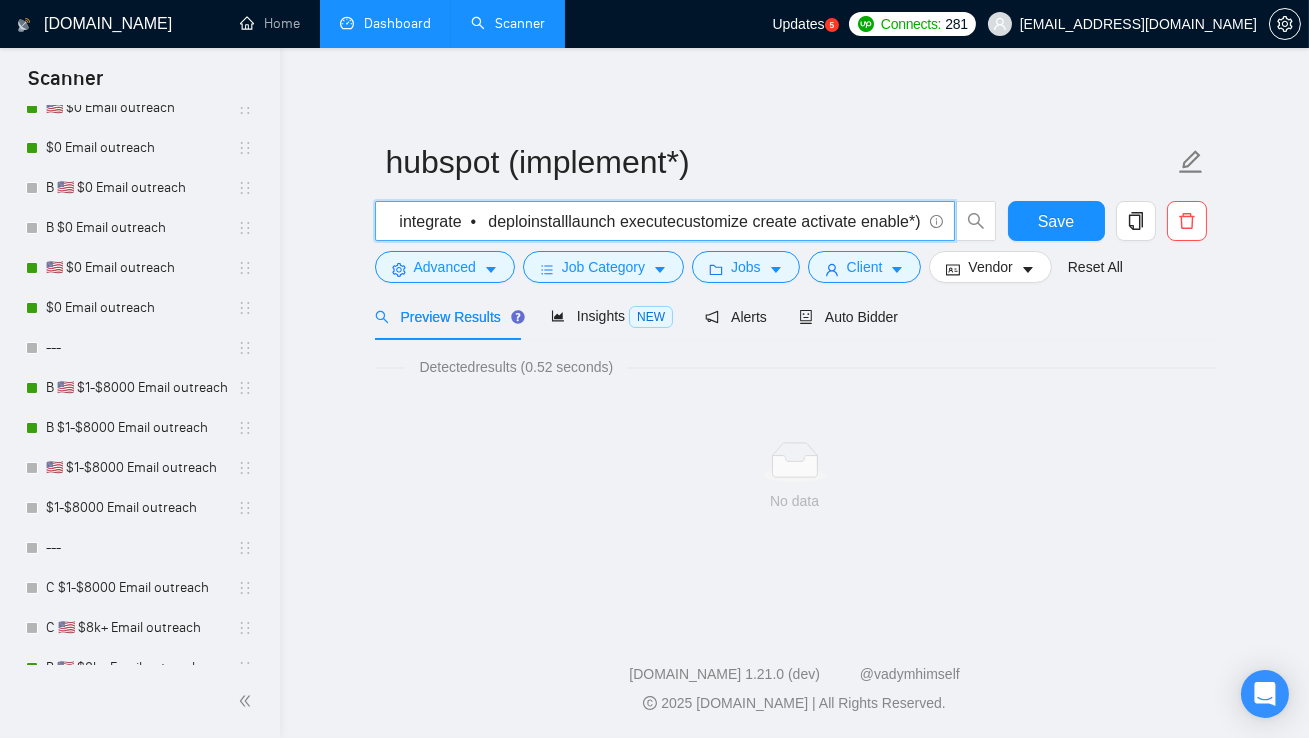 scroll, scrollTop: 0, scrollLeft: 520, axis: horizontal 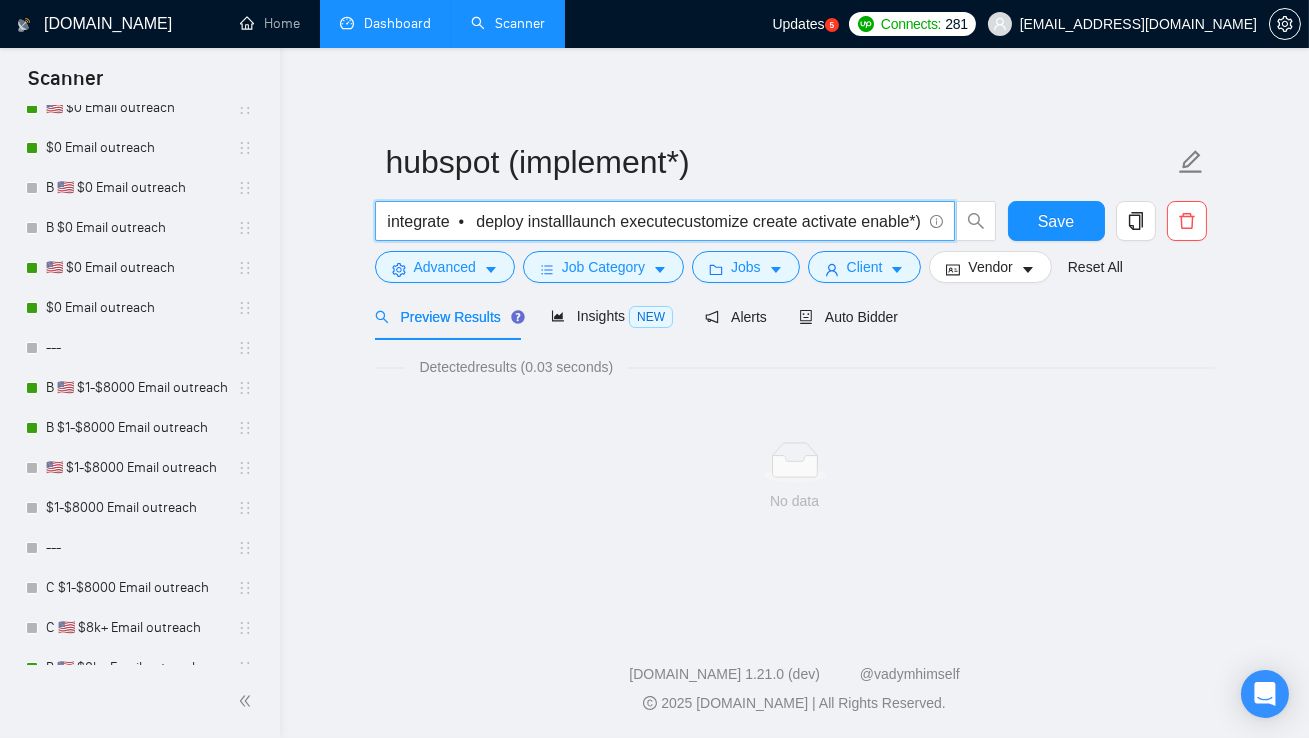 click on "(hubspot | "hub spot") (setup 	•	configure 	•	build 	•	develop 	•	integrate 	•	deploy installlaunch executecustomize create activate enable*)" at bounding box center (654, 221) 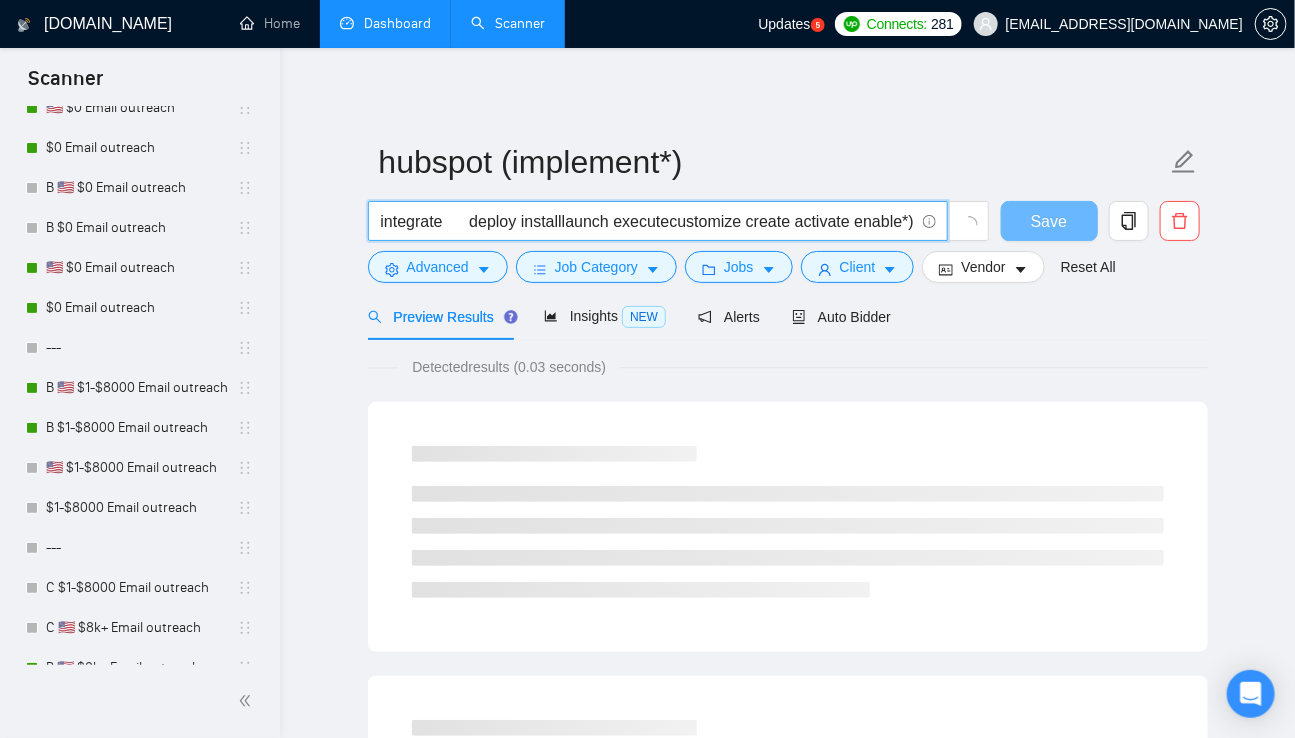 click on "(hubspot | "hub spot") (setup 	•	configure 	•	build 	•	develop 	•	integrate 		deploy installlaunch executecustomize create activate enable*)" at bounding box center [647, 221] 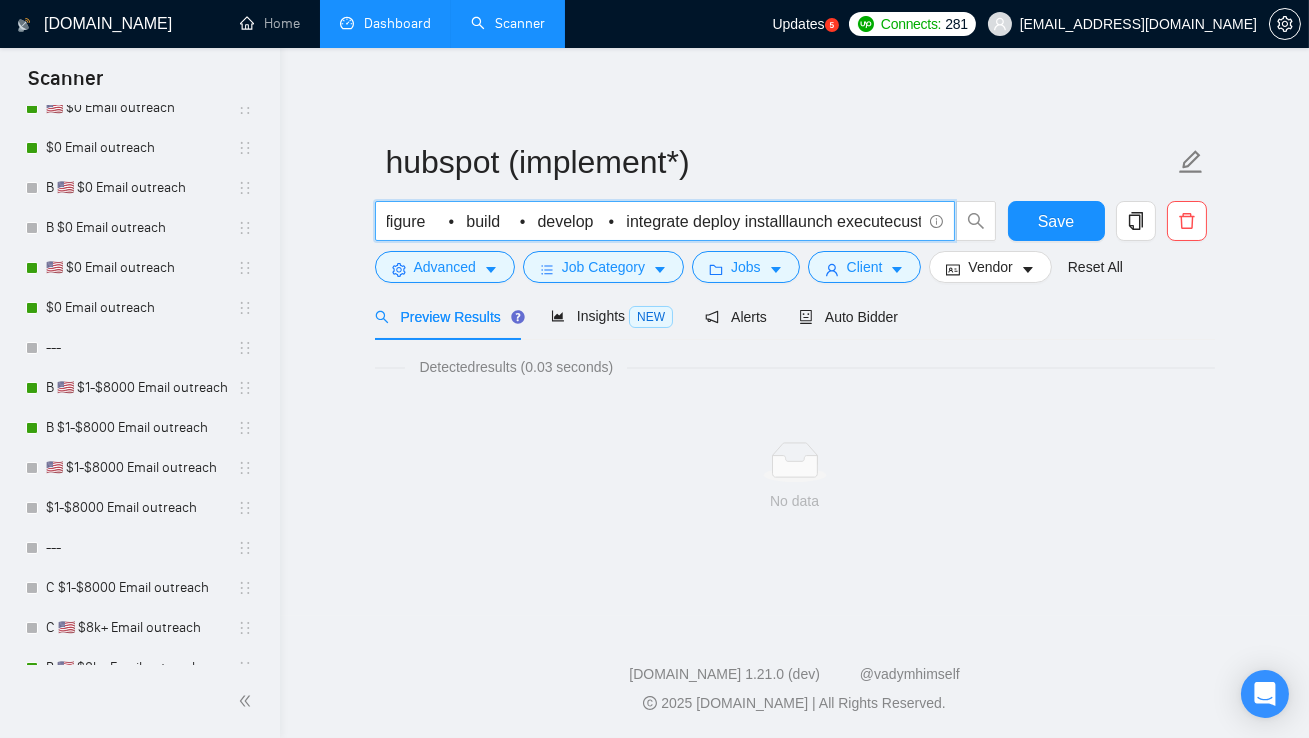 drag, startPoint x: 452, startPoint y: 223, endPoint x: 413, endPoint y: 221, distance: 39.051247 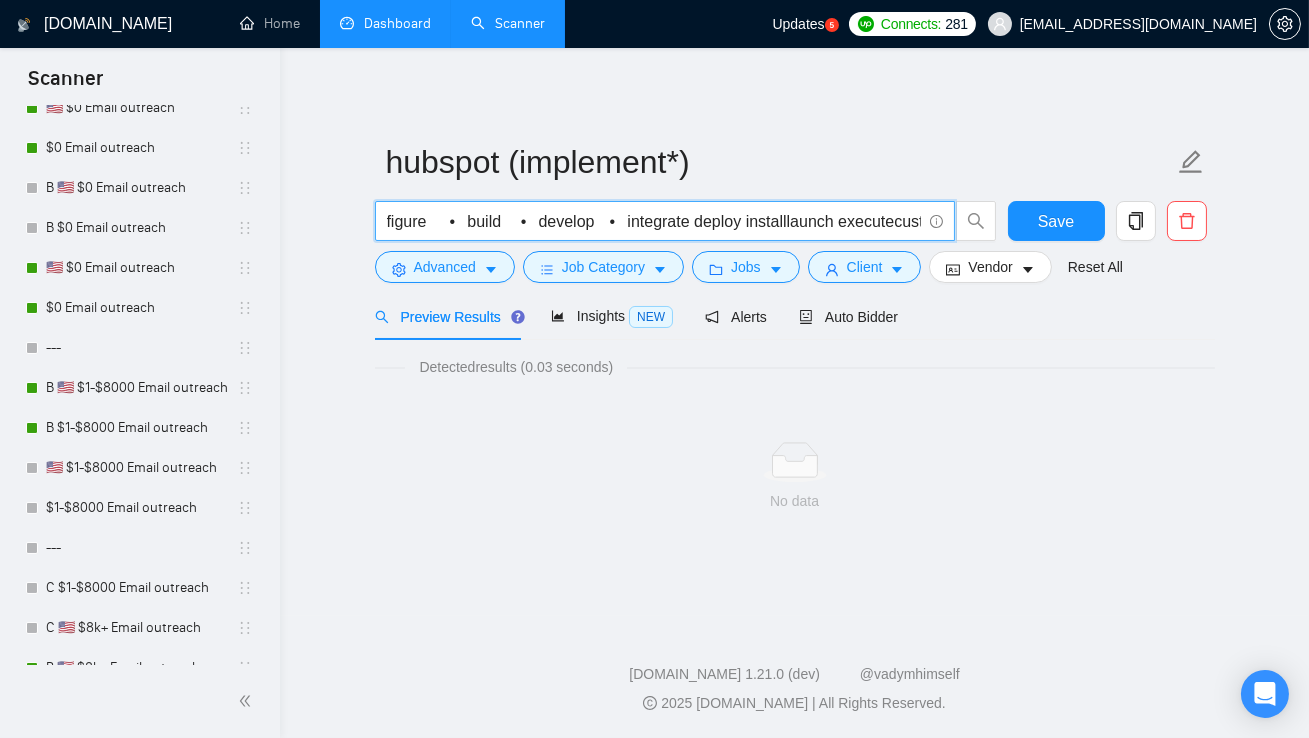 click on "(hubspot | "hub spot") (setup 	•	configure 	•	build 	•	develop 	•	integrate deploy installlaunch executecustomize create activate enable*)" at bounding box center (654, 221) 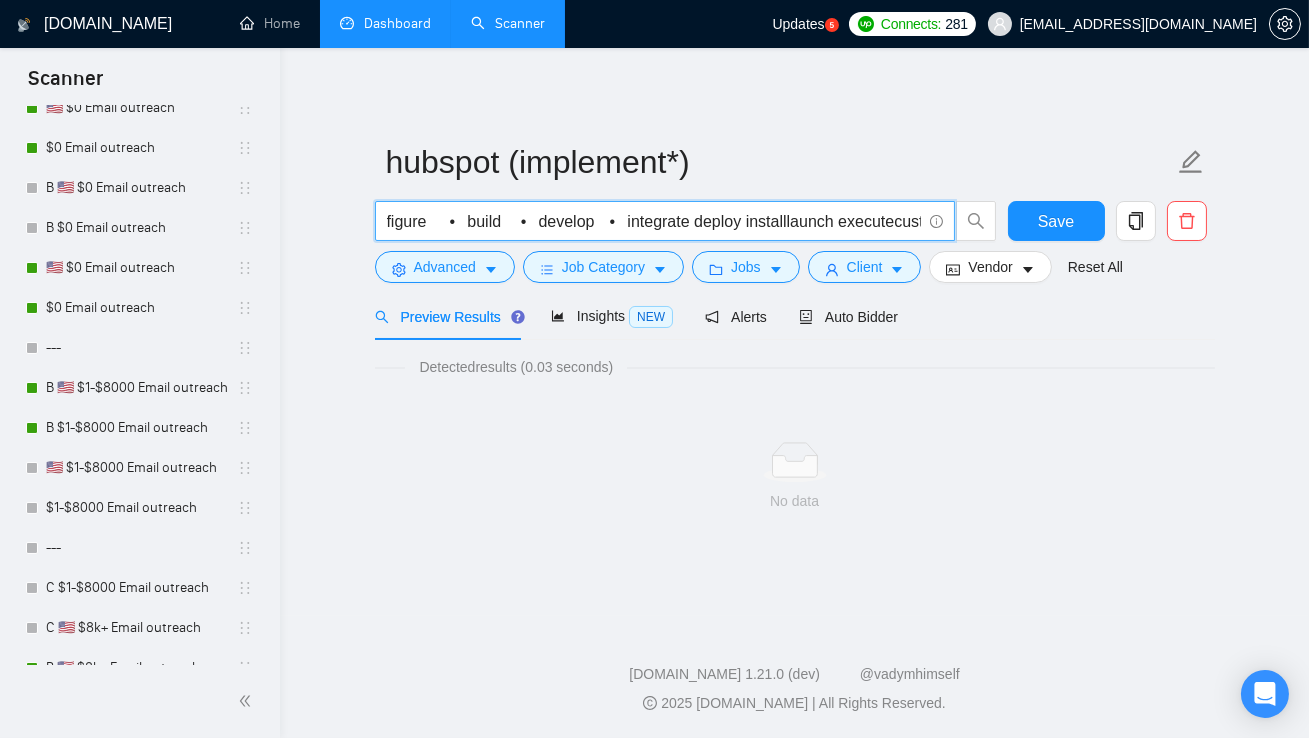 drag, startPoint x: 644, startPoint y: 220, endPoint x: 667, endPoint y: 225, distance: 23.537205 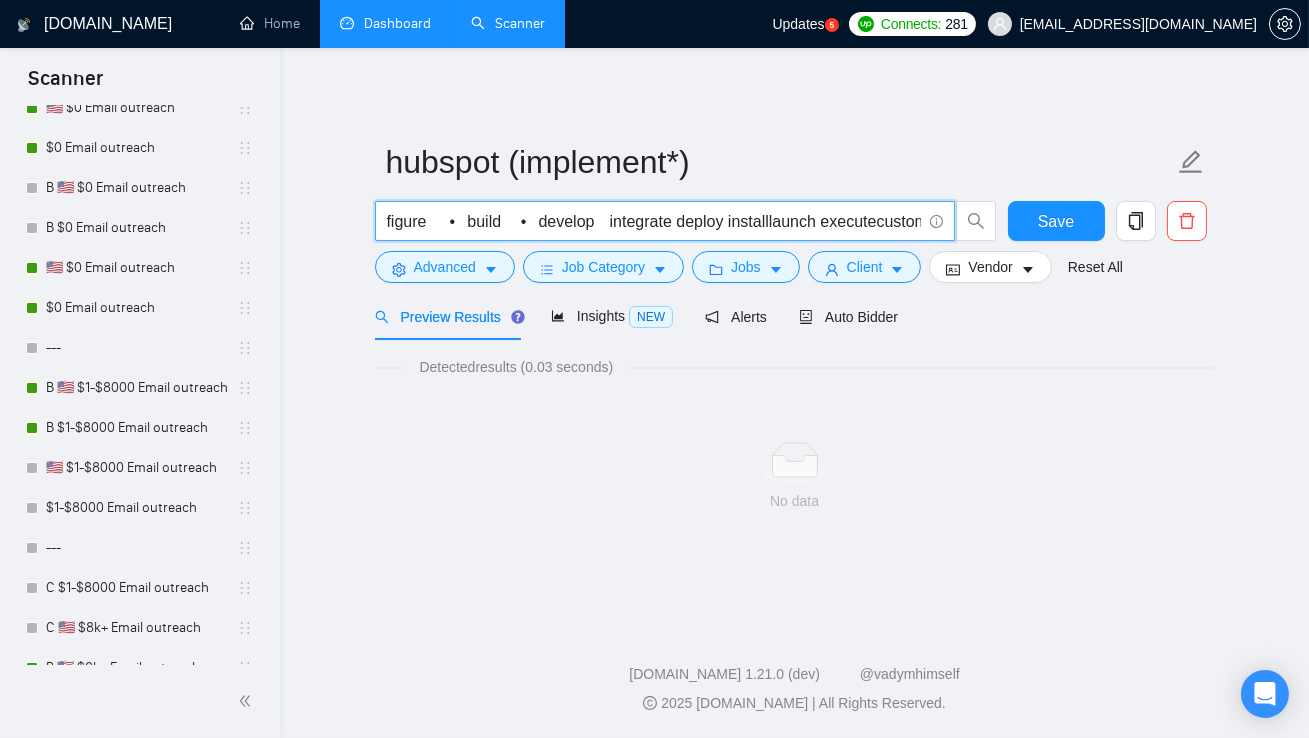click on "(hubspot | "hub spot") (setup 	•	configure 	•	build 	•	develop 	integrate deploy installlaunch executecustomize create activate enable*)" at bounding box center (654, 221) 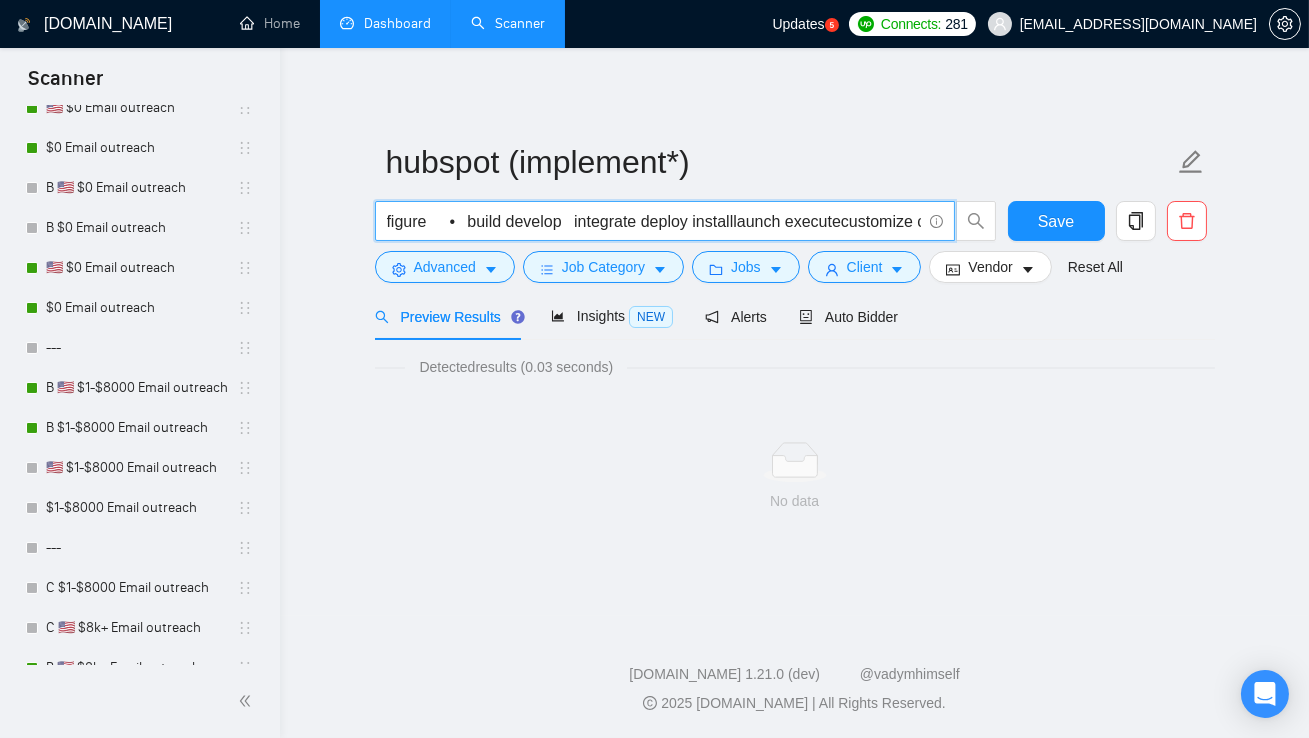 click on "(hubspot | "hub spot") (setup 	•	configure 	•	build develop 	integrate deploy installlaunch executecustomize create activate enable*)" at bounding box center (654, 221) 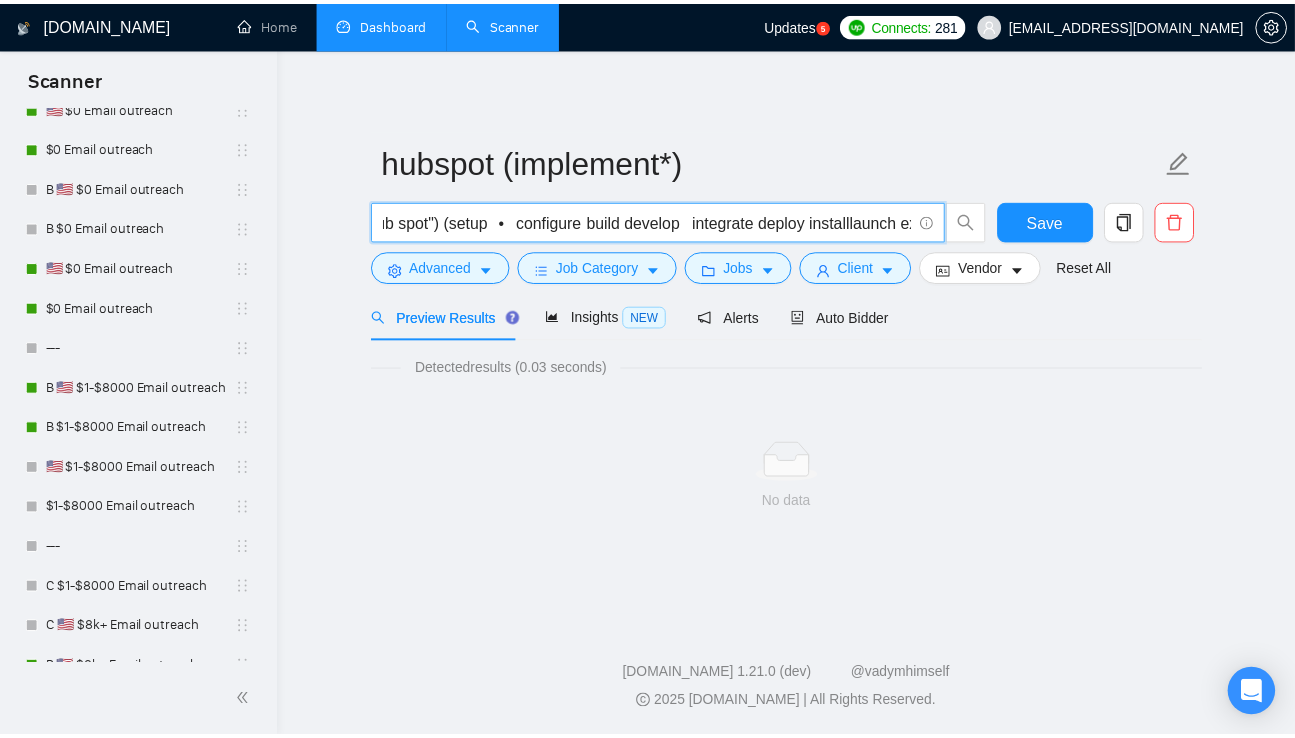 scroll, scrollTop: 0, scrollLeft: 22, axis: horizontal 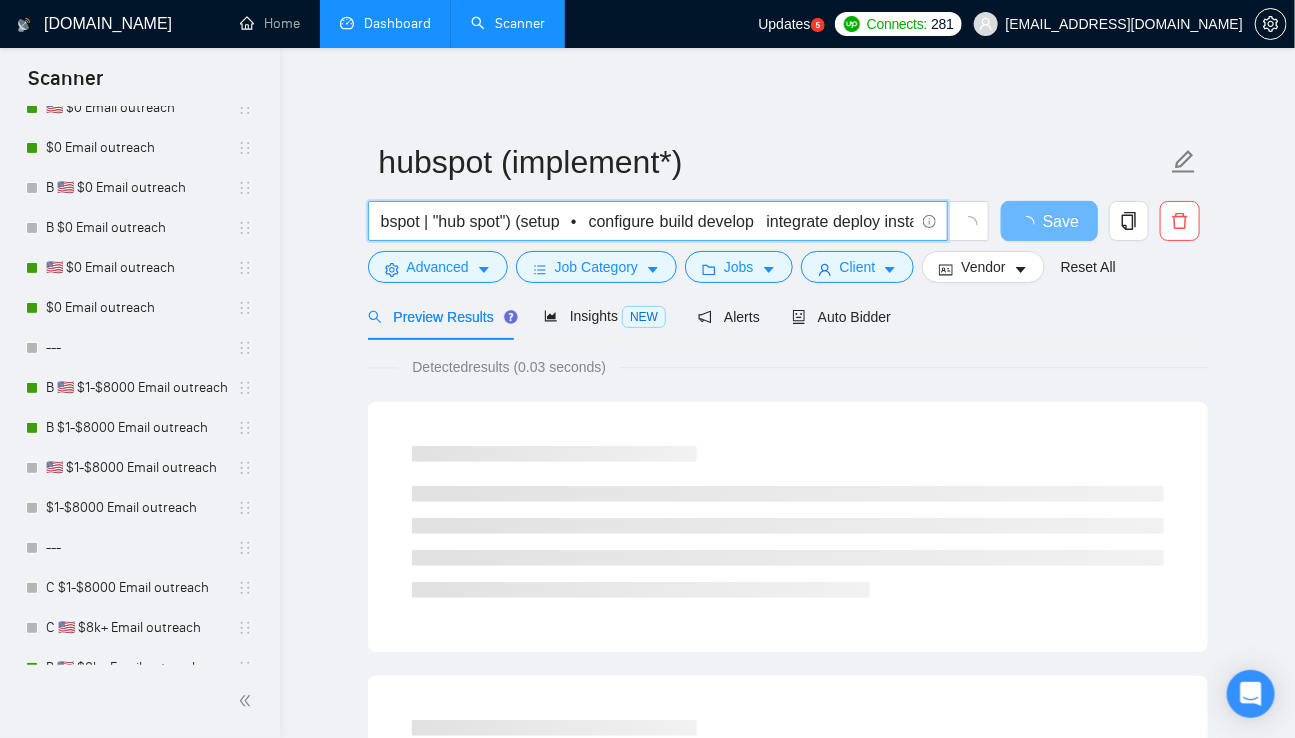 drag, startPoint x: 441, startPoint y: 224, endPoint x: 389, endPoint y: 225, distance: 52.009613 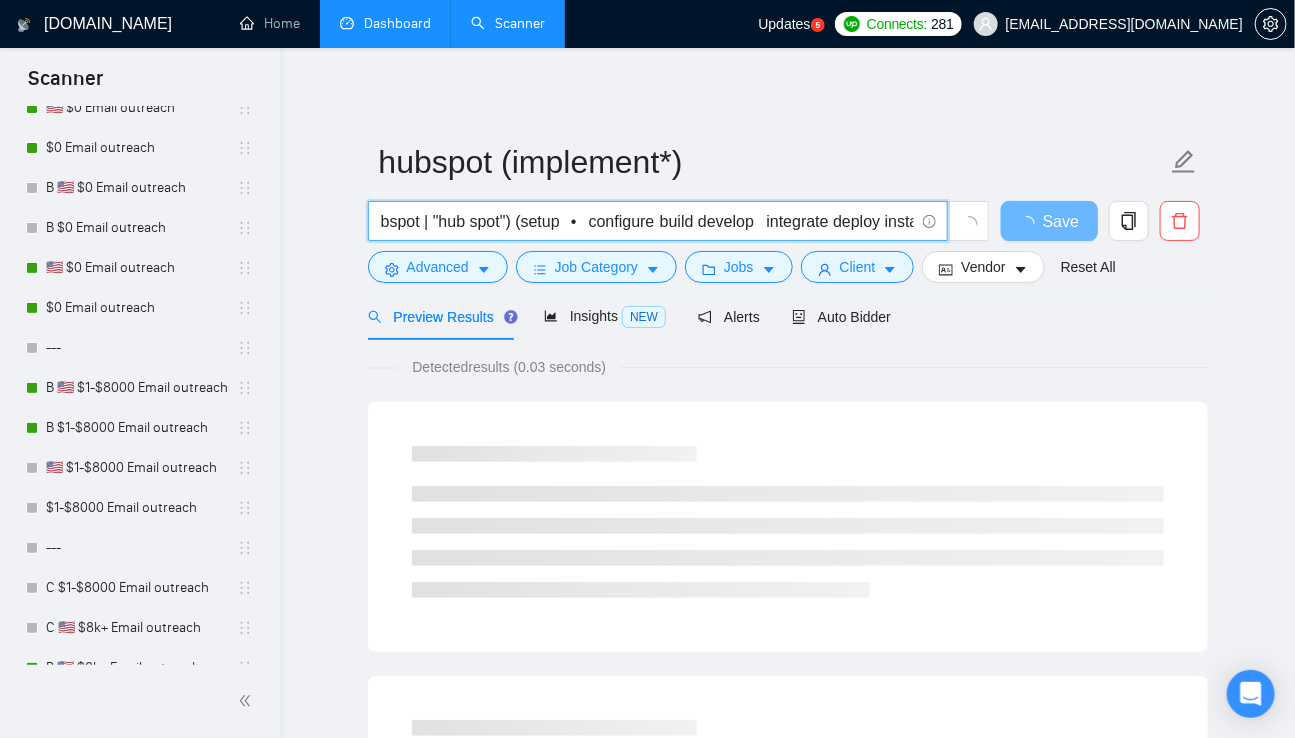 click on "(hubspot | "hub spot") (setup 	•	configure	build develop 	integrate deploy installlaunch executecustomize create activate enable*)" at bounding box center (647, 221) 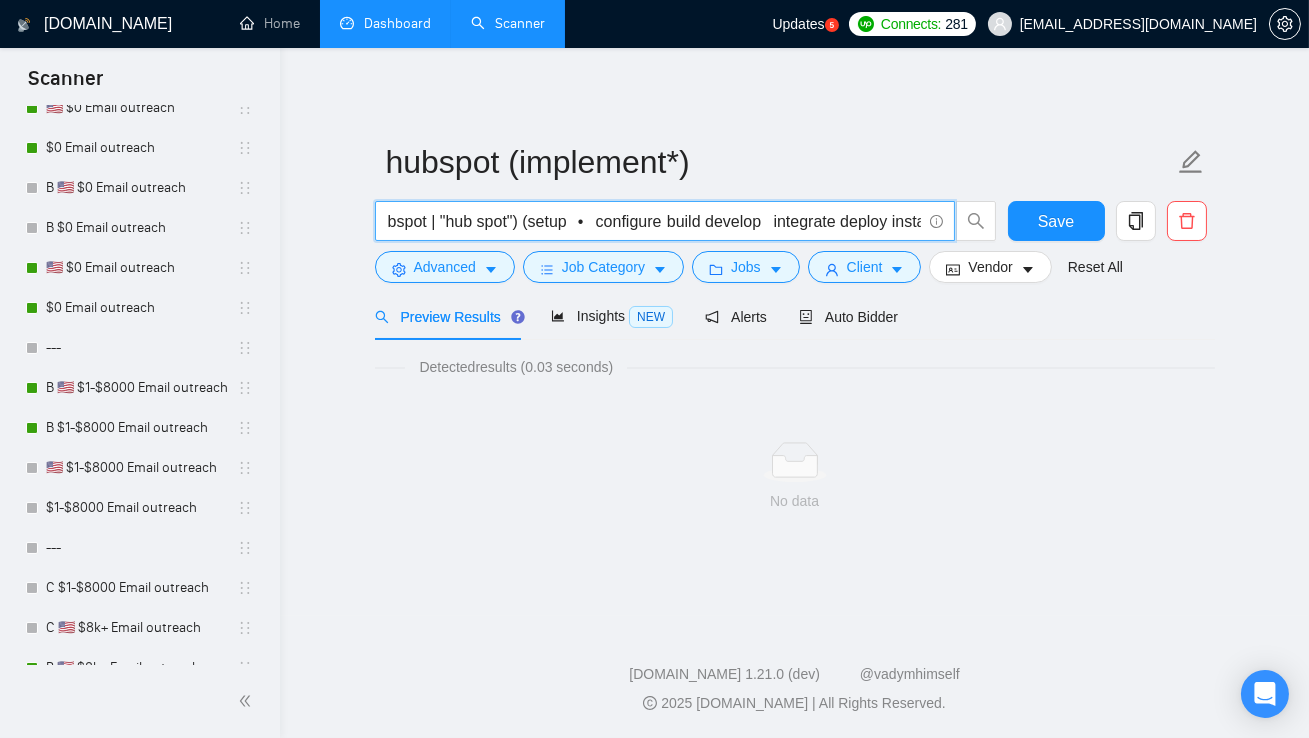 drag, startPoint x: 616, startPoint y: 222, endPoint x: 627, endPoint y: 225, distance: 11.401754 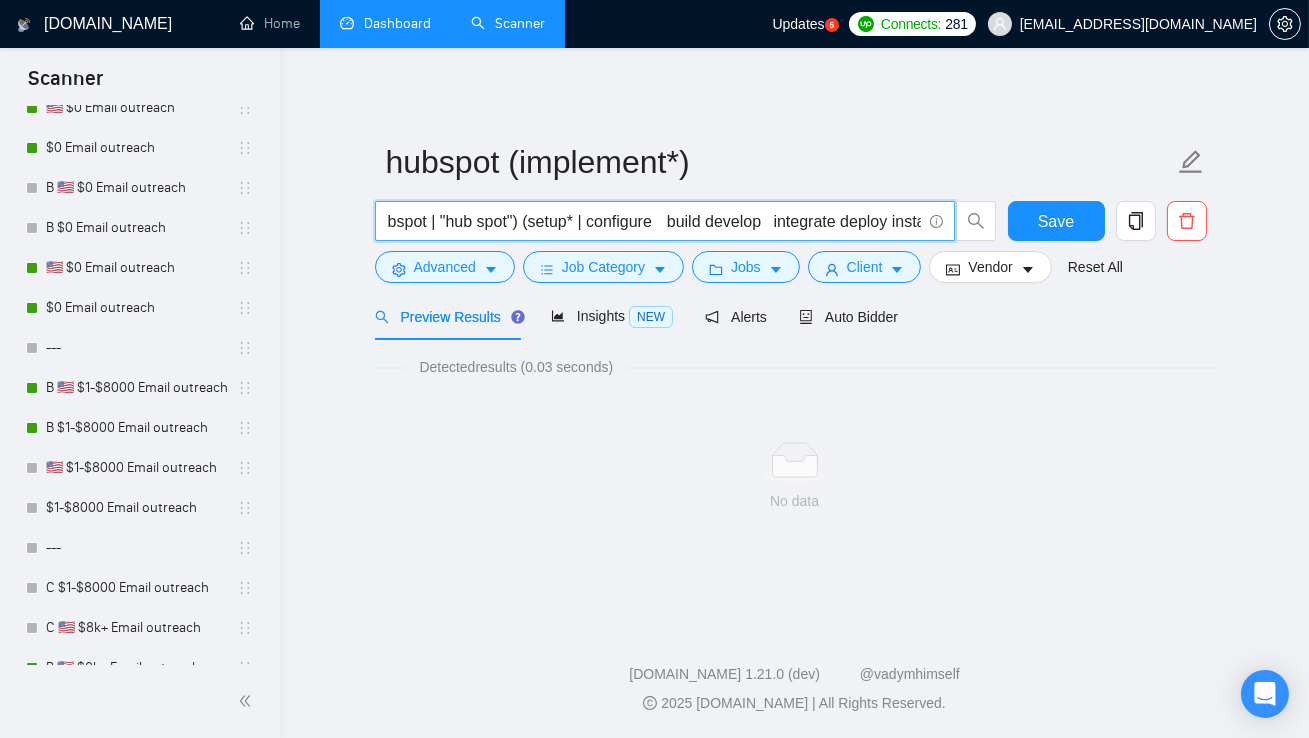 click on "(hubspot | "hub spot") (setup* | configure	build develop 	integrate deploy installlaunch executecustomize create activate enable*)" at bounding box center [654, 221] 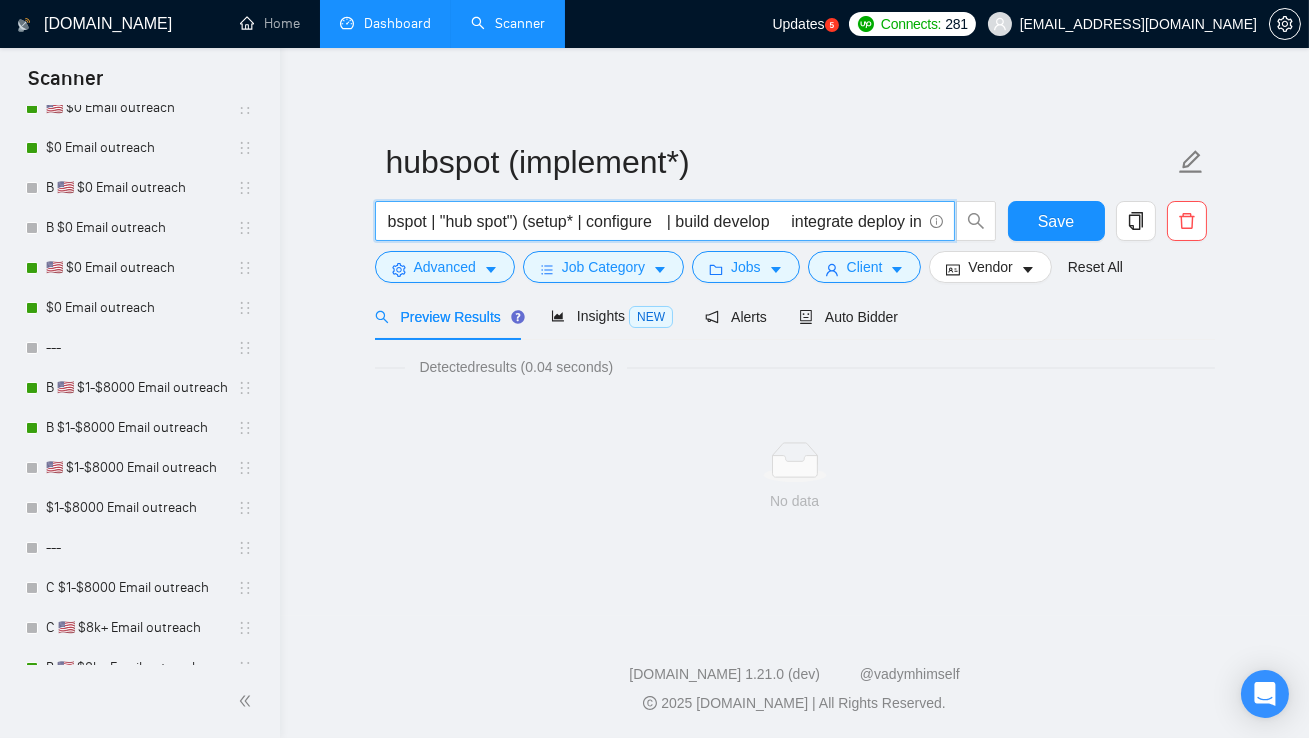 drag, startPoint x: 661, startPoint y: 216, endPoint x: 696, endPoint y: 221, distance: 35.35534 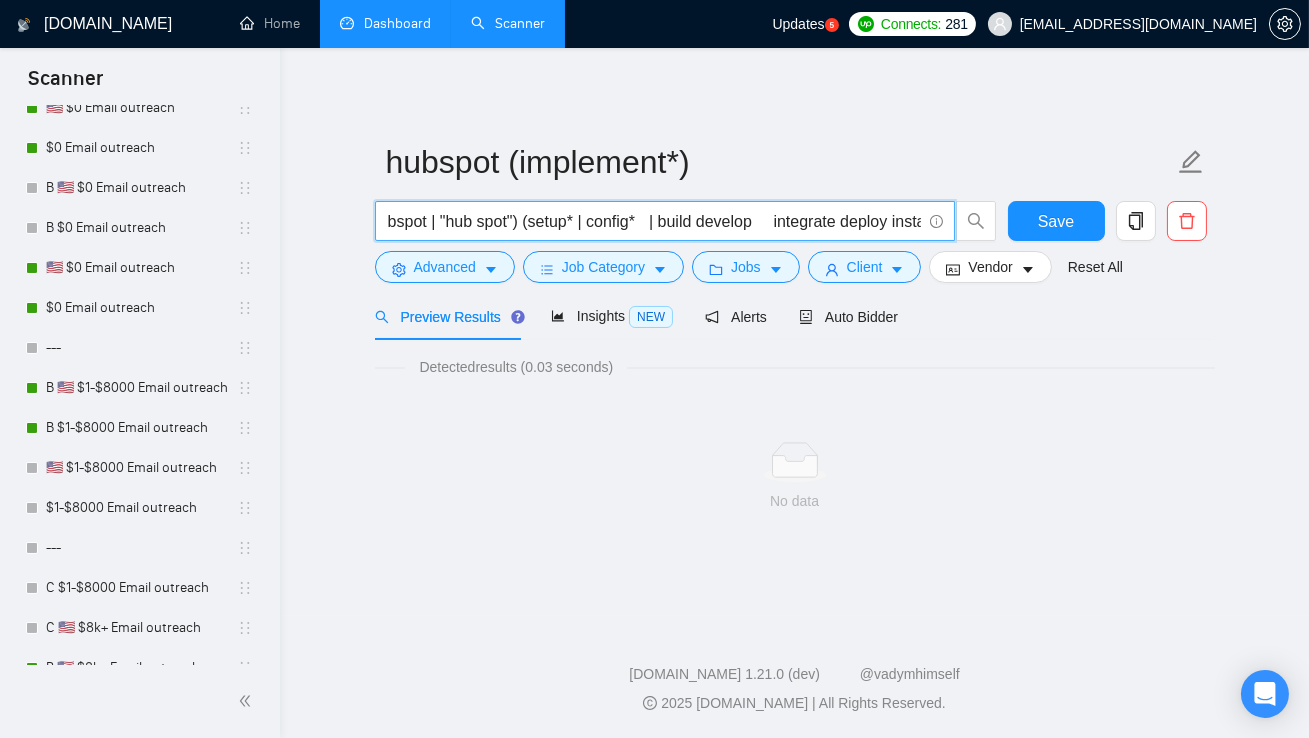 click on "(hubspot | "hub spot") (setup* | config*	| build develop 	integrate deploy installlaunch executecustomize create activate enable*)" at bounding box center (654, 221) 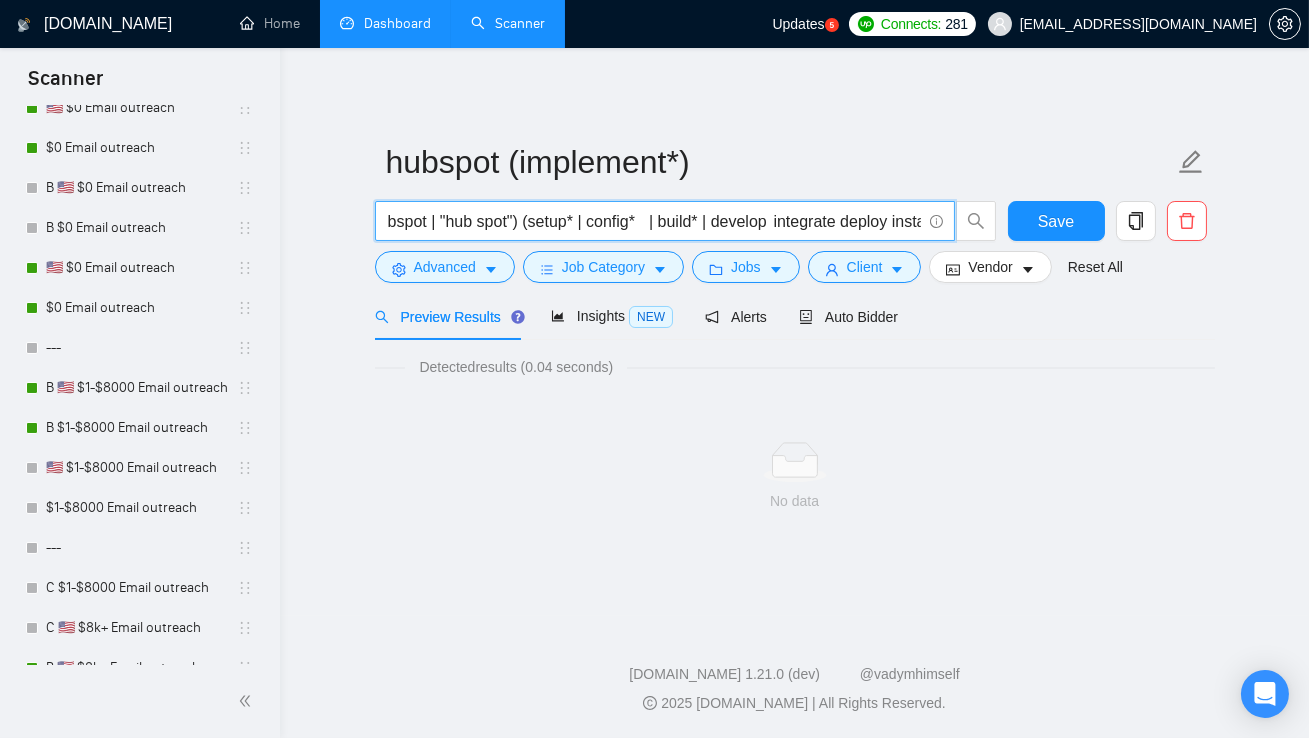 click on "(hubspot | "hub spot") (setup* | config*	| build* | develop 	integrate deploy installlaunch executecustomize create activate enable*)" at bounding box center (654, 221) 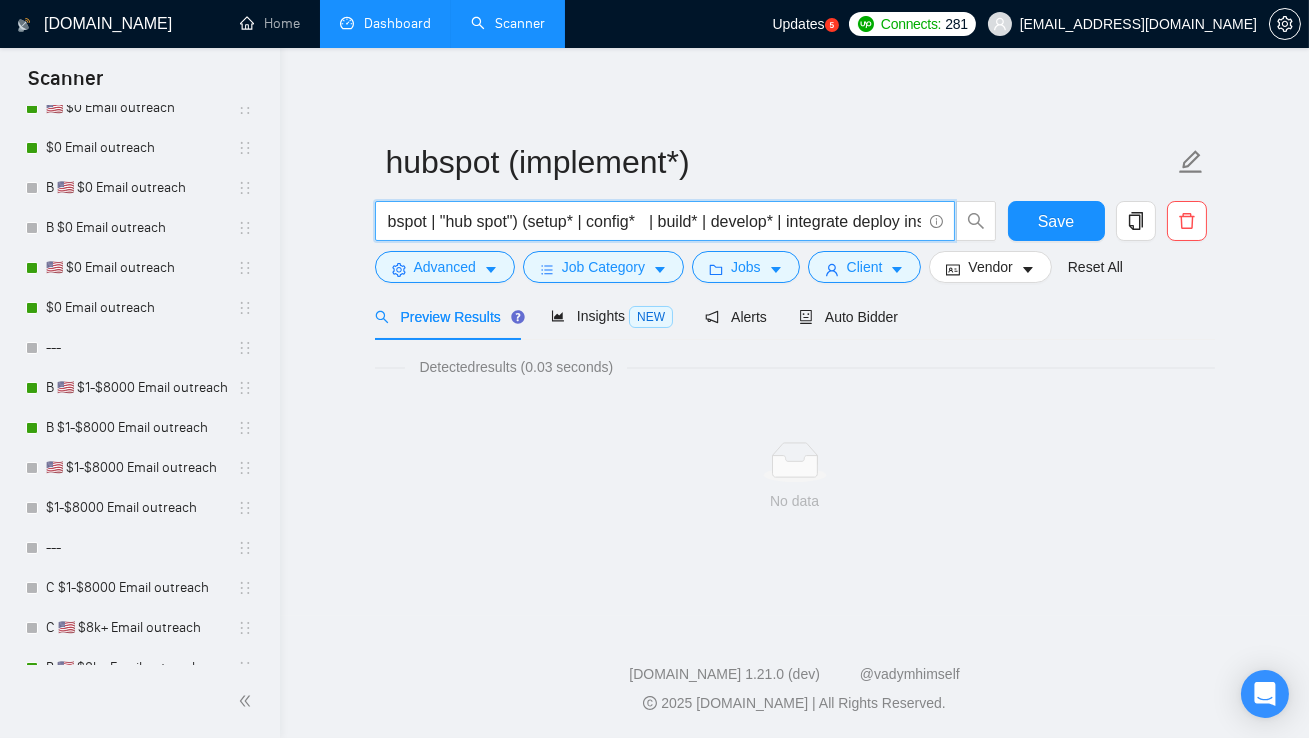 click on "(hubspot | "hub spot") (setup* | config*	| build* | develop* | integrate deploy installlaunch executecustomize create activate enable*)" at bounding box center (654, 221) 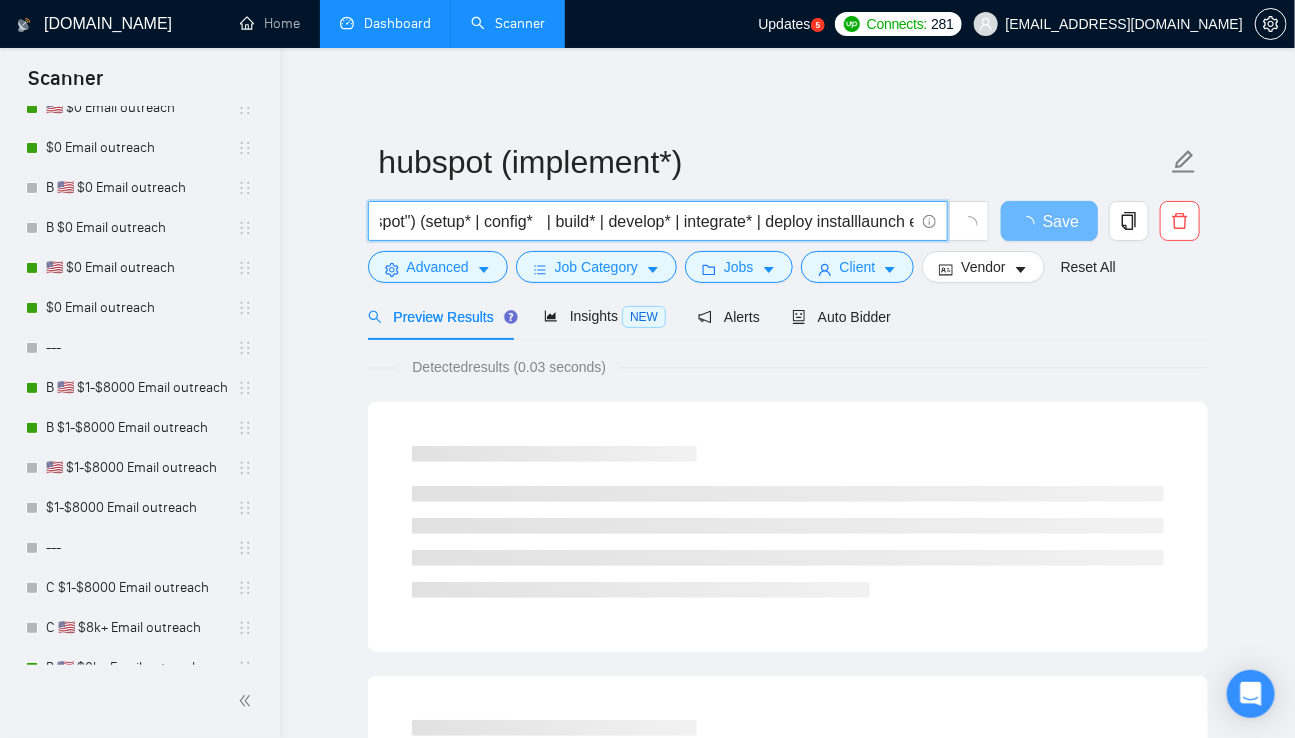 scroll, scrollTop: 0, scrollLeft: 123, axis: horizontal 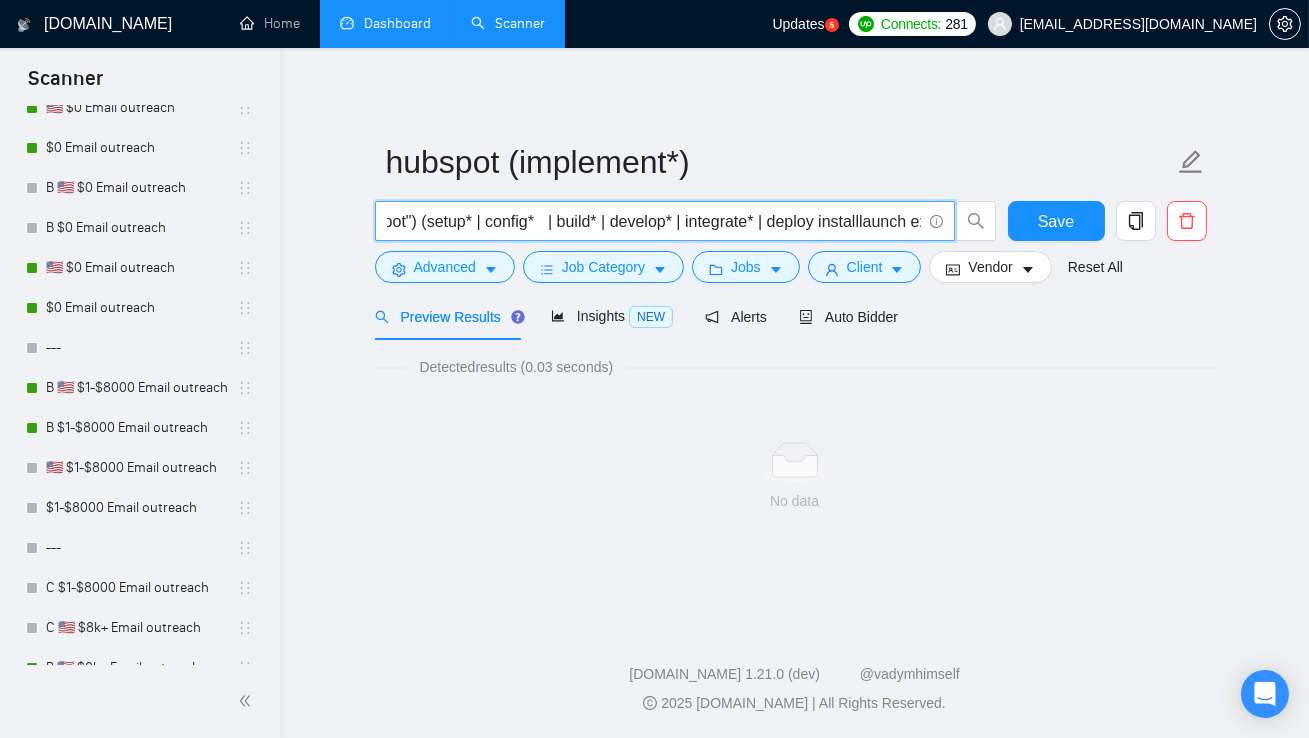 drag, startPoint x: 891, startPoint y: 223, endPoint x: 877, endPoint y: 223, distance: 14 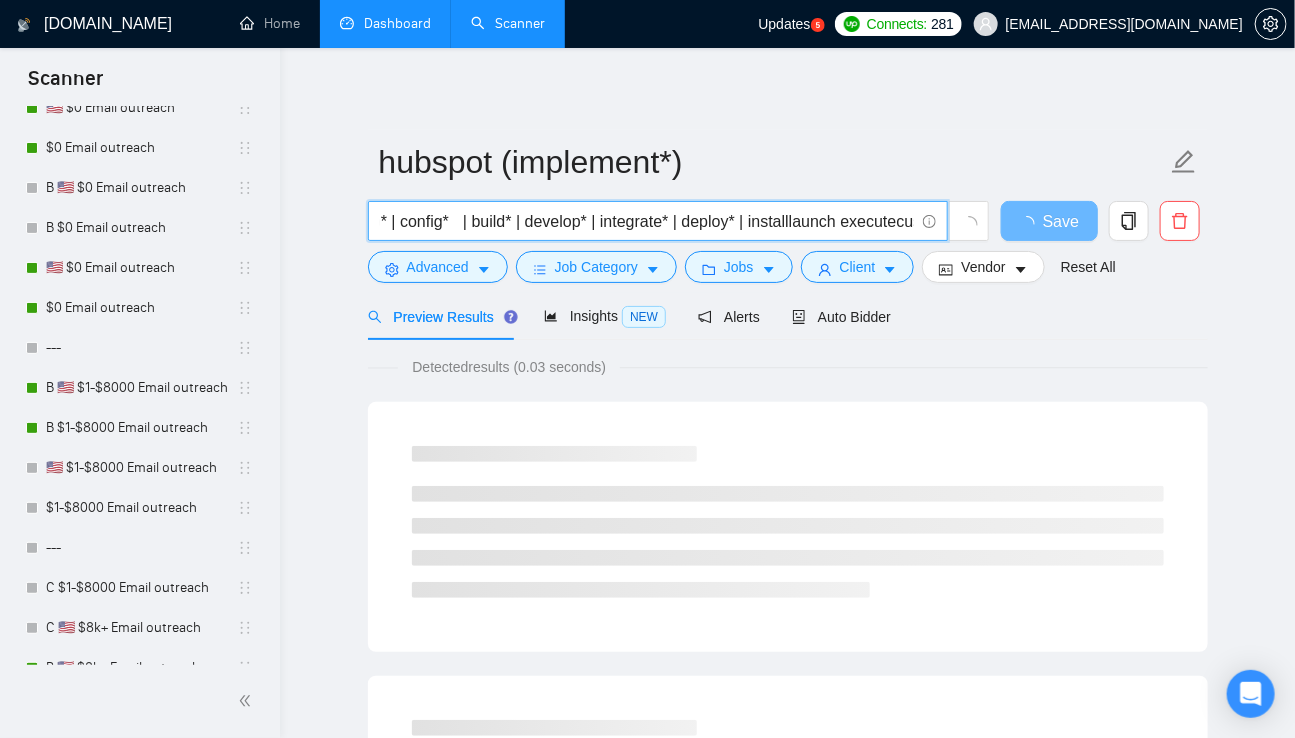 scroll, scrollTop: 0, scrollLeft: 209, axis: horizontal 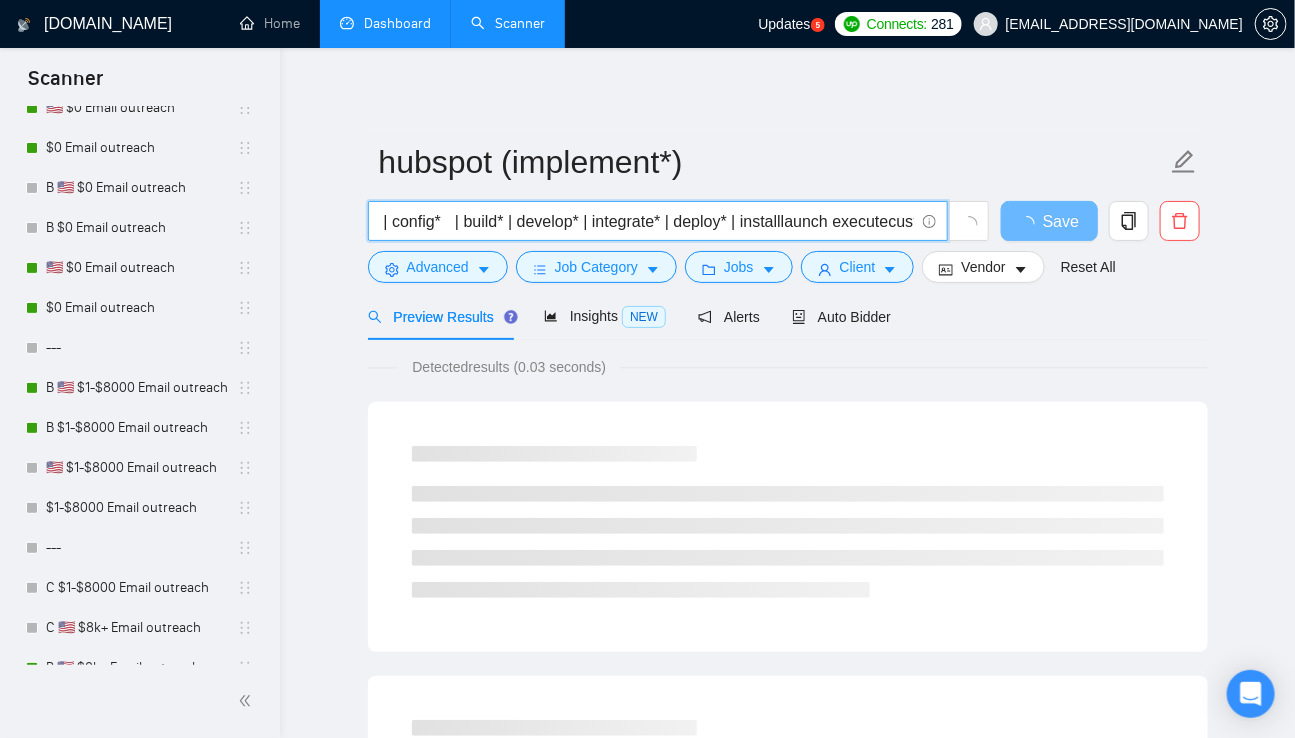 drag, startPoint x: 874, startPoint y: 226, endPoint x: 886, endPoint y: 225, distance: 12.0415945 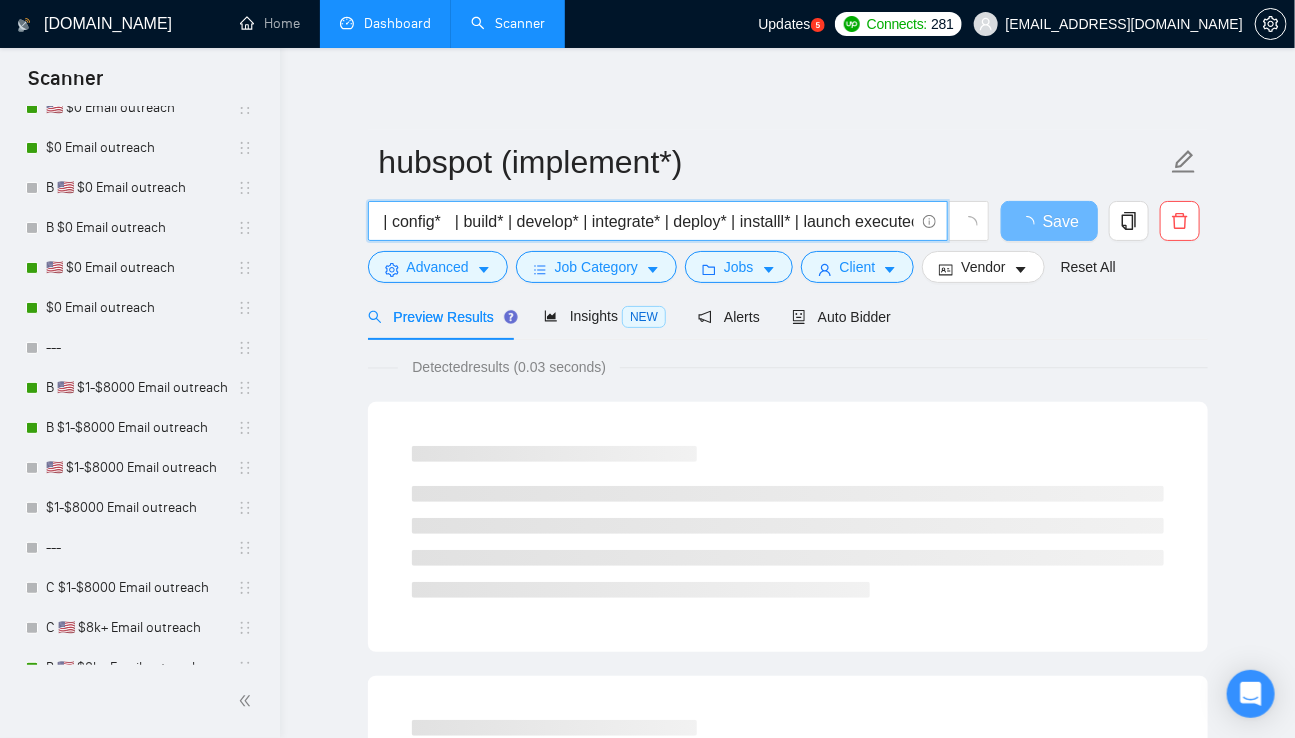 click on "(hubspot | "hub spot") (setup* | config*	| build* | develop* | integrate* | deploy* | installl* | launch executecustomize create activate enable*)" at bounding box center [647, 221] 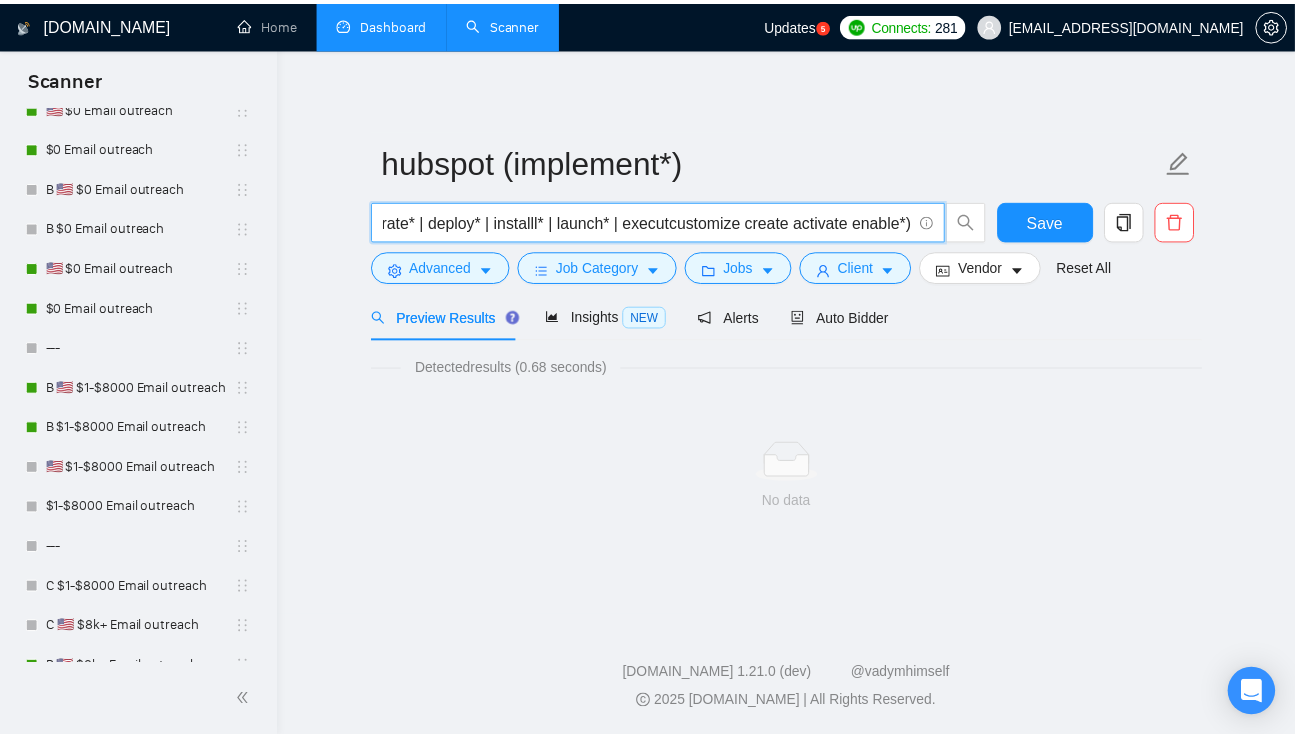 scroll, scrollTop: 0, scrollLeft: 477, axis: horizontal 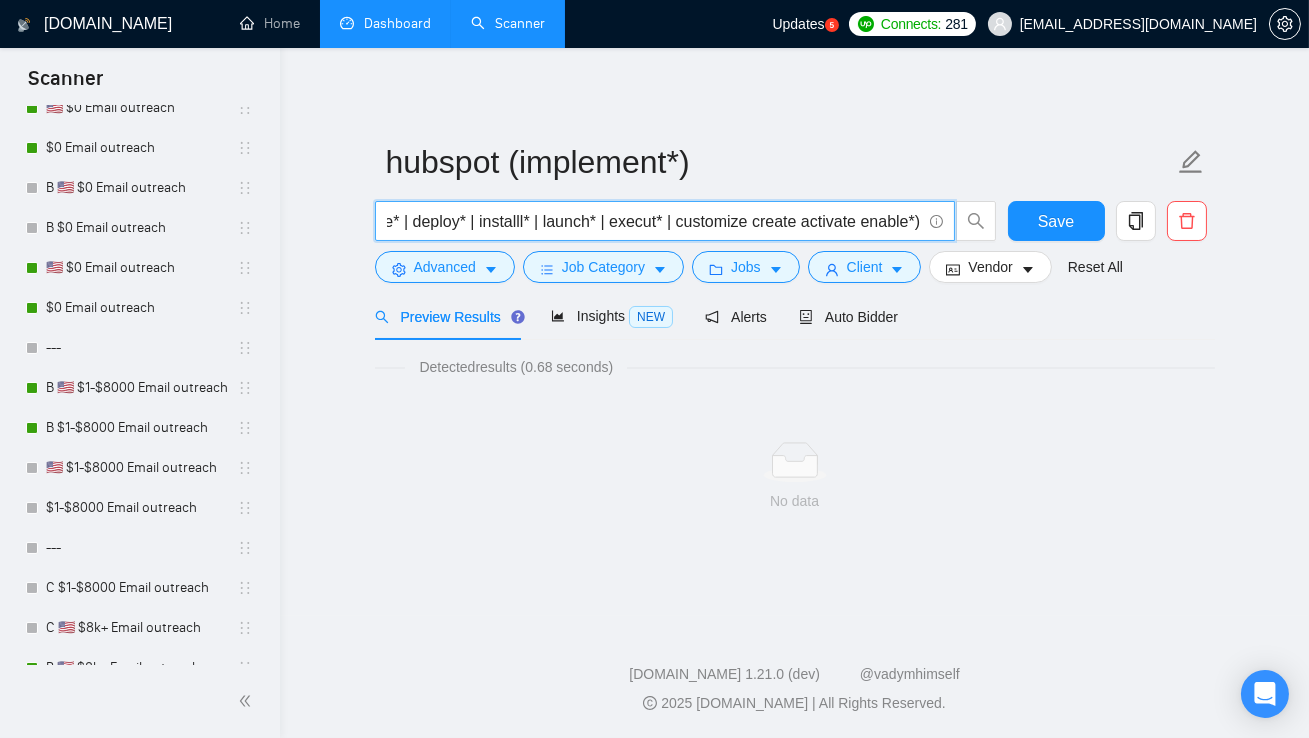 drag, startPoint x: 765, startPoint y: 222, endPoint x: 833, endPoint y: 229, distance: 68.359344 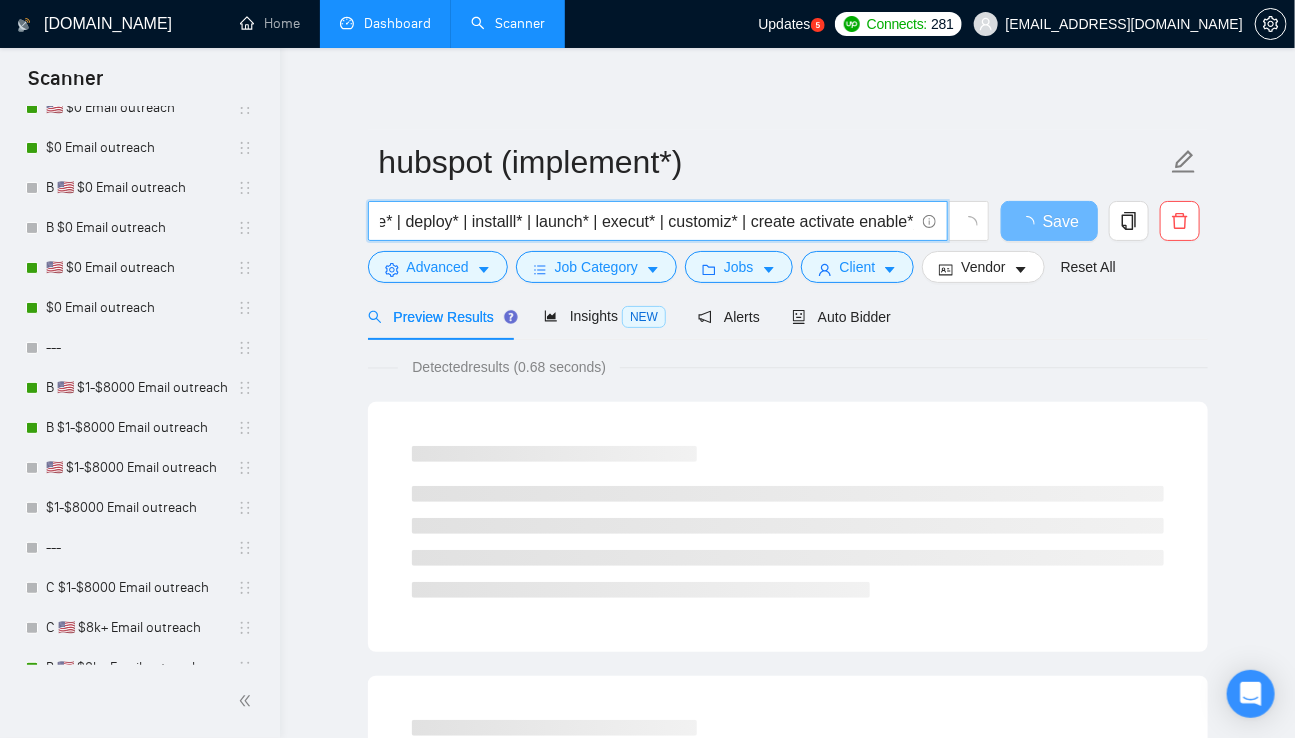 drag, startPoint x: 815, startPoint y: 222, endPoint x: 906, endPoint y: 224, distance: 91.02197 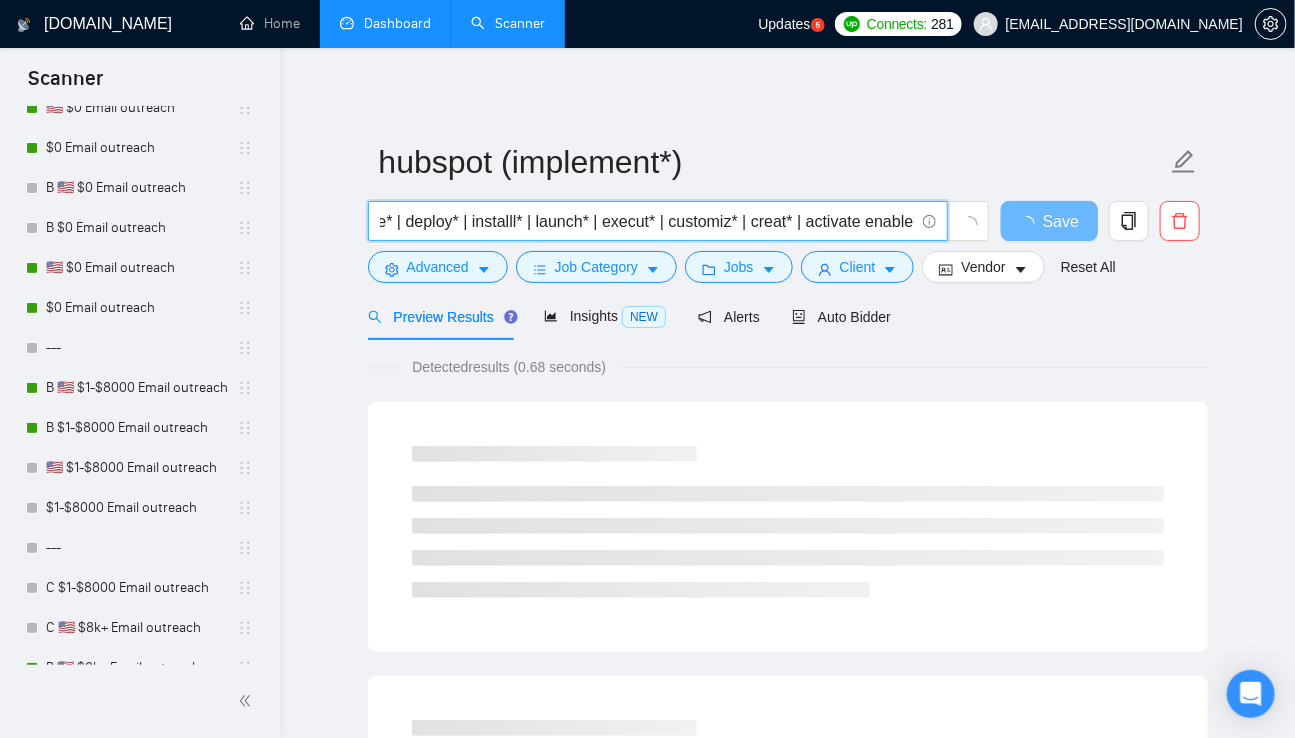 drag, startPoint x: 880, startPoint y: 218, endPoint x: 928, endPoint y: 220, distance: 48.04165 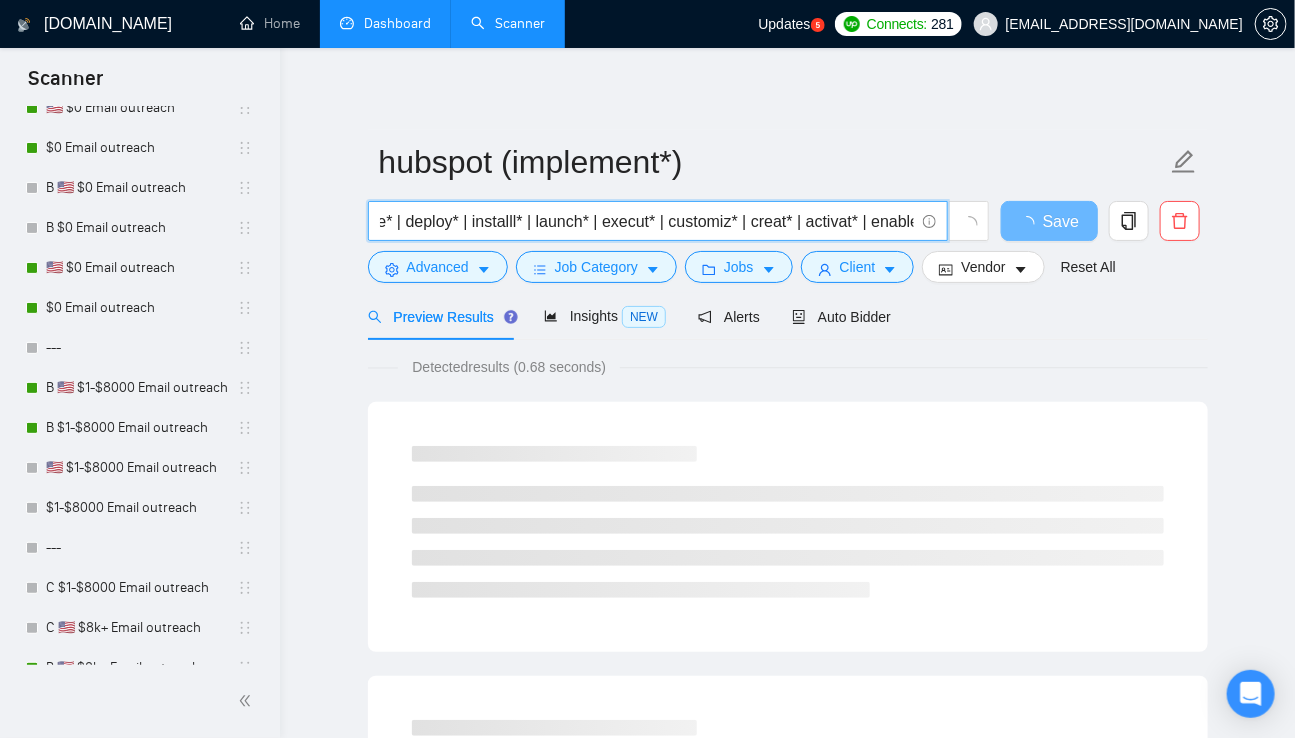 scroll, scrollTop: 0, scrollLeft: 517, axis: horizontal 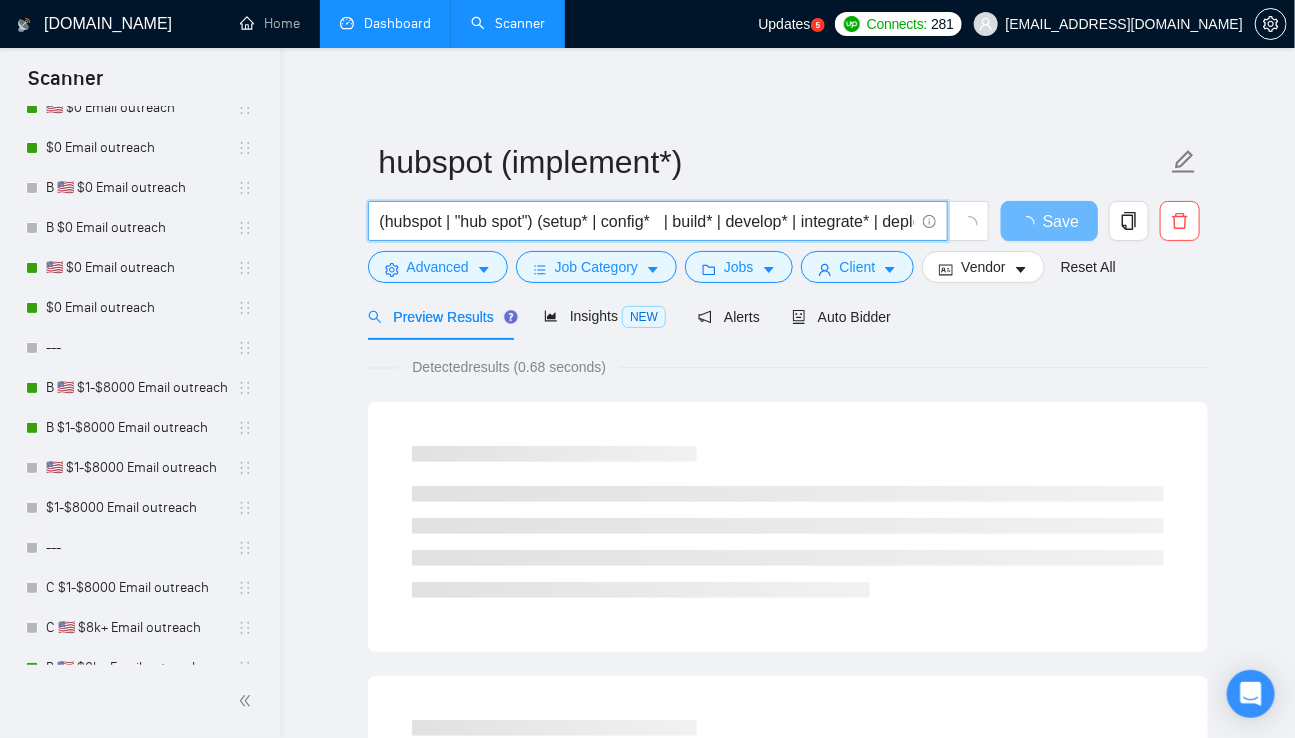 drag, startPoint x: 887, startPoint y: 222, endPoint x: 280, endPoint y: 232, distance: 607.08234 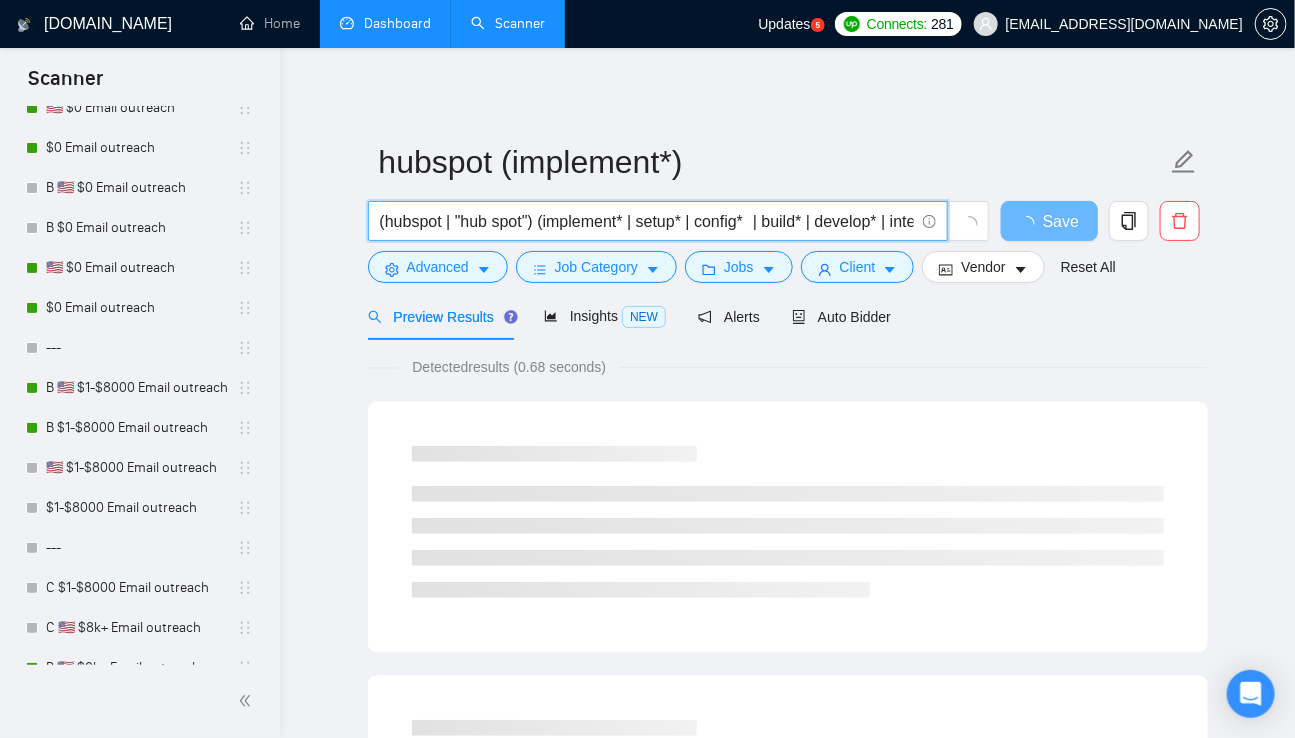 click on "(hubspot | "hub spot") (implement* | setup* | config*	| build* | develop* | integrate* | deploy* | installl* | launch* | execut* | customiz* | creat* | activat* | enable*)" at bounding box center [647, 221] 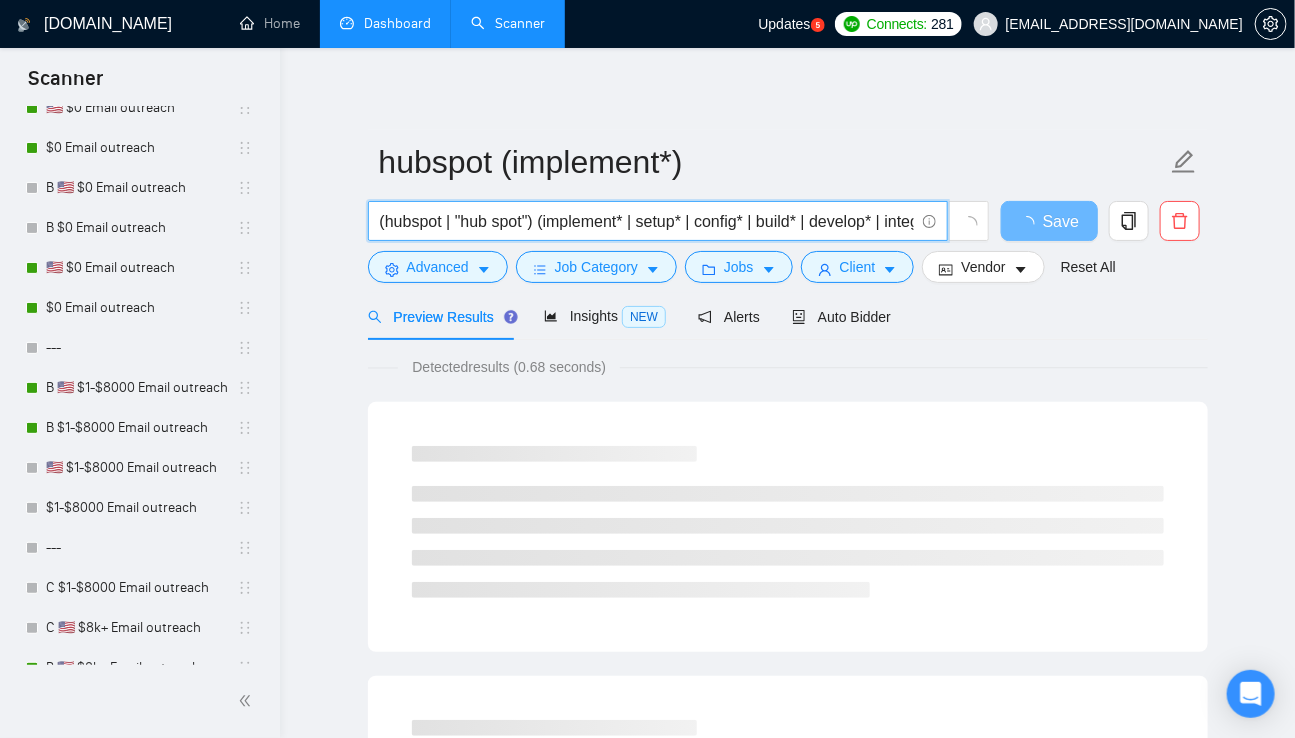 type on "(hubspot | "hub spot") (implement* | setup* | config* | build* | develop* | integrate* | deploy* | installl* | launch* | execut* | customiz* | creat* | activat* | enable*)" 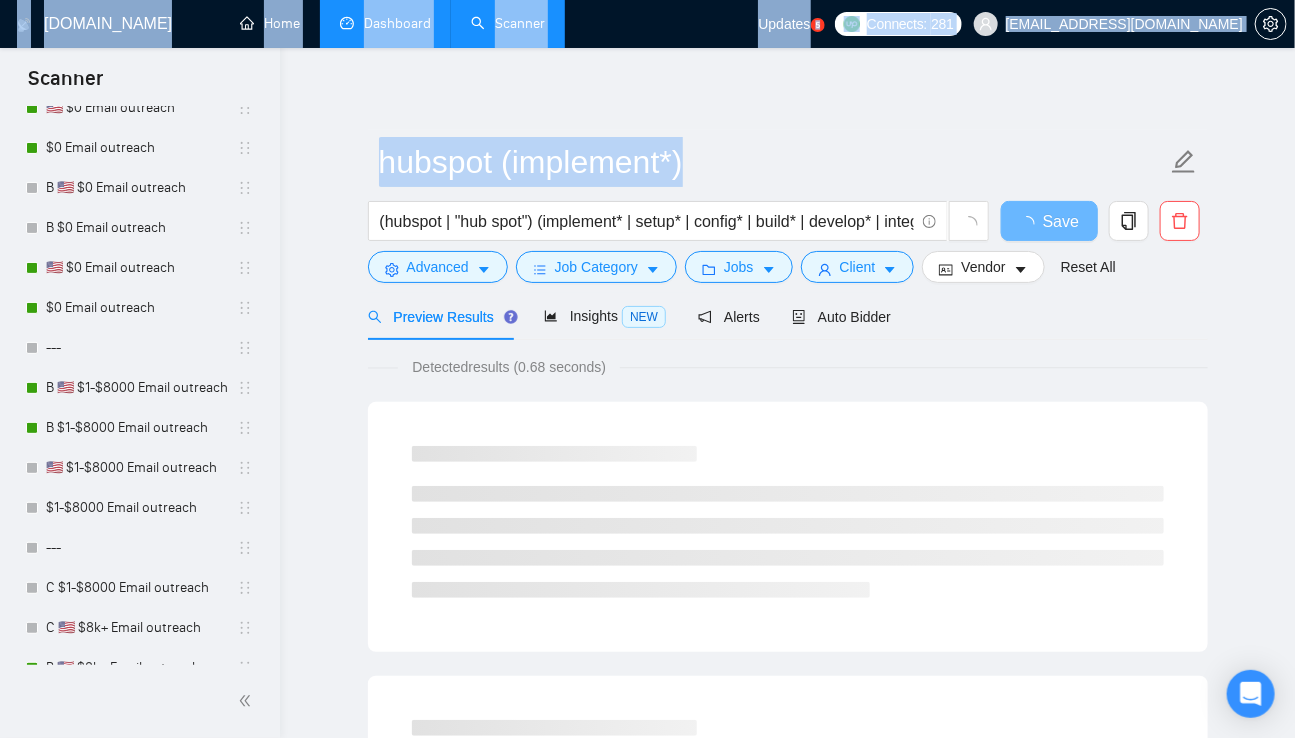drag, startPoint x: 556, startPoint y: 206, endPoint x: 309, endPoint y: 190, distance: 247.51767 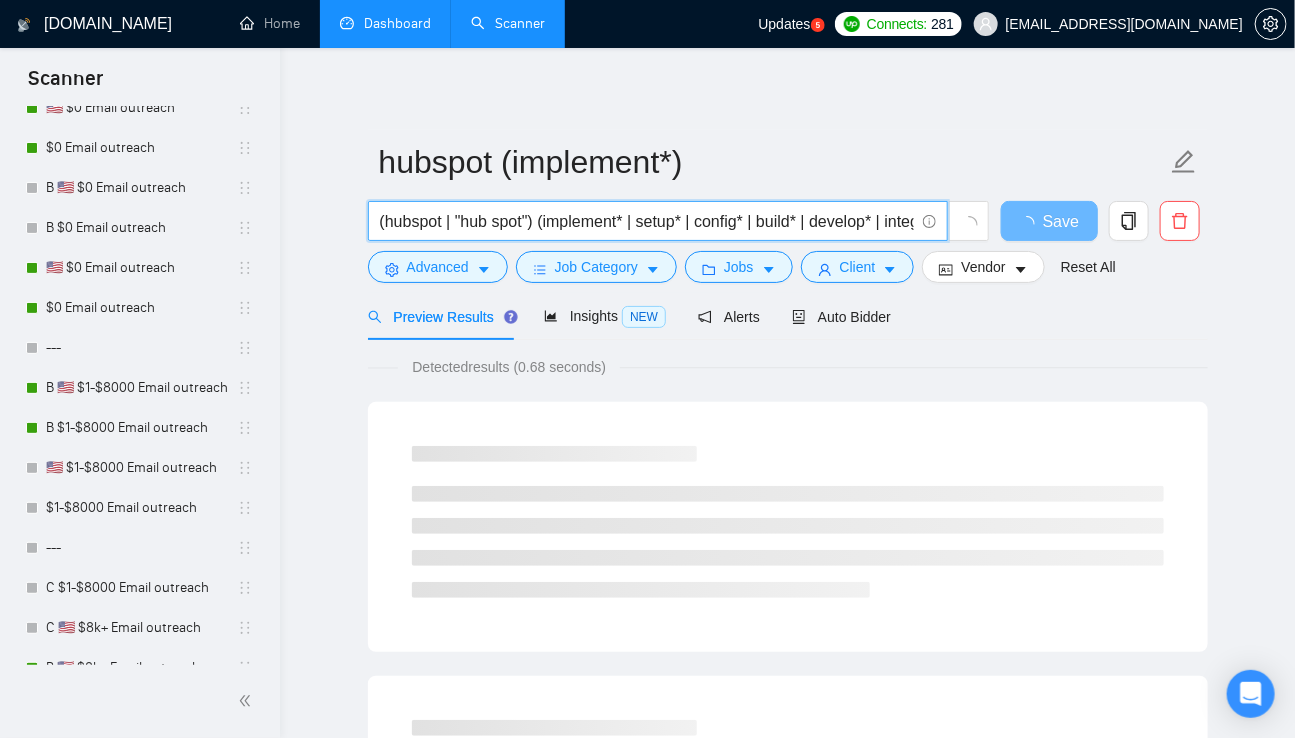 click on "(hubspot | "hub spot") (implement* | setup* | config* | build* | develop* | integrate* | deploy* | installl* | launch* | execut* | customiz* | creat* | activat* | enable*)" at bounding box center [647, 221] 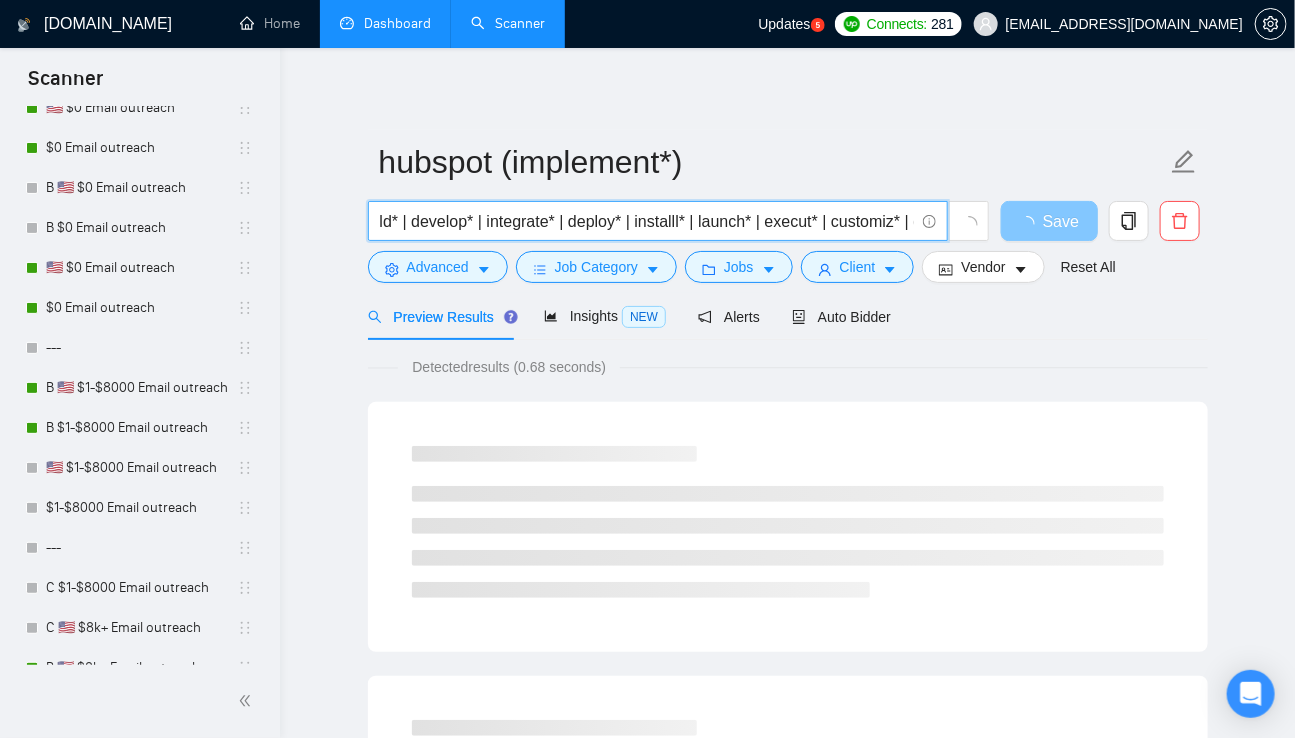 scroll, scrollTop: 0, scrollLeft: 614, axis: horizontal 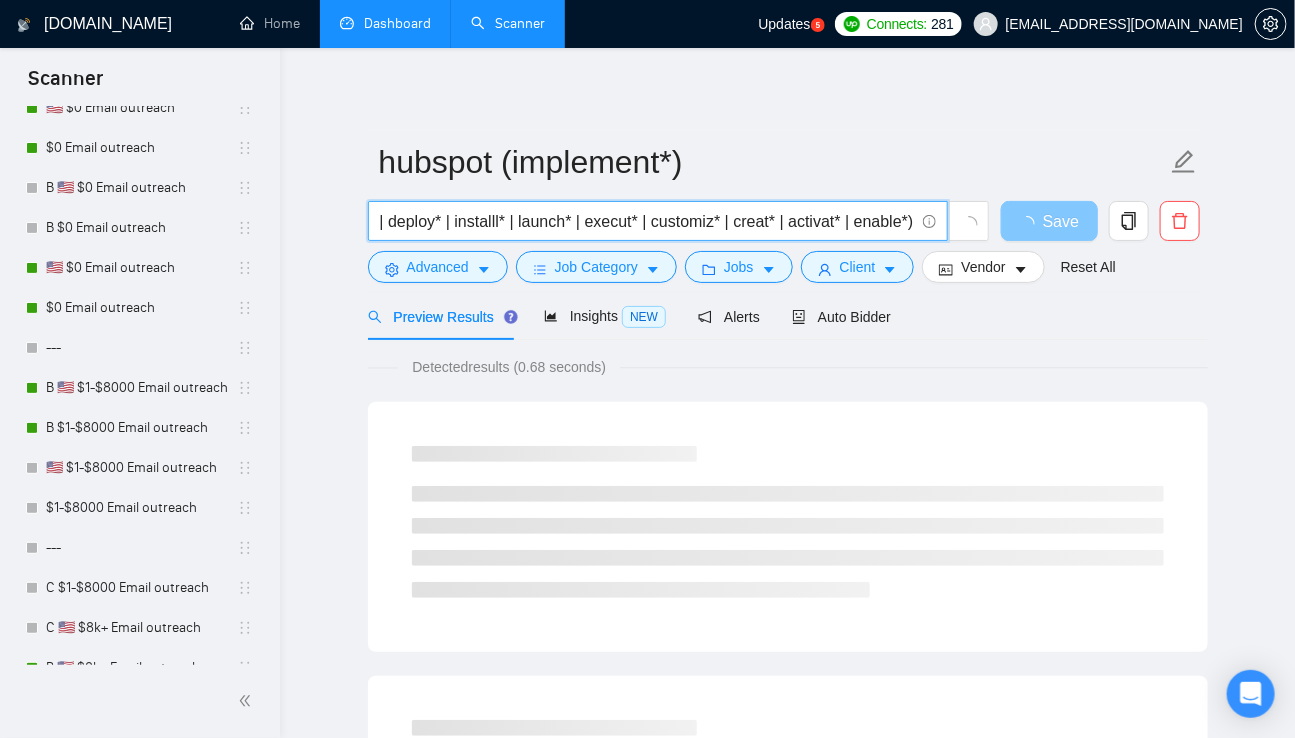 drag, startPoint x: 557, startPoint y: 225, endPoint x: 1046, endPoint y: 235, distance: 489.10223 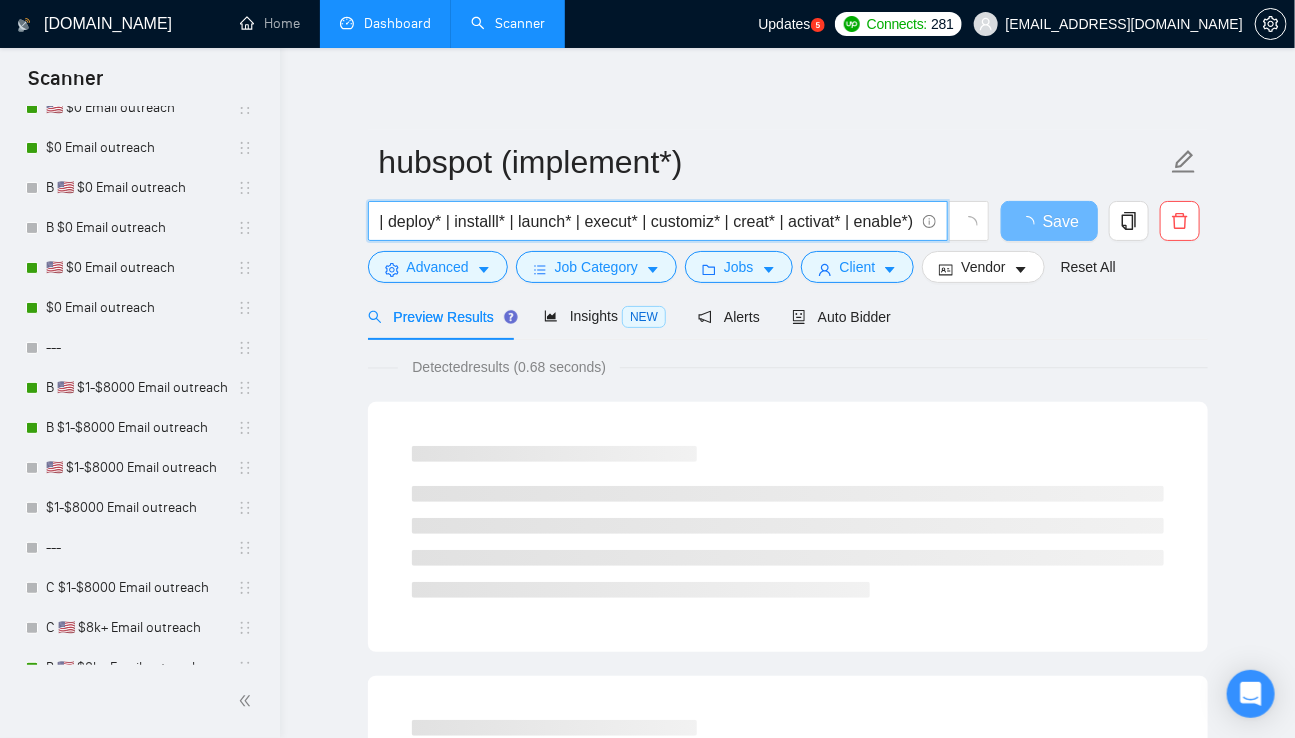 scroll, scrollTop: 0, scrollLeft: 0, axis: both 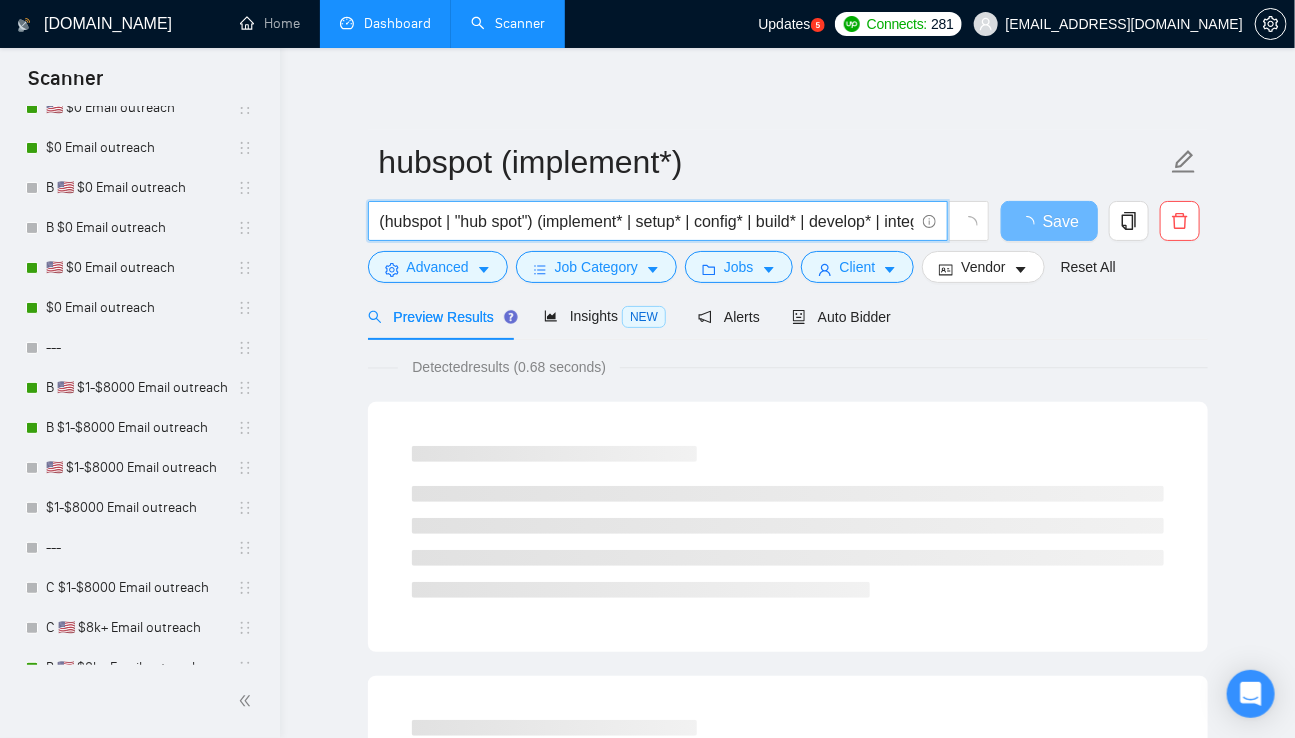 click on "hubspot (implement*) (hubspot | "hub spot") (implement* | setup* | config* | build* | develop* | integrate* | deploy* | installl* | launch* | execut* | customiz* | creat* | activat* | enable*) Save Advanced   Job Category   Jobs   Client   Vendor   Reset All Preview Results Insights NEW Alerts Auto Bidder Detected   results   (0.68 seconds)" at bounding box center [788, 914] 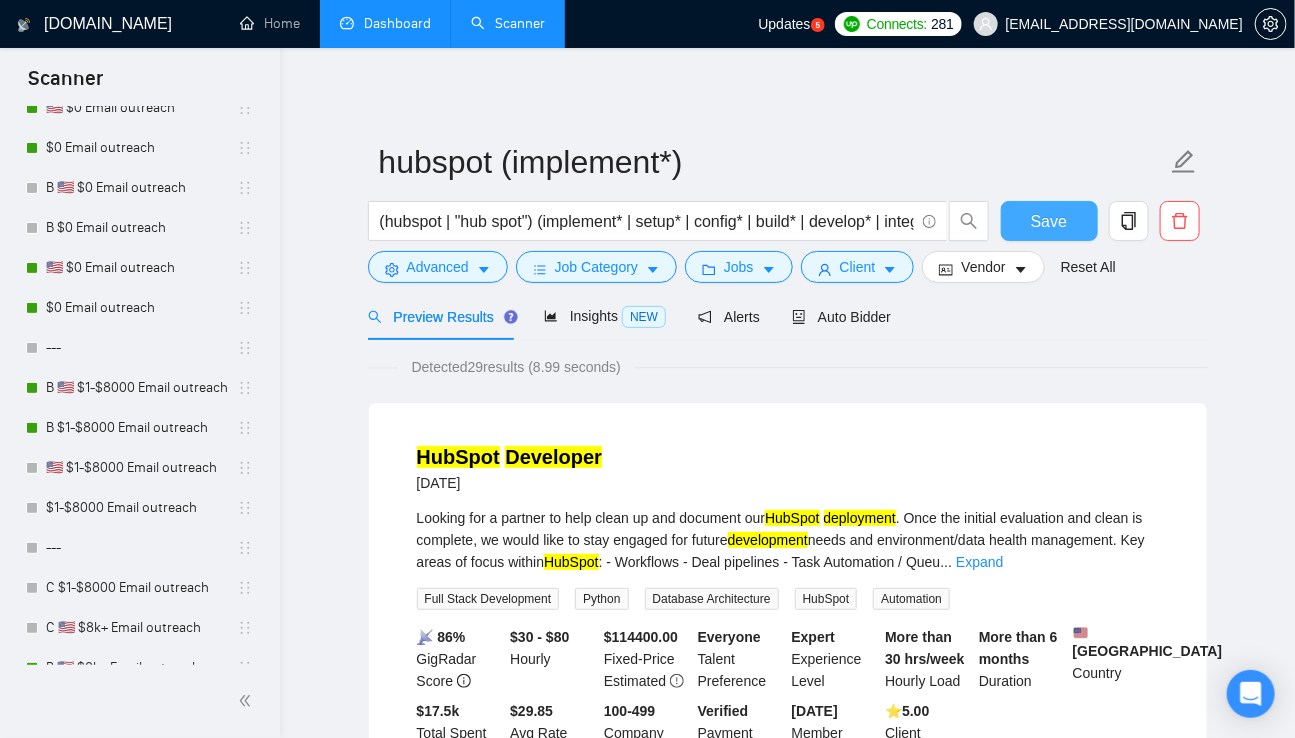 click on "Save" at bounding box center [1049, 221] 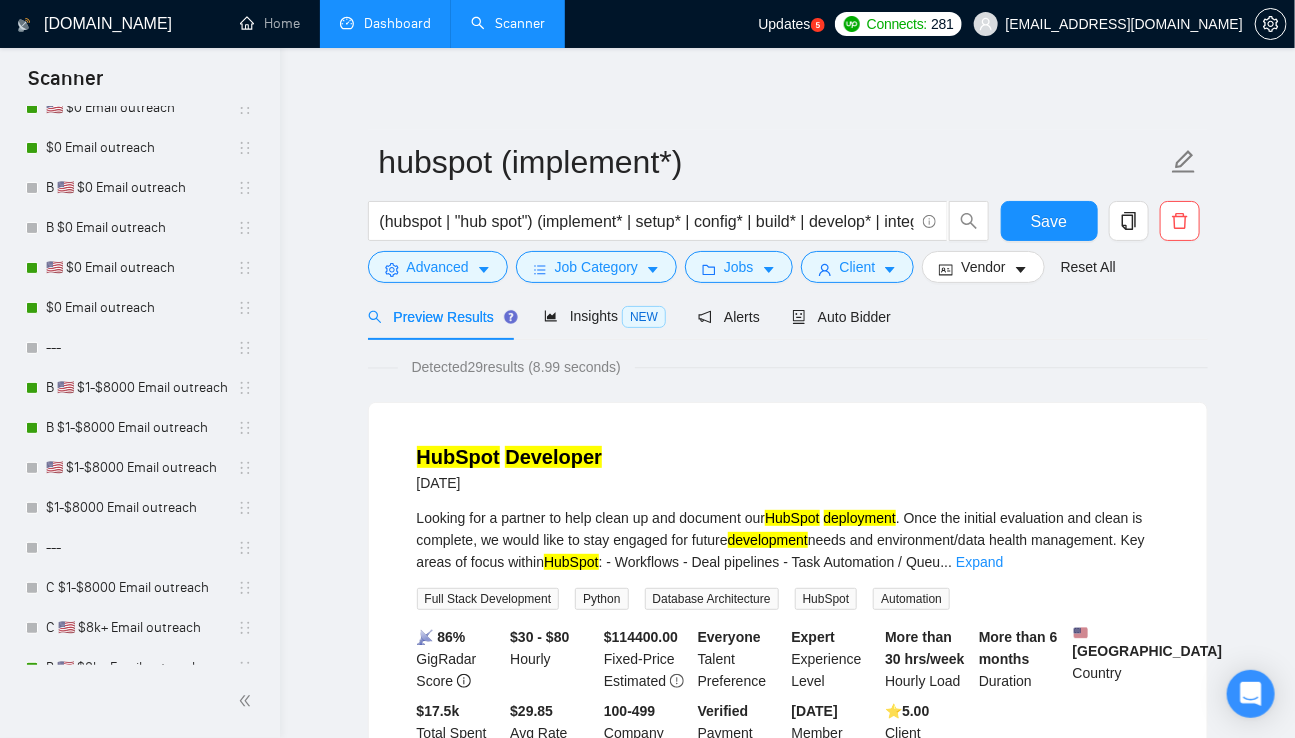 click on "Detected   29  results   (8.99 seconds)" at bounding box center (516, 367) 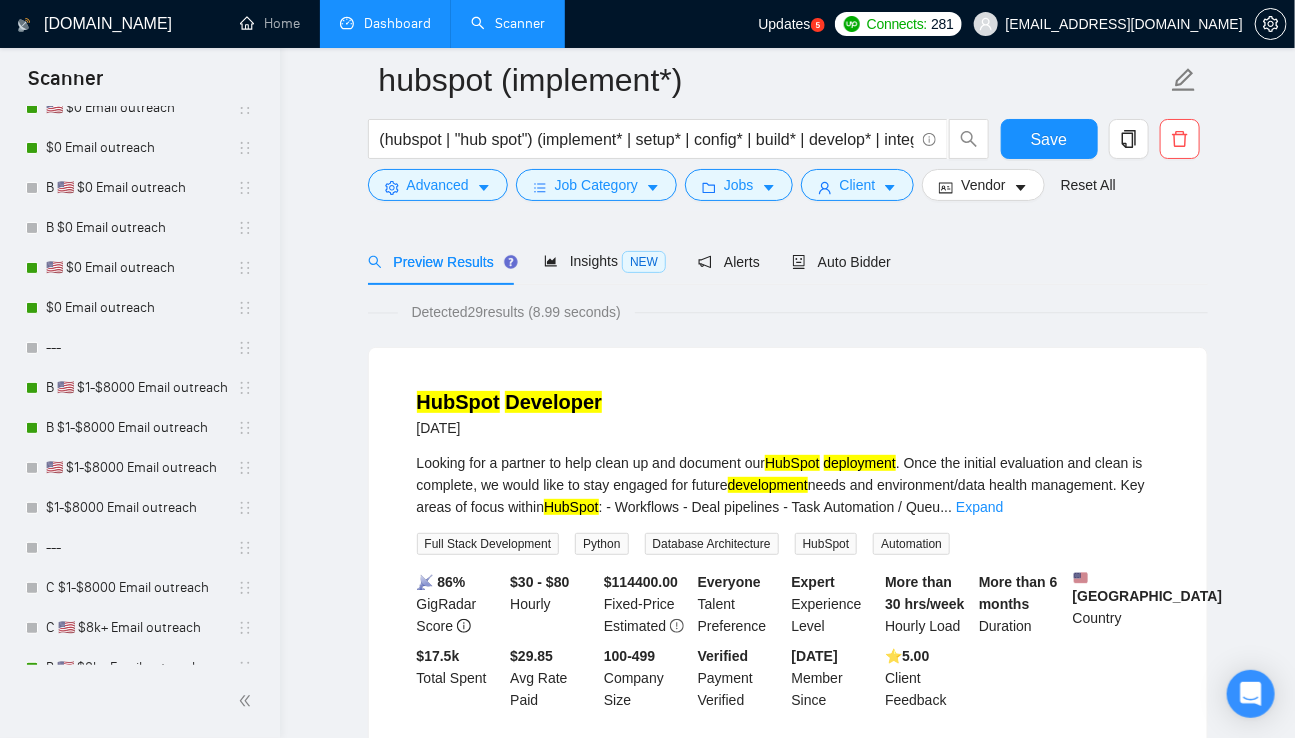 scroll, scrollTop: 165, scrollLeft: 0, axis: vertical 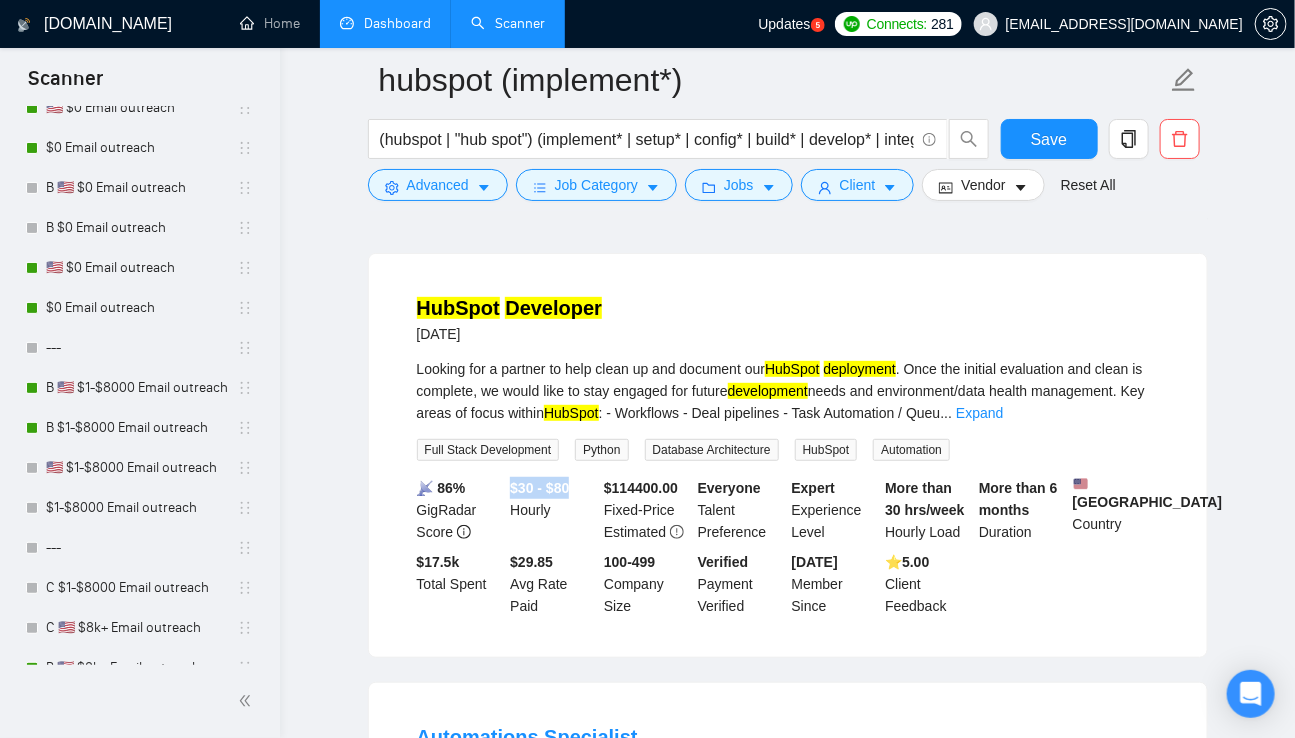 drag, startPoint x: 511, startPoint y: 491, endPoint x: 587, endPoint y: 491, distance: 76 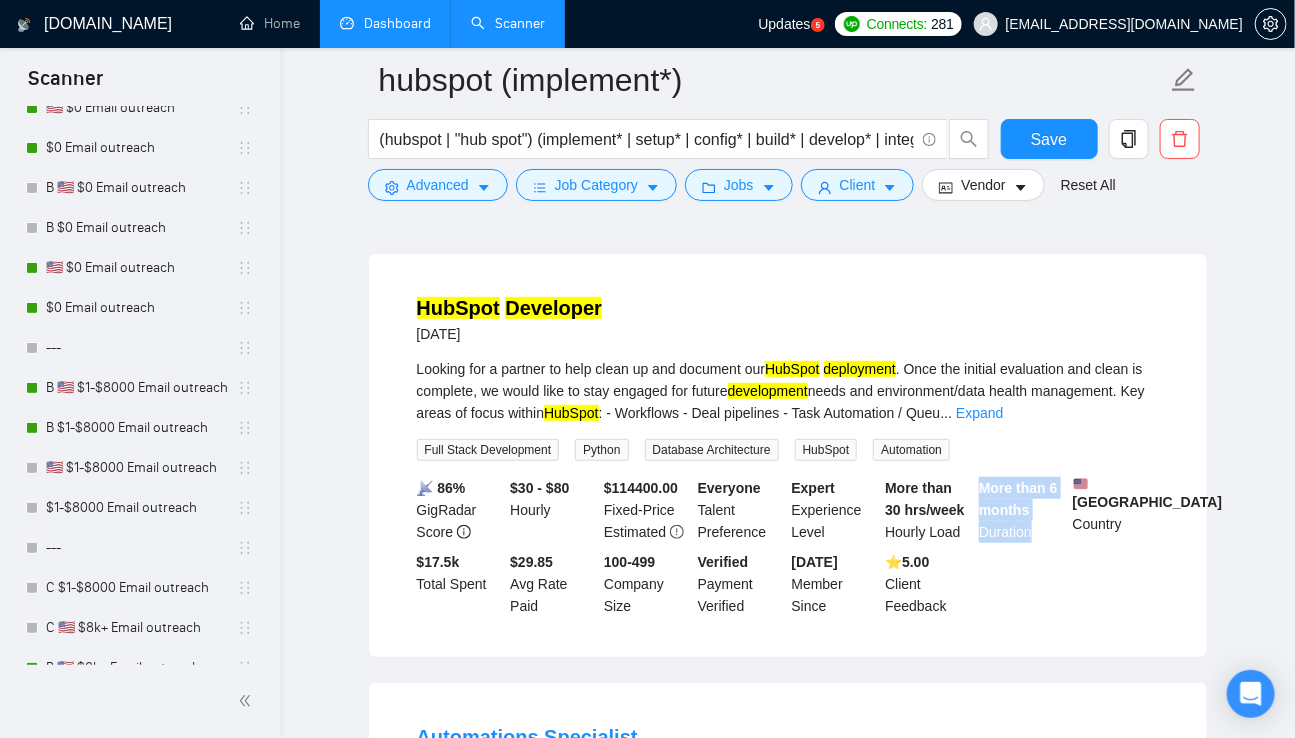 drag, startPoint x: 976, startPoint y: 486, endPoint x: 1038, endPoint y: 543, distance: 84.21995 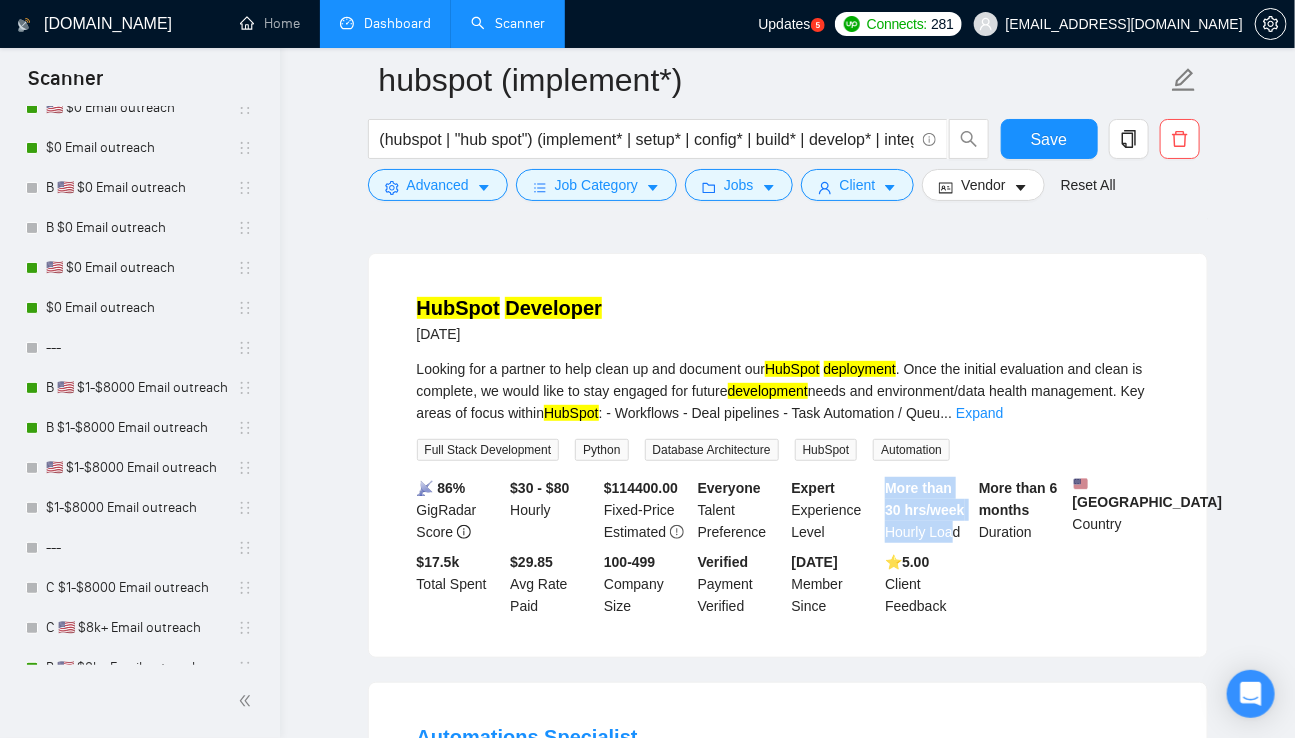 drag, startPoint x: 883, startPoint y: 486, endPoint x: 955, endPoint y: 533, distance: 85.98256 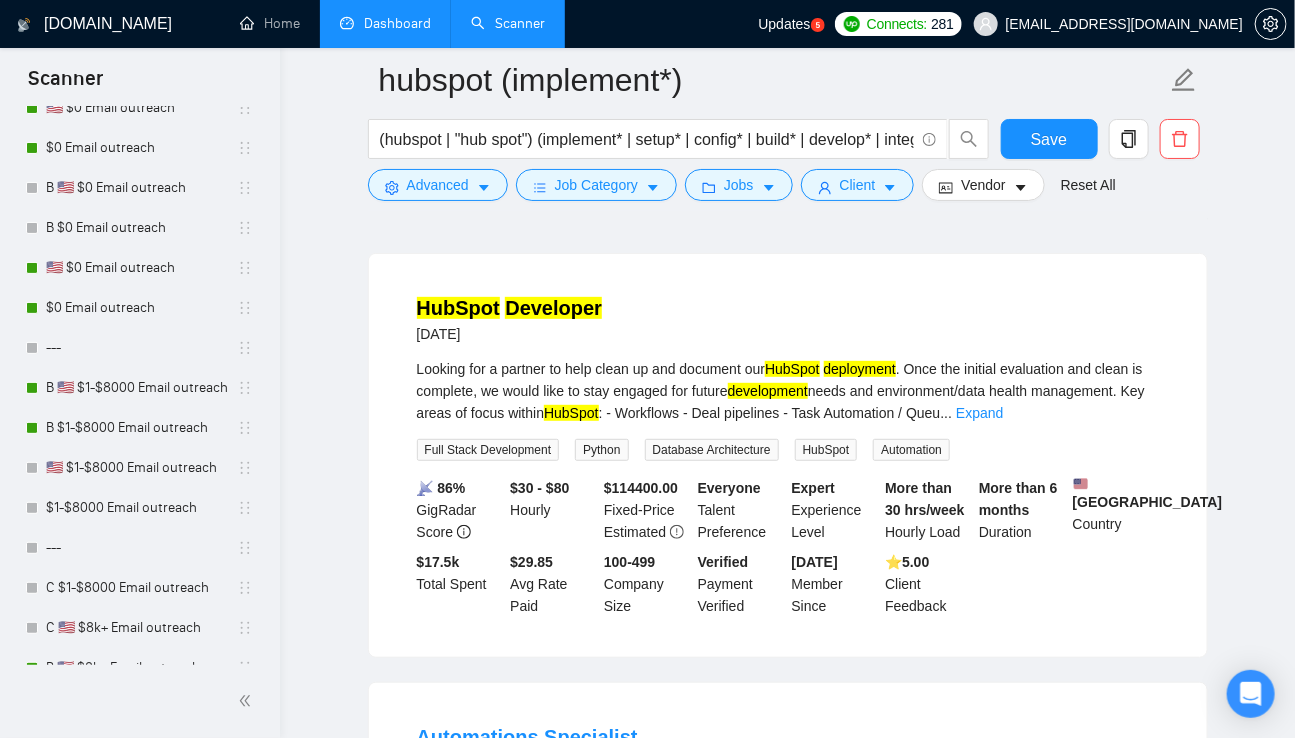 click on "Expand" at bounding box center (979, 413) 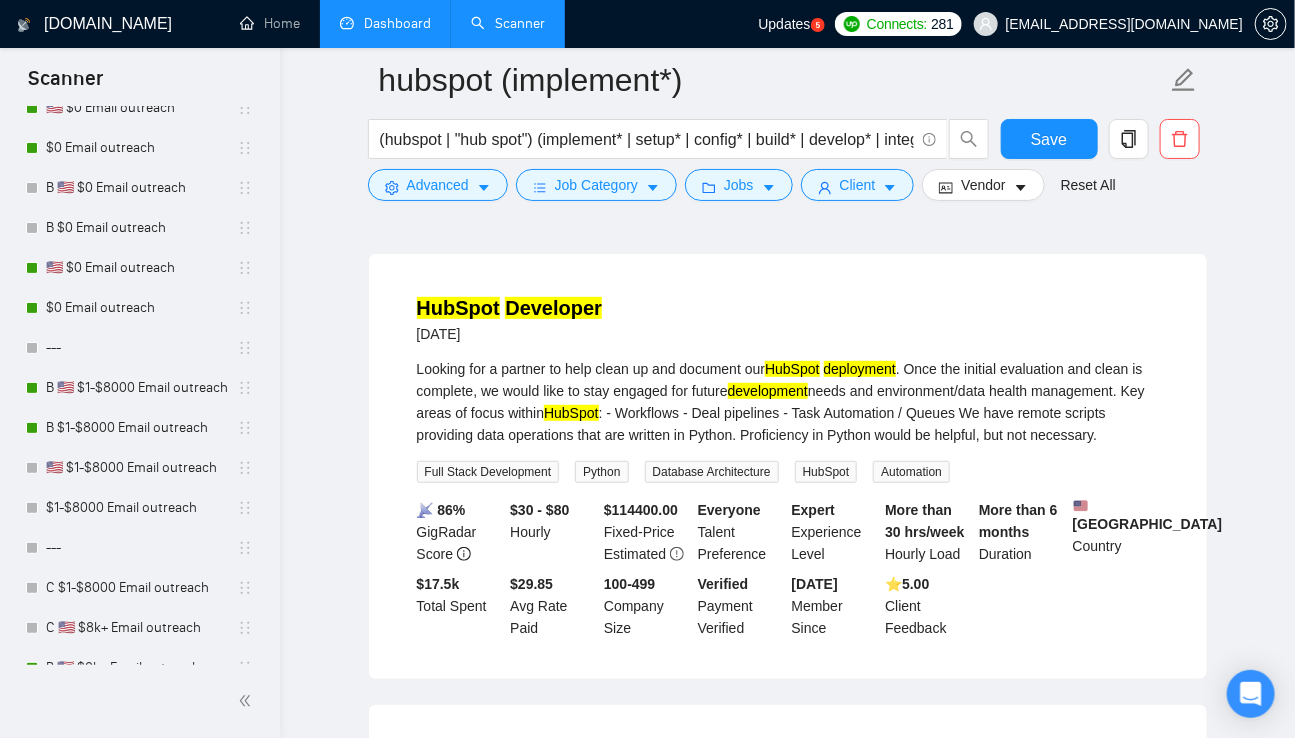 scroll, scrollTop: 168, scrollLeft: 0, axis: vertical 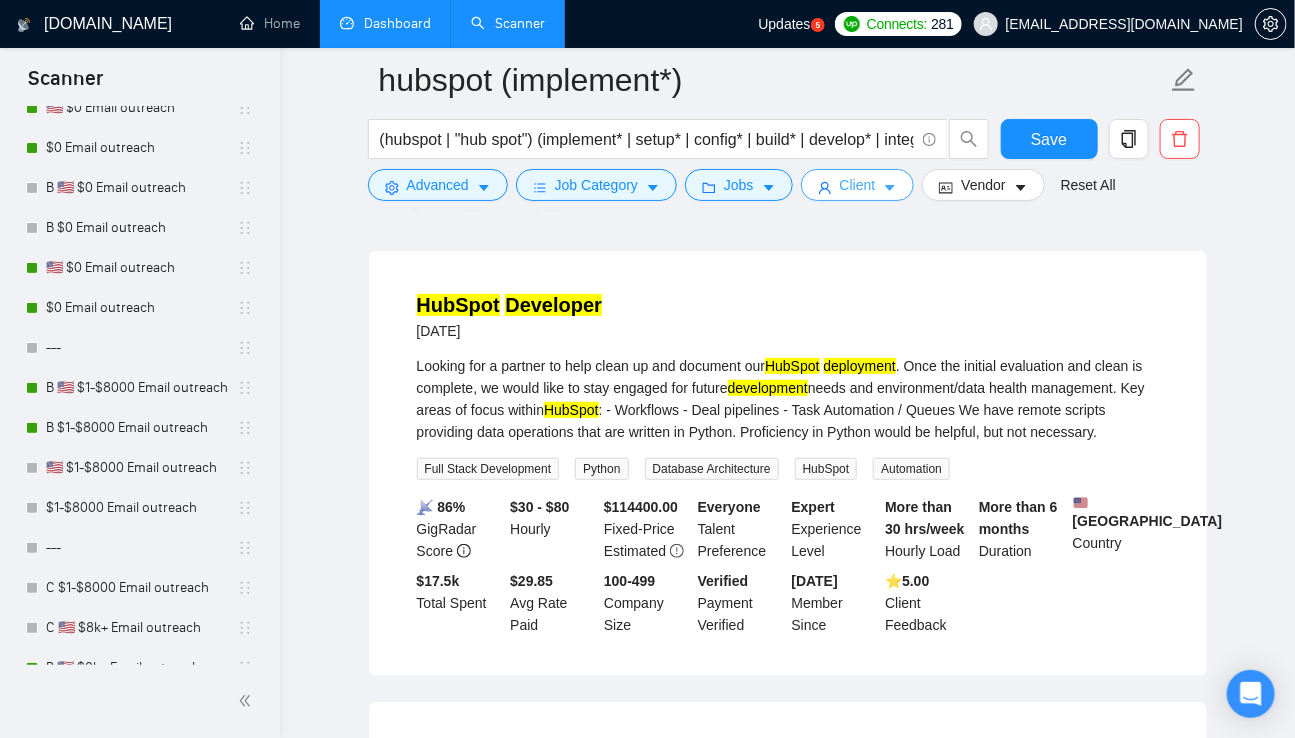 click on "Client" at bounding box center [858, 185] 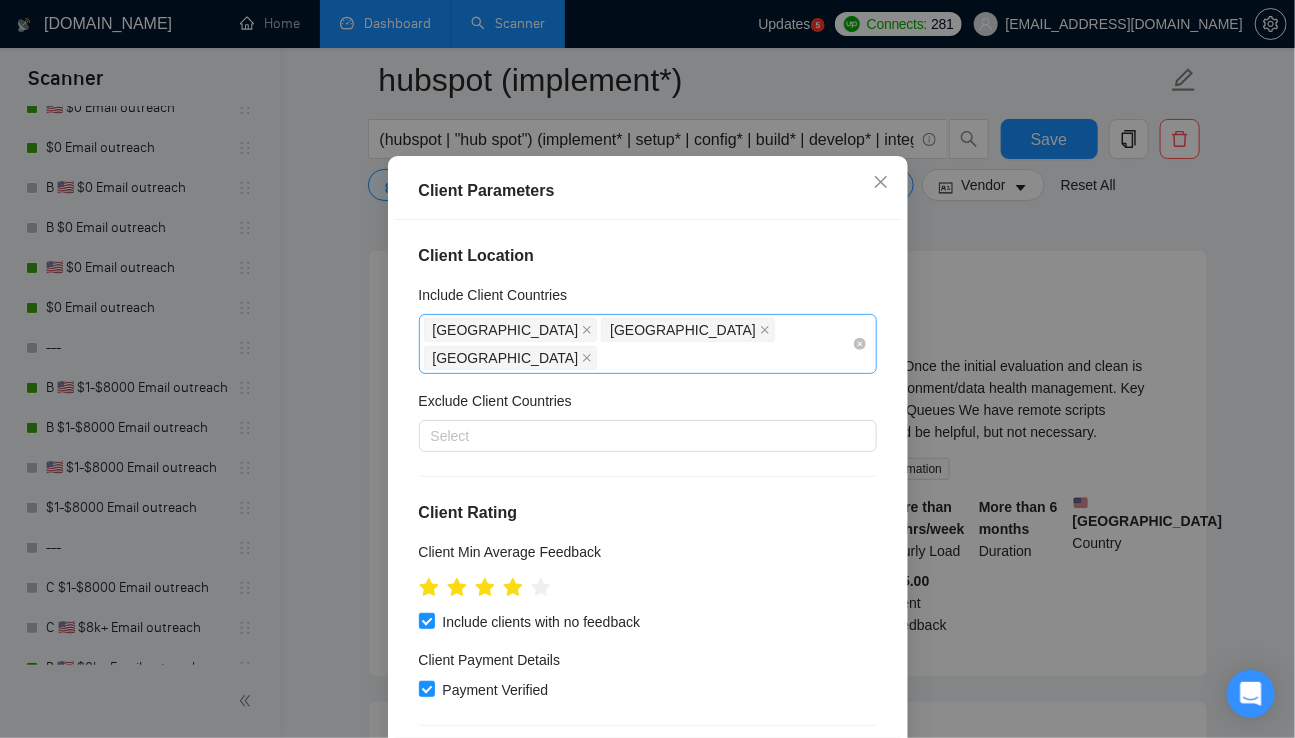 scroll, scrollTop: 3, scrollLeft: 0, axis: vertical 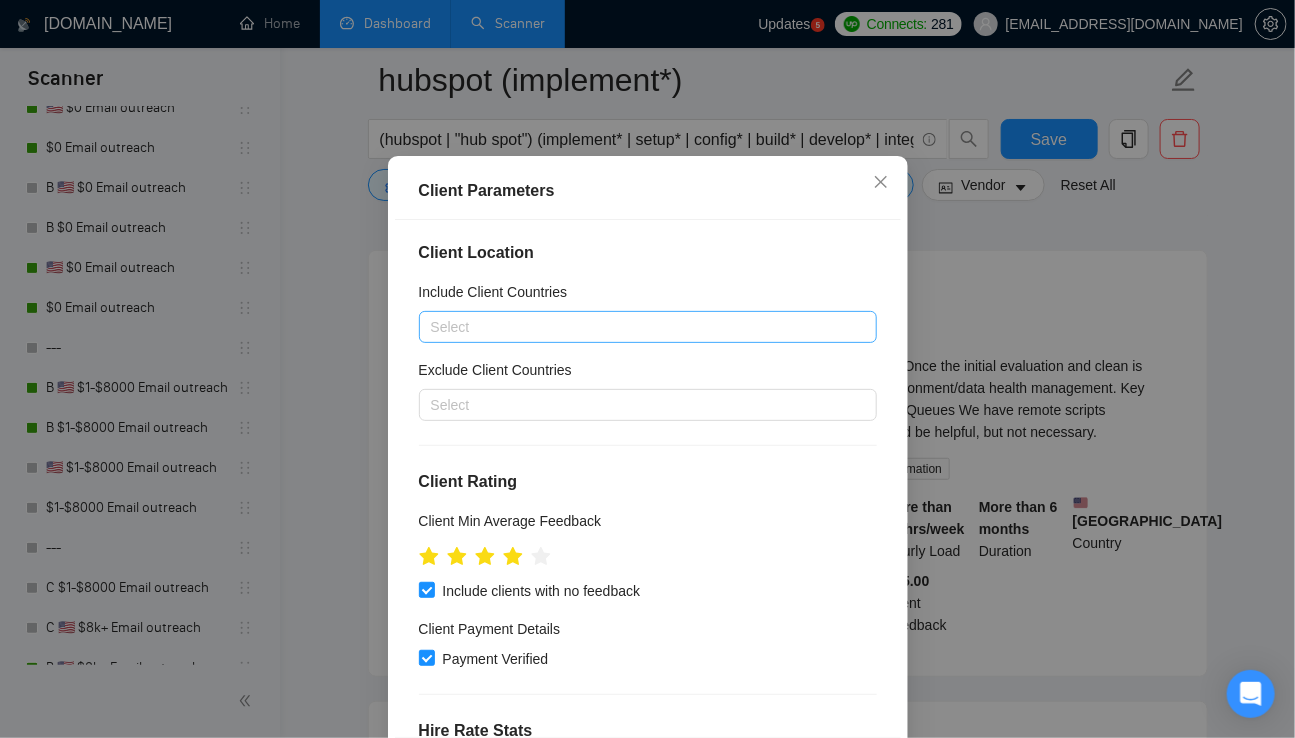 click on "Client Parameters Client Location Include Client Countries   Select Exclude Client Countries   Select Client Rating Client Min Average Feedback Include clients with no feedback Client Payment Details Payment Verified Hire Rate Stats   Client Total Spent $ Min - $ Max Client Hire Rate New   Any hire rate   Avg Hourly Rate Paid New $ Min - $ Max Include Clients without Sufficient History Client Profile Client Industry New Manufacturing & Construction   Client Company Size   Any company size Enterprise Clients New   Any clients Reset OK" at bounding box center [647, 369] 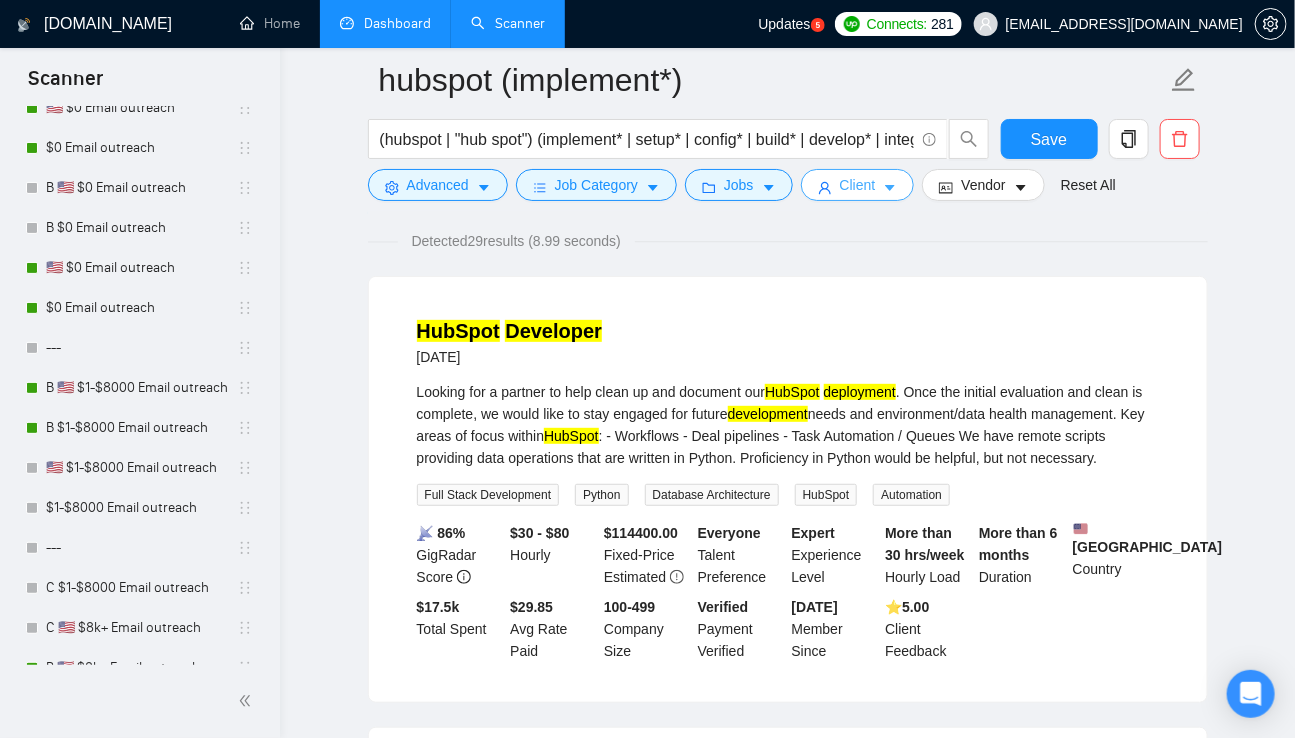 scroll, scrollTop: 16, scrollLeft: 0, axis: vertical 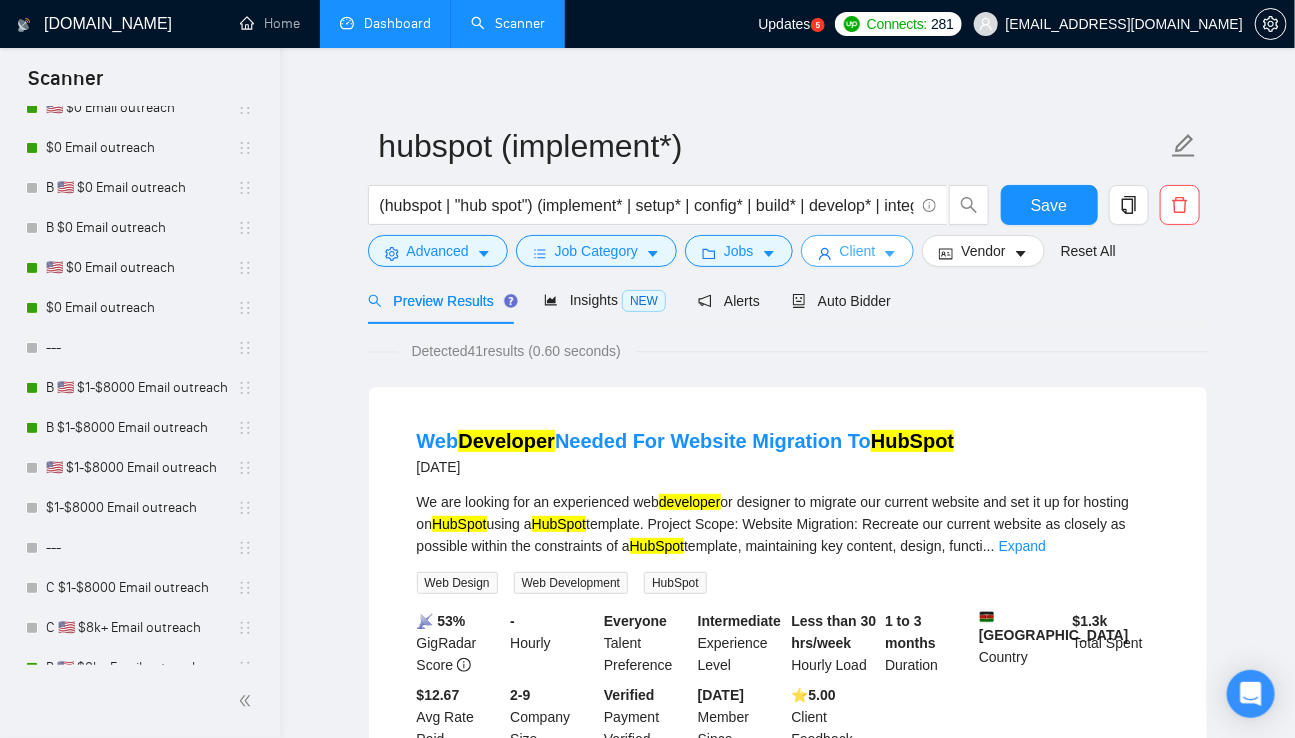 click on "Client" at bounding box center (858, 251) 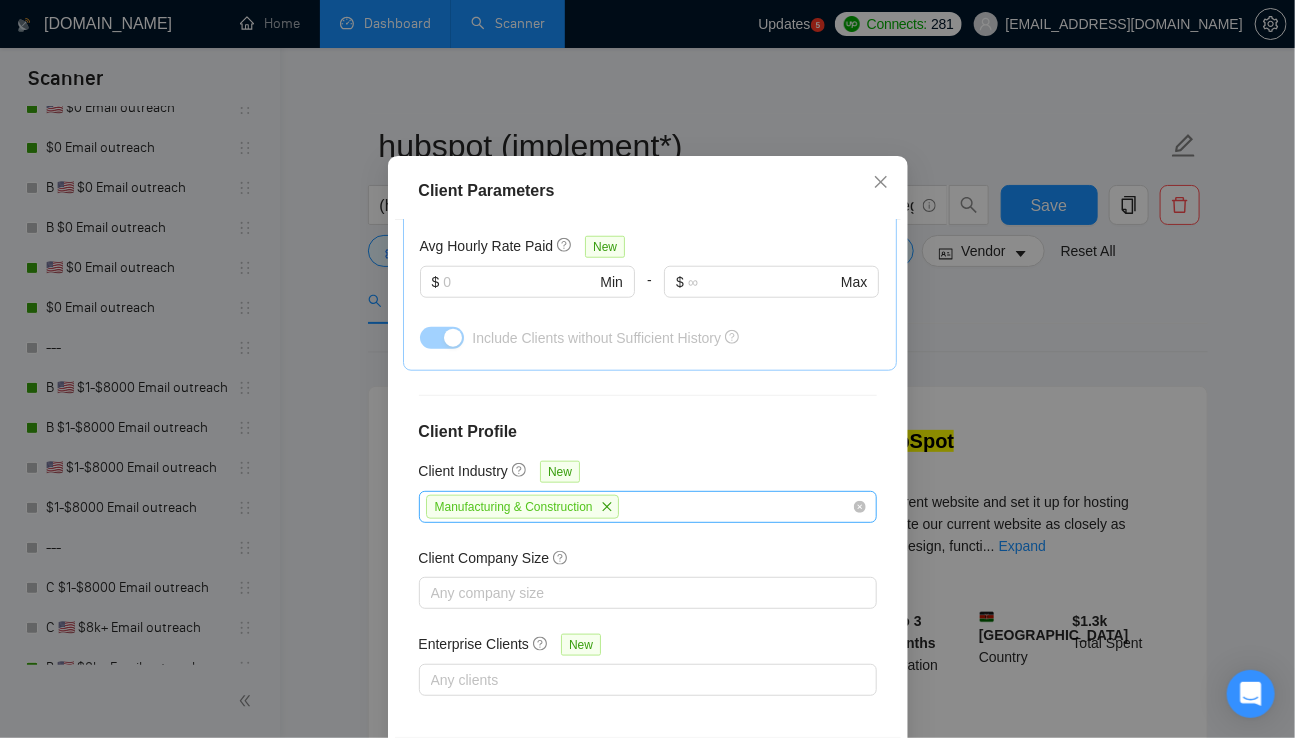 scroll, scrollTop: 729, scrollLeft: 0, axis: vertical 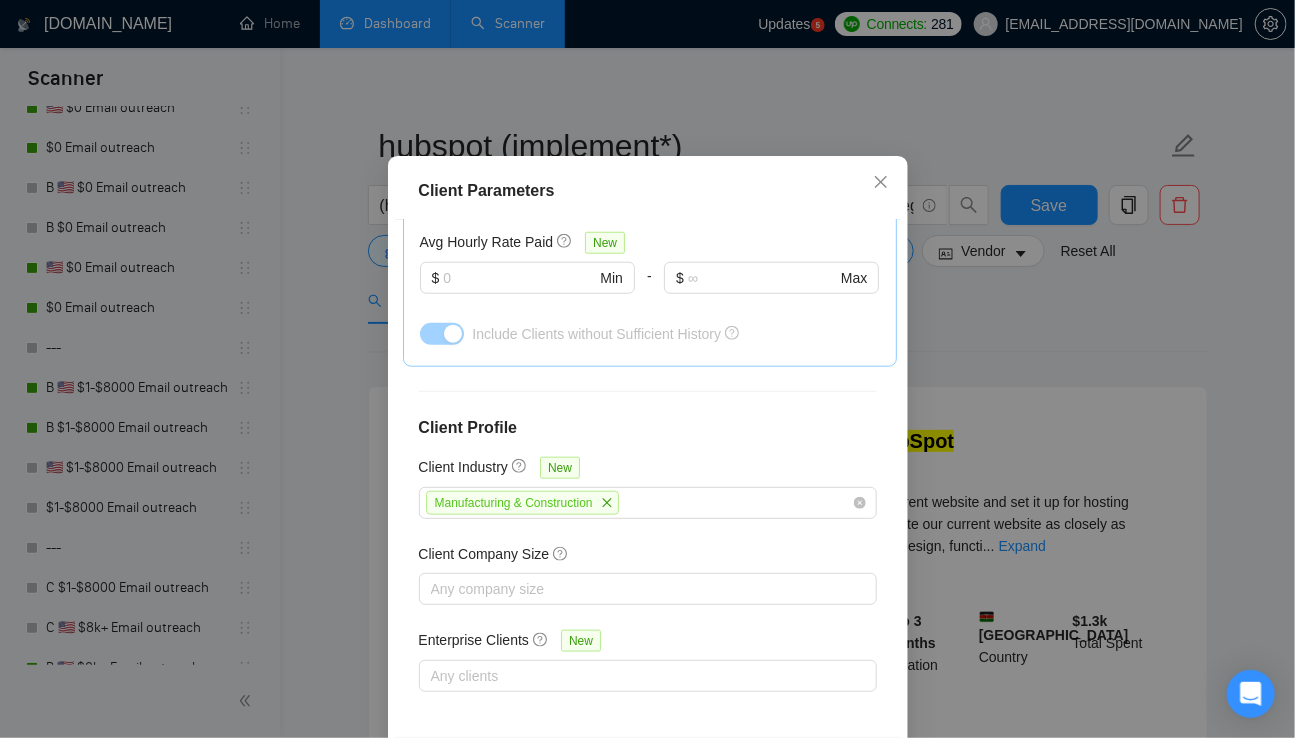 drag, startPoint x: 616, startPoint y: 547, endPoint x: 615, endPoint y: 531, distance: 16.03122 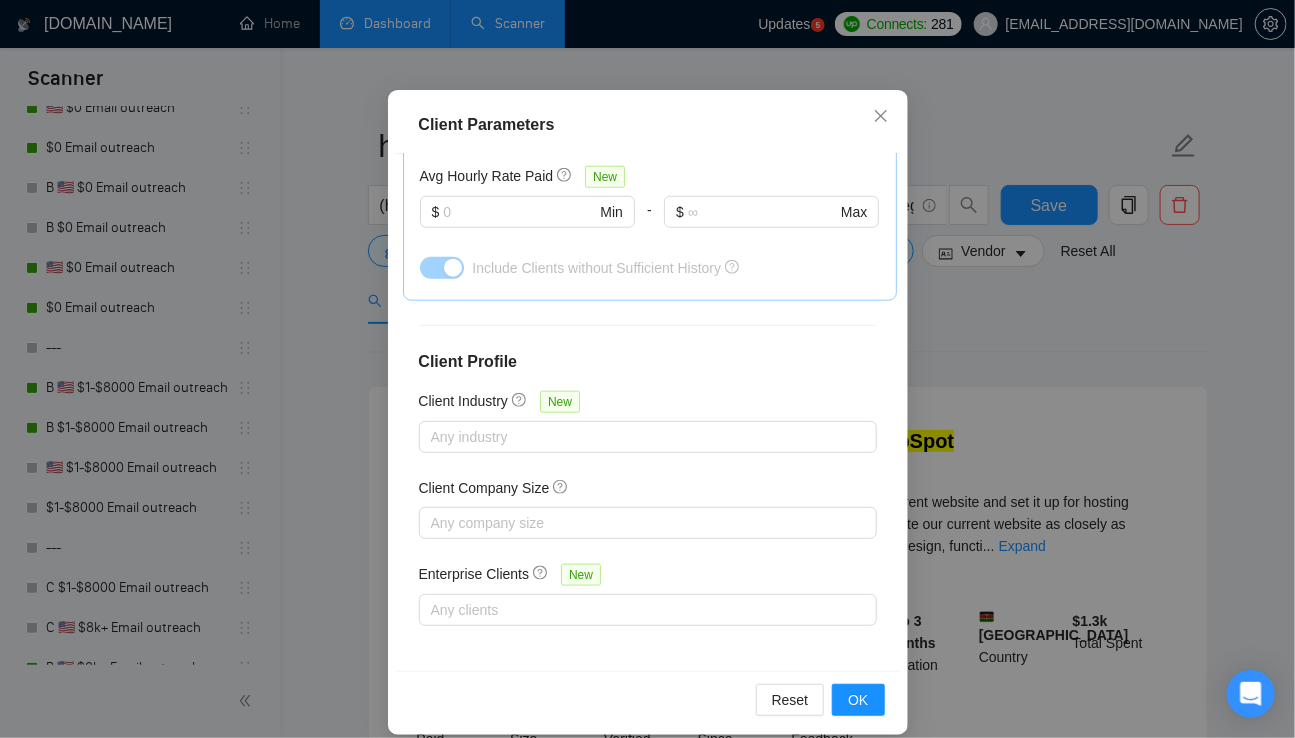 scroll, scrollTop: 136, scrollLeft: 0, axis: vertical 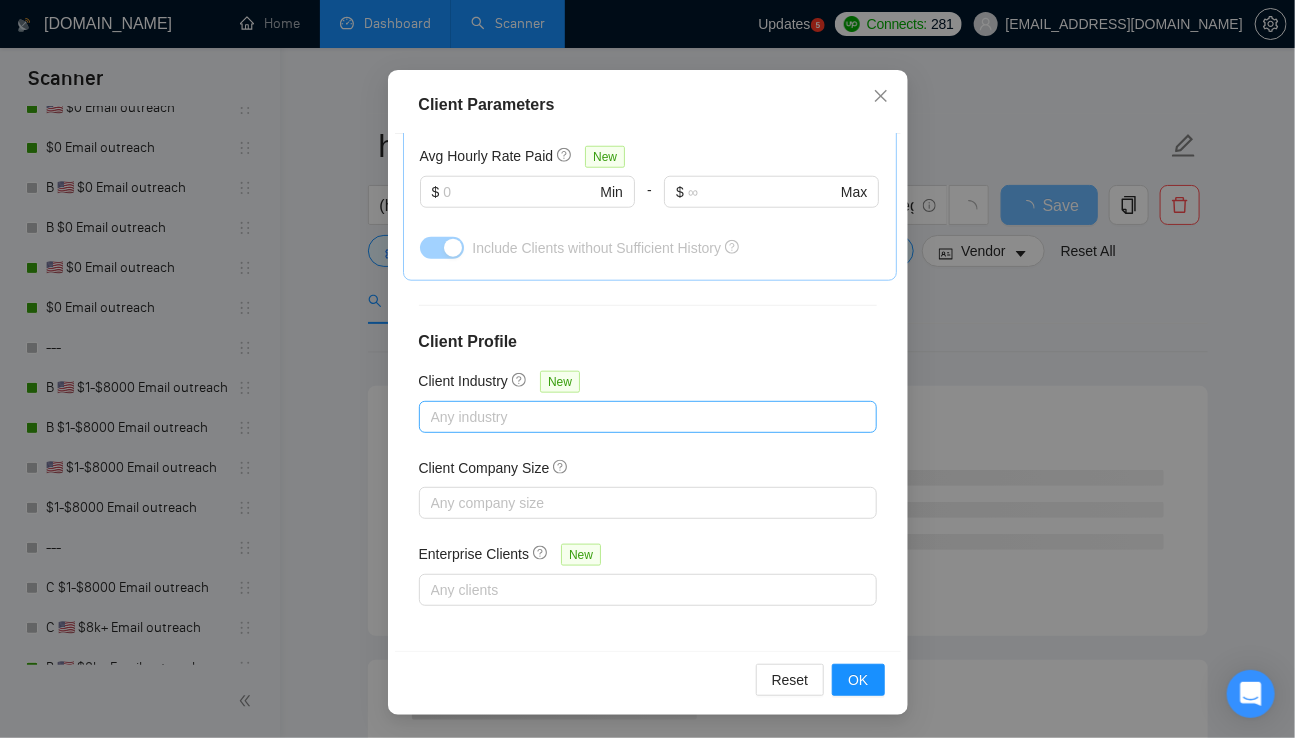 click at bounding box center [638, 417] 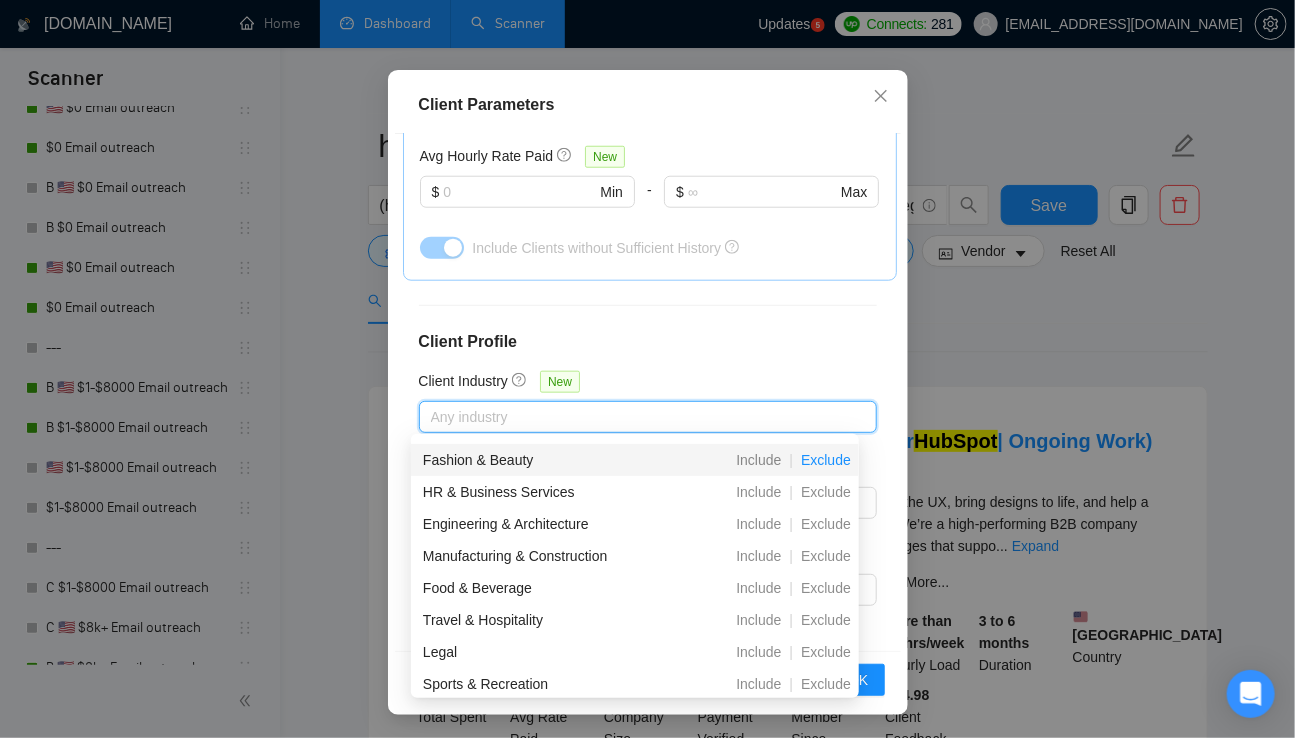 click on "Exclude" at bounding box center [826, 460] 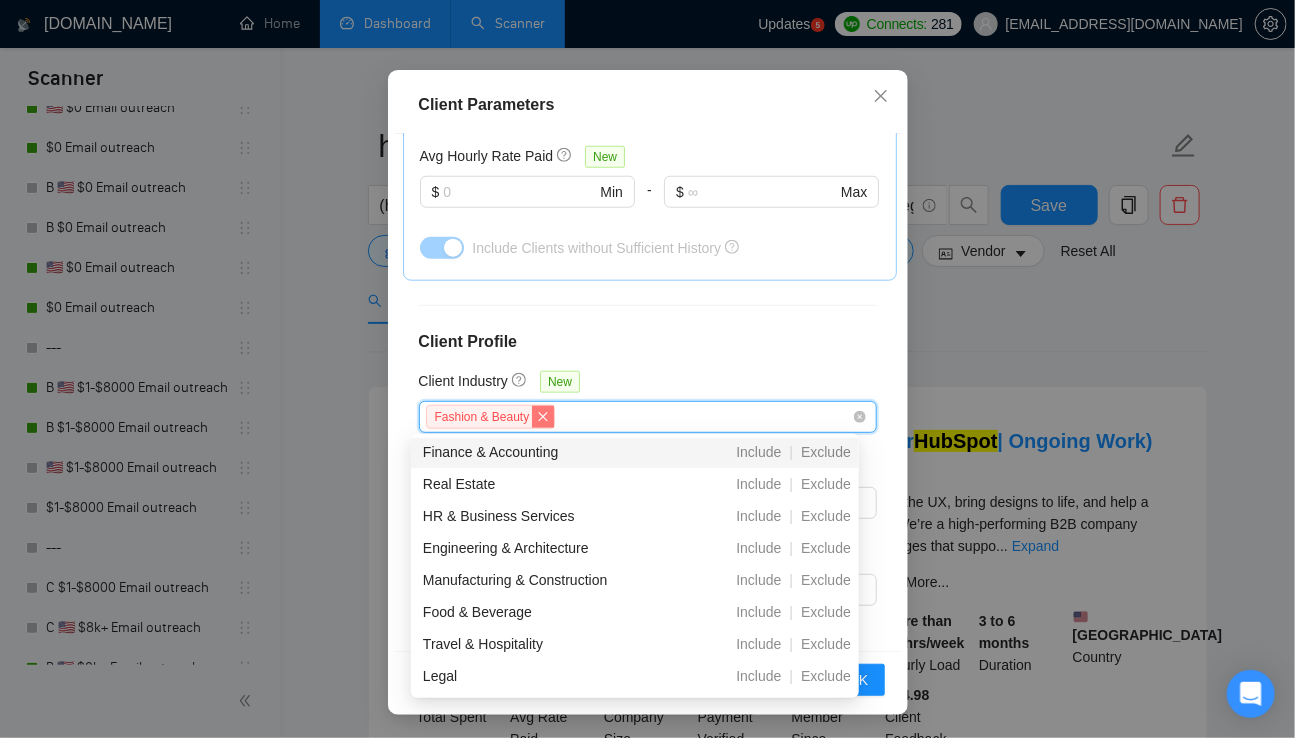 click 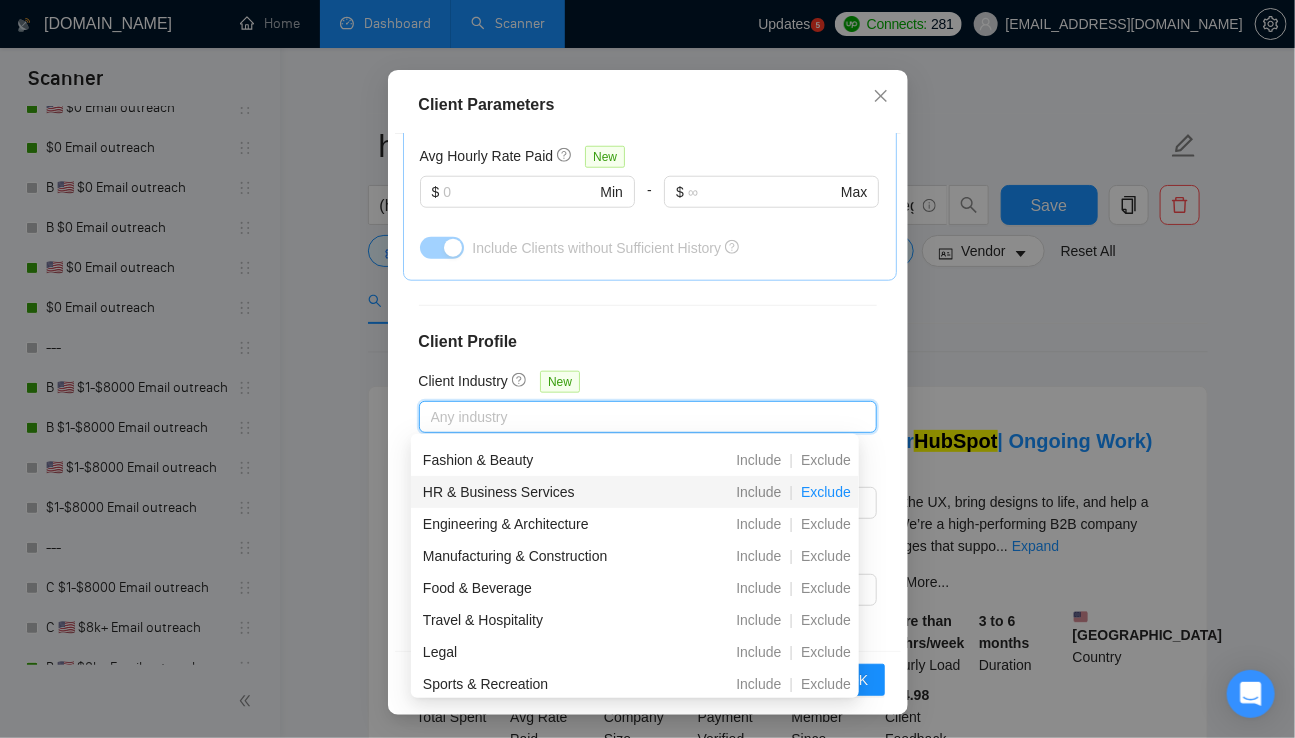click on "Exclude" at bounding box center (826, 492) 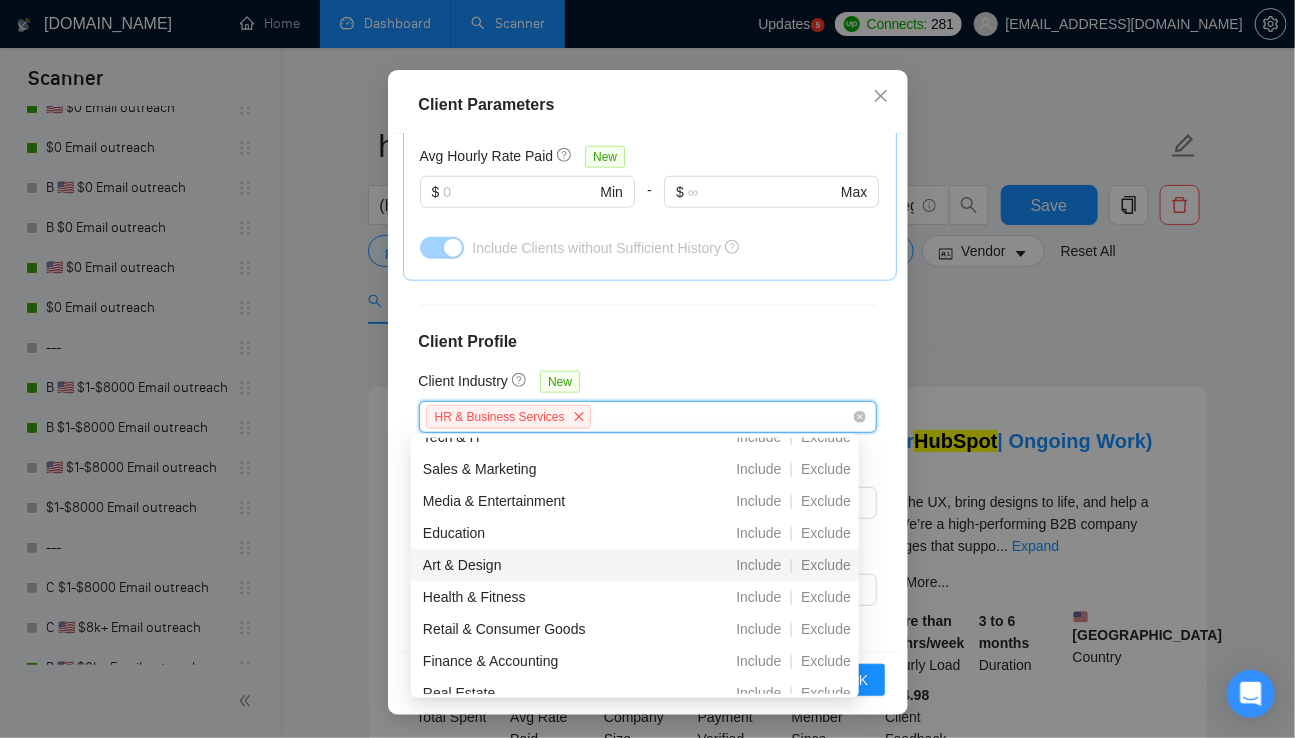 scroll, scrollTop: 149, scrollLeft: 0, axis: vertical 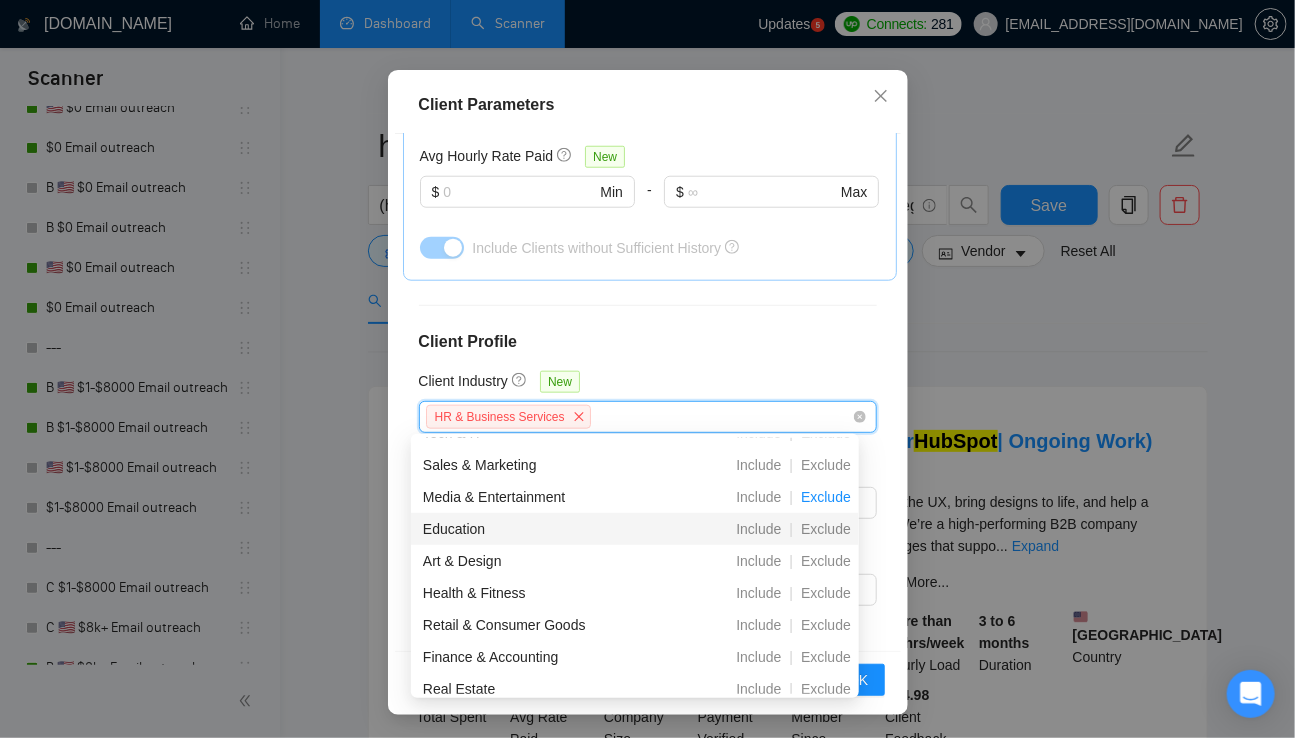 click on "Exclude" at bounding box center [826, 529] 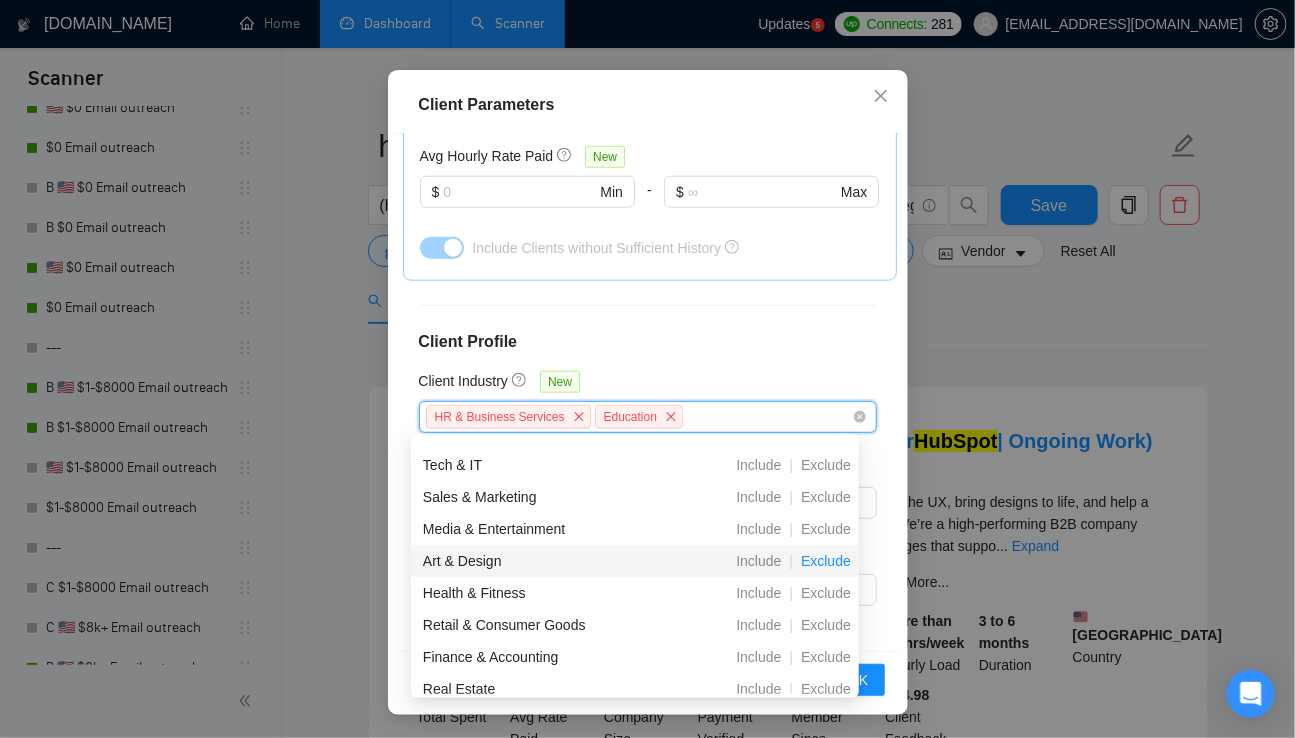 scroll, scrollTop: 168, scrollLeft: 0, axis: vertical 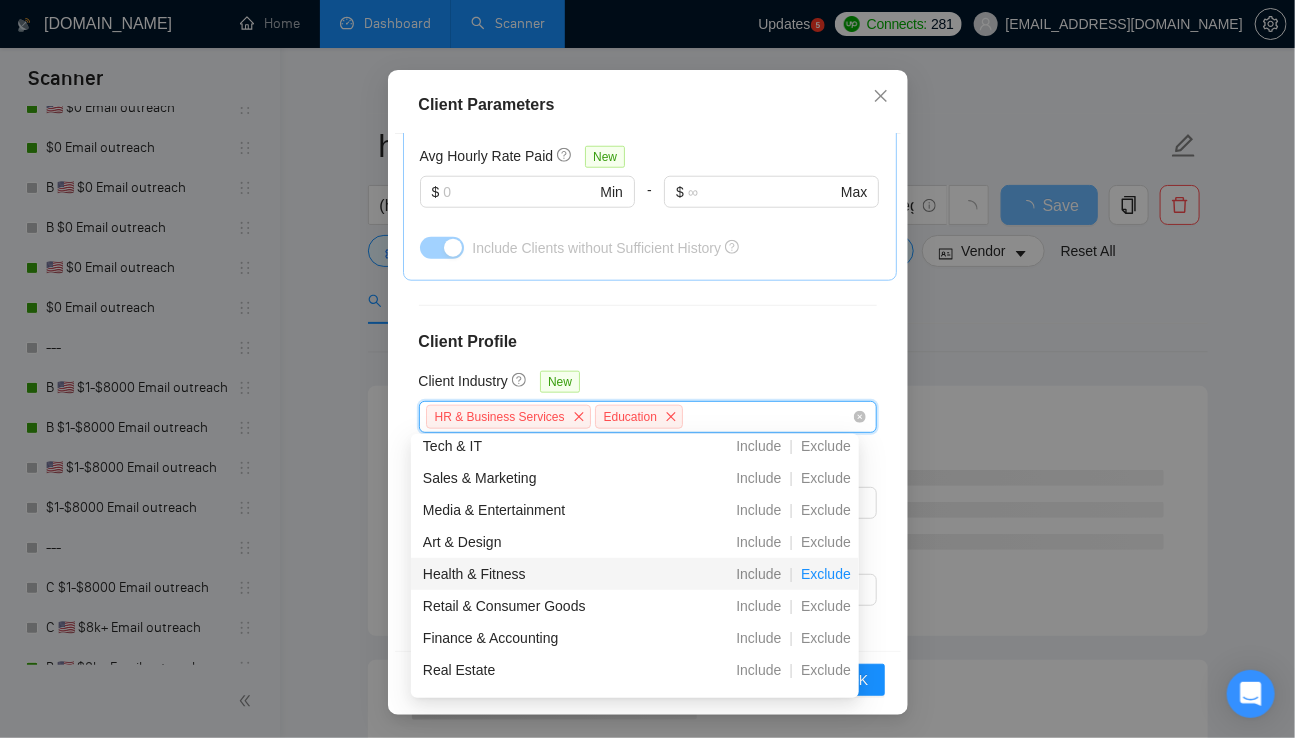 click on "Exclude" at bounding box center [826, 574] 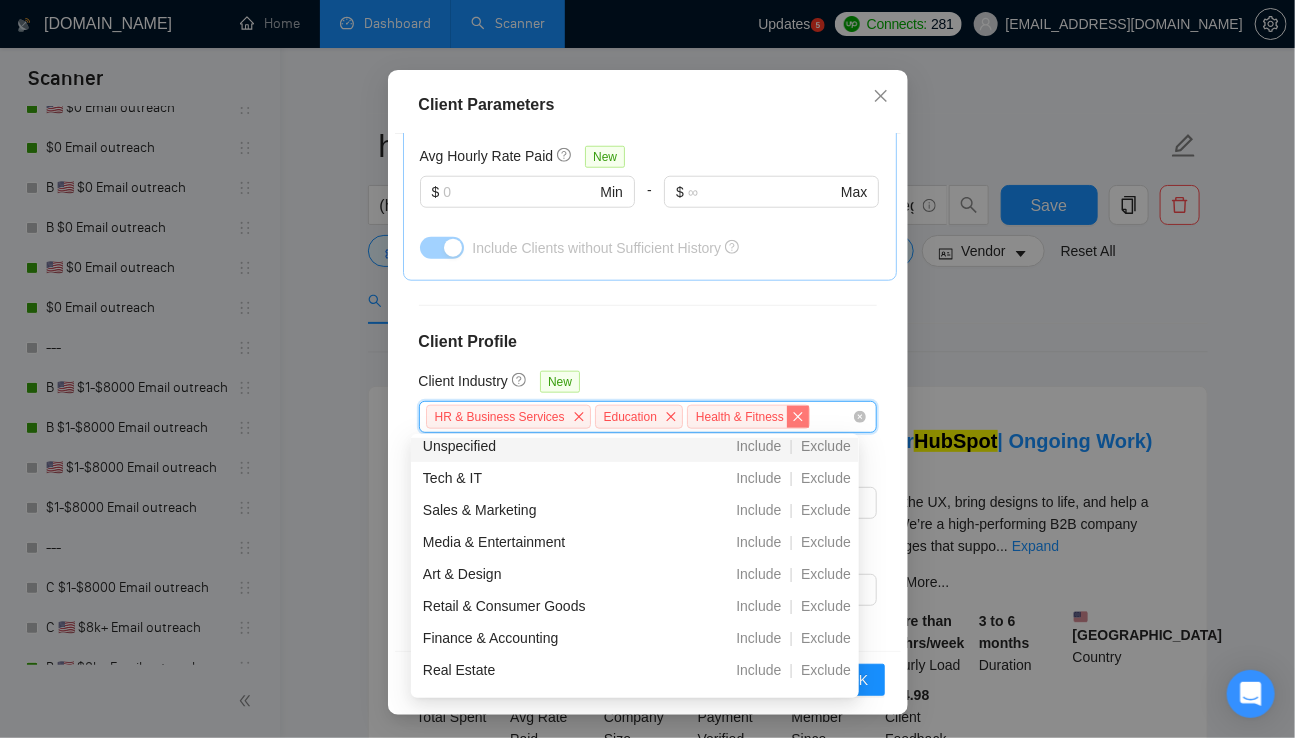 click 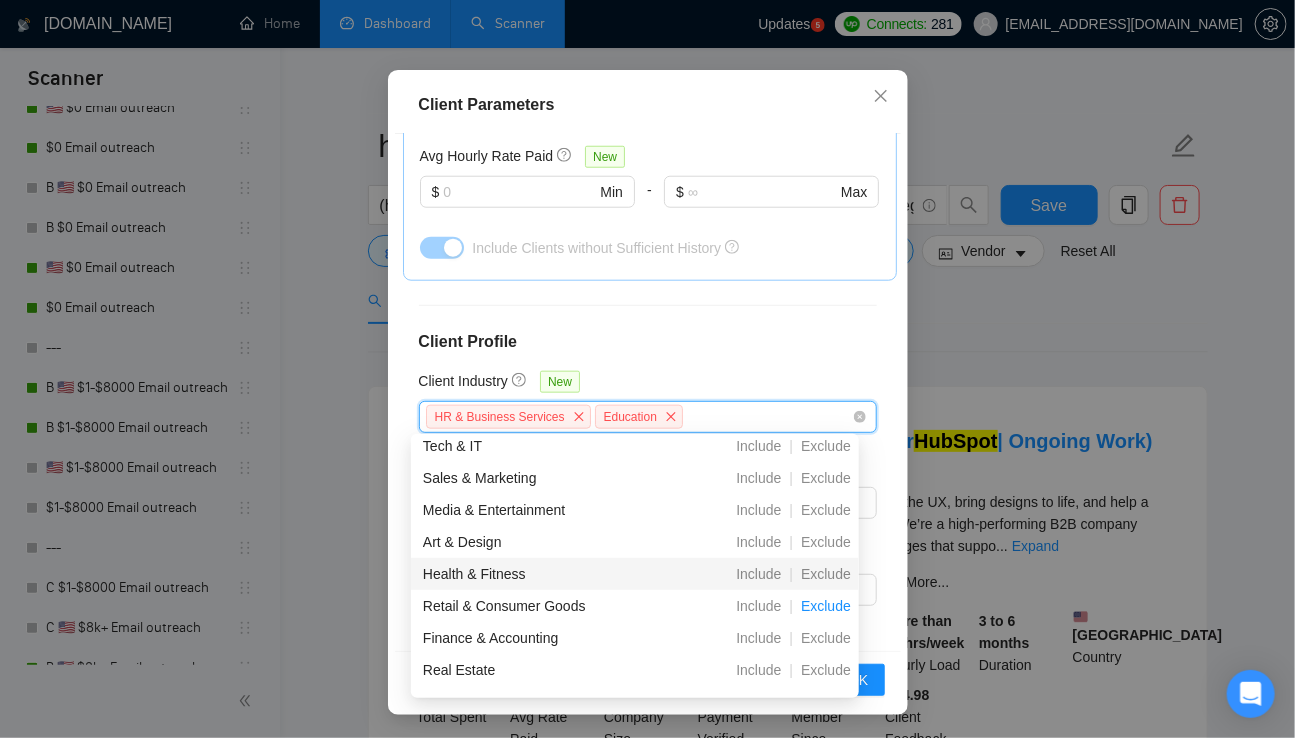 scroll, scrollTop: 193, scrollLeft: 0, axis: vertical 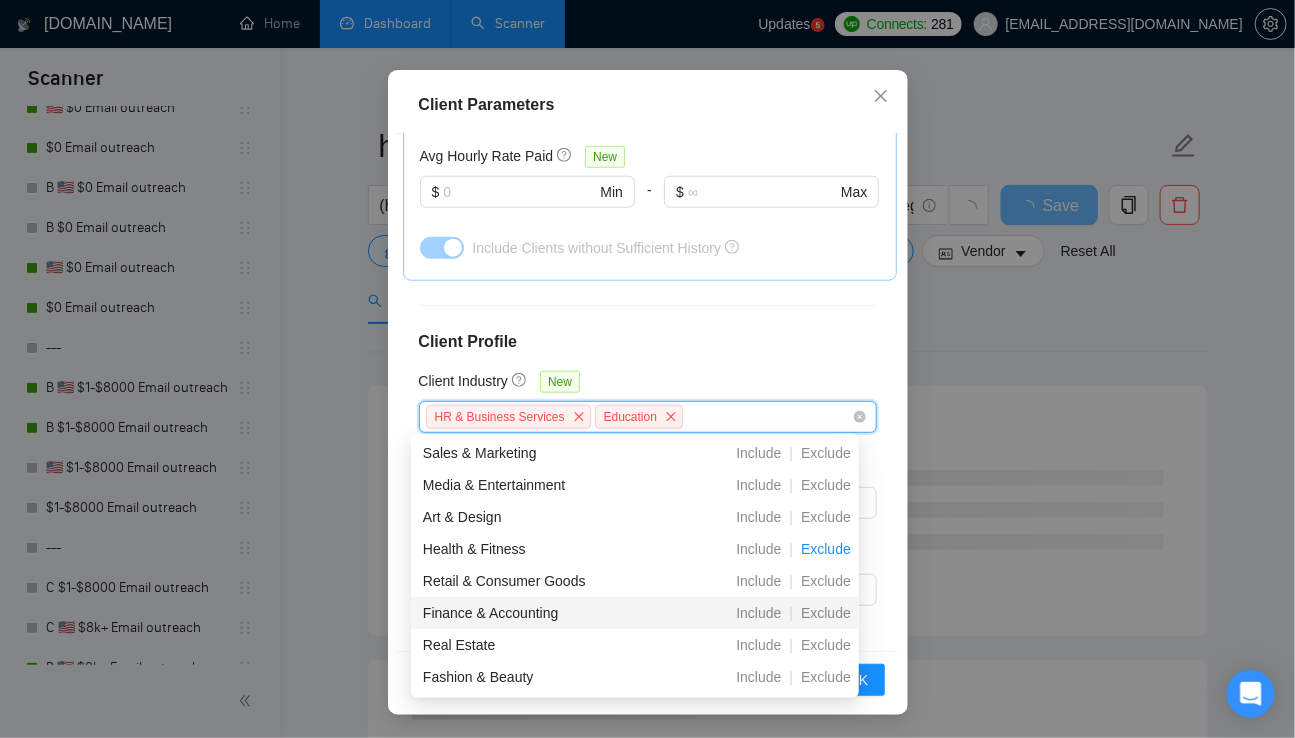click on "Exclude" at bounding box center (826, 613) 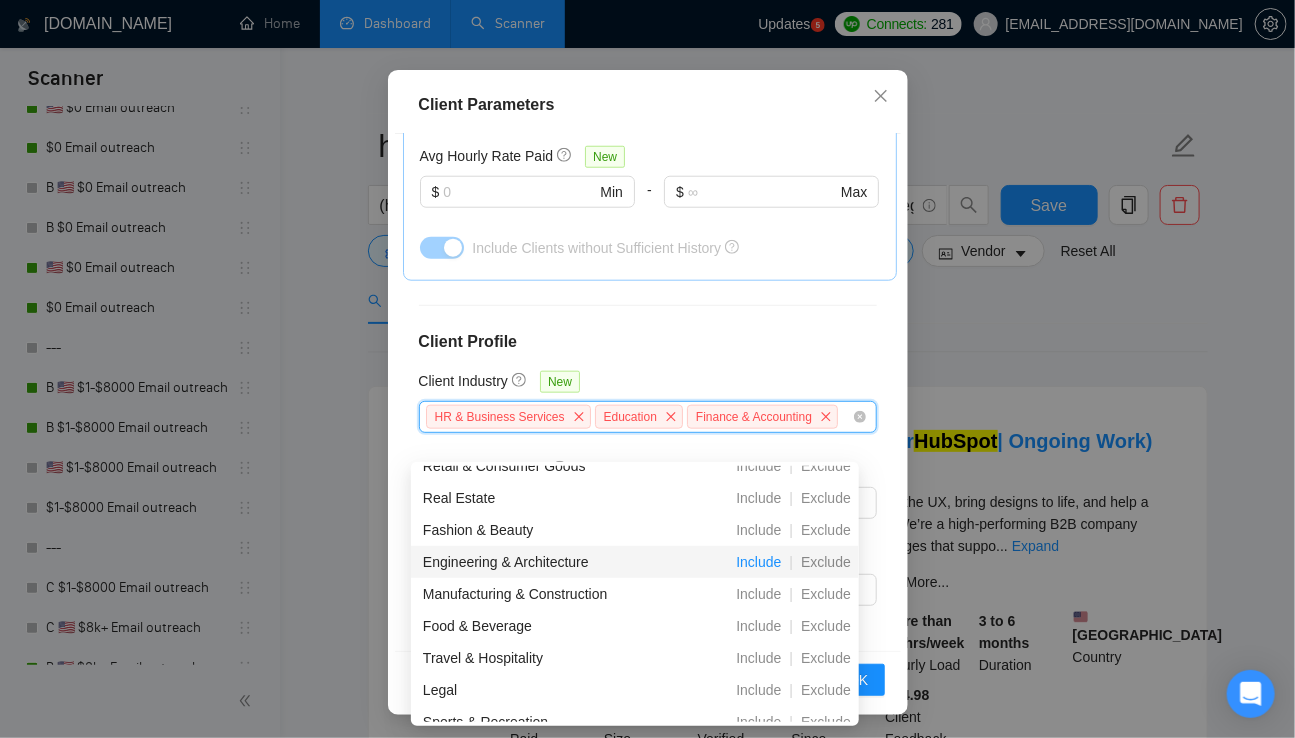 scroll, scrollTop: 372, scrollLeft: 0, axis: vertical 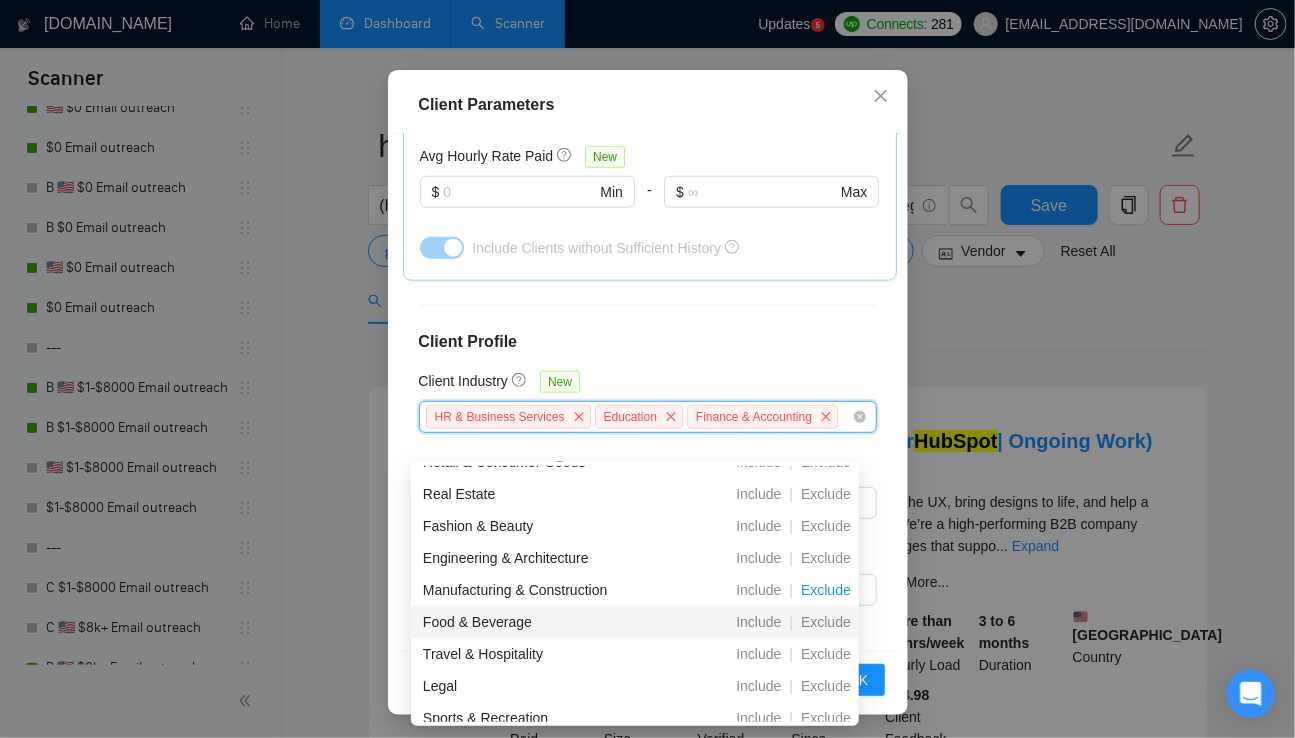 click on "Exclude" at bounding box center (826, 622) 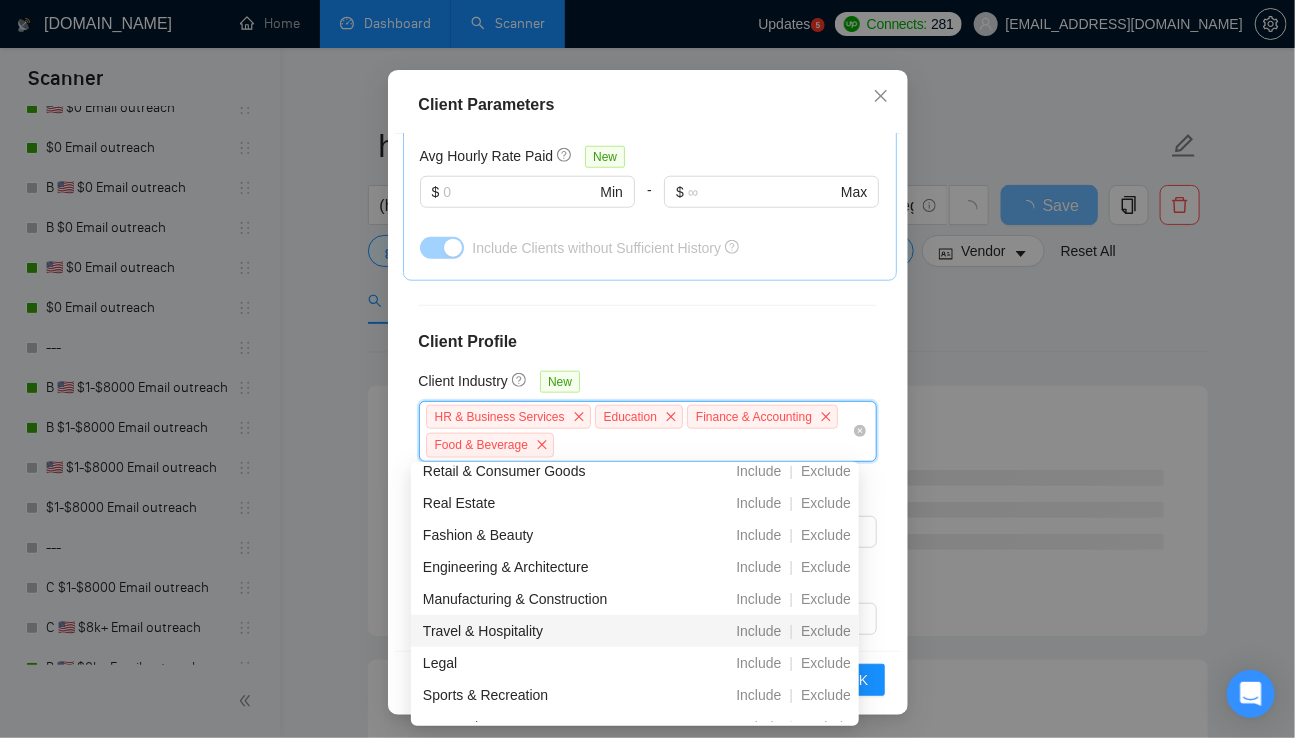 scroll, scrollTop: 423, scrollLeft: 0, axis: vertical 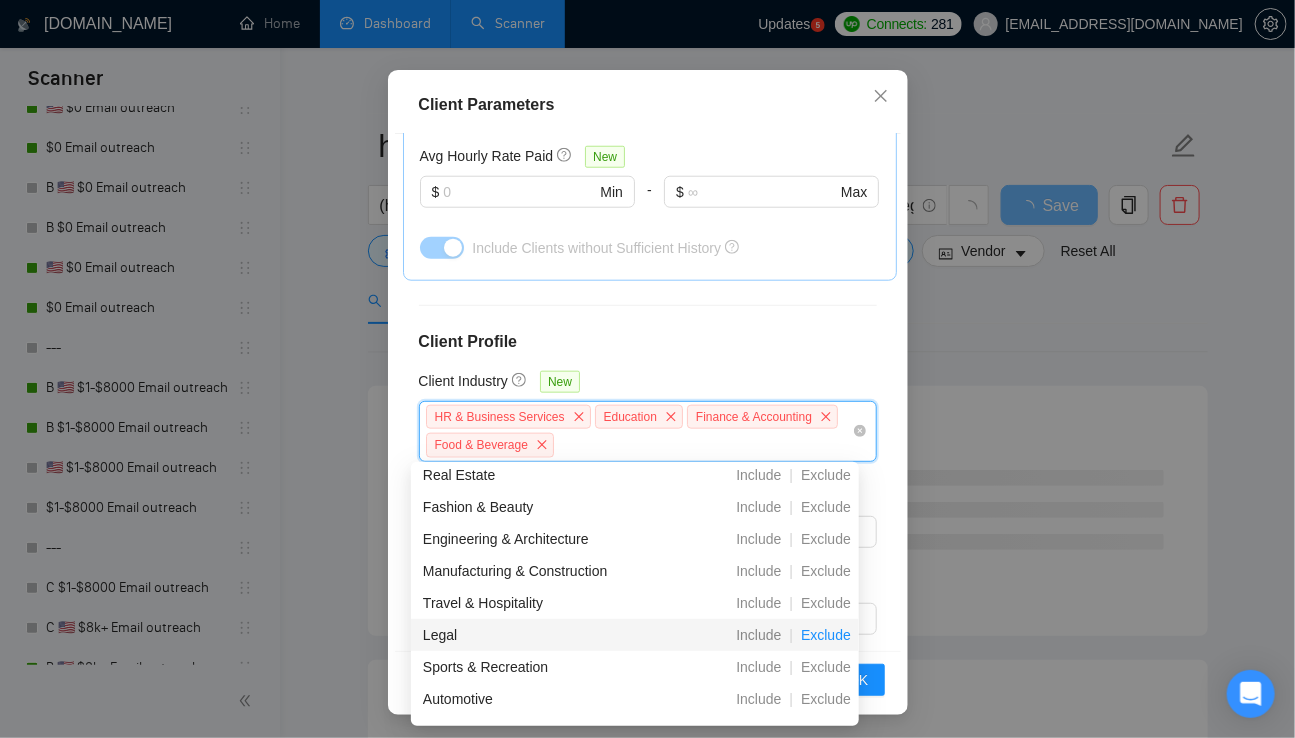 click on "Exclude" at bounding box center [826, 635] 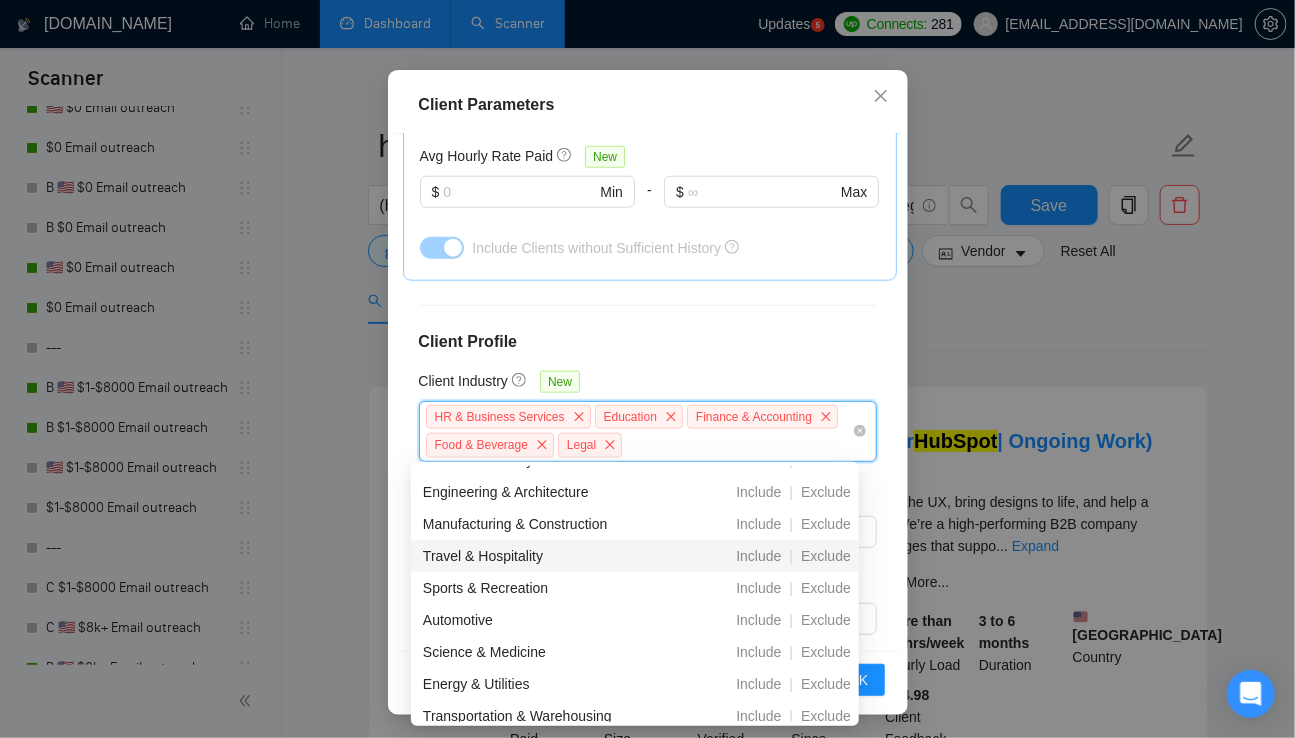 scroll, scrollTop: 505, scrollLeft: 0, axis: vertical 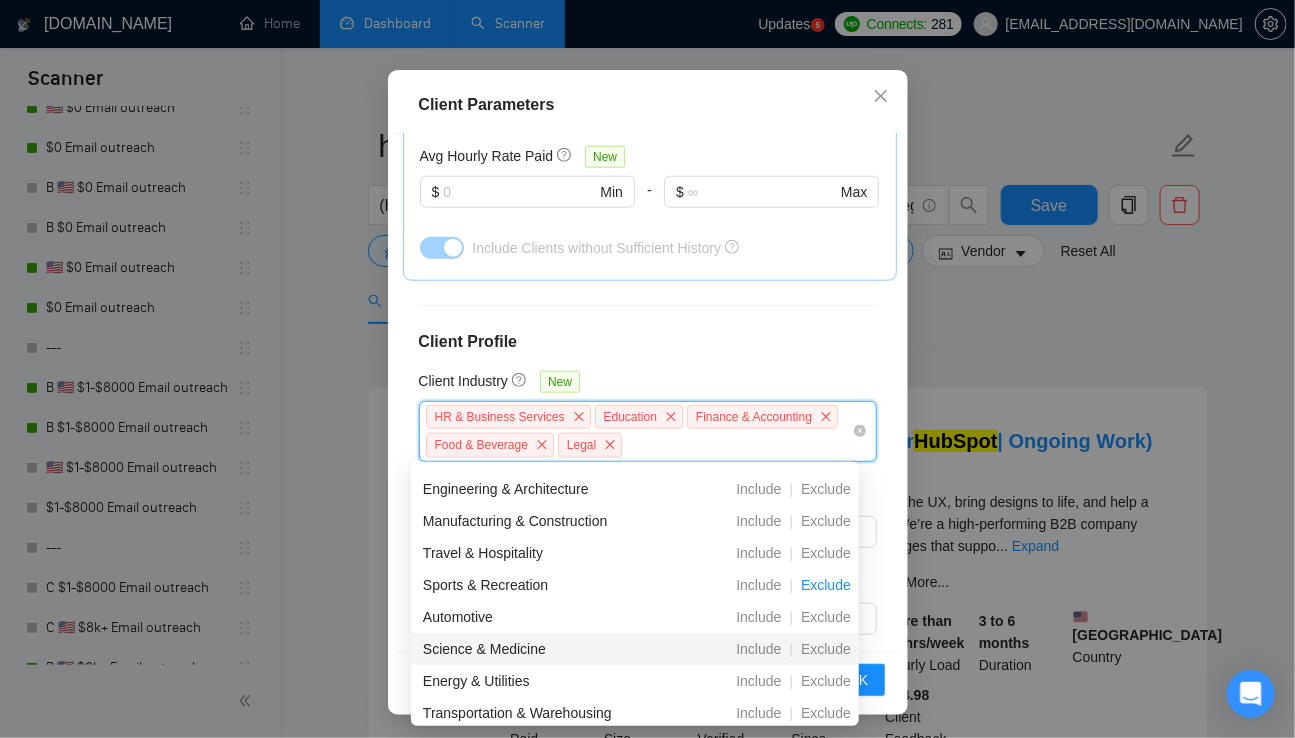 click on "Exclude" at bounding box center (826, 649) 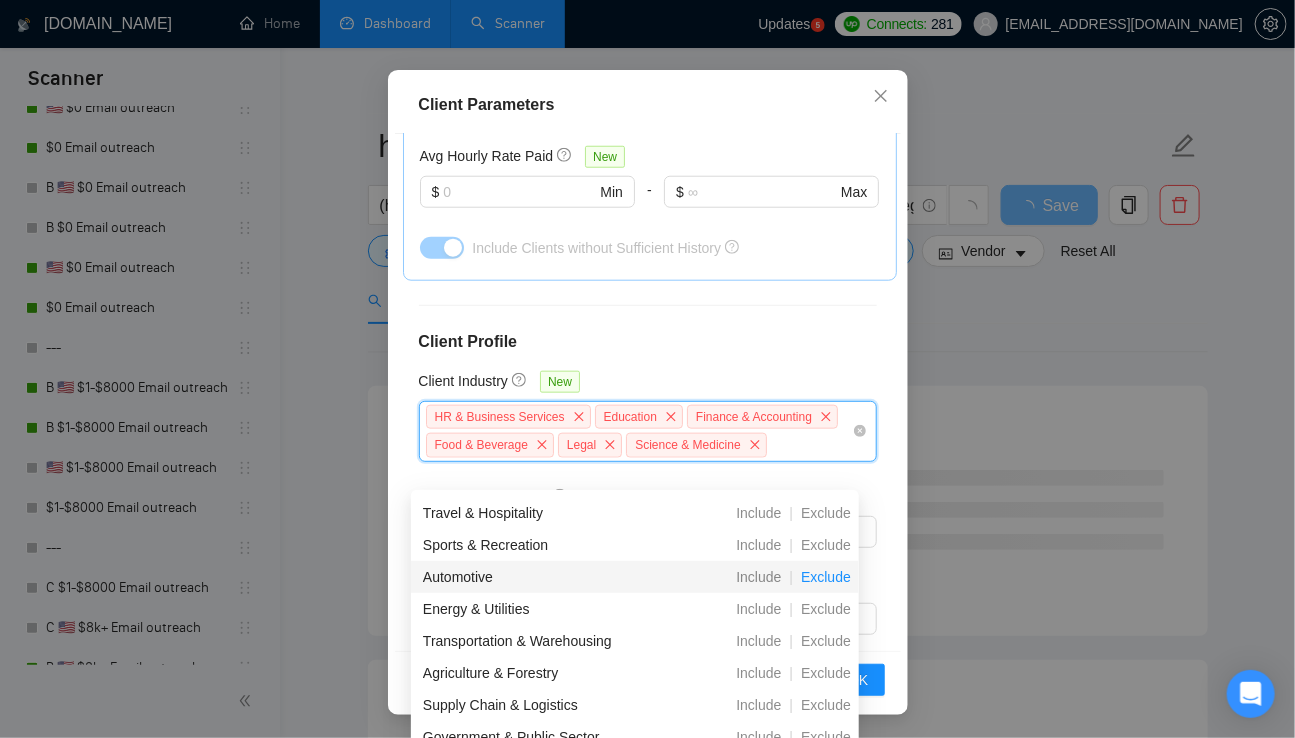scroll, scrollTop: 645, scrollLeft: 0, axis: vertical 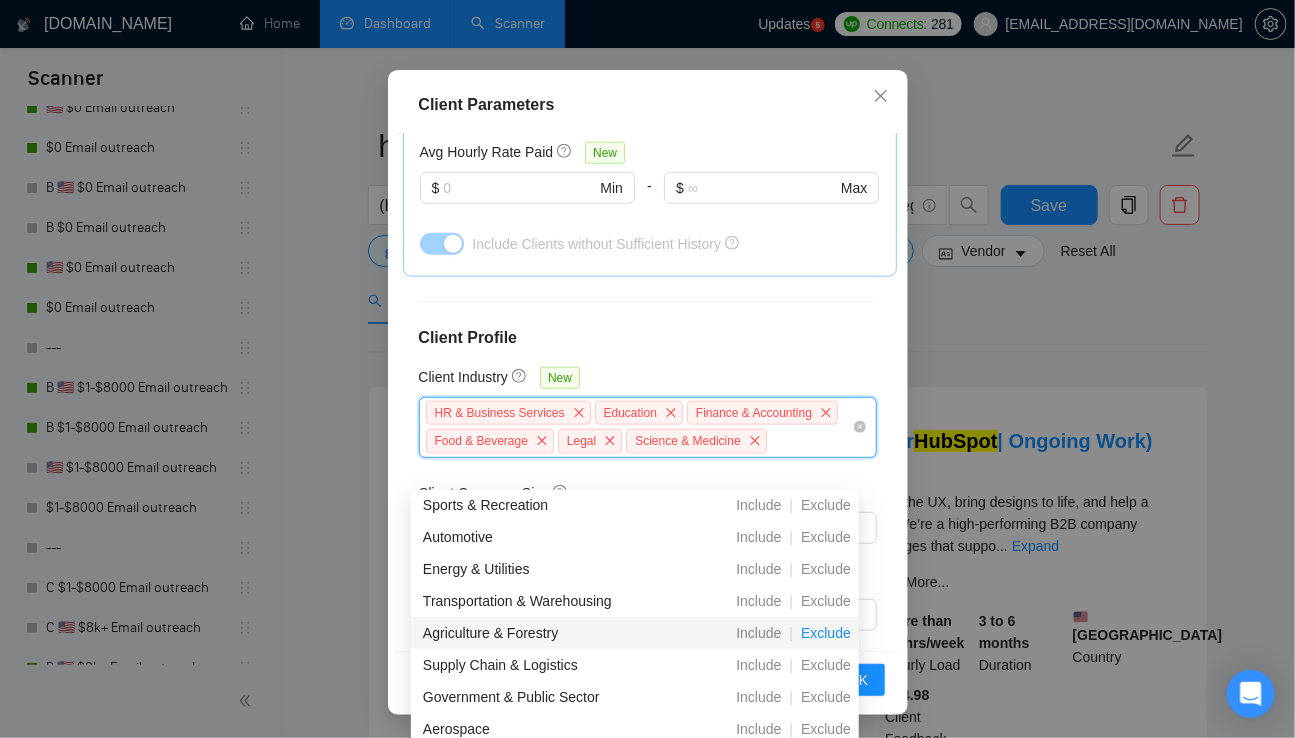 click on "Exclude" at bounding box center [826, 633] 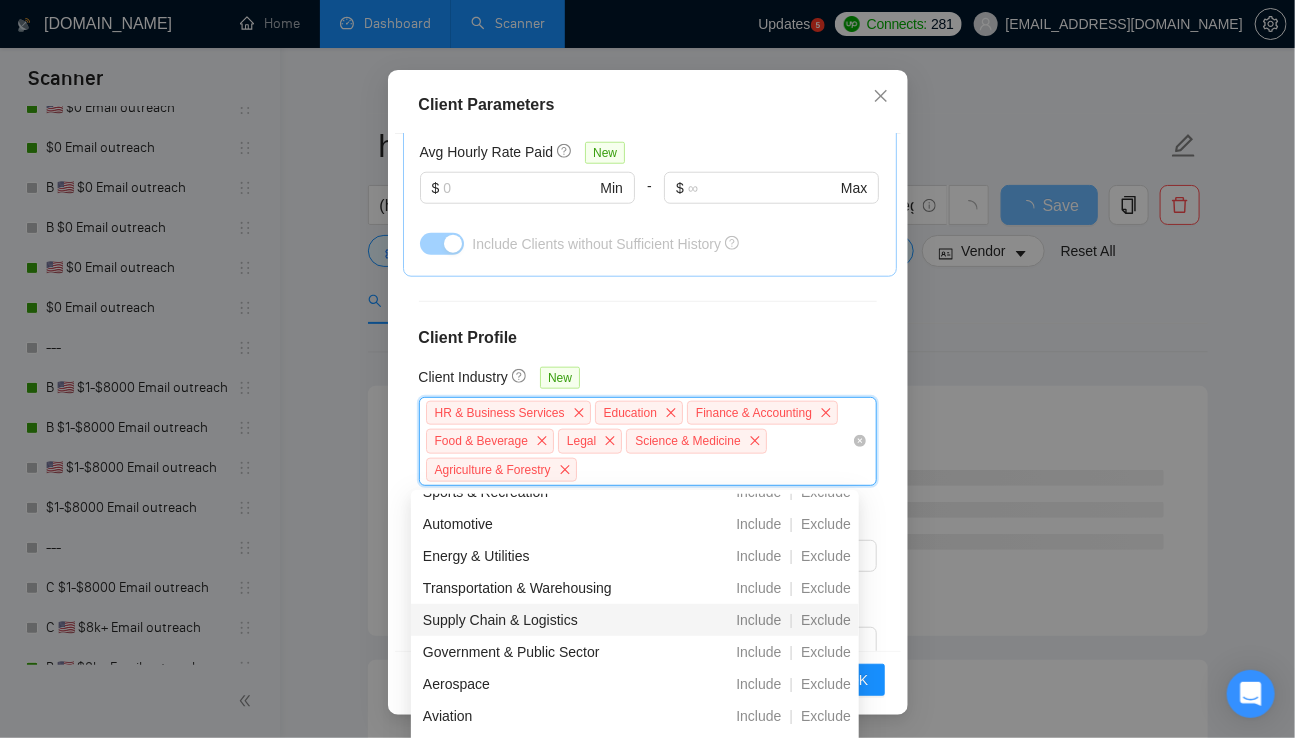 scroll, scrollTop: 706, scrollLeft: 0, axis: vertical 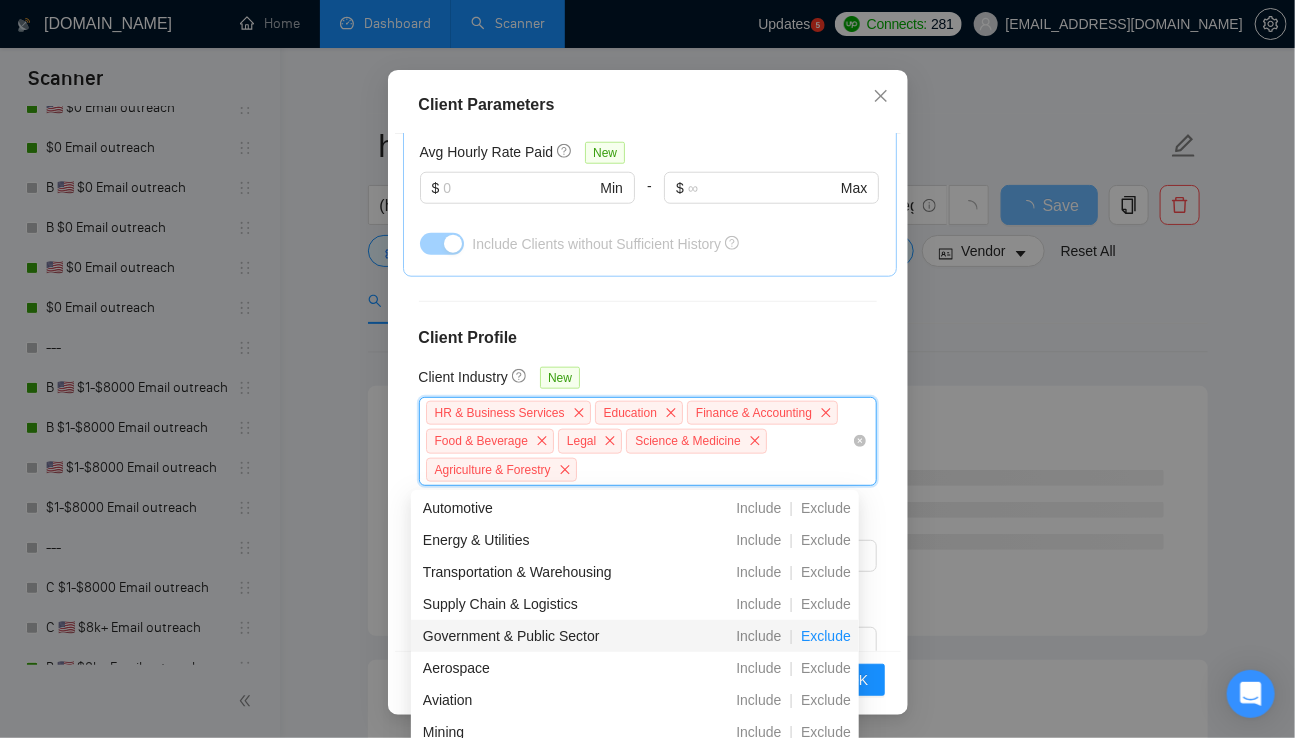 click on "Exclude" at bounding box center [826, 636] 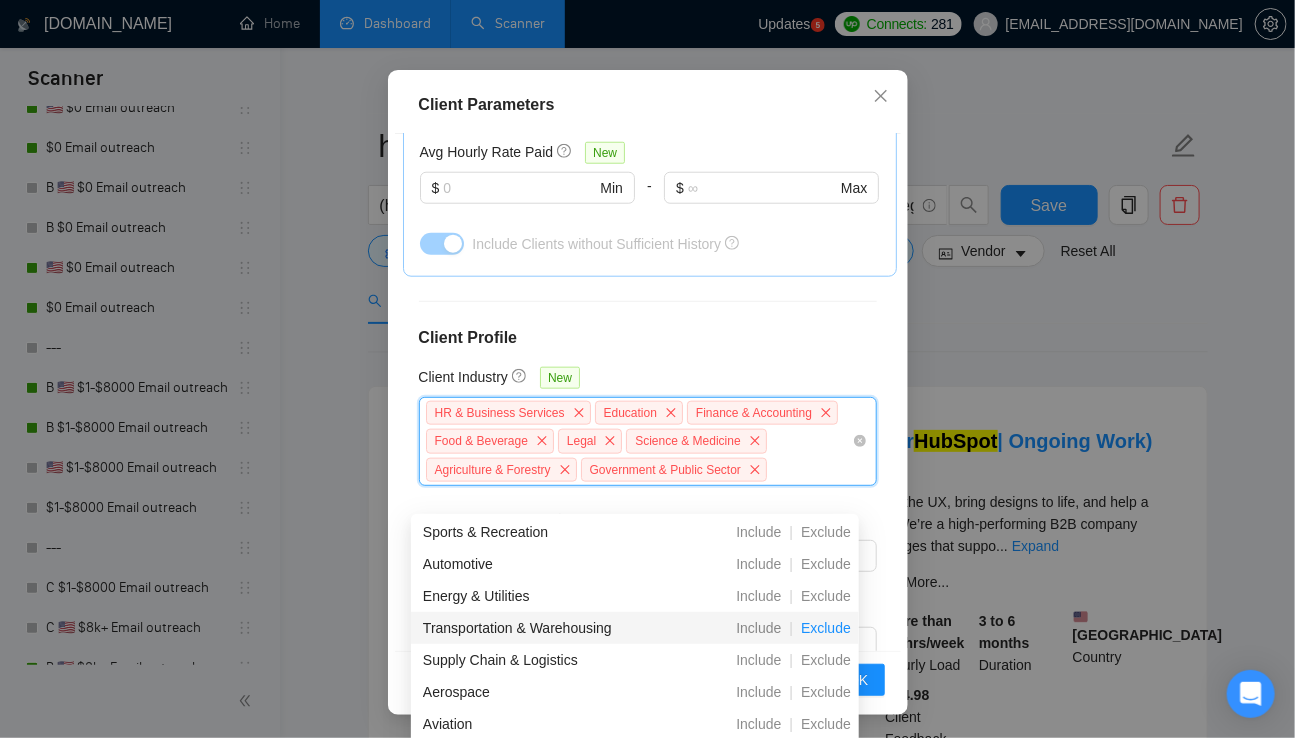scroll, scrollTop: 735, scrollLeft: 0, axis: vertical 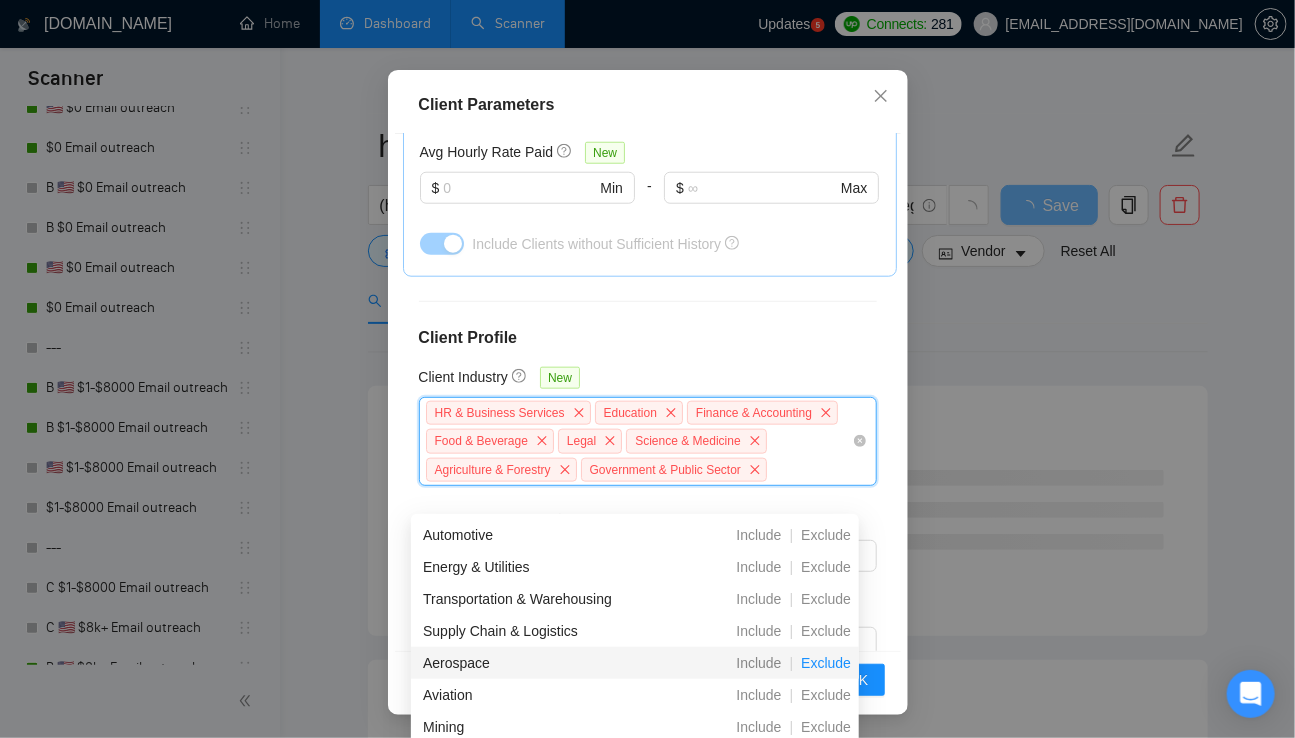 click on "Exclude" at bounding box center [826, 663] 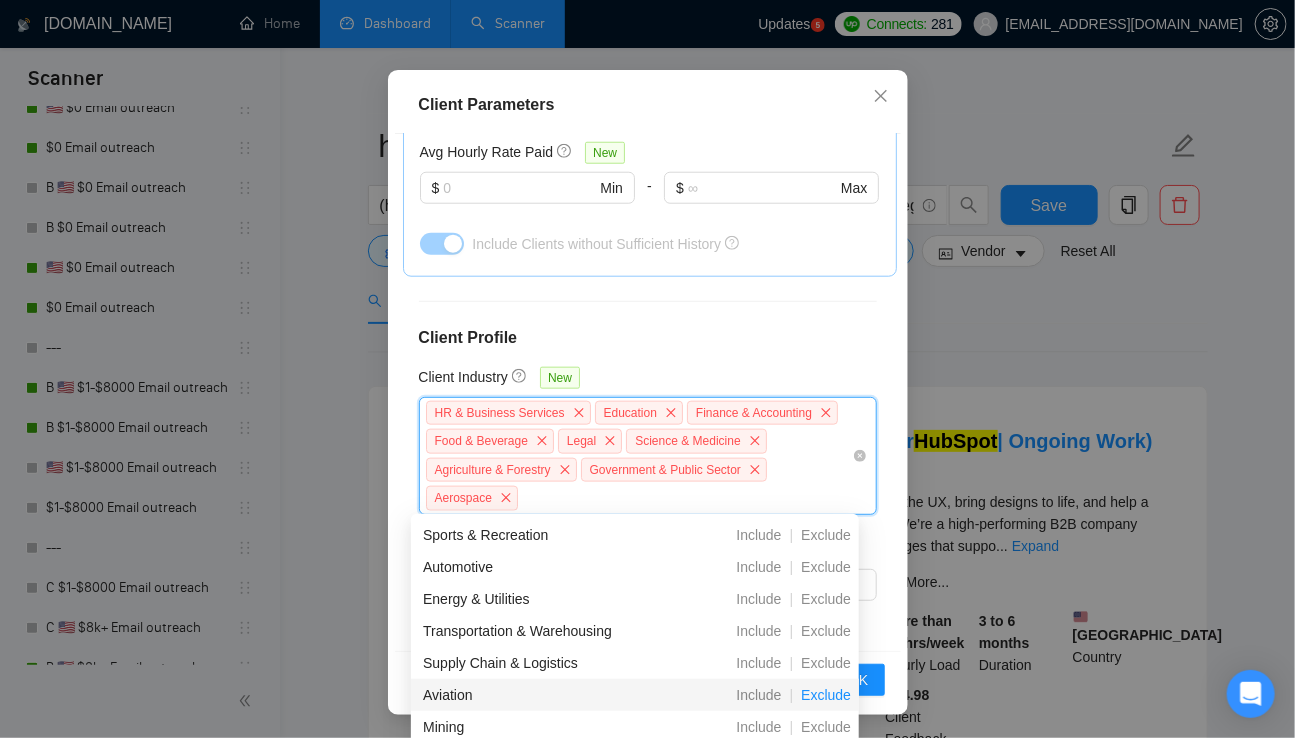 click on "Exclude" at bounding box center [826, 695] 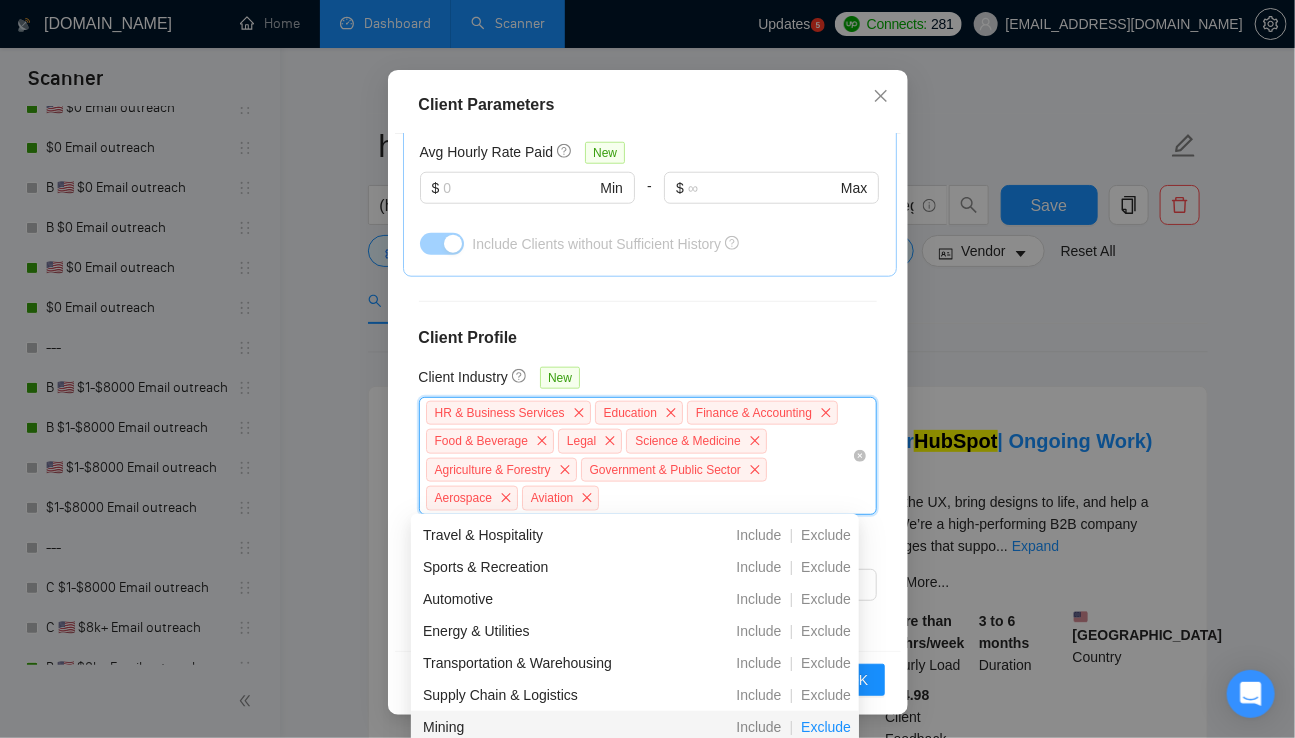 click on "Exclude" at bounding box center [826, 727] 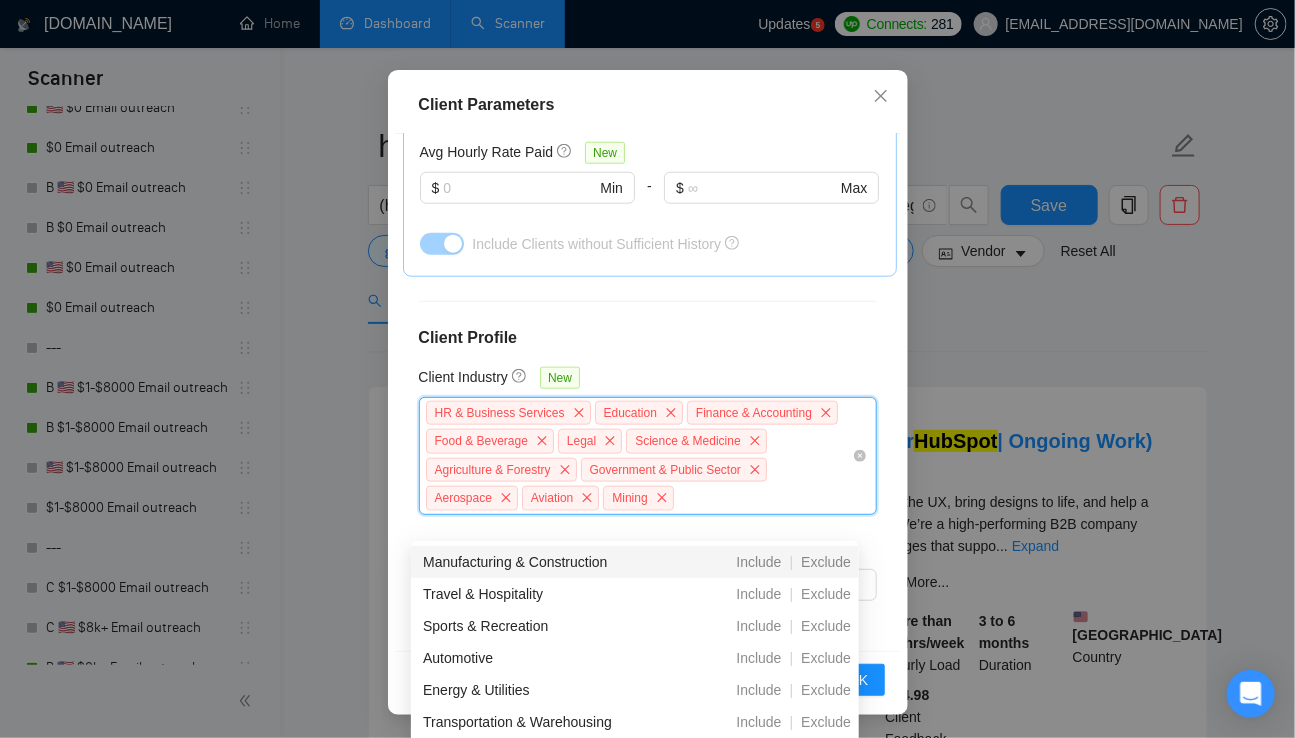 click on "Client Profile" at bounding box center (648, 338) 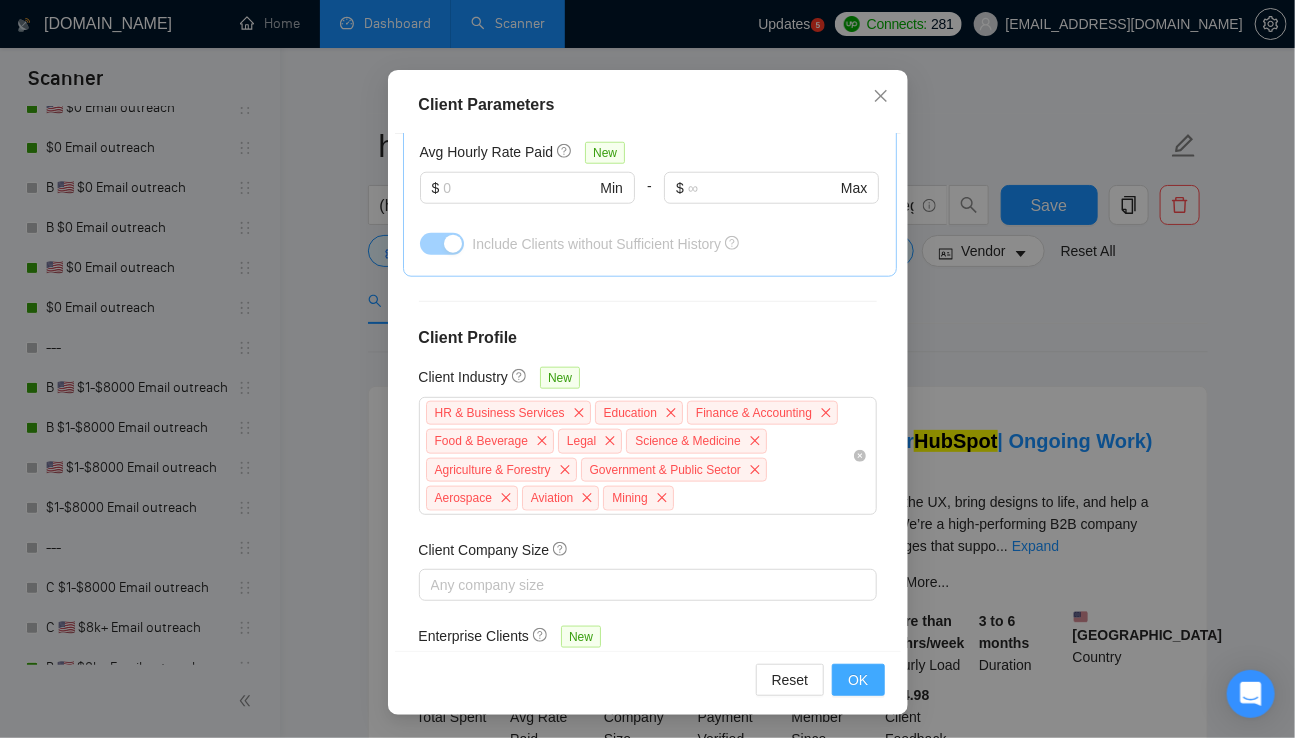 click on "OK" at bounding box center [858, 680] 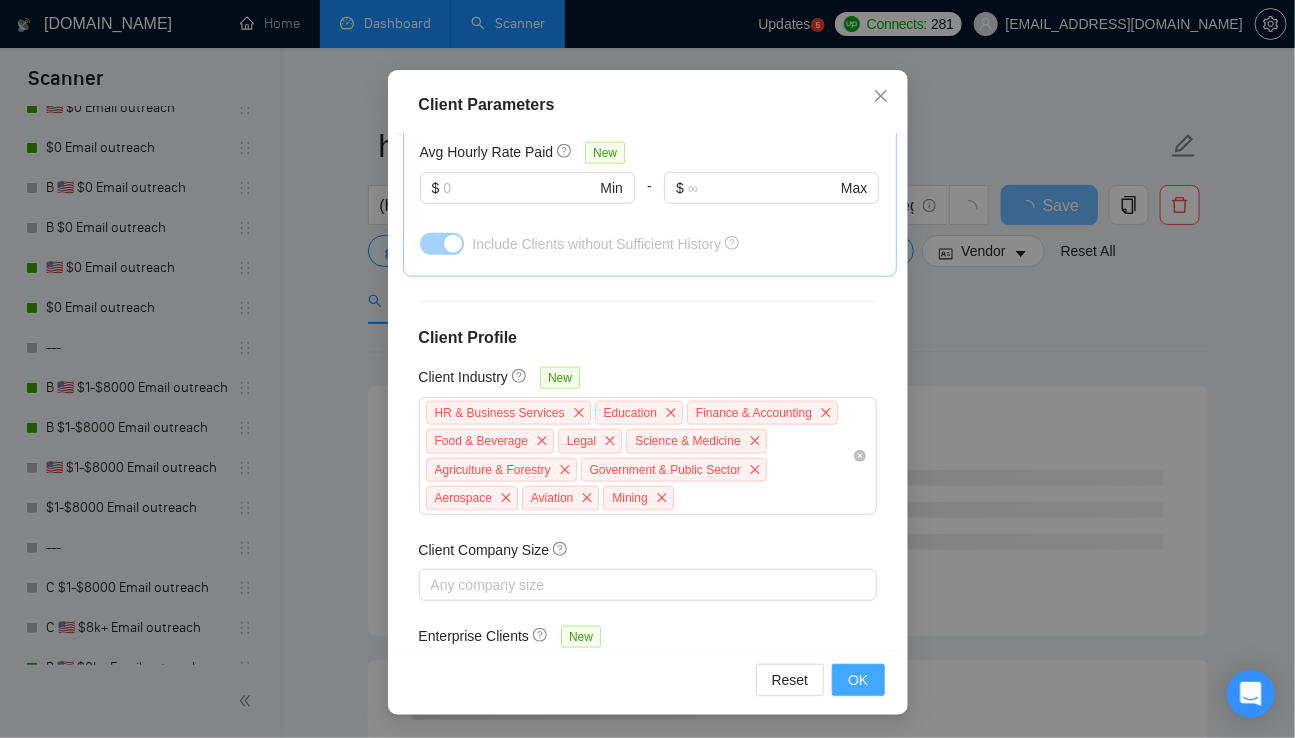 scroll, scrollTop: 50, scrollLeft: 0, axis: vertical 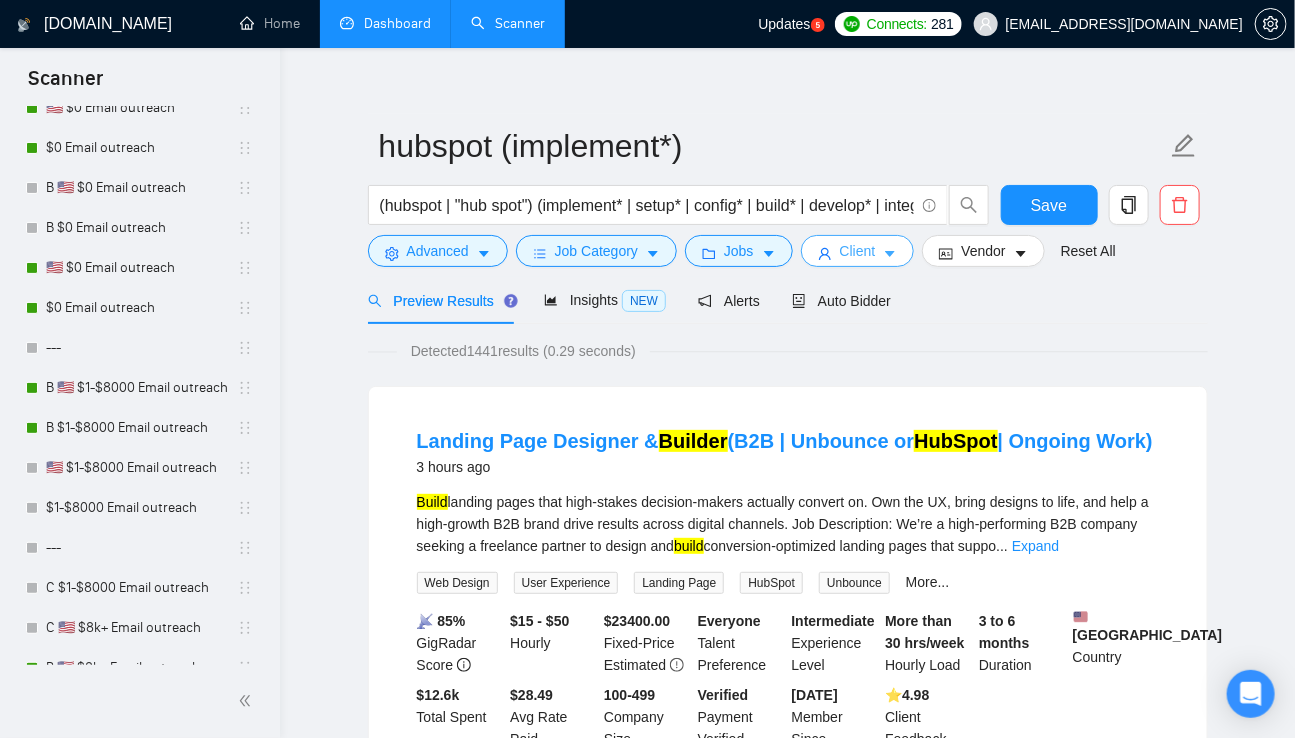 click on "Client" at bounding box center [858, 251] 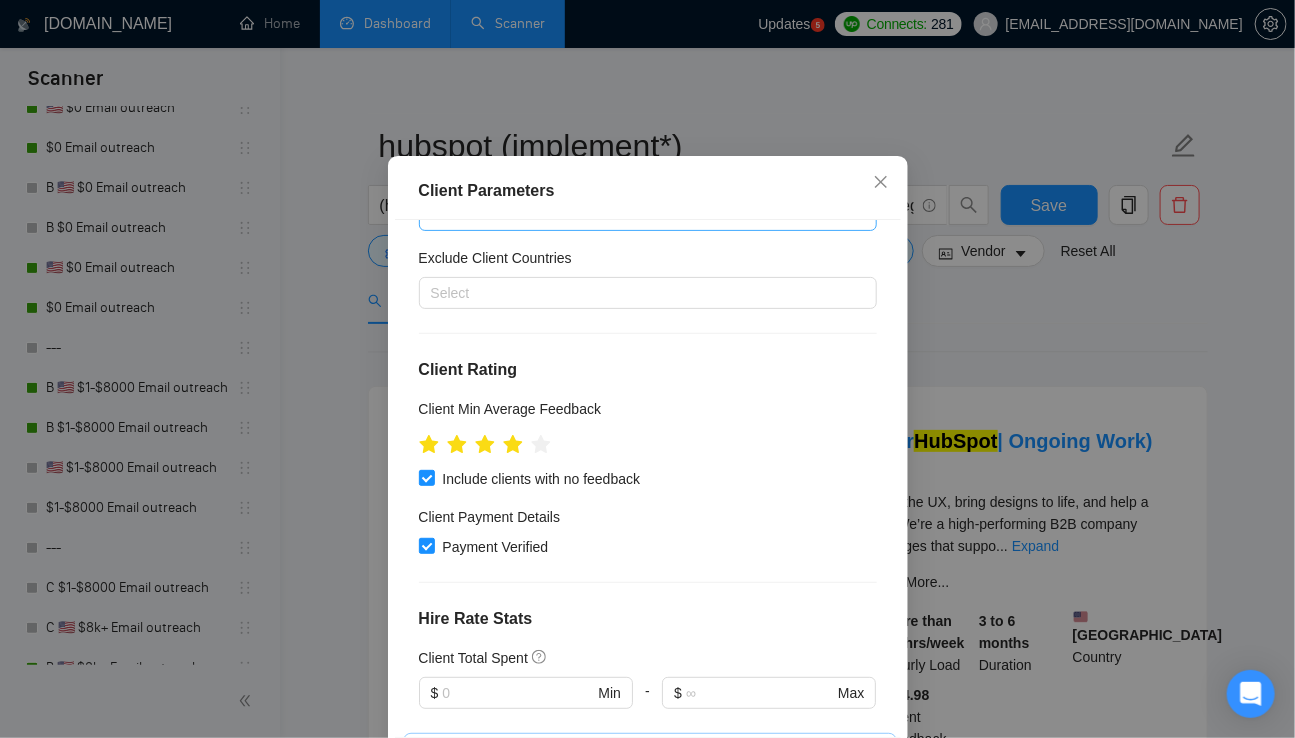 scroll, scrollTop: 0, scrollLeft: 0, axis: both 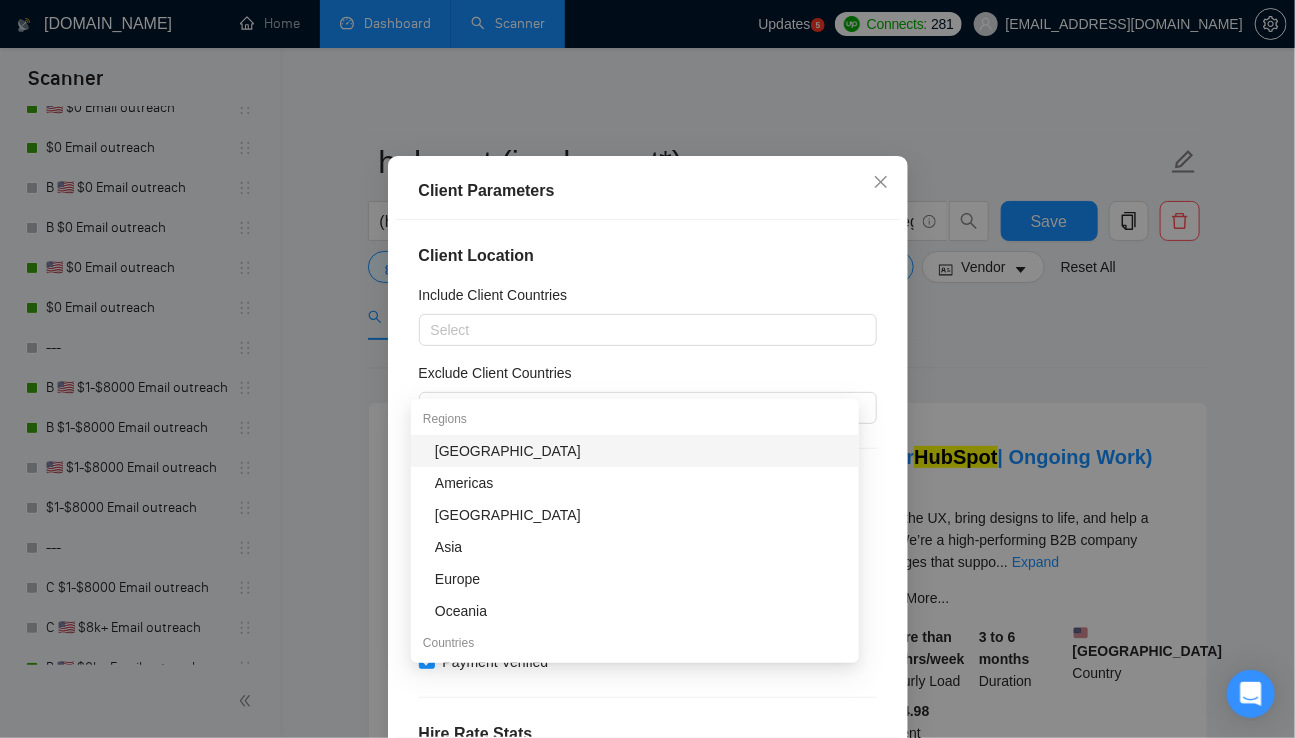 click at bounding box center [638, 330] 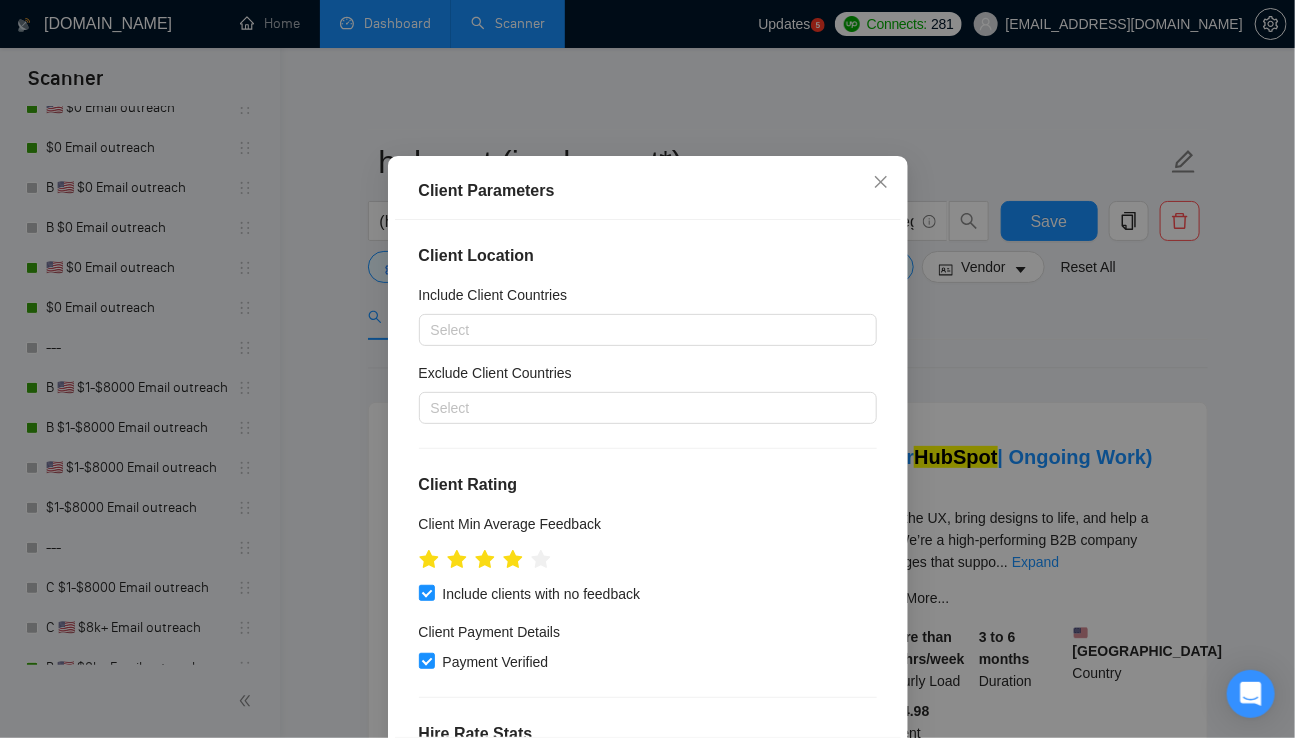 drag, startPoint x: 647, startPoint y: 332, endPoint x: 631, endPoint y: 366, distance: 37.576588 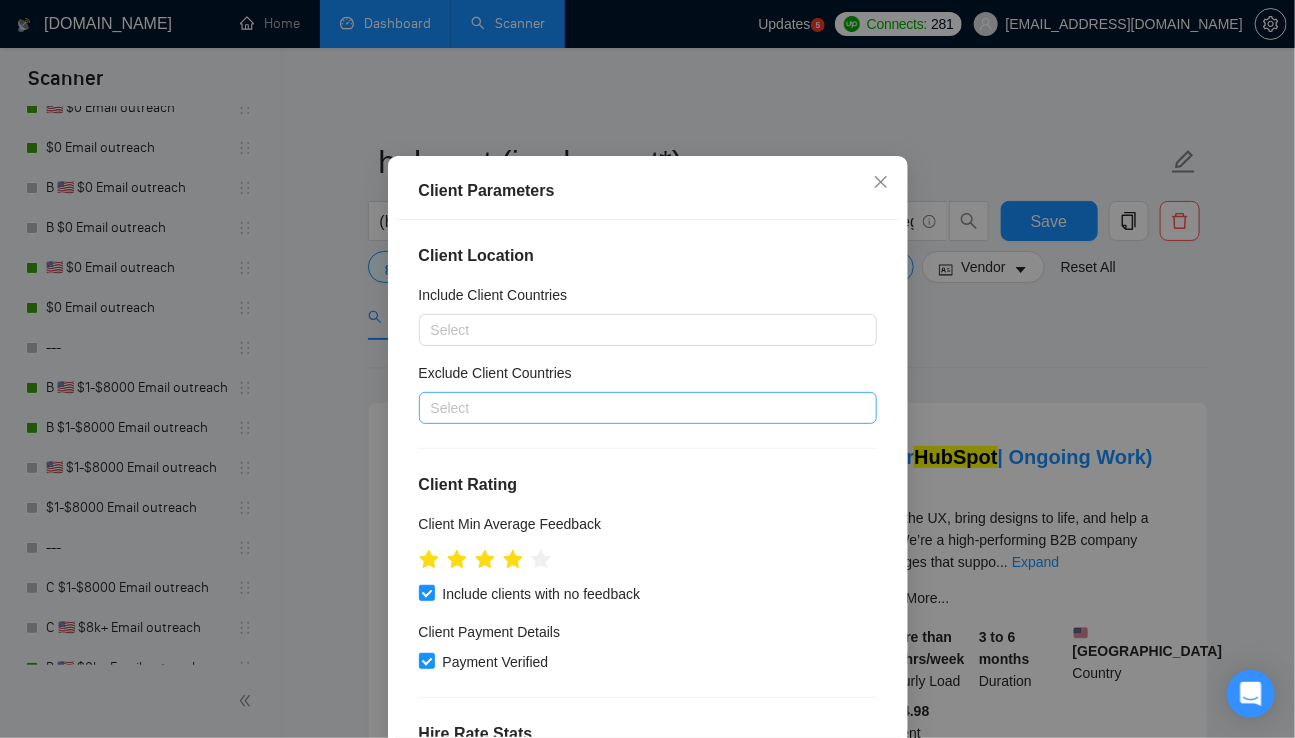 click at bounding box center (638, 408) 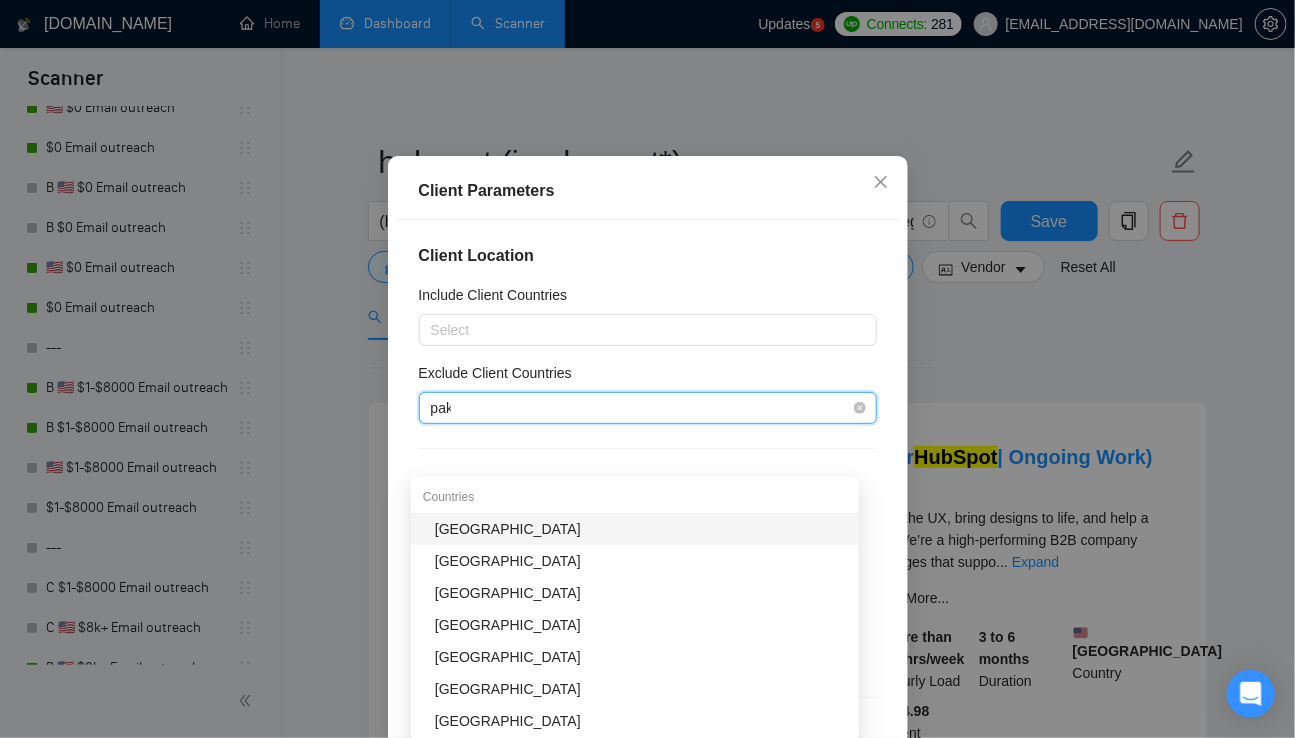 type on "paki" 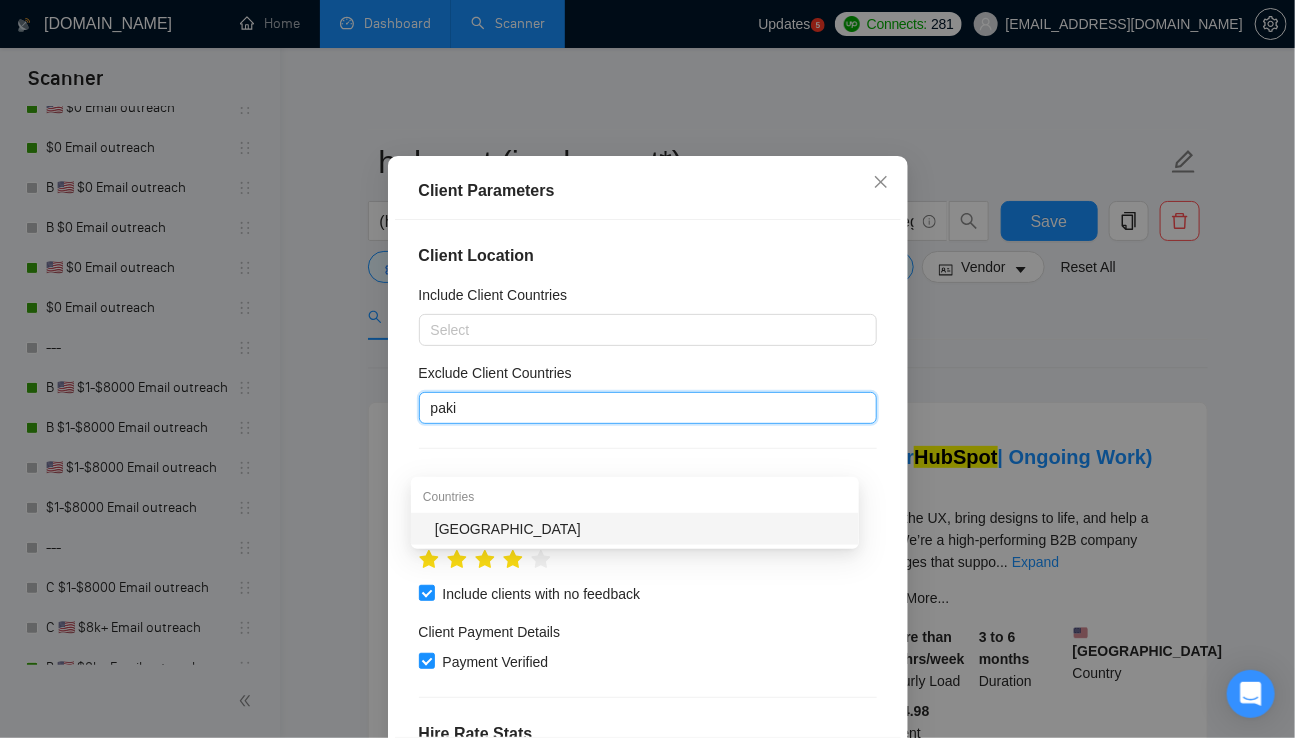 click on "[GEOGRAPHIC_DATA]" at bounding box center [641, 529] 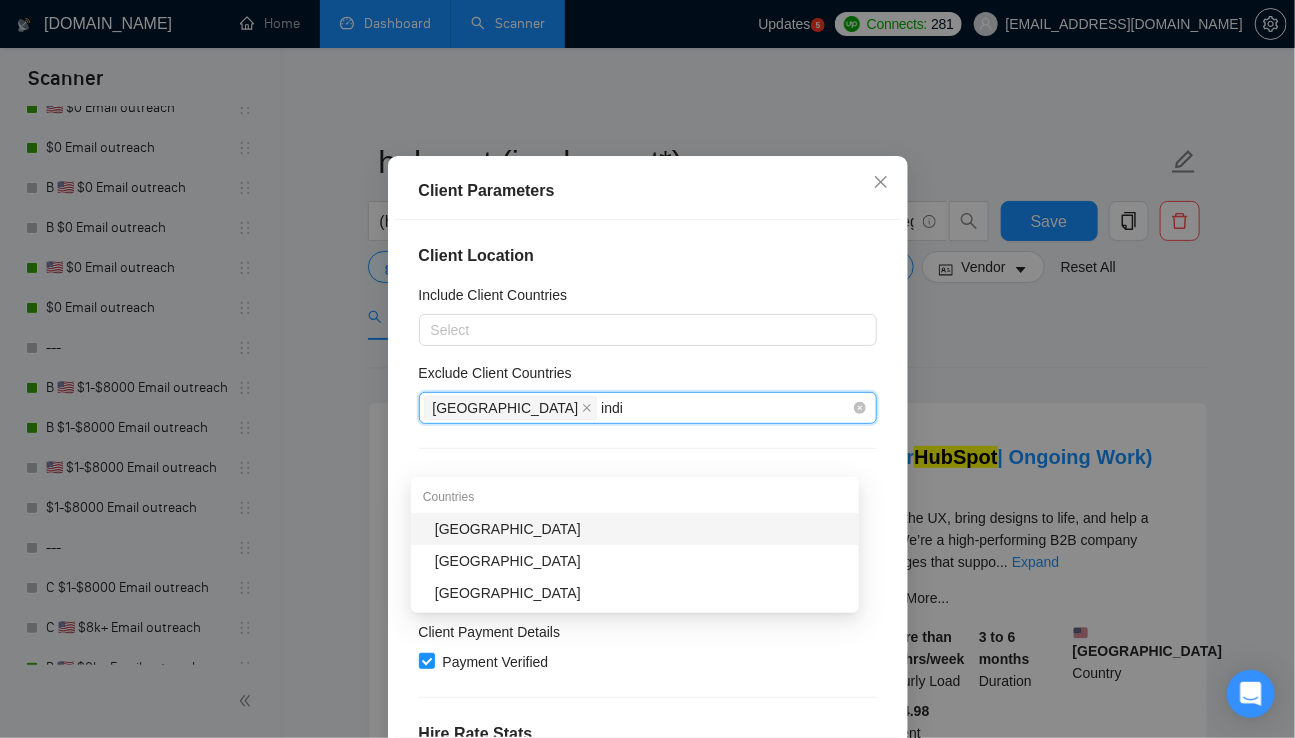 type on "india" 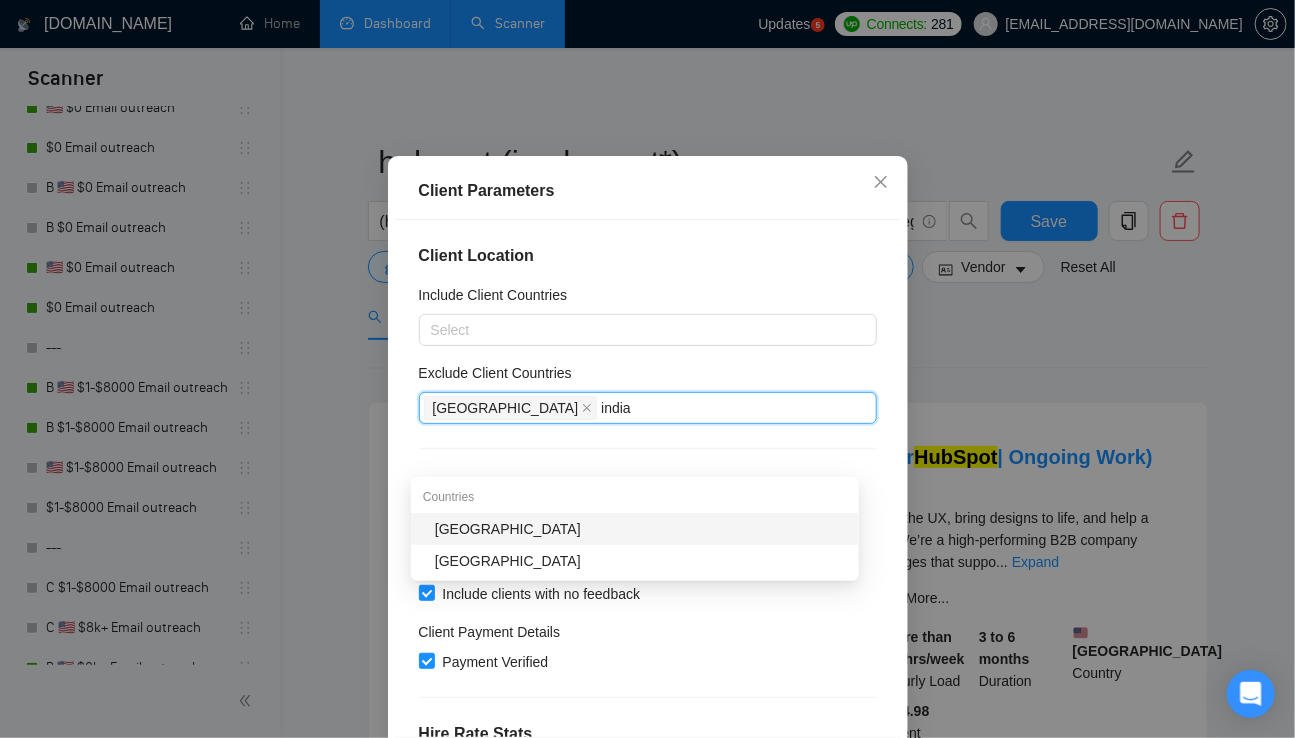 click on "[GEOGRAPHIC_DATA]" at bounding box center [641, 529] 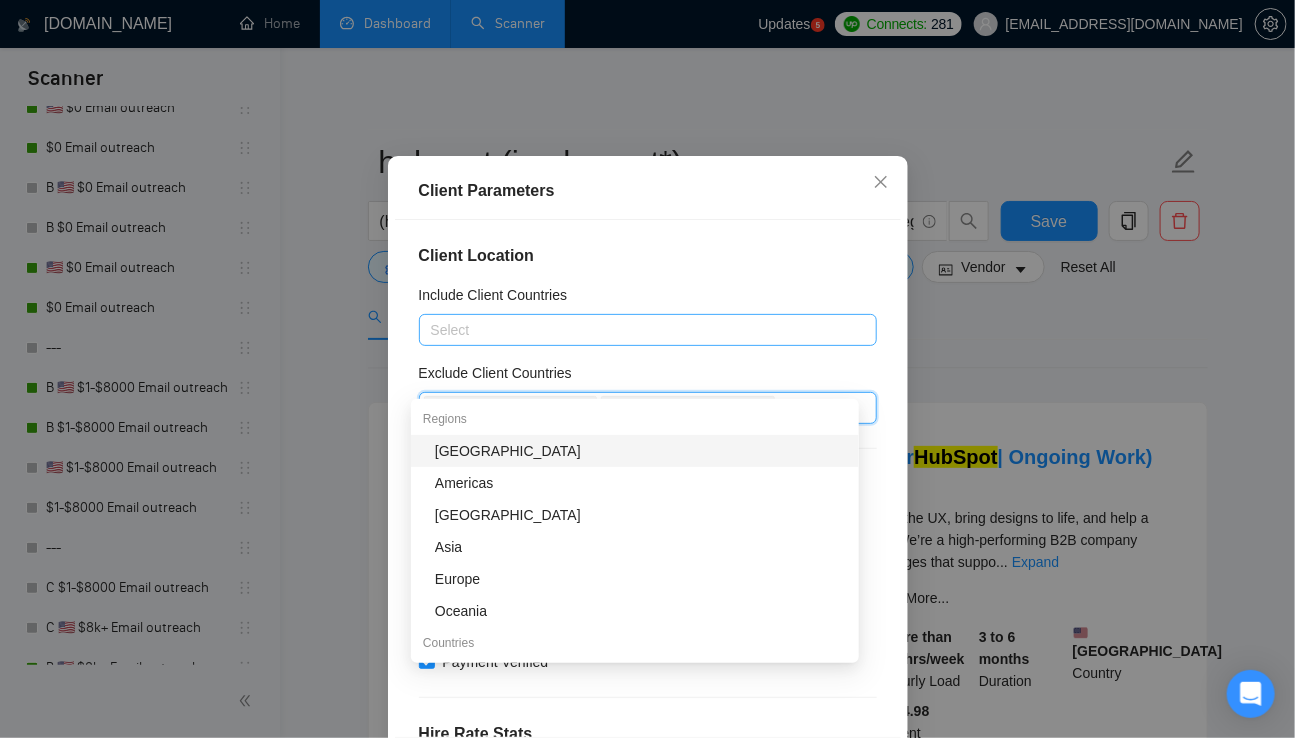 click at bounding box center (638, 330) 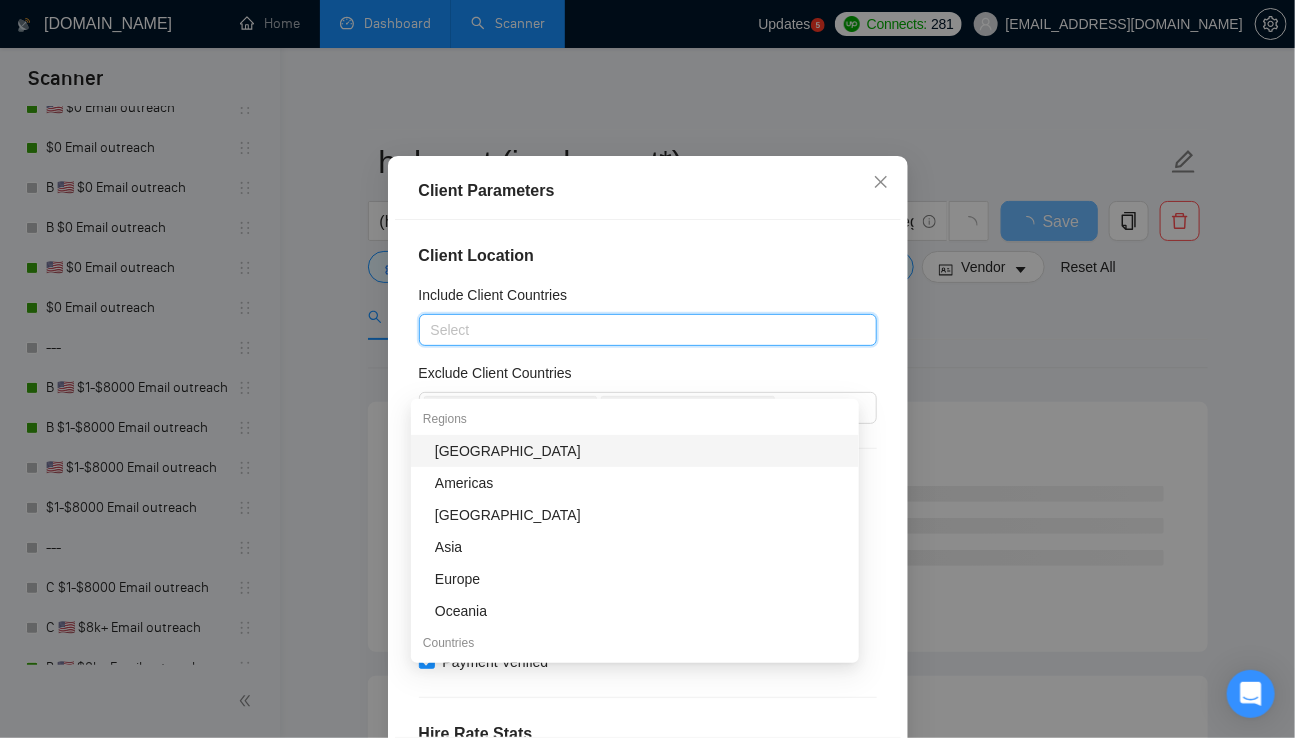 click on "Client Location Include Client Countries   Select Exclude Client Countries [GEOGRAPHIC_DATA] [GEOGRAPHIC_DATA]   Client Rating Client Min Average Feedback Include clients with no feedback Client Payment Details Payment Verified Hire Rate Stats   Client Total Spent $ Min - $ Max Client Hire Rate New   Any hire rate   Avg Hourly Rate Paid New $ Min - $ Max Include Clients without Sufficient History Client Profile Client Industry New HR & Business Services Education Finance & Accounting Food & Beverage Legal Science & Medicine Agriculture & Forestry Government & Public Sector Aerospace Aviation Mining   Client Company Size   Any company size Enterprise Clients New   Any clients" at bounding box center [648, 478] 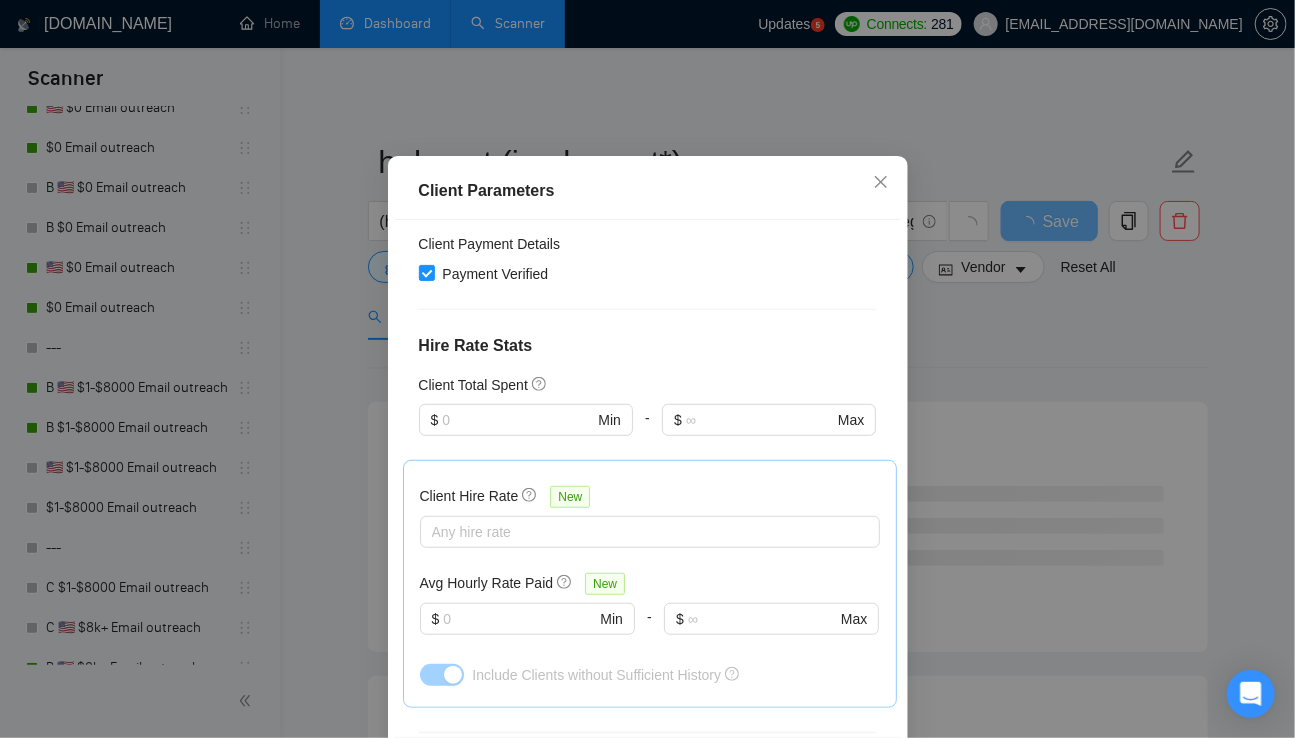 scroll, scrollTop: 504, scrollLeft: 0, axis: vertical 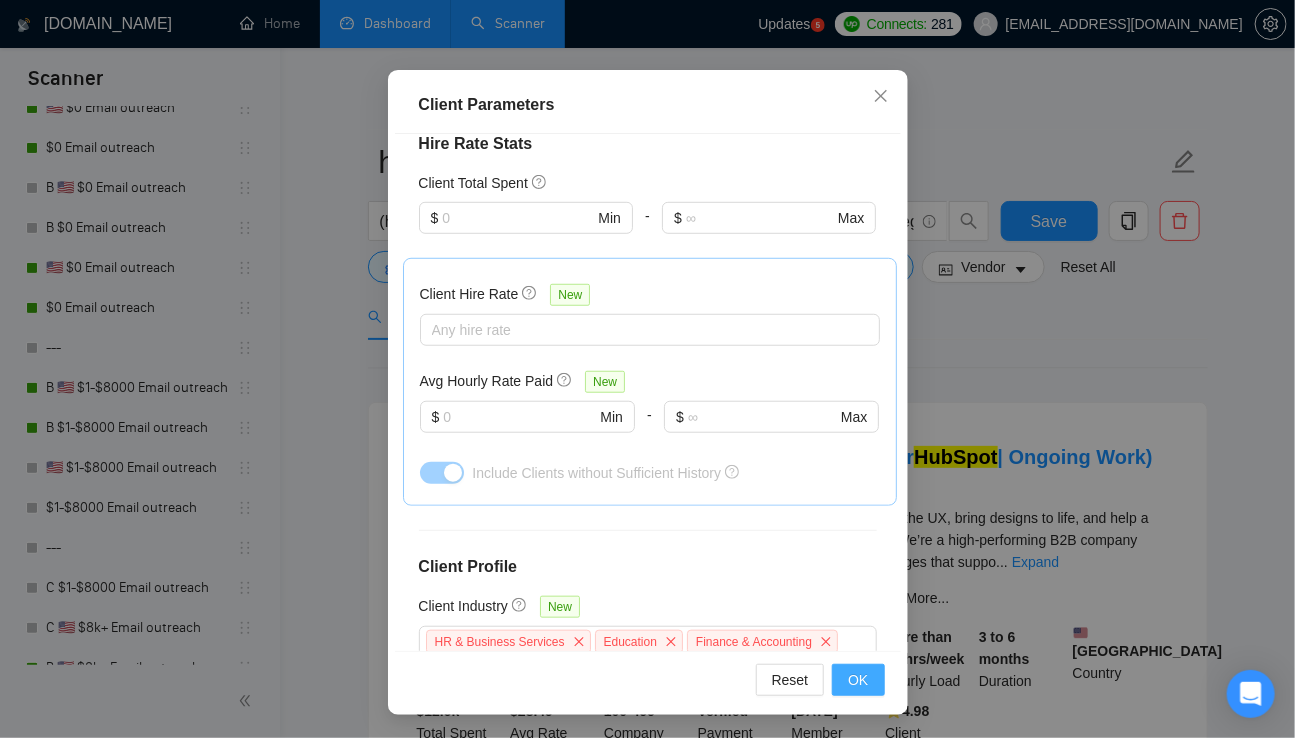 click on "OK" at bounding box center (858, 680) 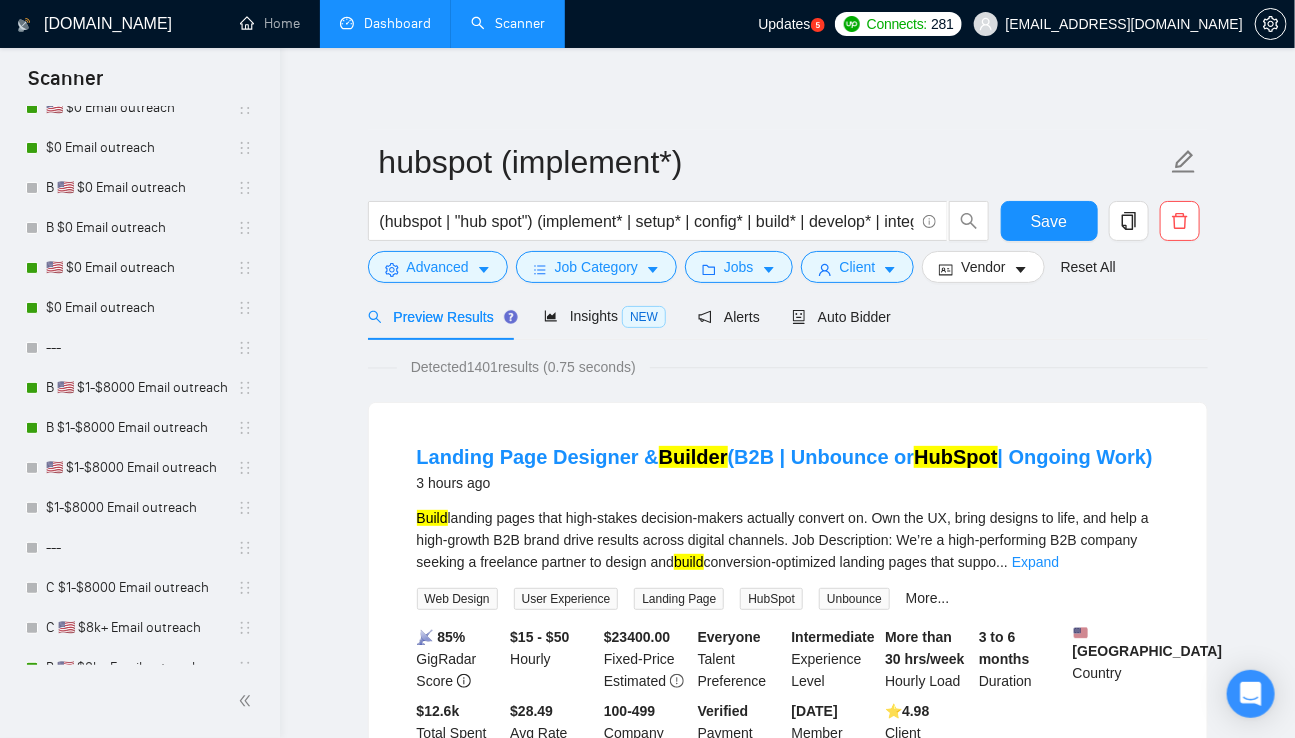 scroll, scrollTop: 50, scrollLeft: 0, axis: vertical 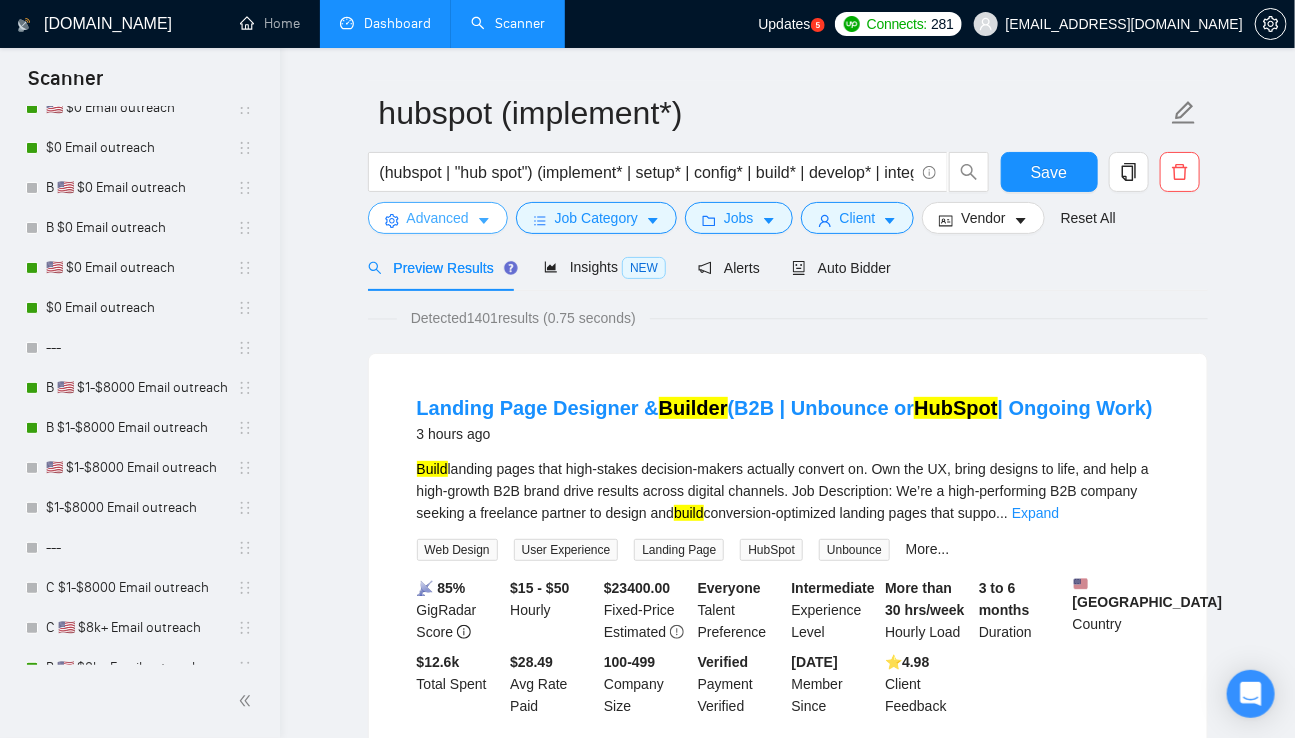 click on "Advanced" at bounding box center [438, 218] 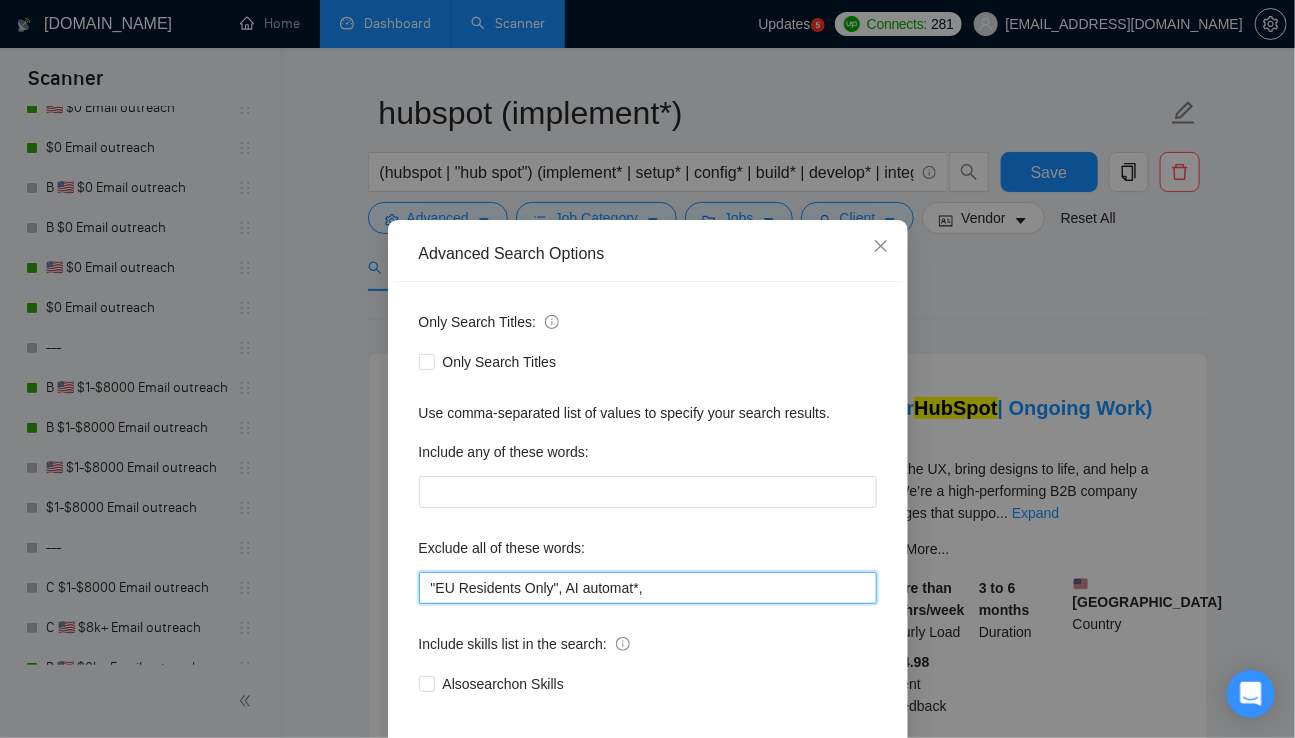drag, startPoint x: 693, startPoint y: 585, endPoint x: 775, endPoint y: 586, distance: 82.006096 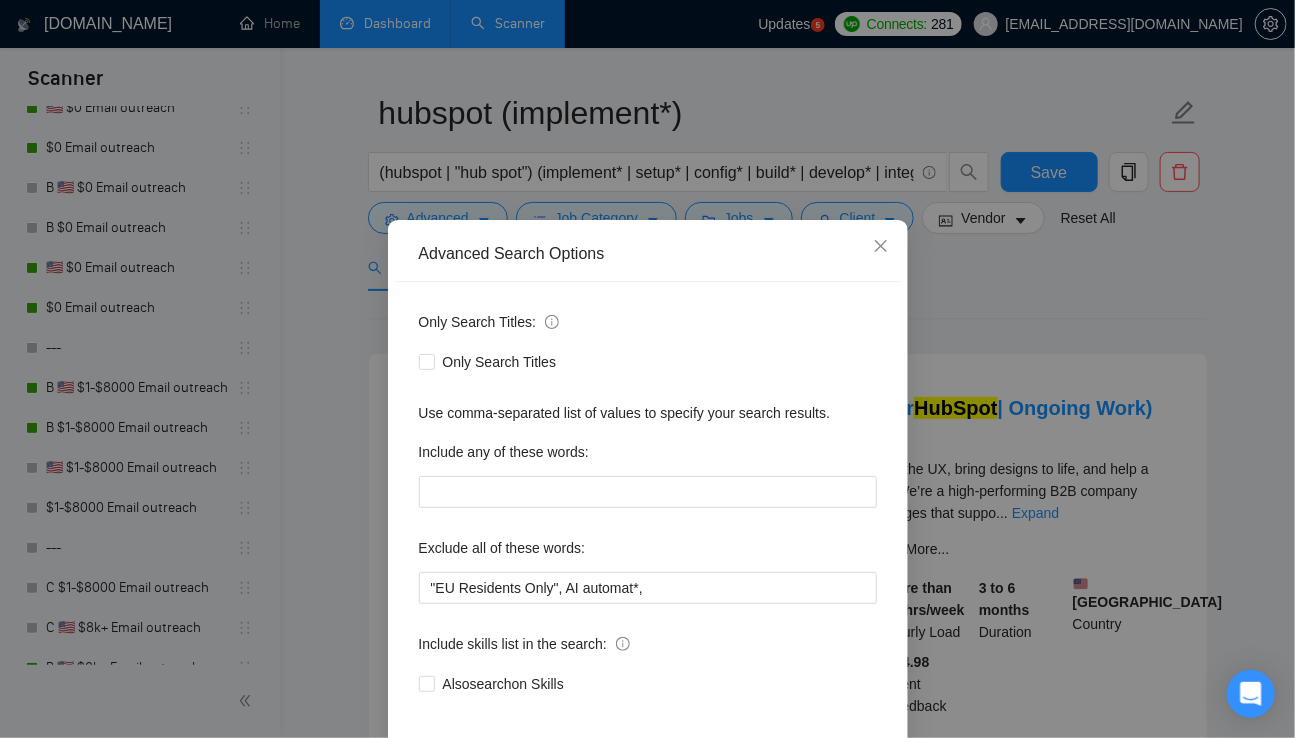 click on "Advanced Search Options Only Search Titles:   Only Search Titles Use comma-separated list of values to specify your search results. Include any of these words: Exclude all of these words: "EU Residents Only", AI automat*, Include skills list in the search:   Also  search  on Skills Reset OK" at bounding box center (647, 369) 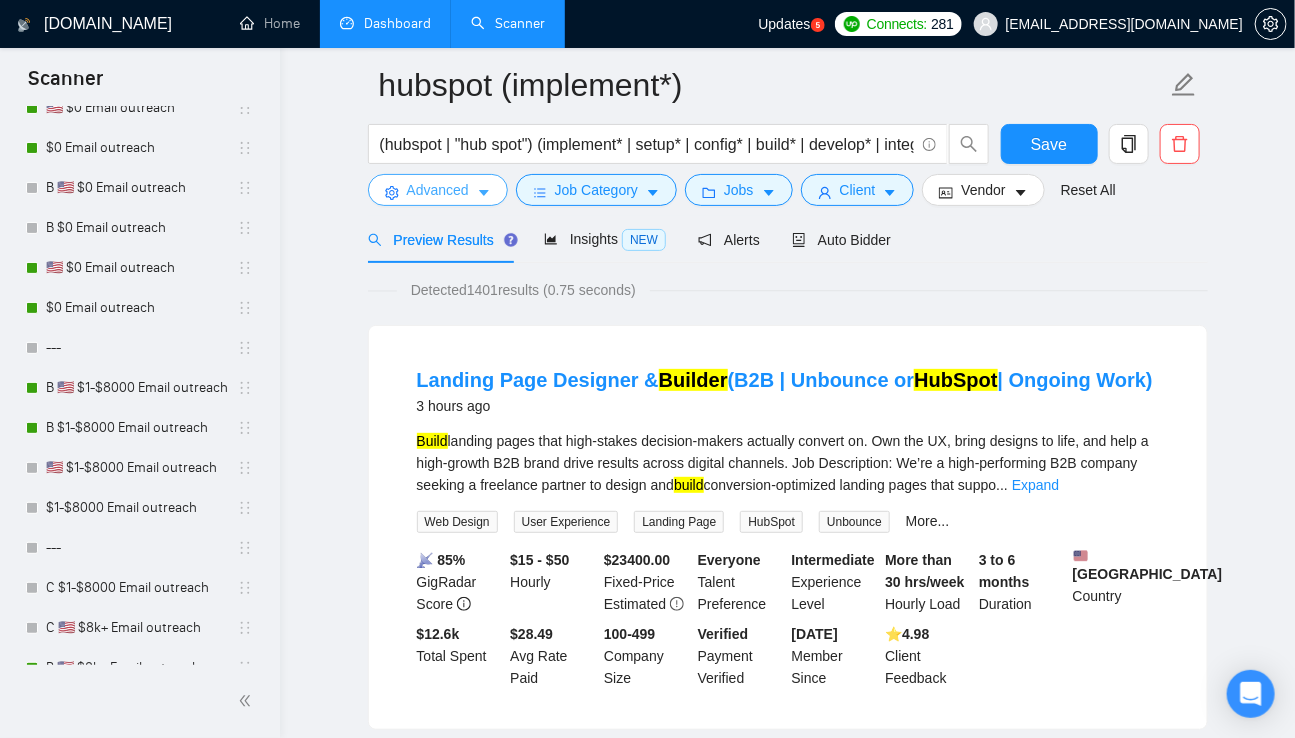 scroll, scrollTop: 77, scrollLeft: 0, axis: vertical 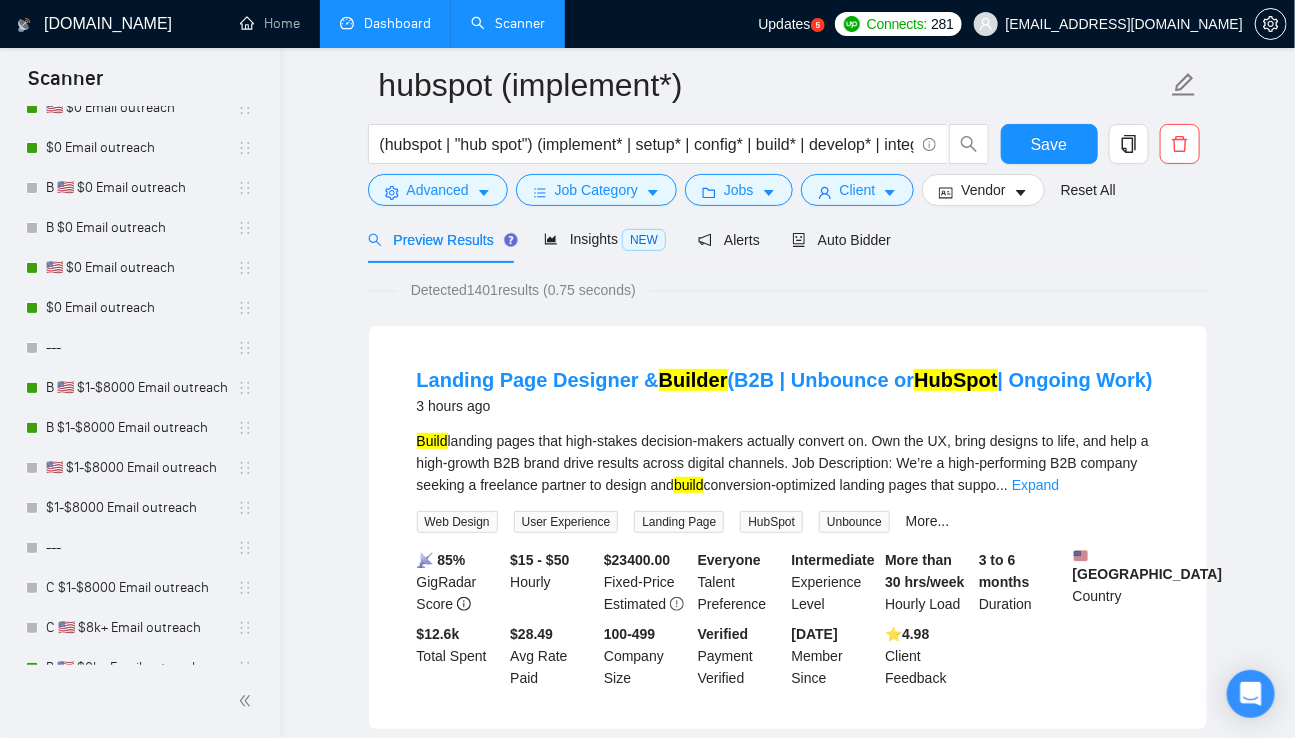 click on "Expand" at bounding box center [1035, 485] 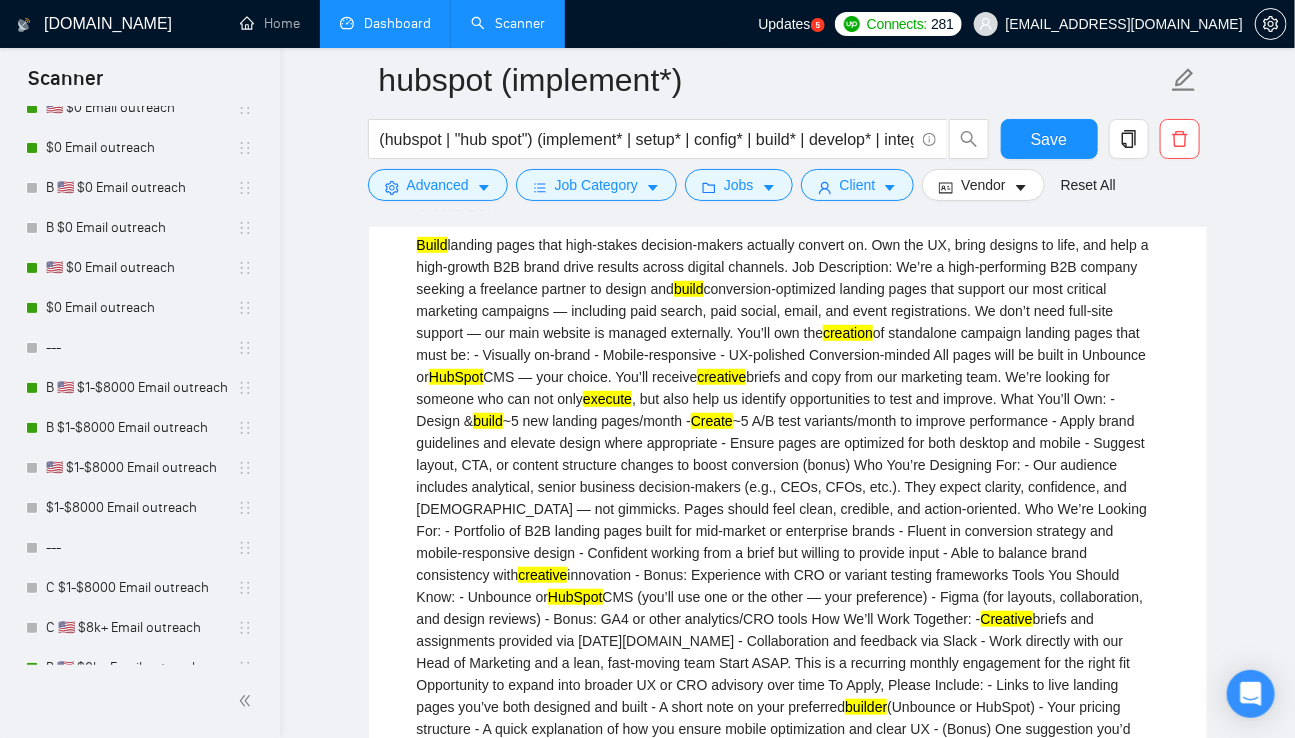 scroll, scrollTop: 318, scrollLeft: 0, axis: vertical 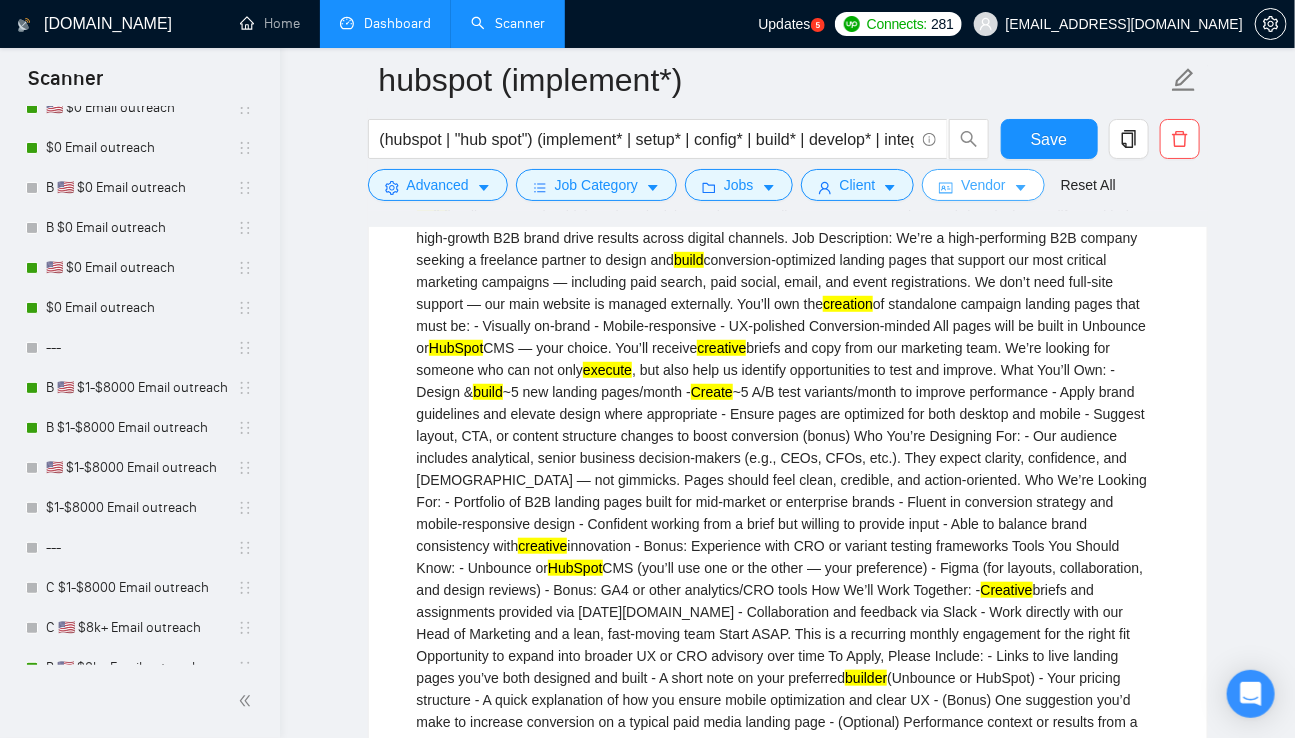 click on "Vendor" at bounding box center (983, 185) 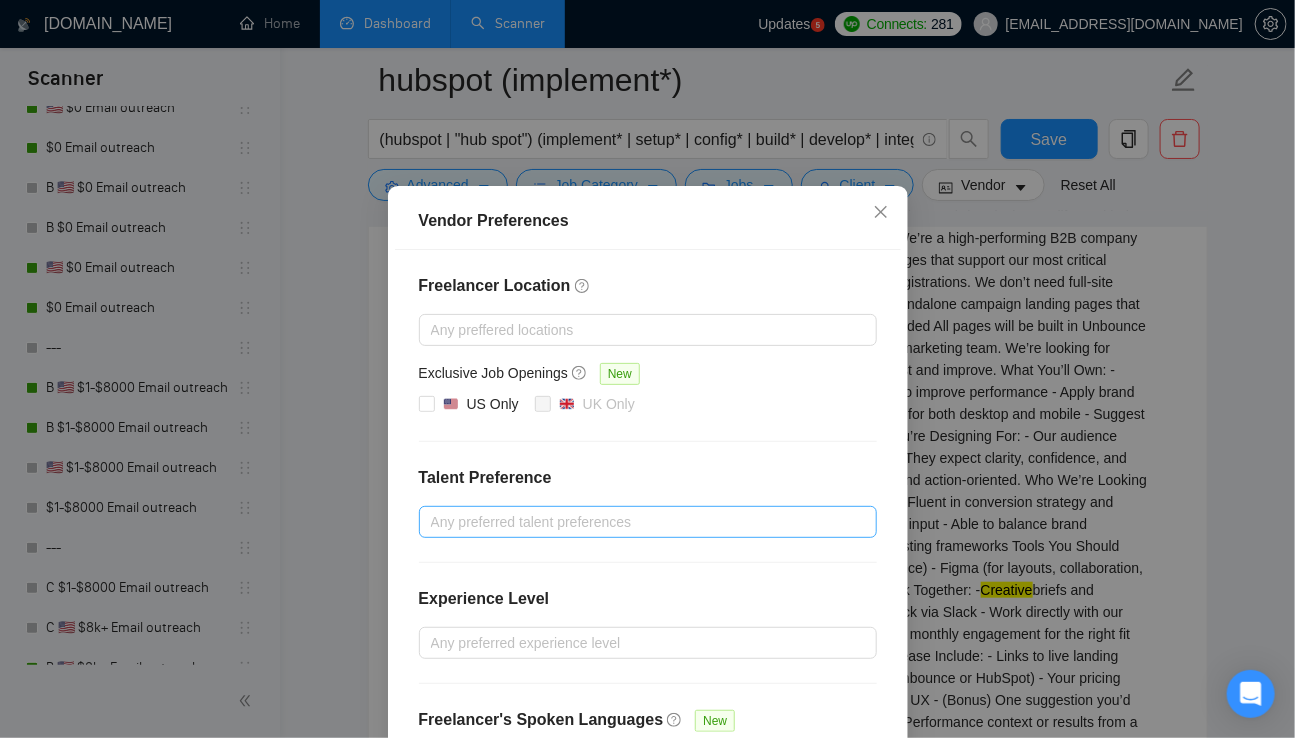 scroll, scrollTop: 34, scrollLeft: 0, axis: vertical 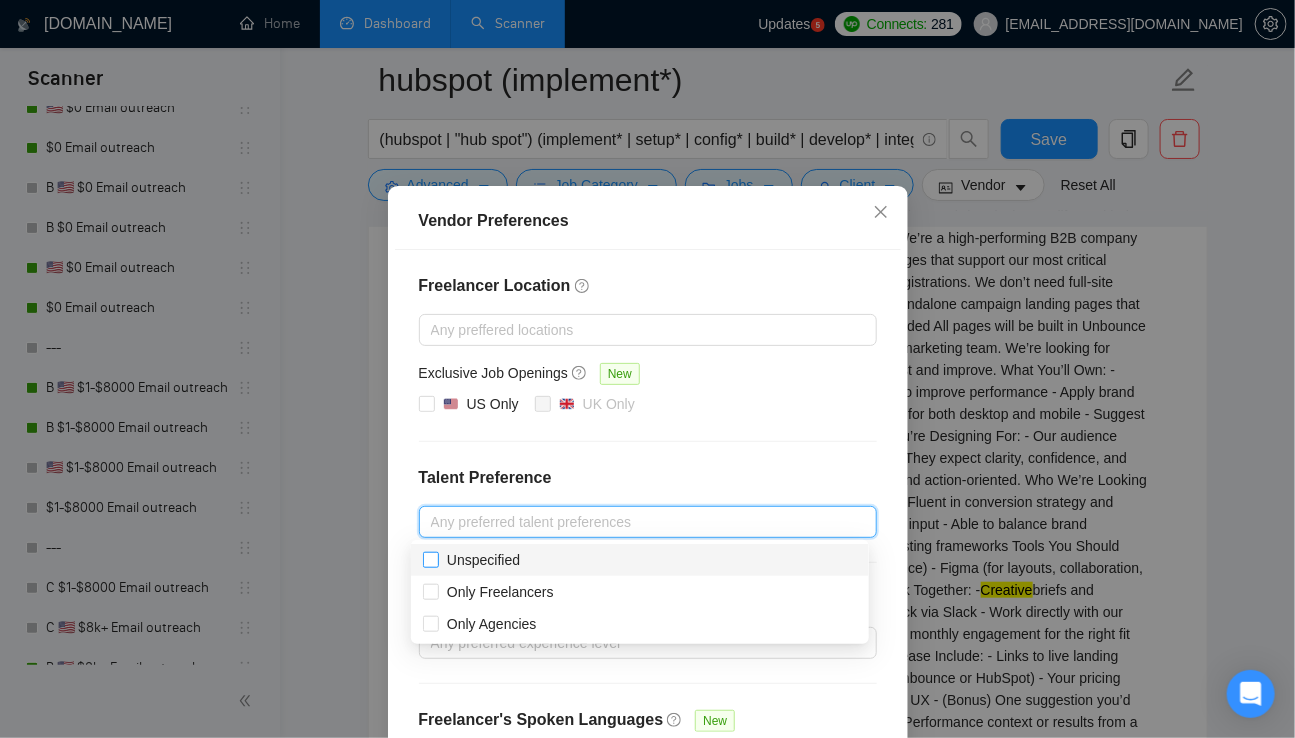 click on "Unspecified" at bounding box center (483, 560) 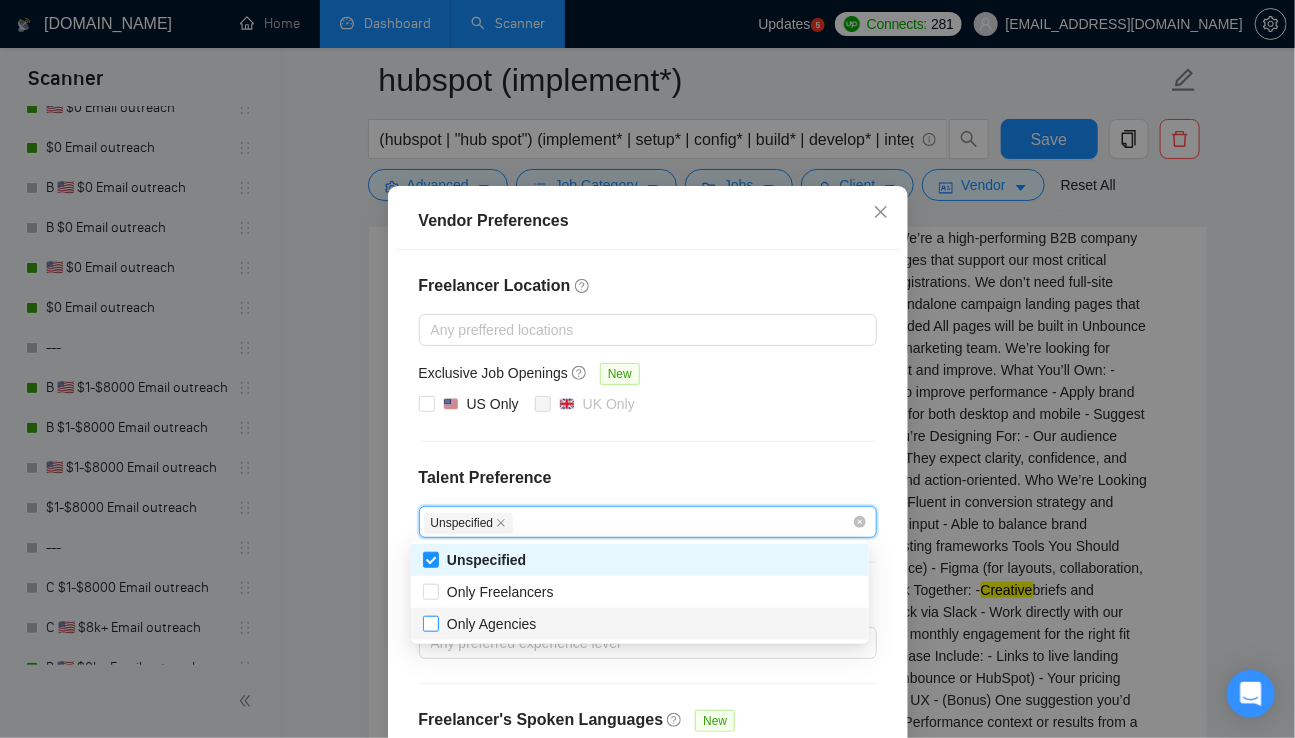 click on "Only Agencies" at bounding box center (492, 624) 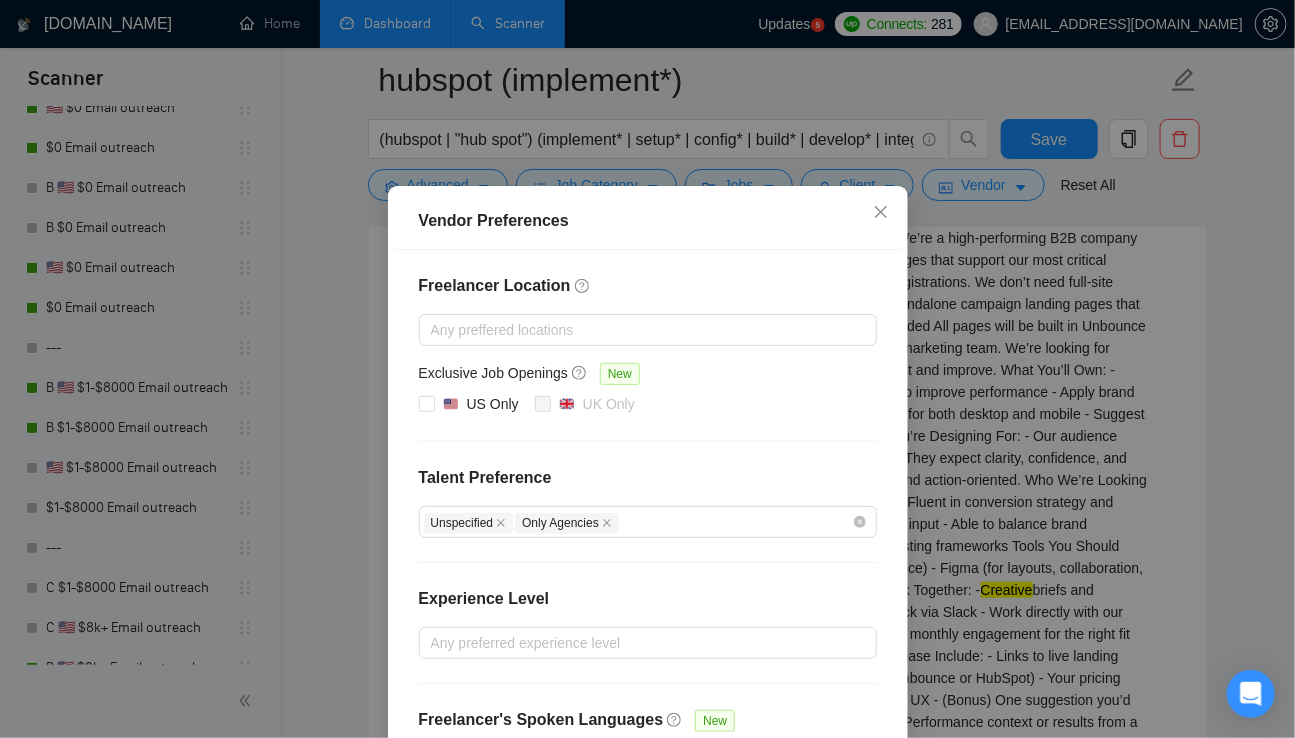click on "Freelancer Location     Any preffered locations Exclusive Job Openings New US Only UK Only Talent Preference Unspecified Only Agencies   Experience Level   Any preferred experience level Freelancer's Spoken Languages New   Any preffered languages" at bounding box center (648, 527) 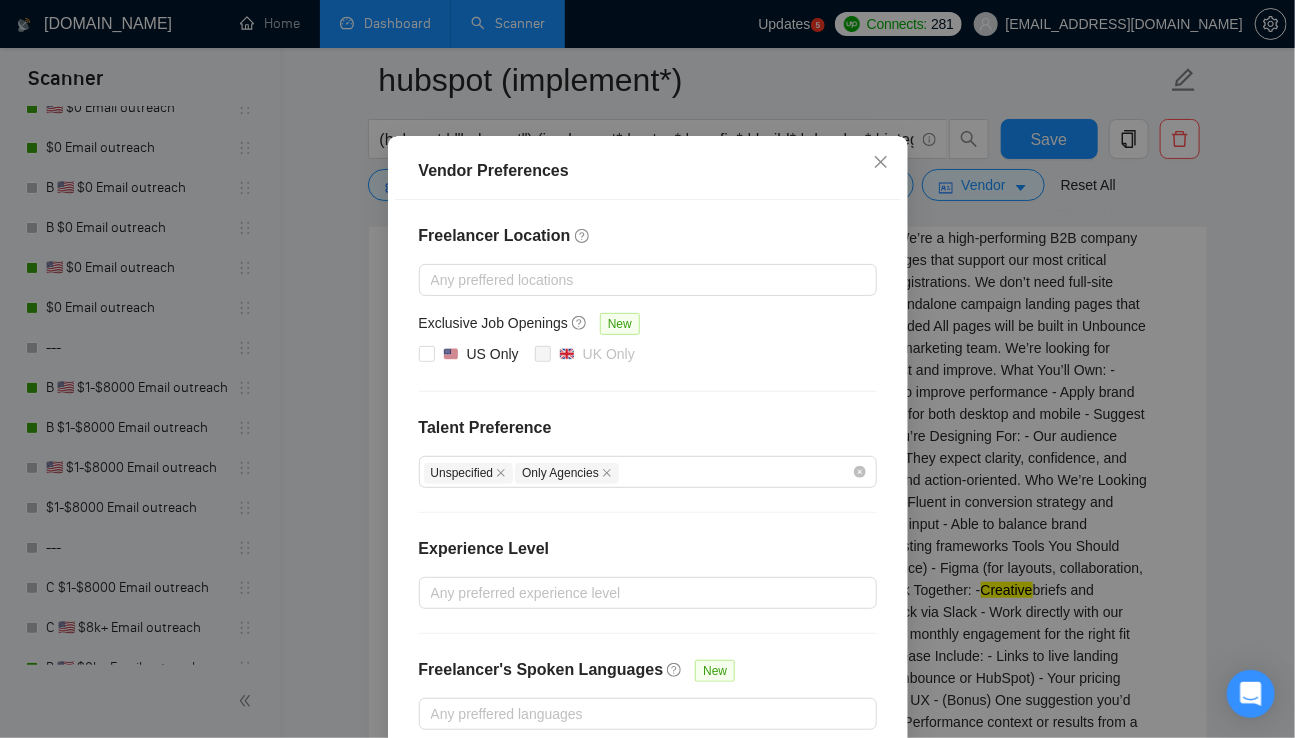scroll, scrollTop: 186, scrollLeft: 0, axis: vertical 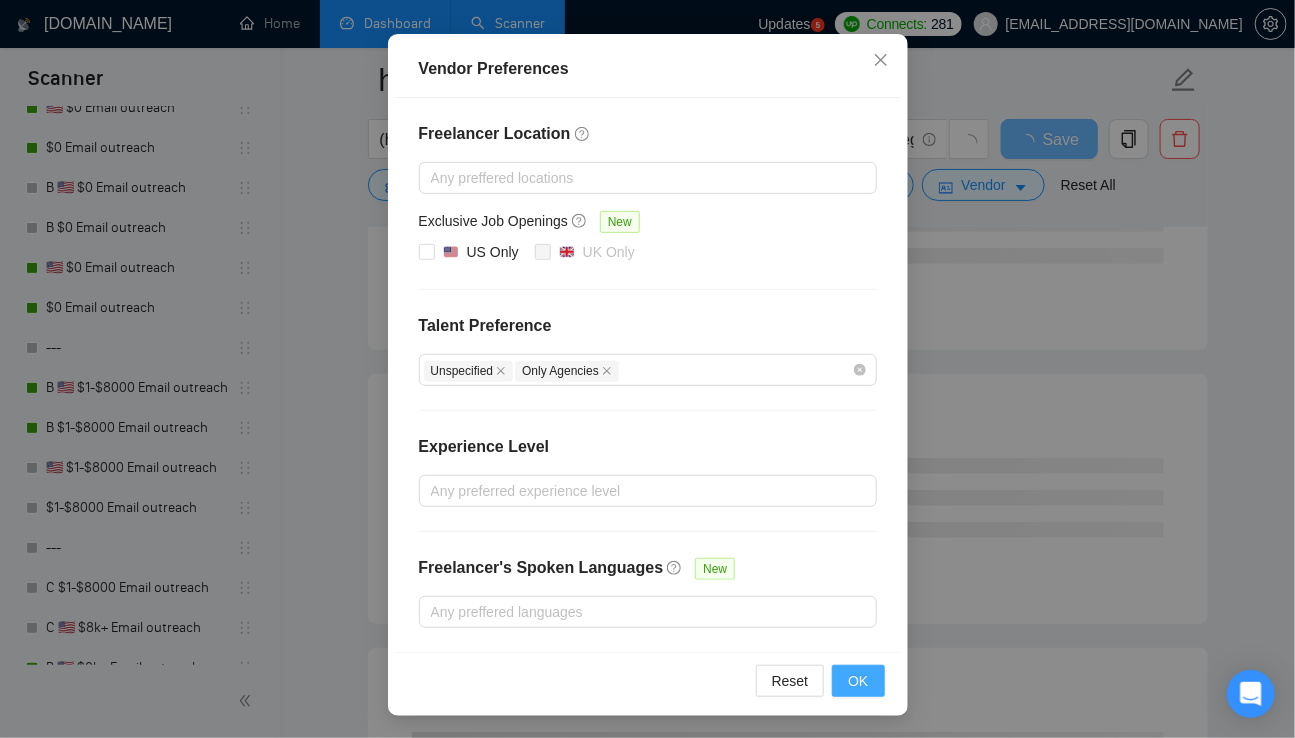 click on "OK" at bounding box center (858, 681) 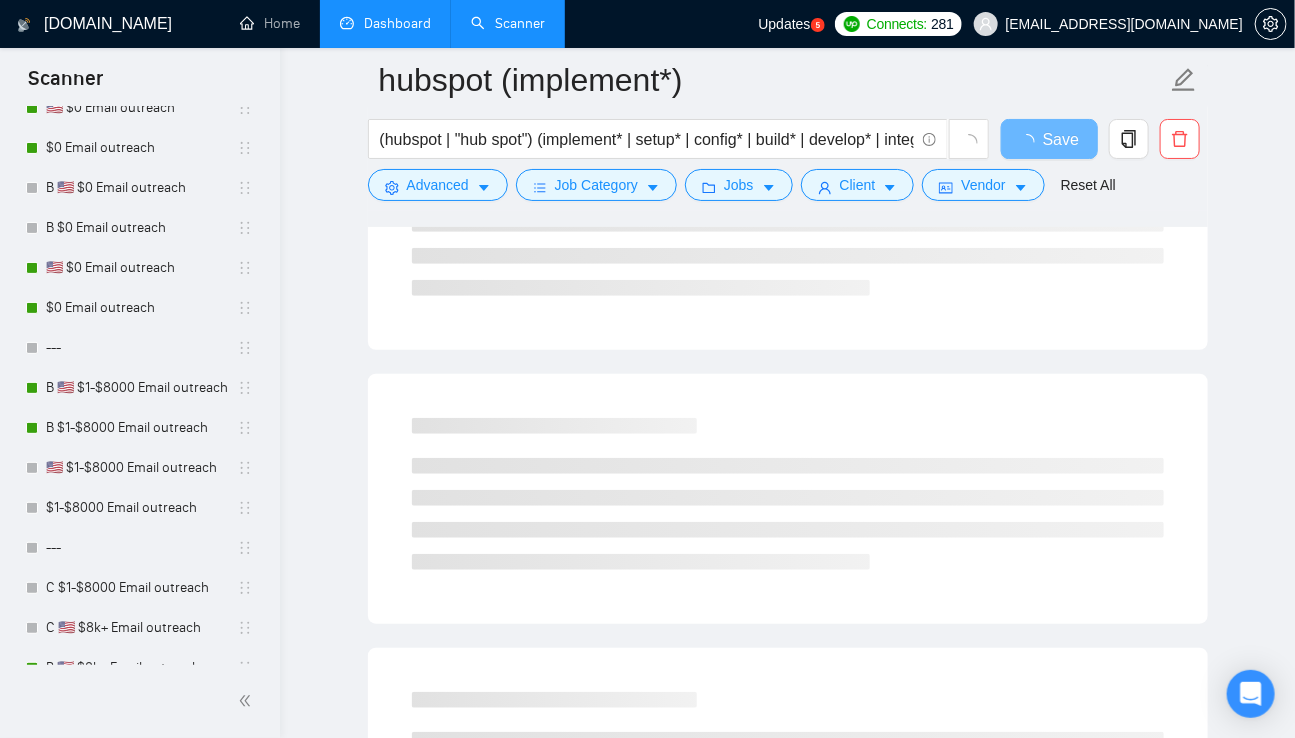 scroll, scrollTop: 86, scrollLeft: 0, axis: vertical 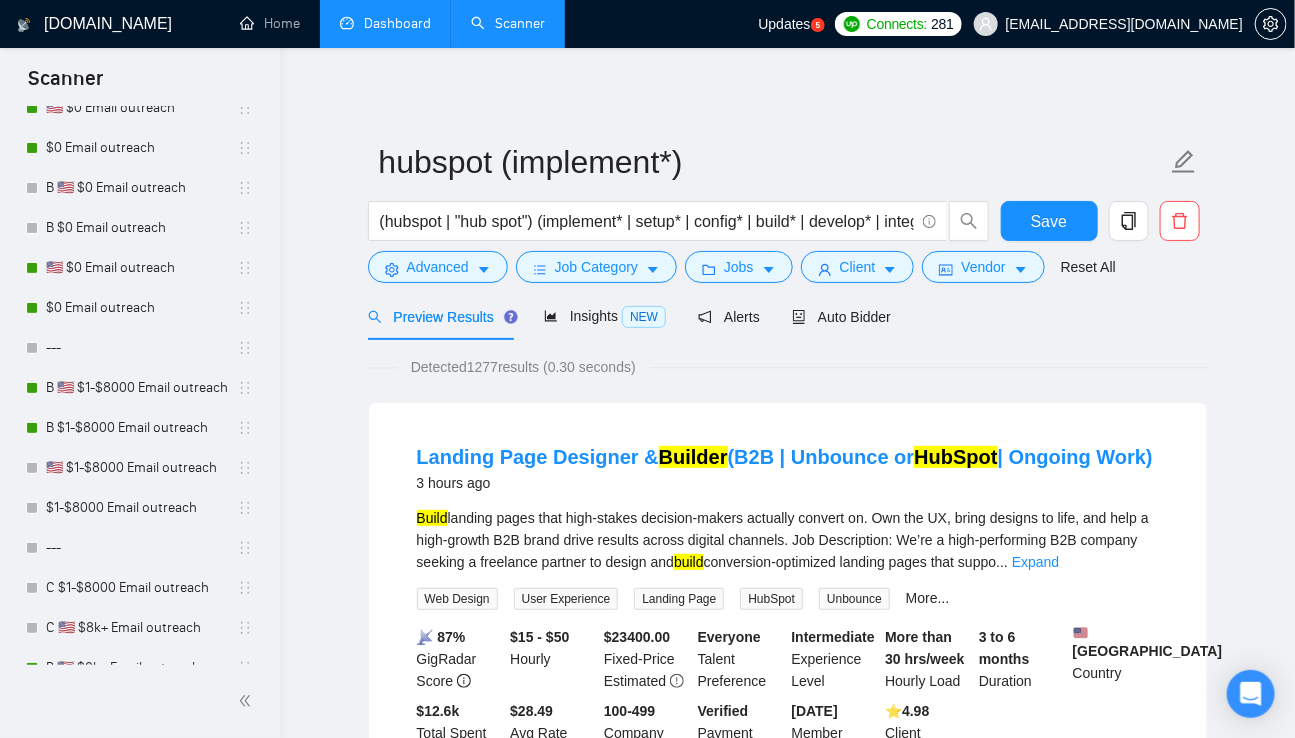 click on "Detected   1277  results   (0.30 seconds)" at bounding box center [523, 367] 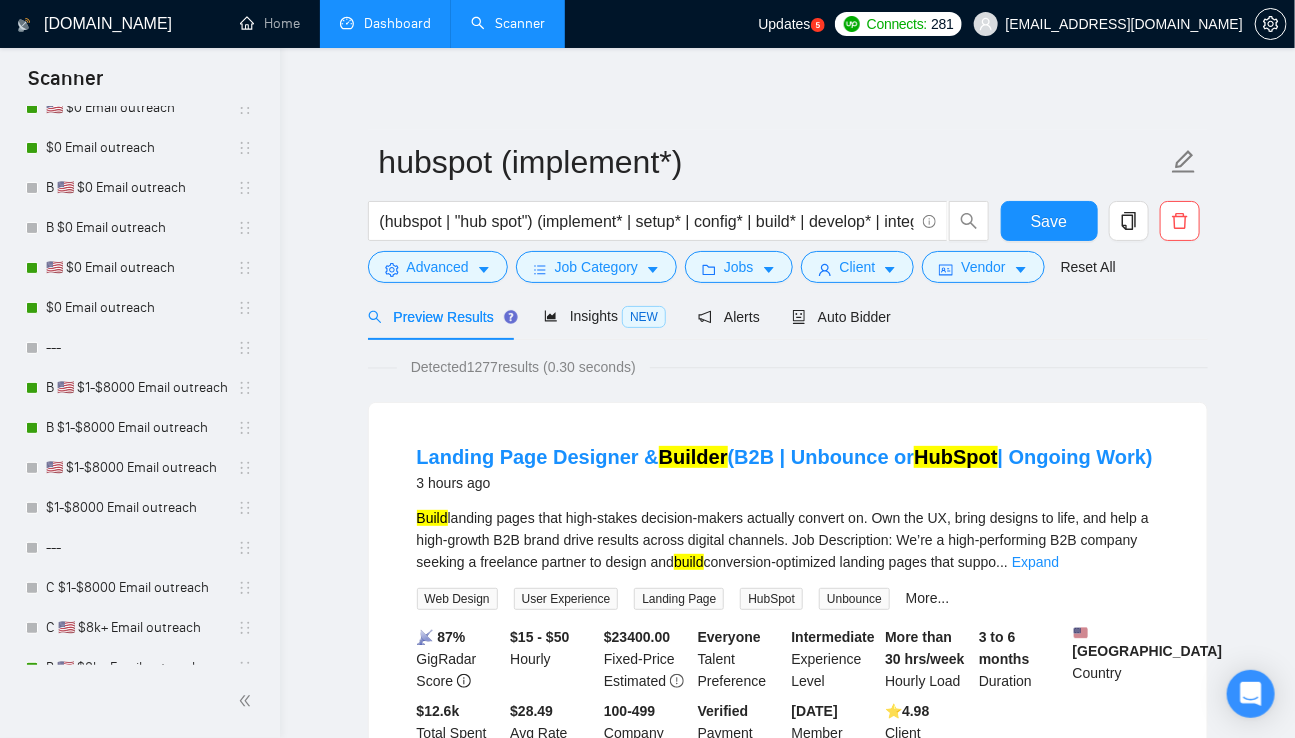 click on "Detected   1277  results   (0.30 seconds) Landing Page Designer &  Builder  (B2B | Unbounce or  HubSpot  | Ongoing Work) 3 hours ago Build  landing pages that high-stakes decision-makers actually convert on. Own the UX, bring designs to life, and help a high-growth B2B brand drive results across digital channels.
Job Description:
We’re a high-performing B2B company seeking a freelance partner to design and  build  conversion-optimized landing pages that suppo ... Expand Web Design User Experience Landing Page HubSpot Unbounce More... 📡   87% GigRadar Score   $15 - $50 Hourly $ 23400.00 Fixed-Price Estimated Everyone Talent Preference Intermediate Experience Level More than 30 hrs/week Hourly Load 3 to 6 months Duration   [GEOGRAPHIC_DATA] Country $ 12.6k Total Spent $28.49 Avg Rate Paid 100-499 Company Size Verified Payment Verified [DATE] Member Since ⭐️  4.98 Client Feedback HubSpot  CMS  developer  for conversion-focused landing page 13 hours ago We are looking to  build HubSpot ... Expand HubSpot" at bounding box center (788, 2564) 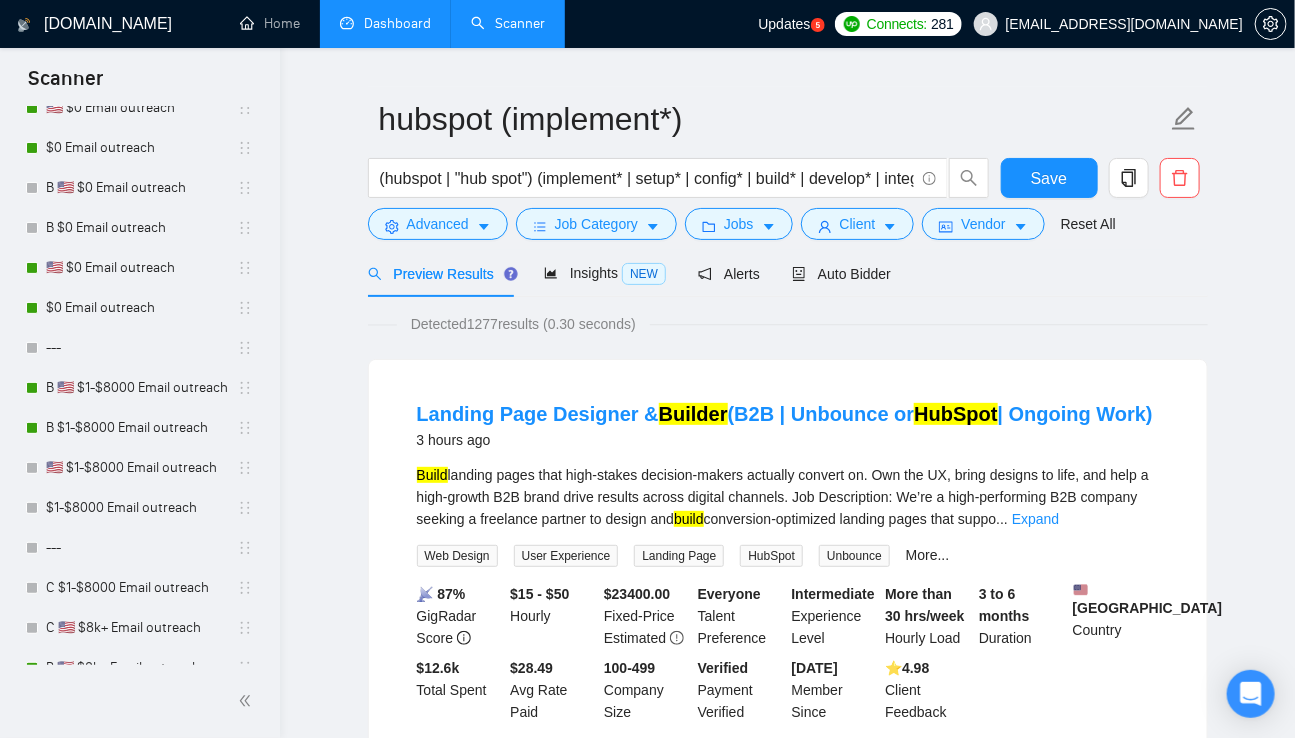 scroll, scrollTop: 67, scrollLeft: 0, axis: vertical 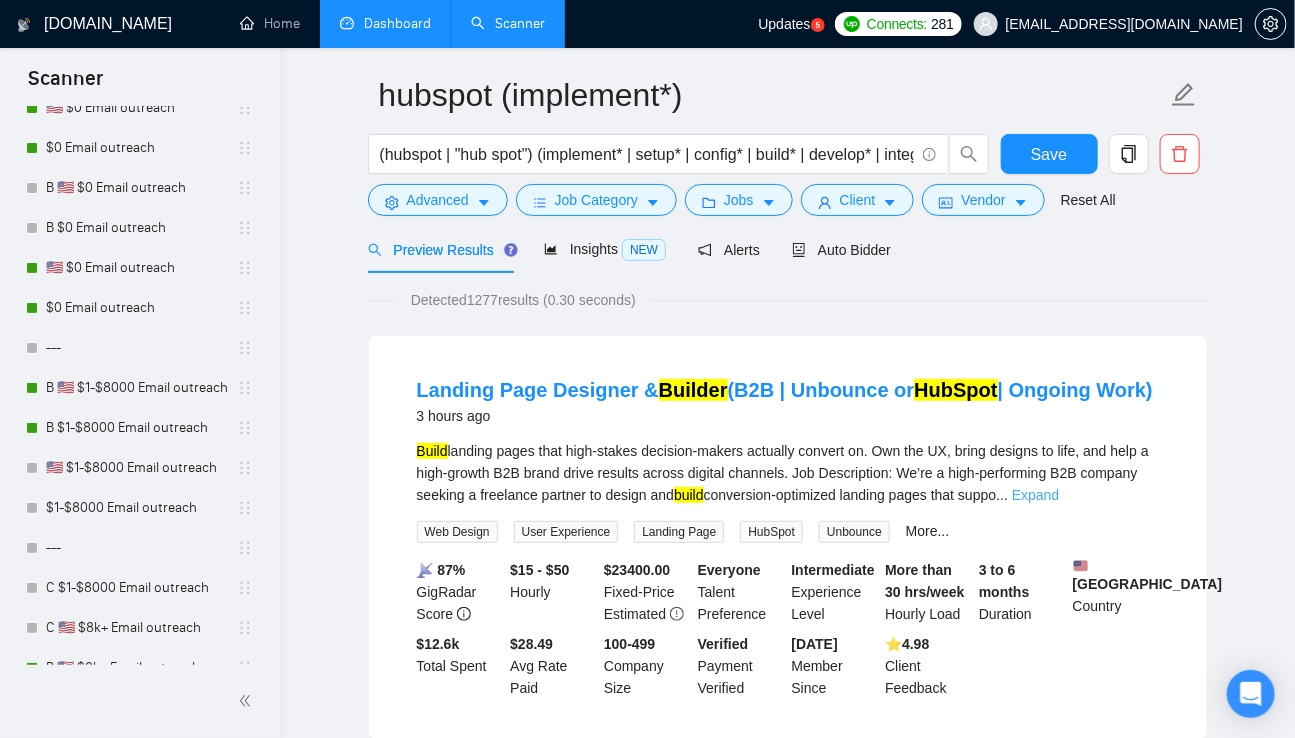 click on "Expand" at bounding box center (1035, 495) 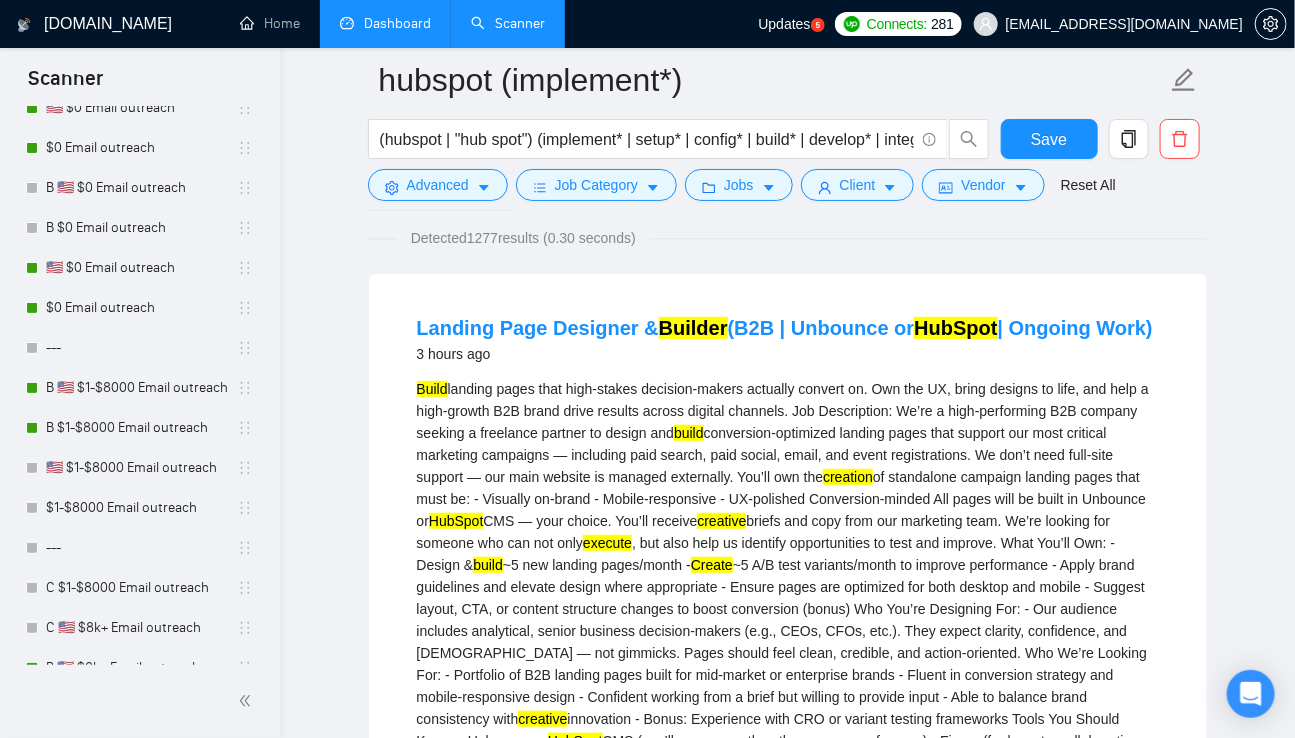 scroll, scrollTop: 145, scrollLeft: 0, axis: vertical 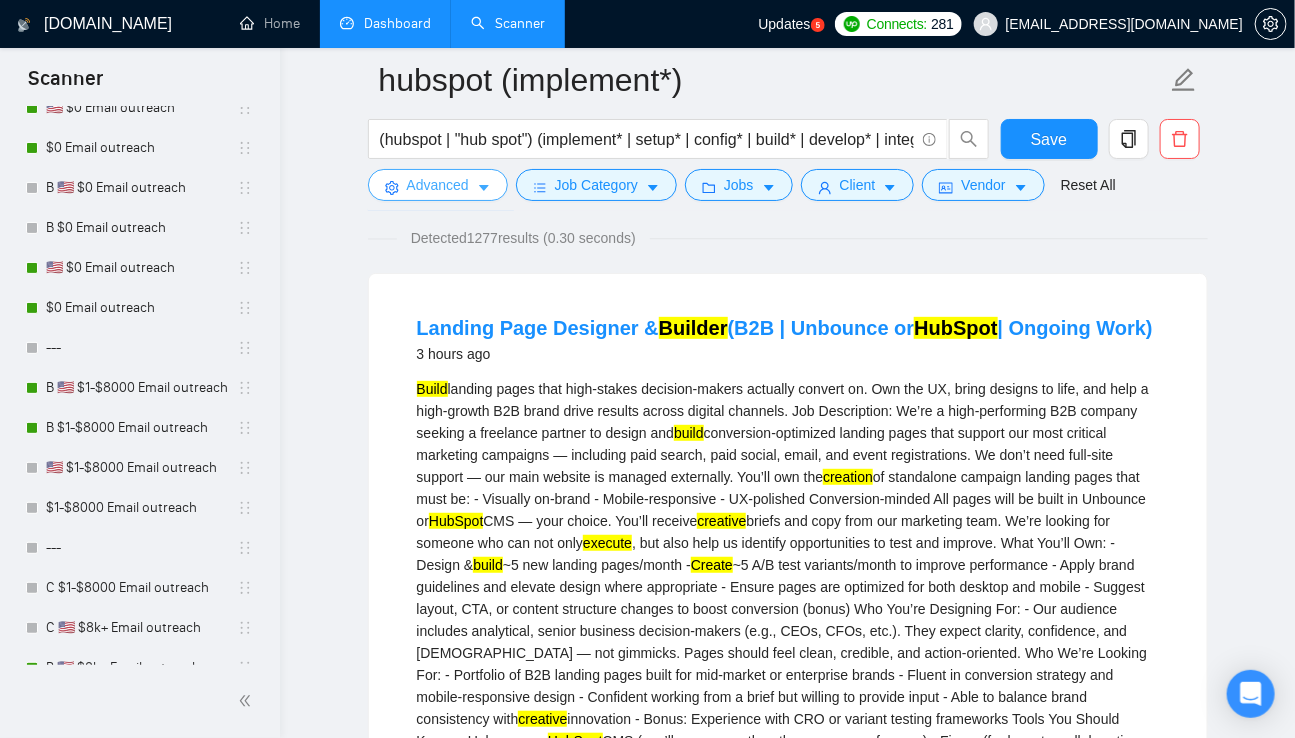 click on "Advanced" at bounding box center [438, 185] 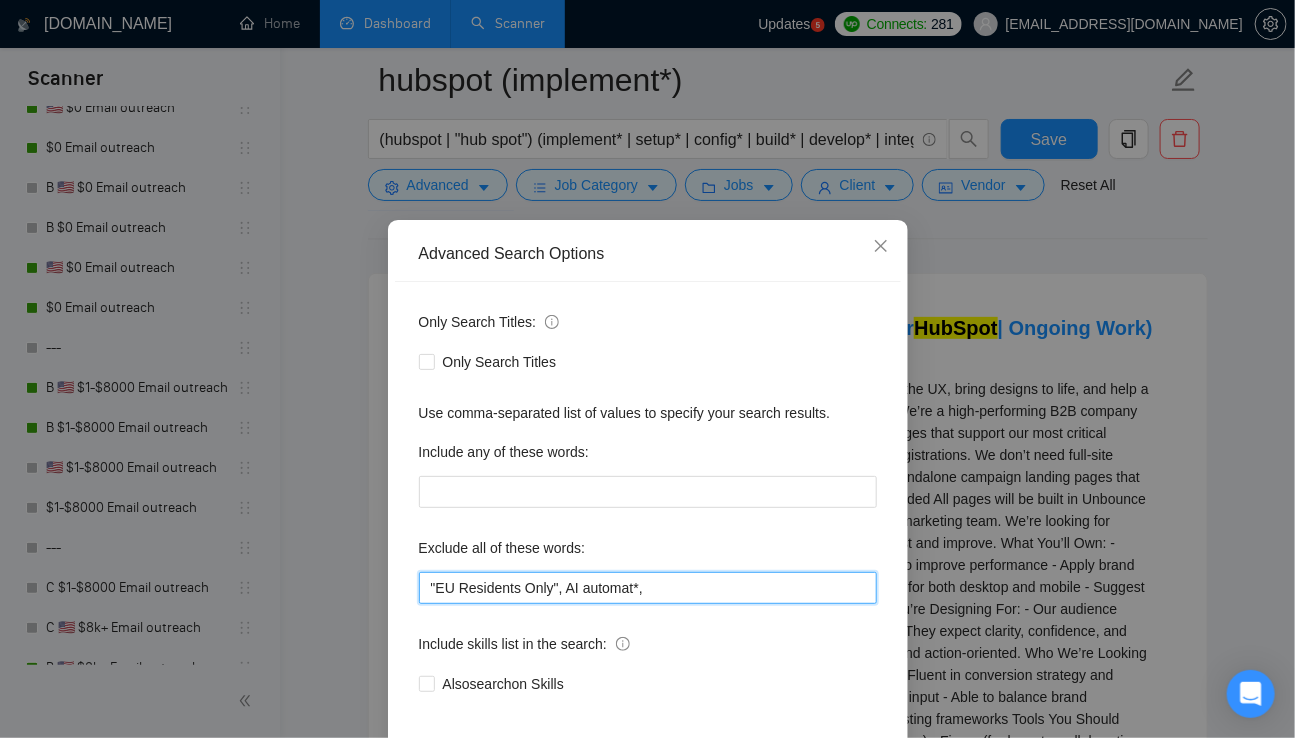click on ""EU Residents Only", AI automat*," at bounding box center (648, 588) 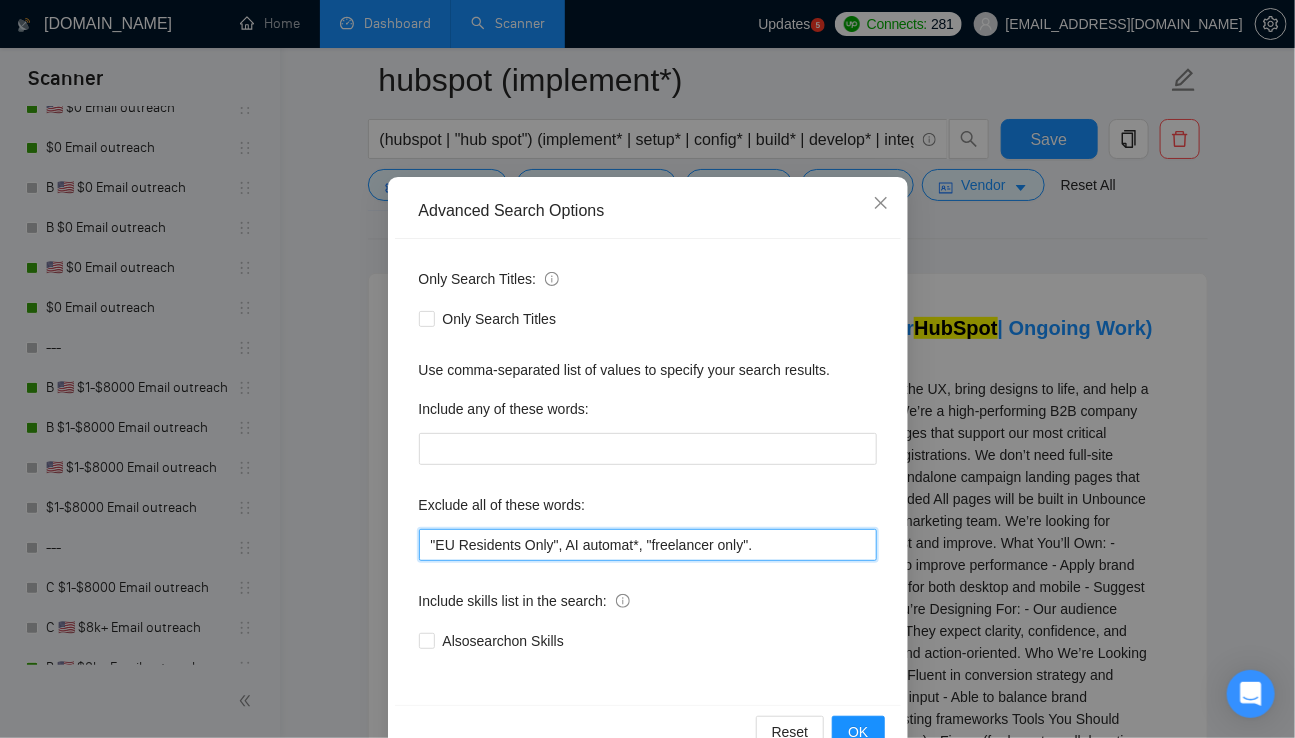 scroll, scrollTop: 93, scrollLeft: 0, axis: vertical 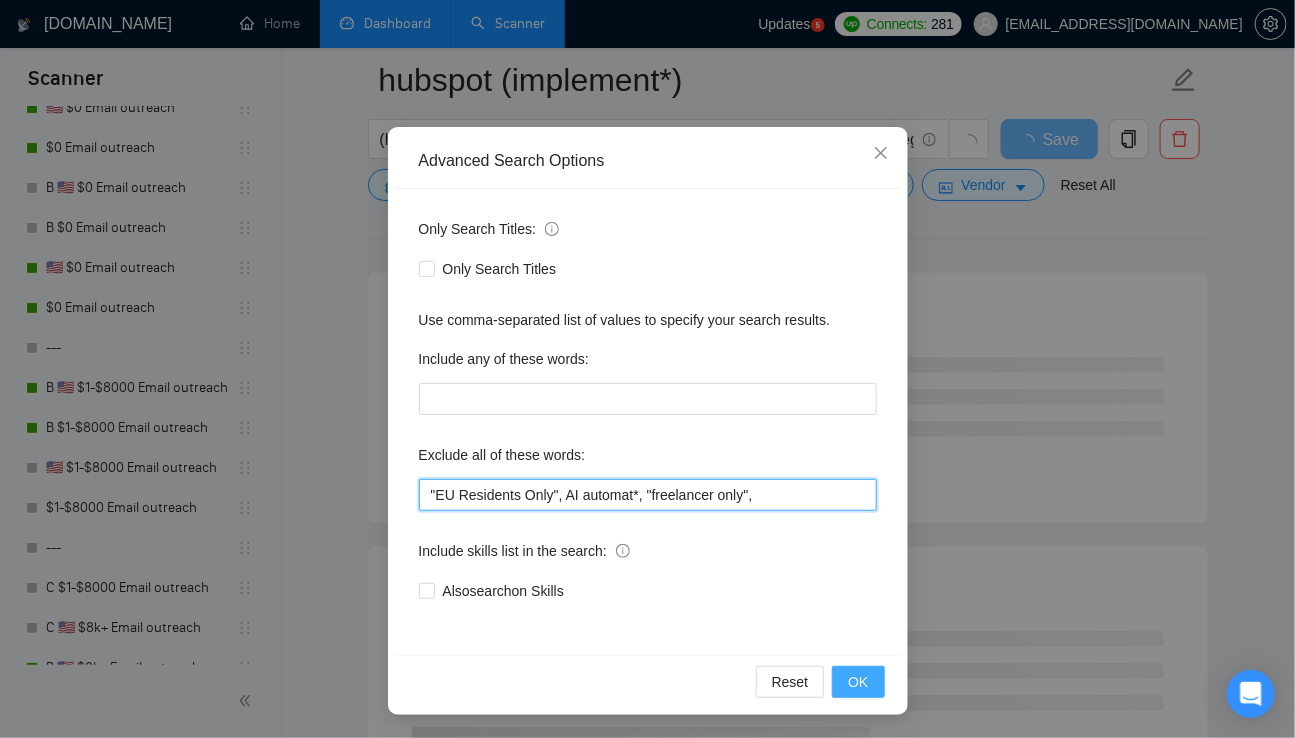 type on ""EU Residents Only", AI automat*, "freelancer only"," 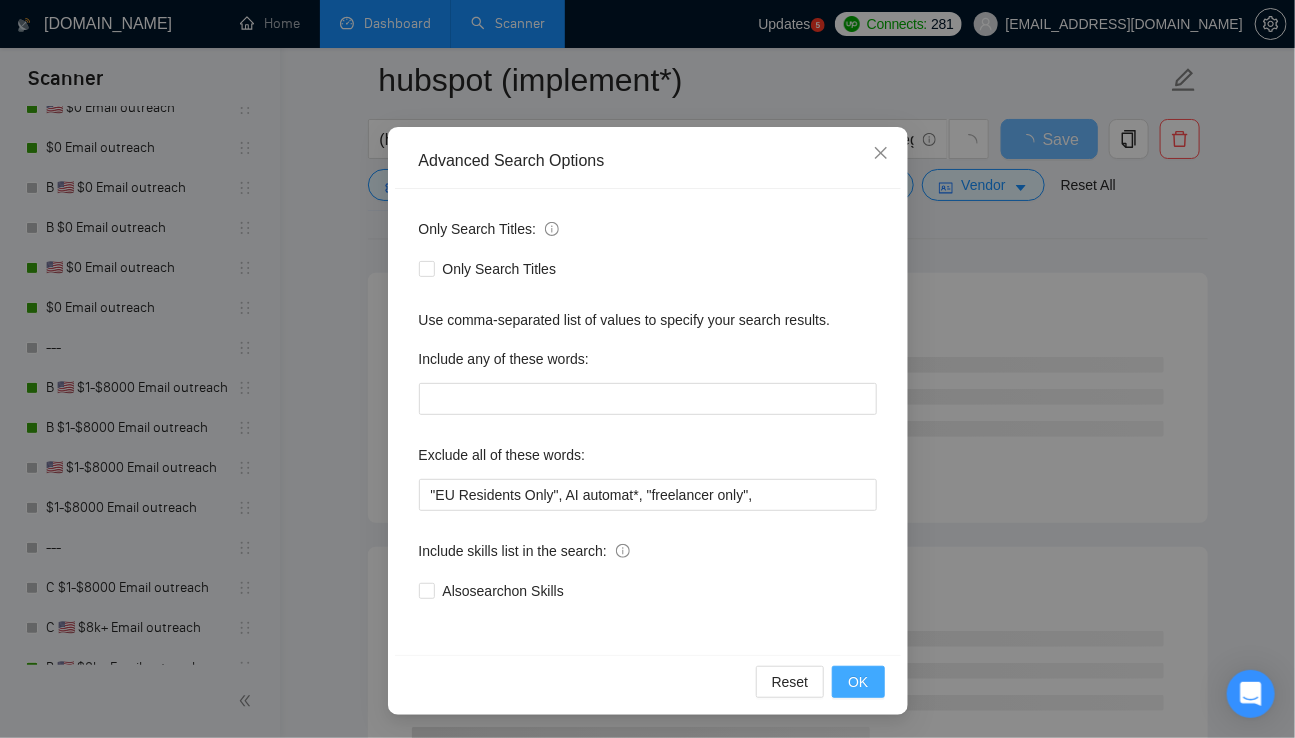 click on "OK" at bounding box center [858, 682] 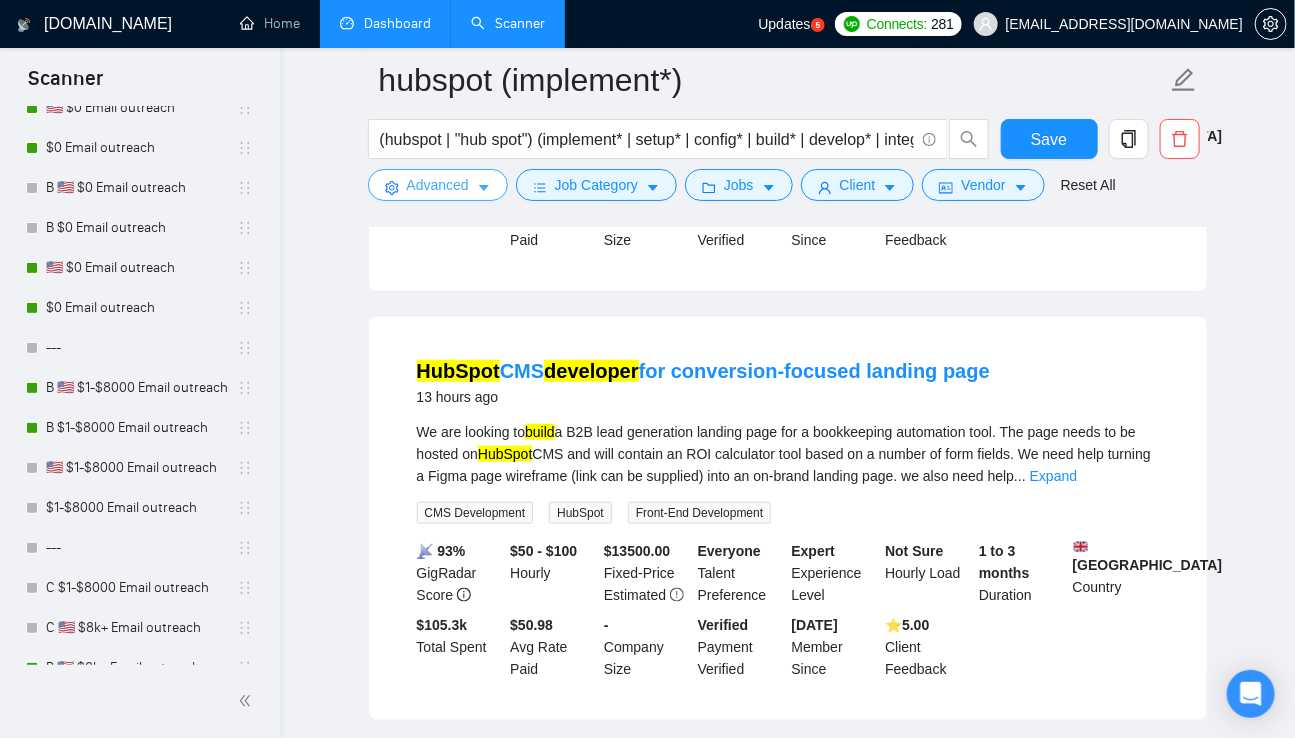 scroll, scrollTop: 555, scrollLeft: 0, axis: vertical 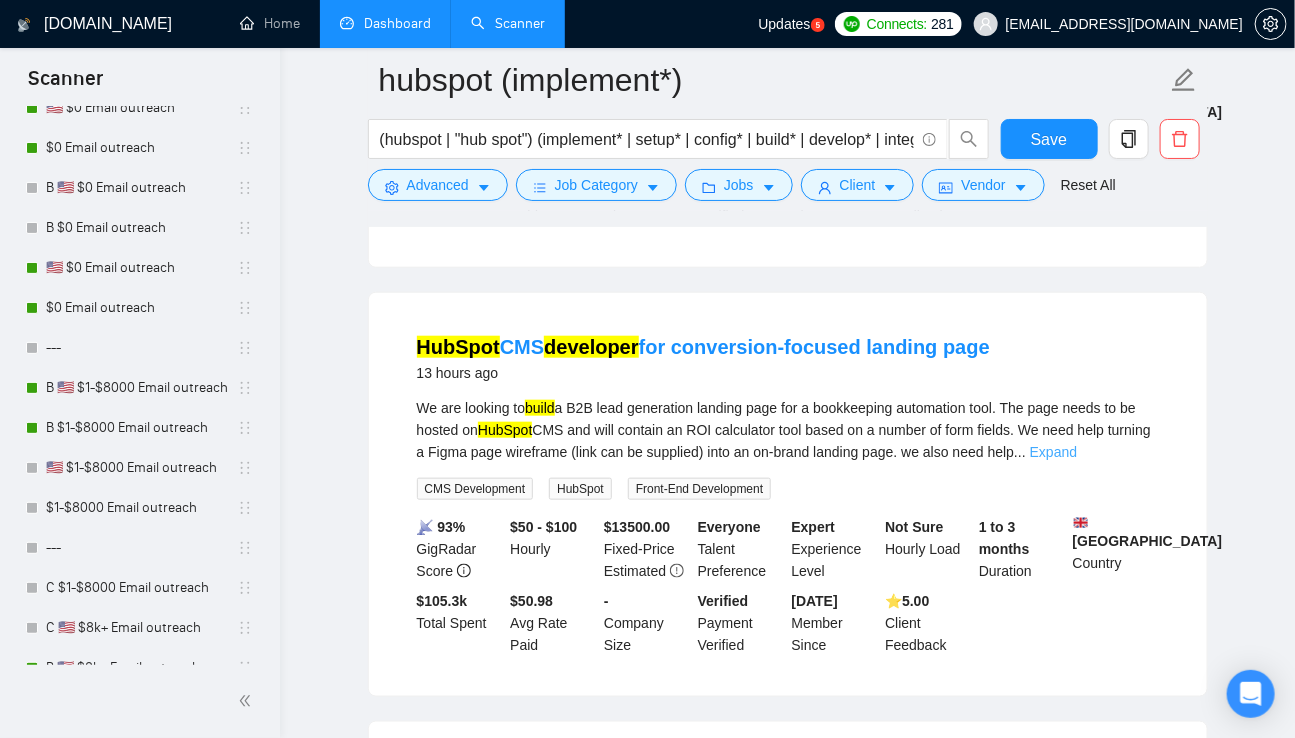 click on "Expand" at bounding box center (1053, 452) 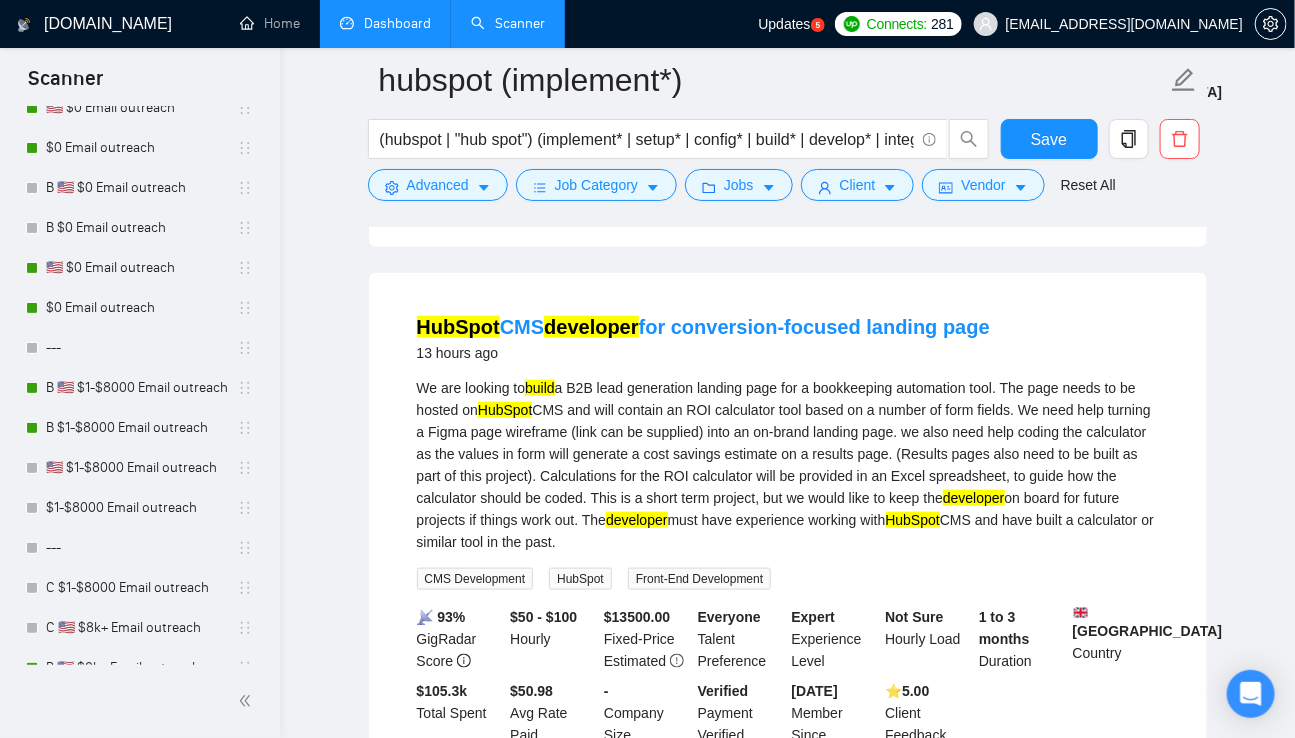 scroll, scrollTop: 576, scrollLeft: 0, axis: vertical 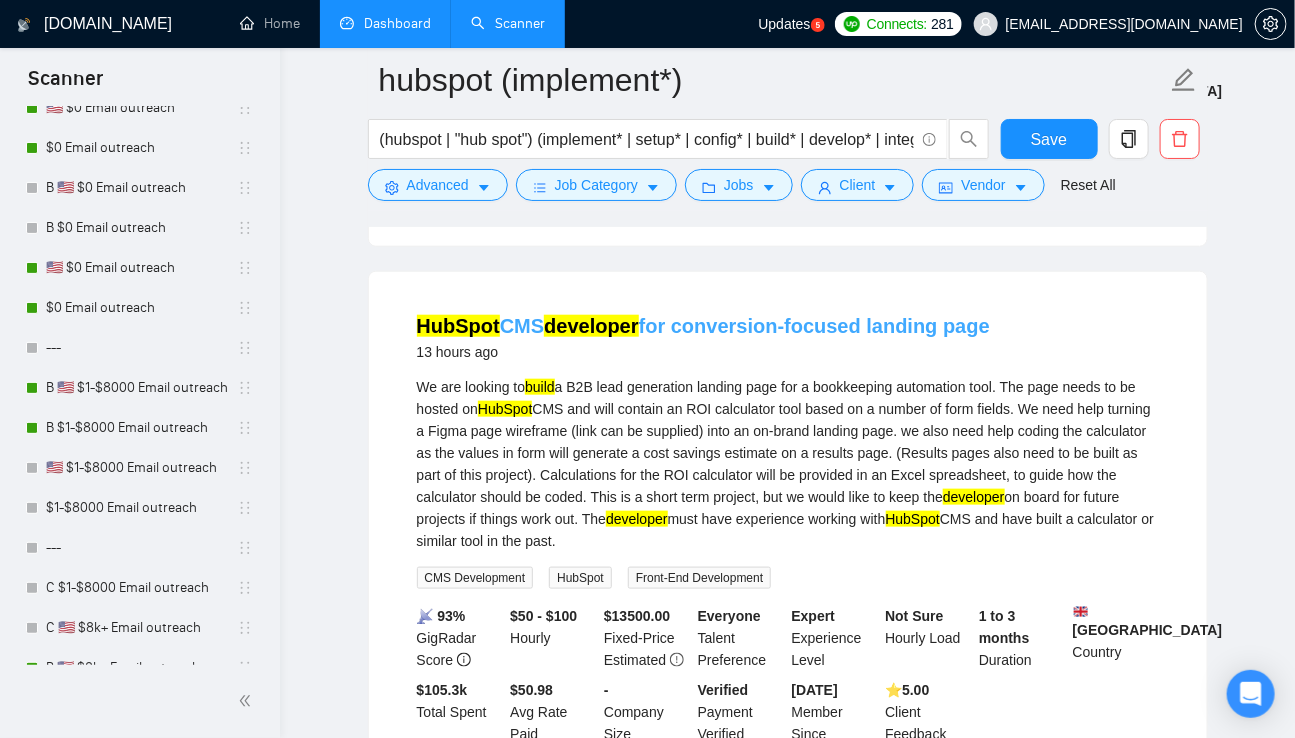 drag, startPoint x: 510, startPoint y: 309, endPoint x: 543, endPoint y: 337, distance: 43.27817 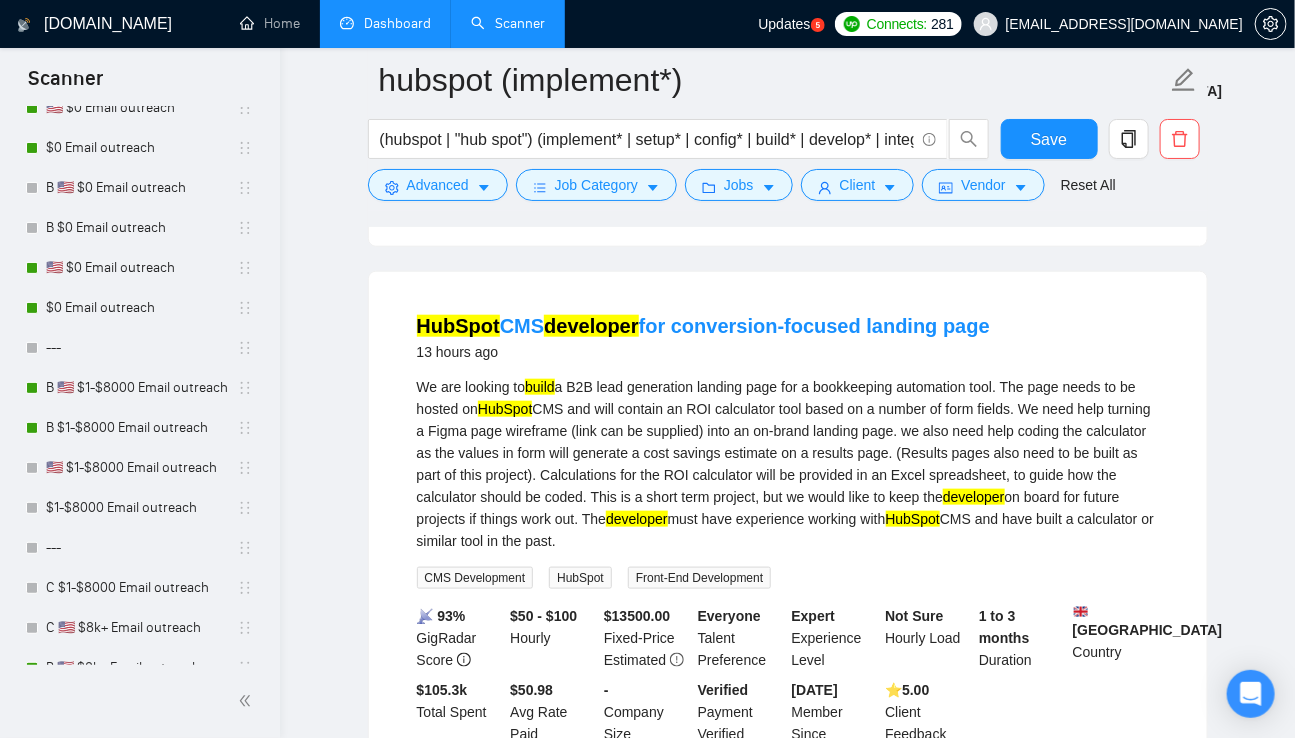click on "hubspot (implement*) (hubspot | "hub spot") (implement* | setup* | config* | build* | develop* | integrate* | deploy* | installl* | launch* | execut* | customiz* | creat* | activat* | enable*) Save Advanced   Job Category   Jobs   Client   Vendor   Reset All Preview Results Insights NEW Alerts Auto Bidder Detected   1277  results   (0.76 seconds) Landing Page Designer &  Builder  (B2B | Unbounce or  HubSpot  | Ongoing Work) 3 hours ago Build  landing pages that high-stakes decision-makers actually convert on. Own the UX, bring designs to life, and help a high-growth B2B brand drive results across digital channels.
Job Description:
We’re a high-performing B2B company seeking a freelance partner to design and  build  conversion-optimized landing pages that suppo ... Expand Web Design User Experience Landing Page HubSpot Unbounce More... 📡   87% GigRadar Score   $15 - $50 Hourly $ 23400.00 Fixed-Price Estimated Everyone Talent Preference Intermediate Experience Level More than 30 hrs/week Hourly Load   $" at bounding box center (787, 1913) 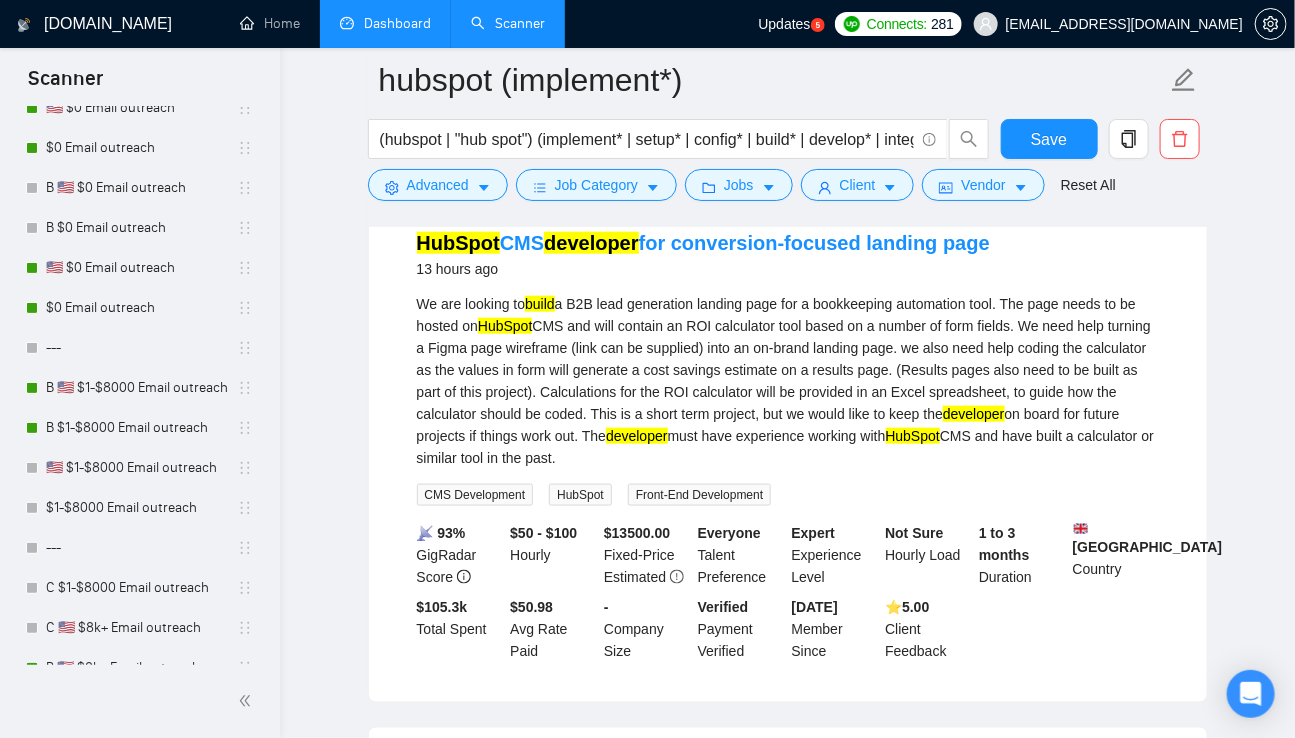 scroll, scrollTop: 680, scrollLeft: 0, axis: vertical 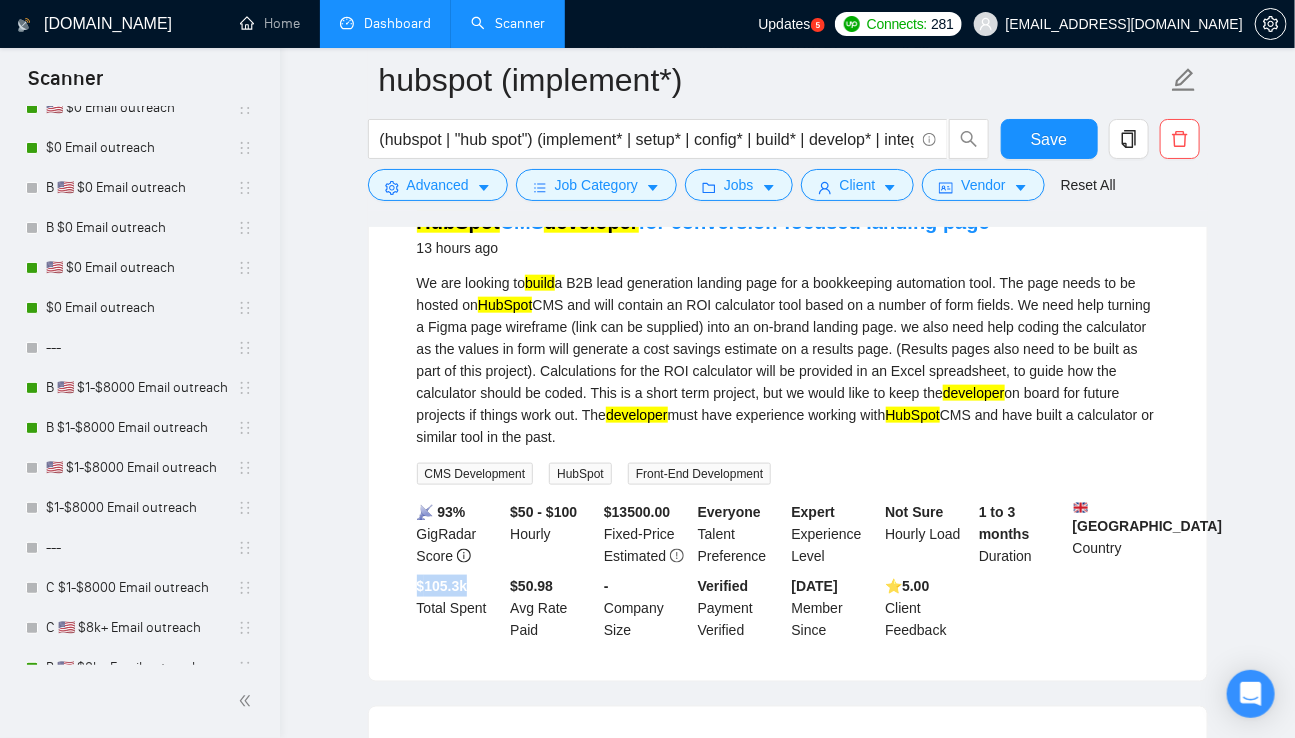 drag, startPoint x: 417, startPoint y: 613, endPoint x: 481, endPoint y: 615, distance: 64.03124 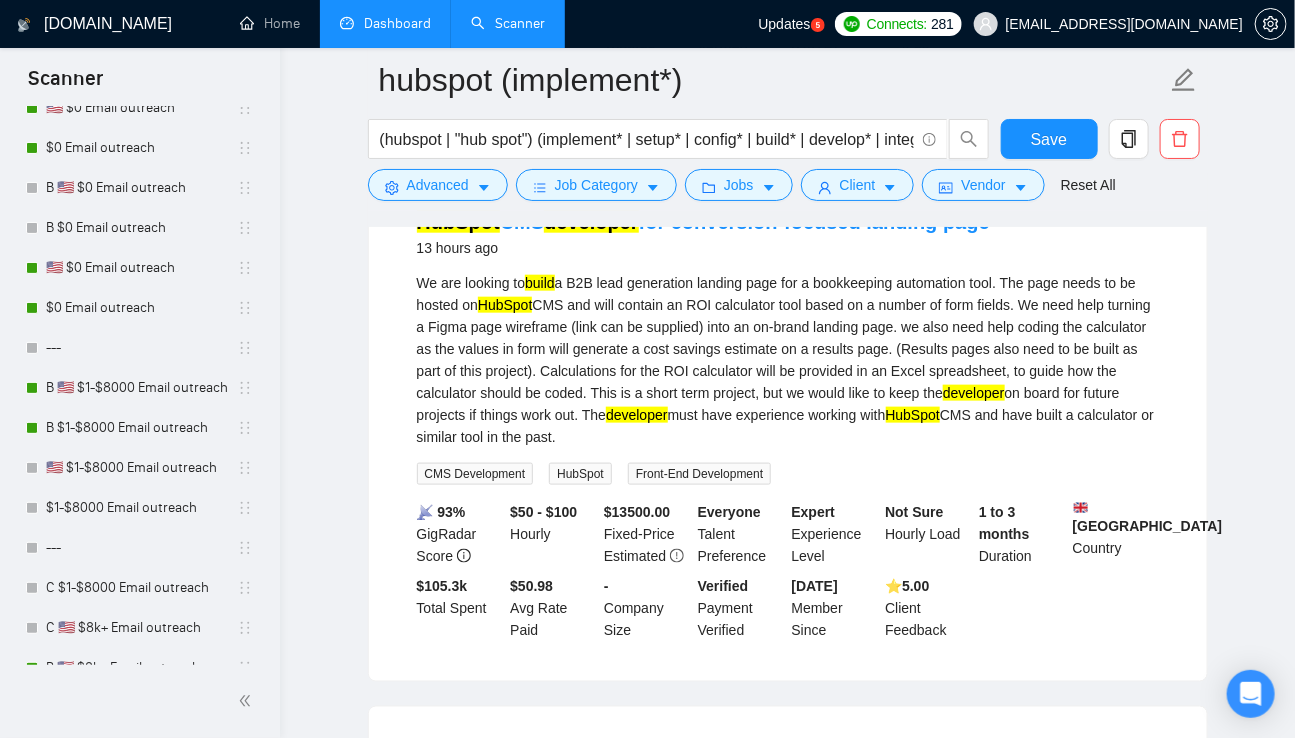 click on "$50 - $100" at bounding box center [543, 512] 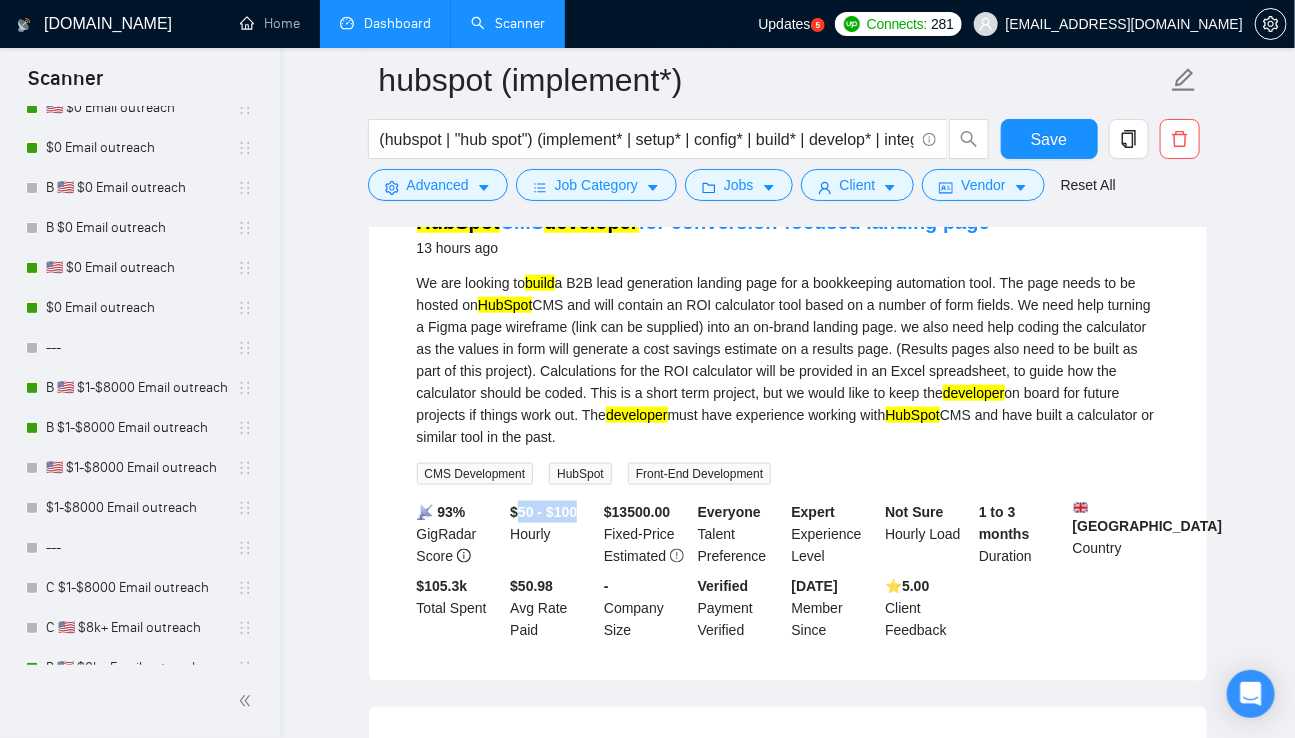 drag, startPoint x: 516, startPoint y: 521, endPoint x: 587, endPoint y: 526, distance: 71.17584 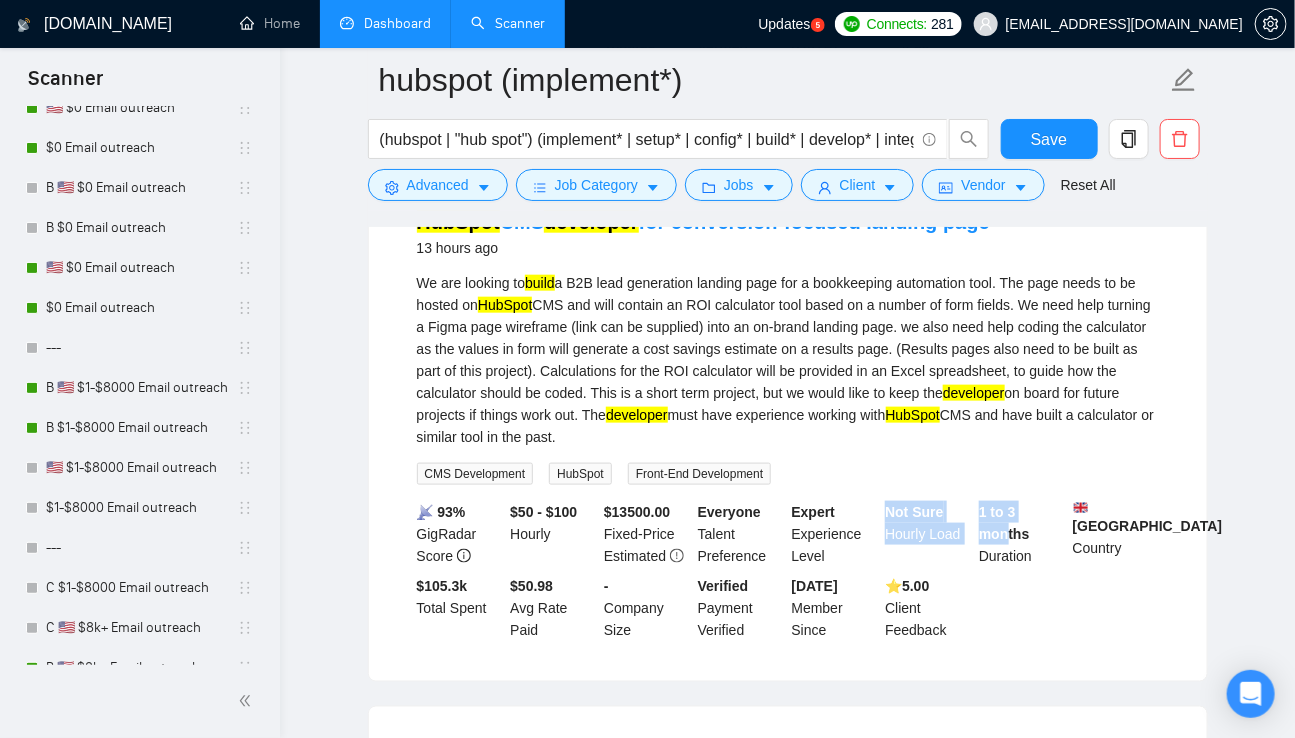 drag, startPoint x: 964, startPoint y: 522, endPoint x: 1006, endPoint y: 556, distance: 54.037025 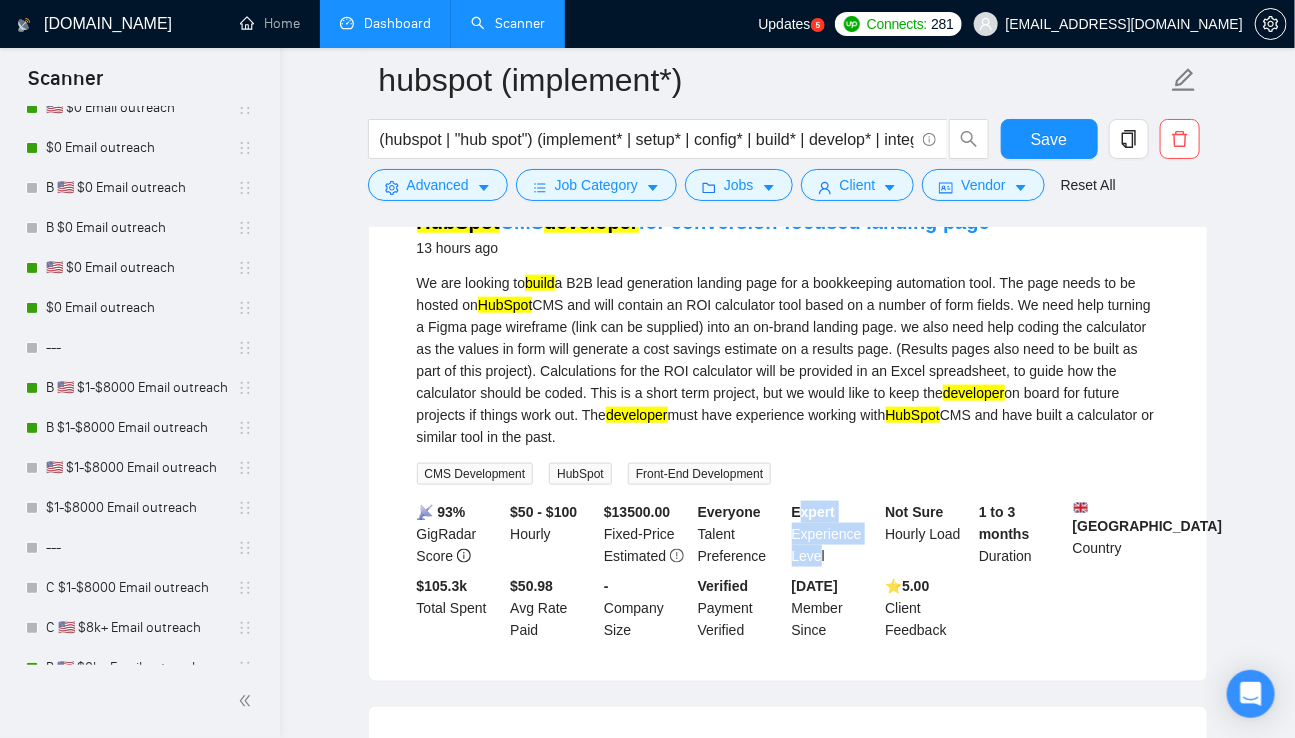 drag, startPoint x: 799, startPoint y: 531, endPoint x: 820, endPoint y: 562, distance: 37.44329 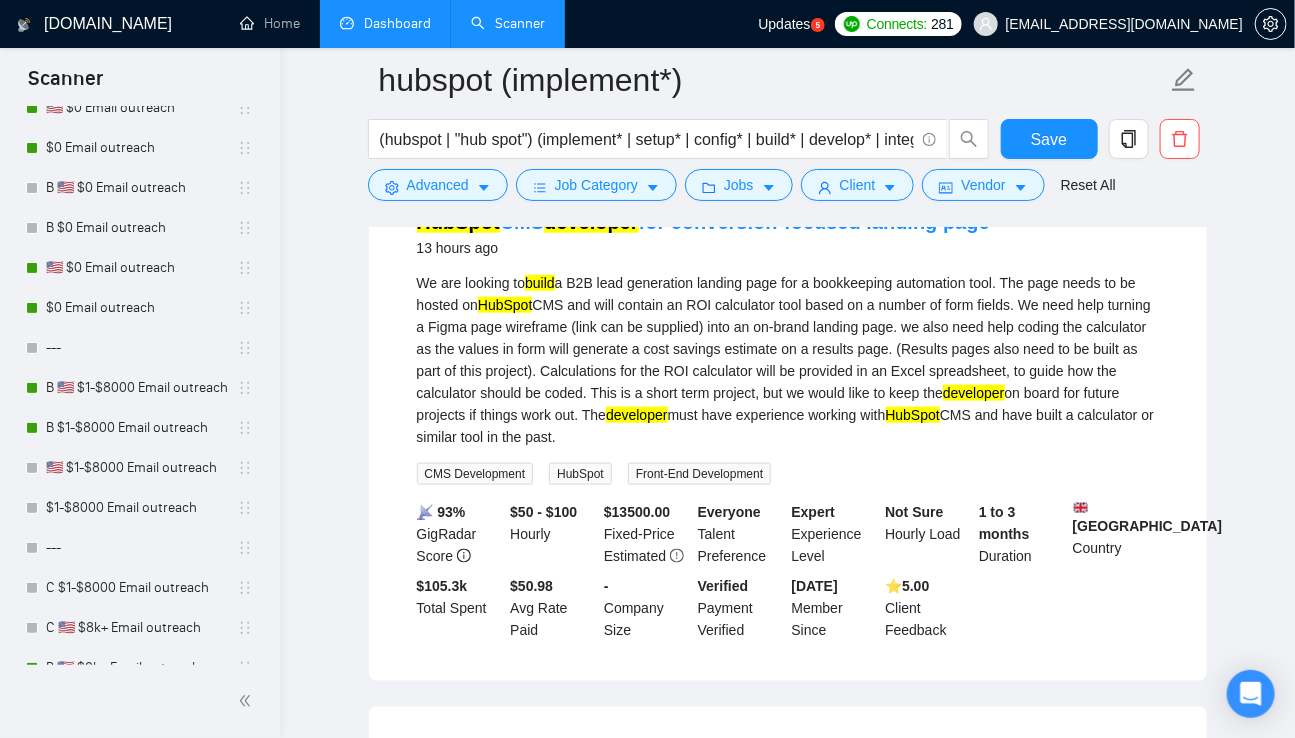 click on "Not Sure Hourly Load" at bounding box center (928, 534) 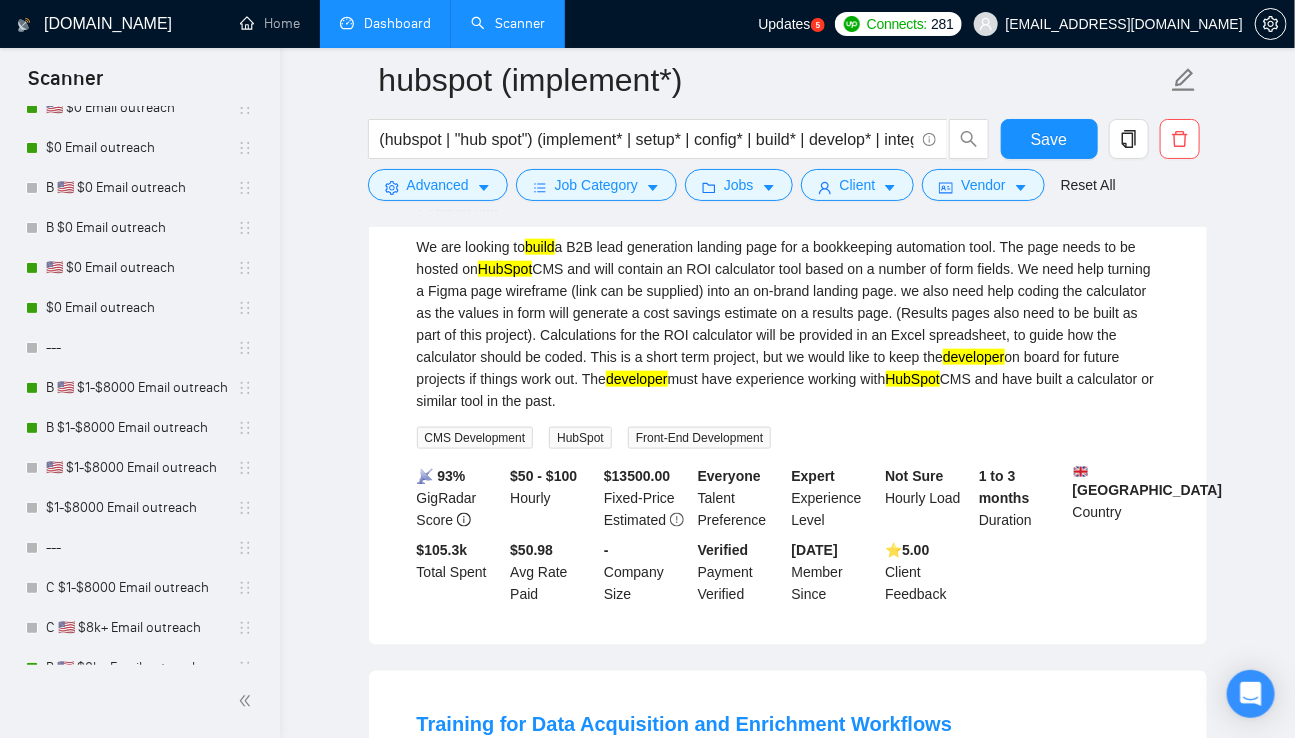 scroll, scrollTop: 718, scrollLeft: 0, axis: vertical 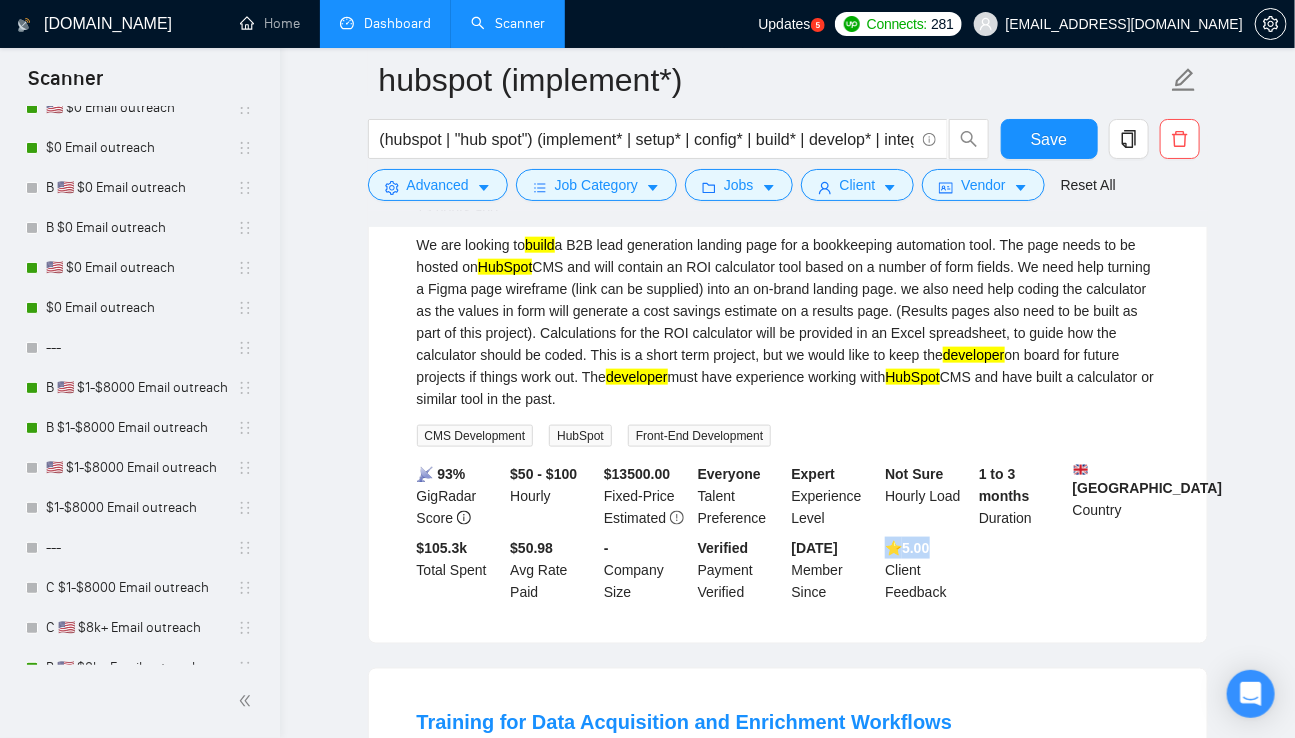 drag, startPoint x: 899, startPoint y: 575, endPoint x: 988, endPoint y: 573, distance: 89.02247 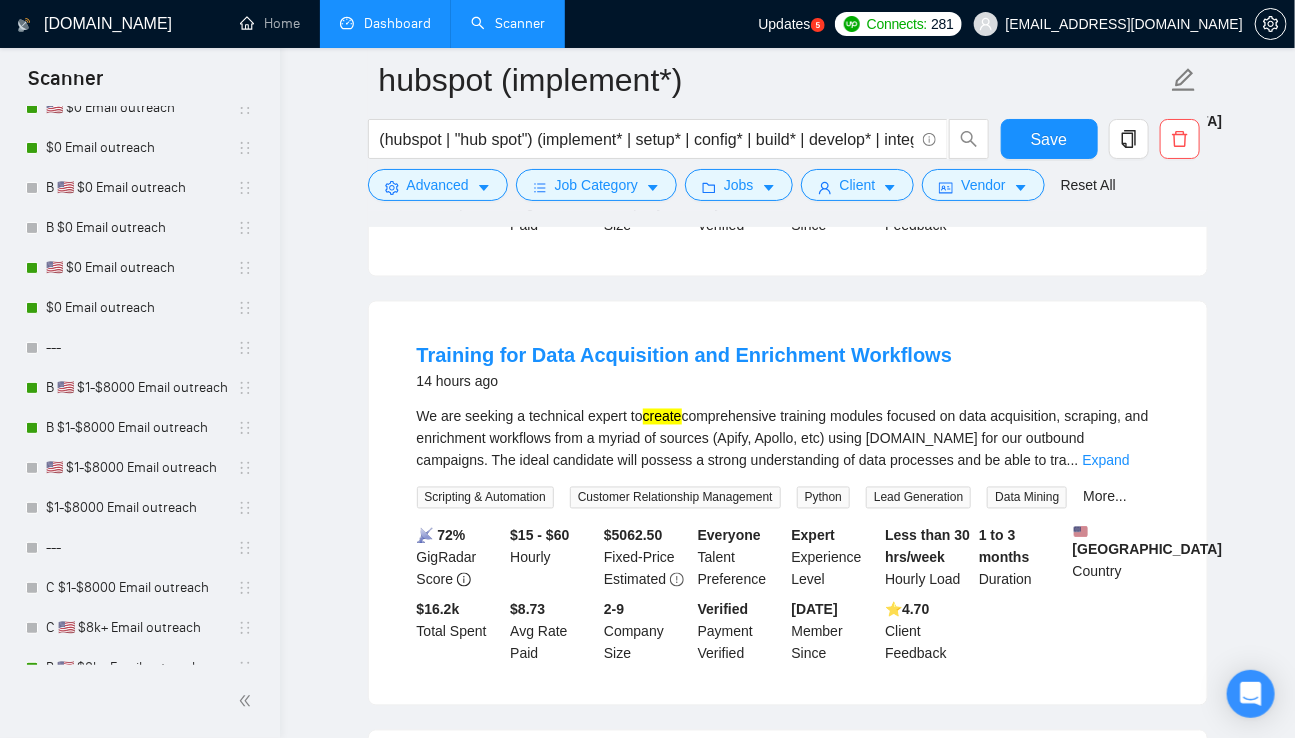 scroll, scrollTop: 1090, scrollLeft: 0, axis: vertical 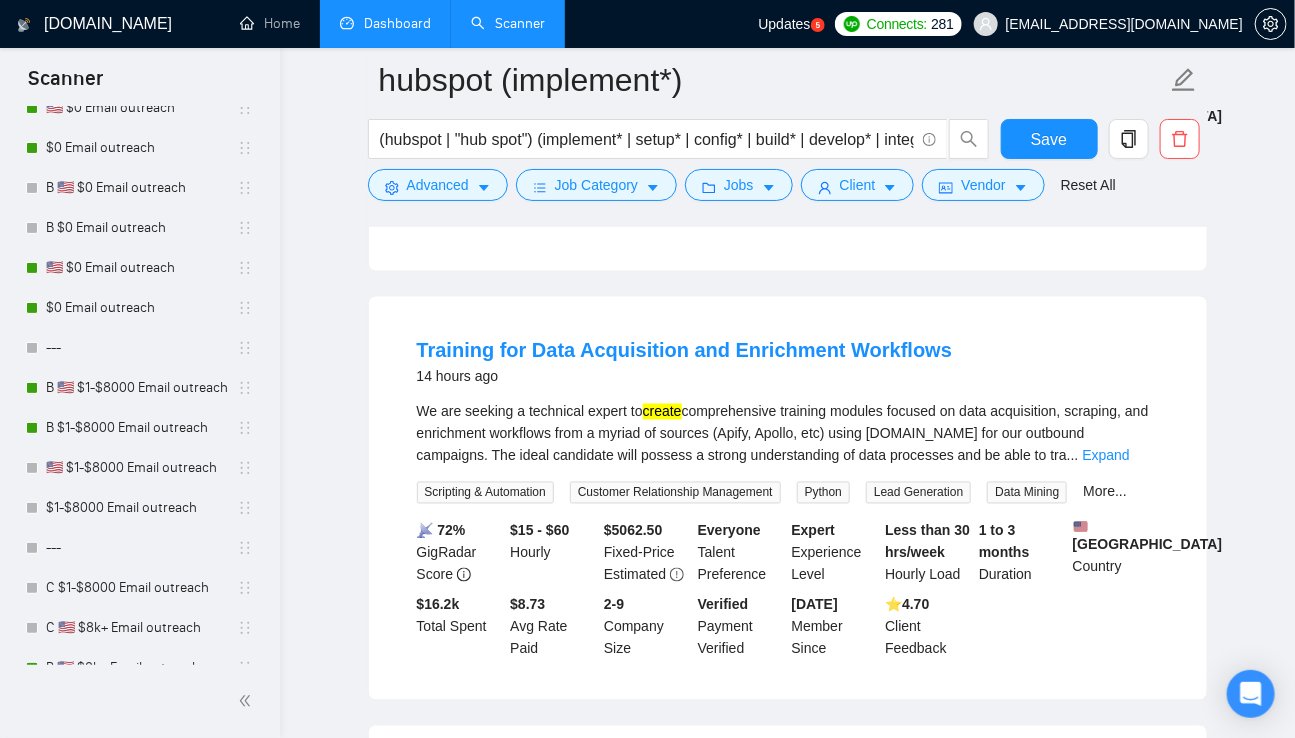 click on "Expand" at bounding box center (1106, 456) 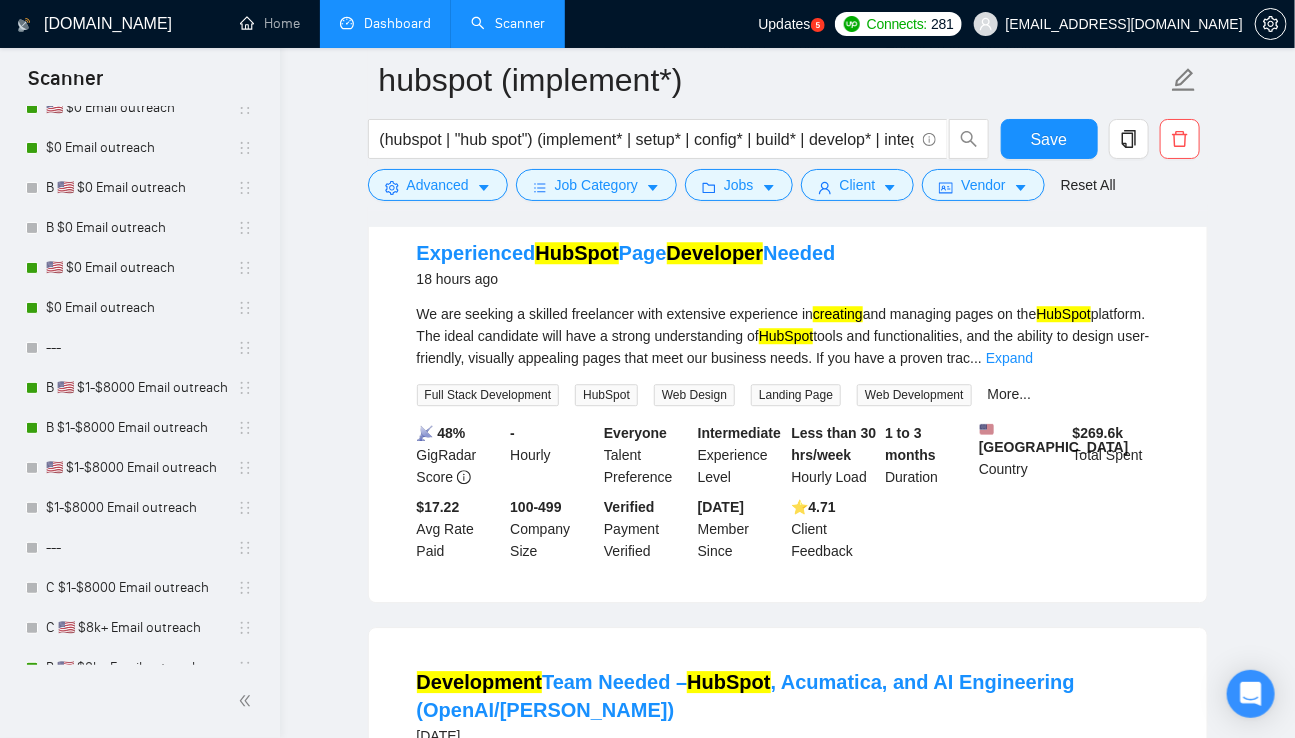 scroll, scrollTop: 1882, scrollLeft: 0, axis: vertical 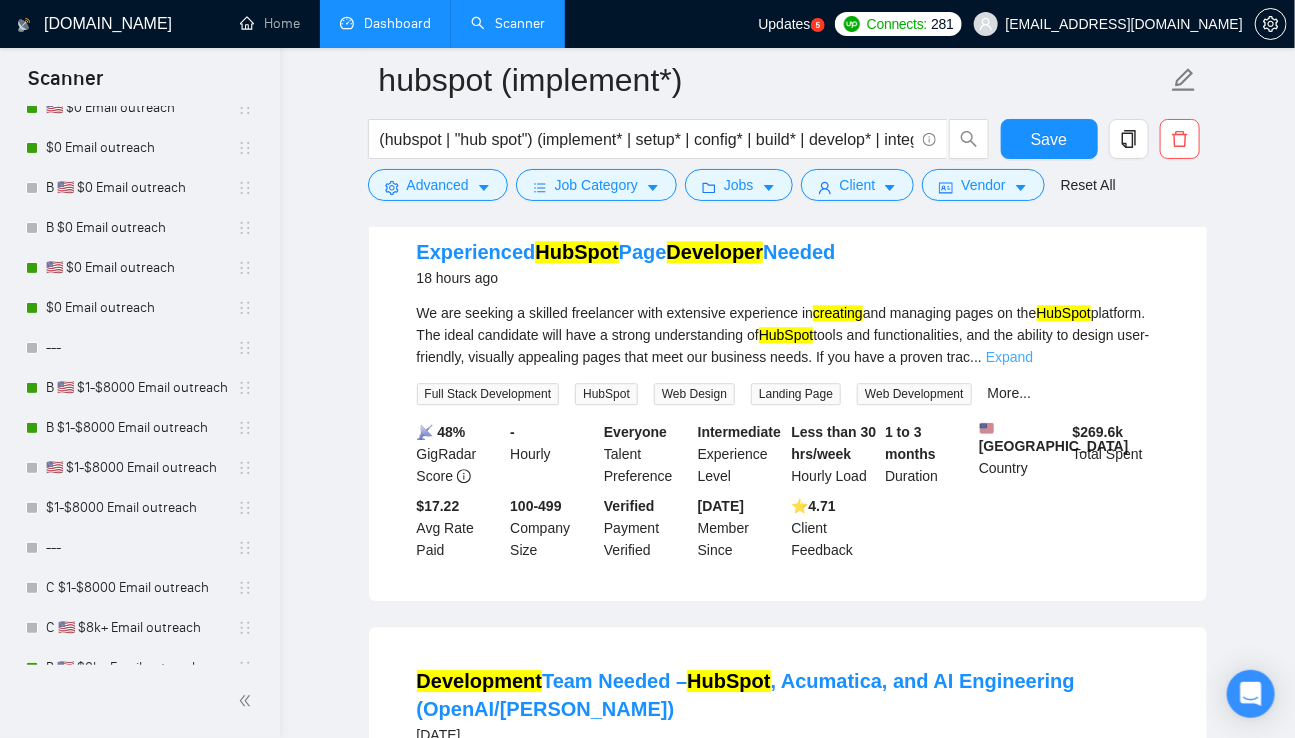 click on "Expand" at bounding box center (1009, 357) 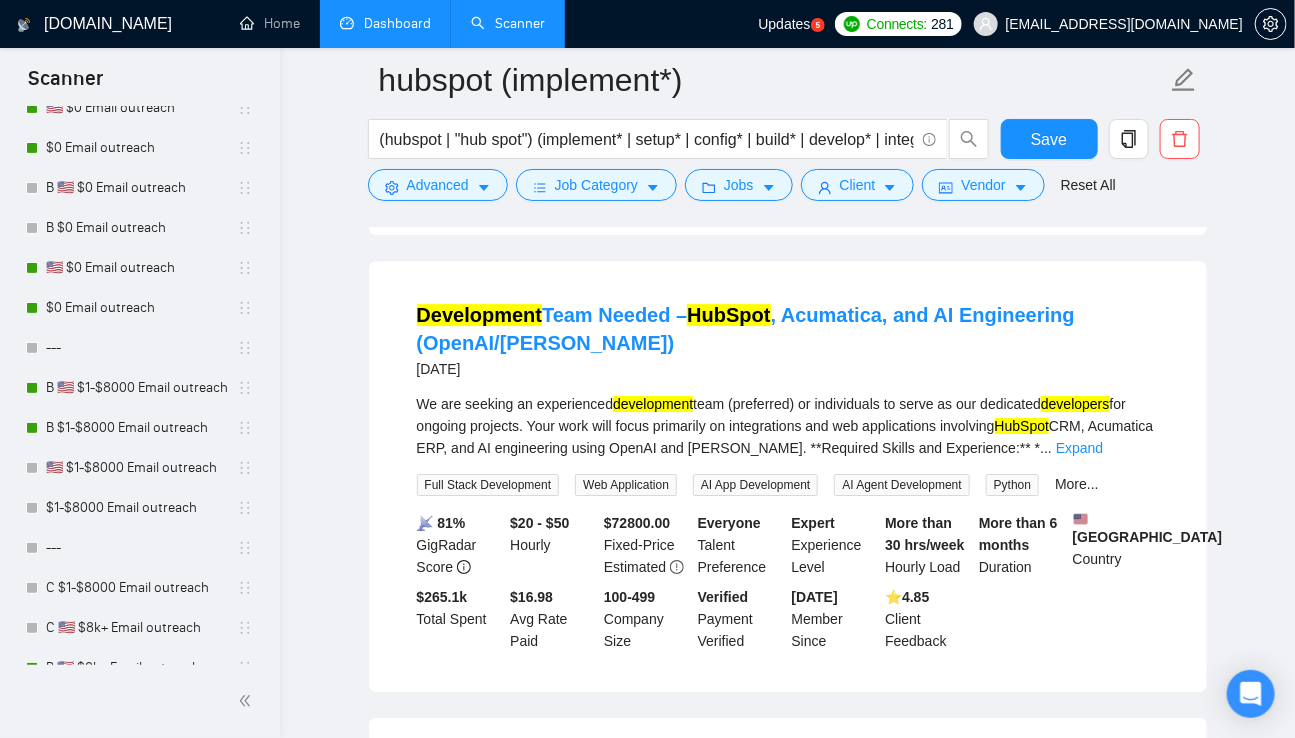 scroll, scrollTop: 2297, scrollLeft: 0, axis: vertical 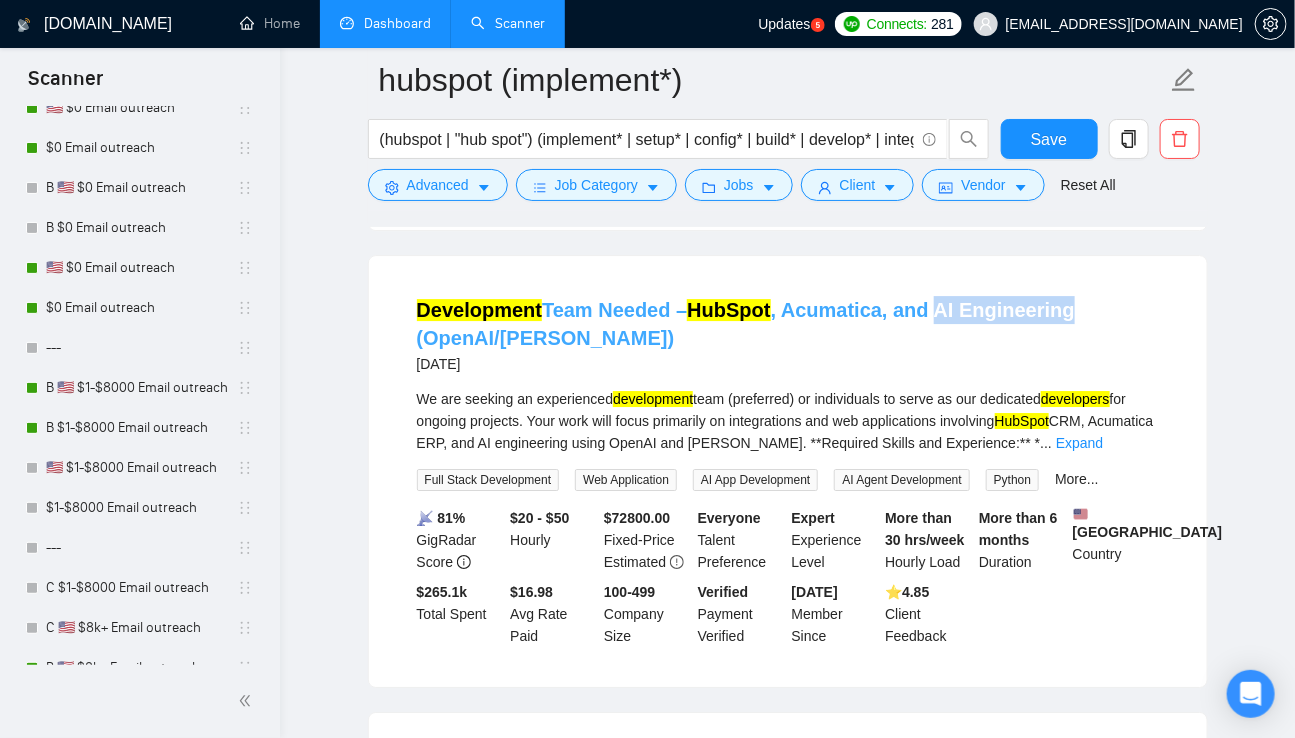 drag, startPoint x: 1013, startPoint y: 391, endPoint x: 931, endPoint y: 389, distance: 82.02438 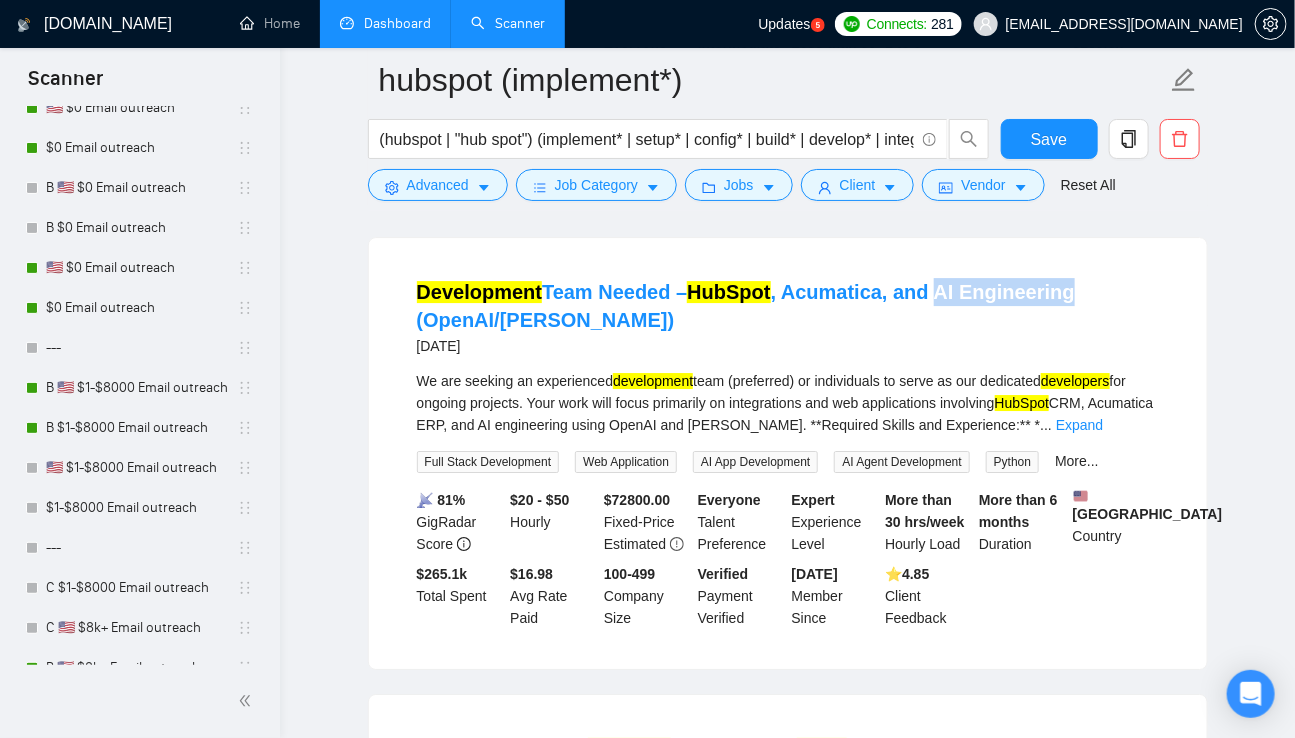 scroll, scrollTop: 2337, scrollLeft: 0, axis: vertical 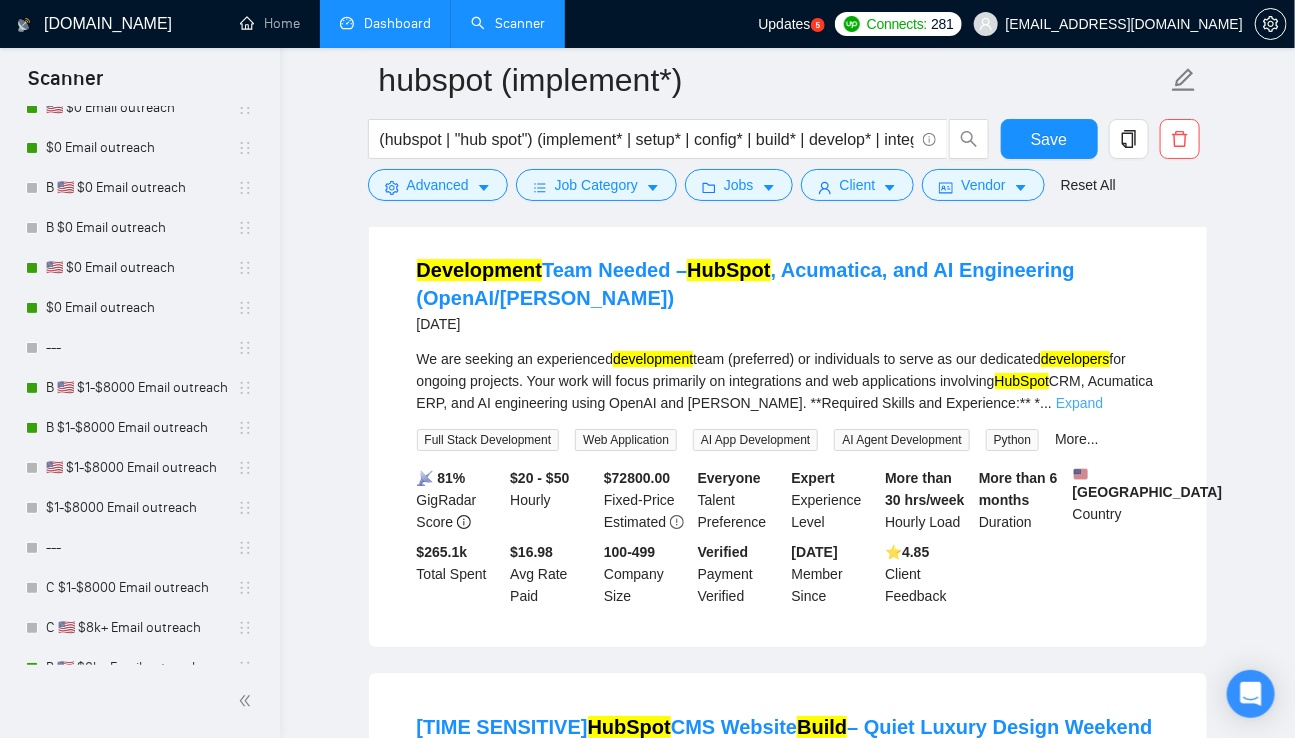 click on "Expand" at bounding box center [1079, 403] 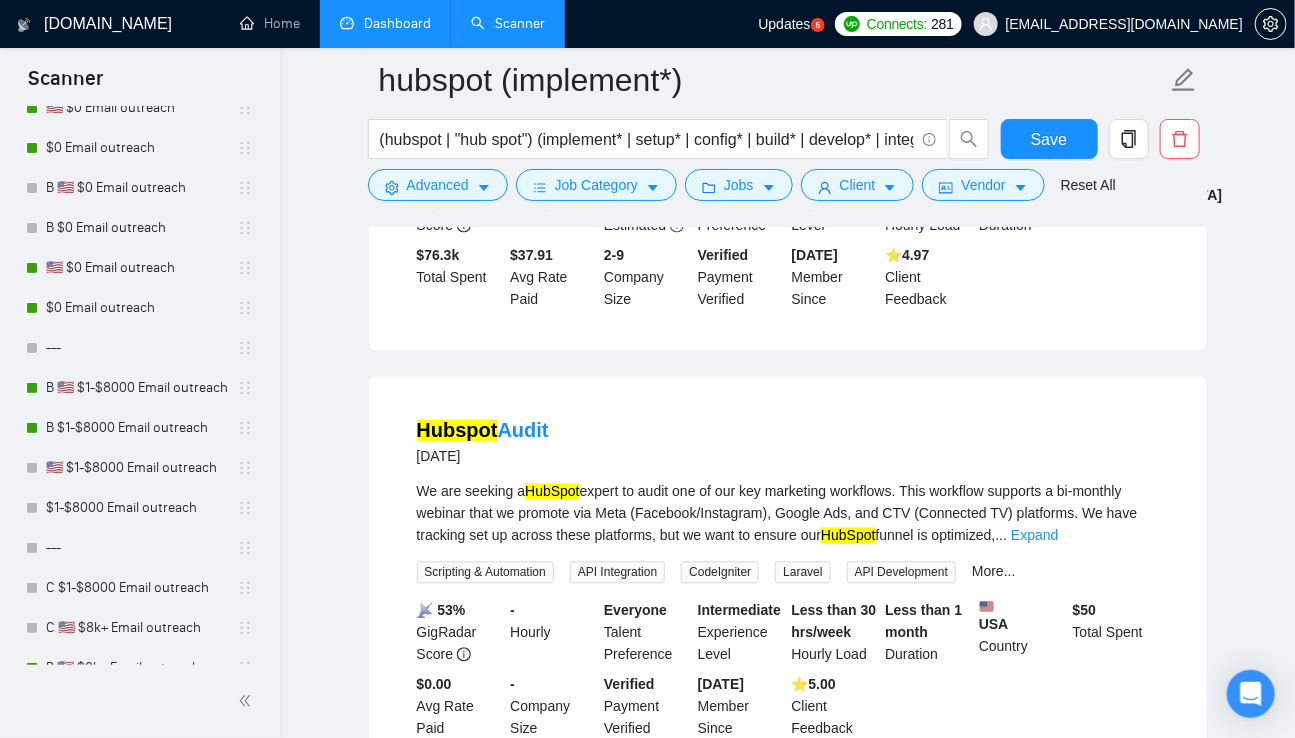 scroll, scrollTop: 4313, scrollLeft: 0, axis: vertical 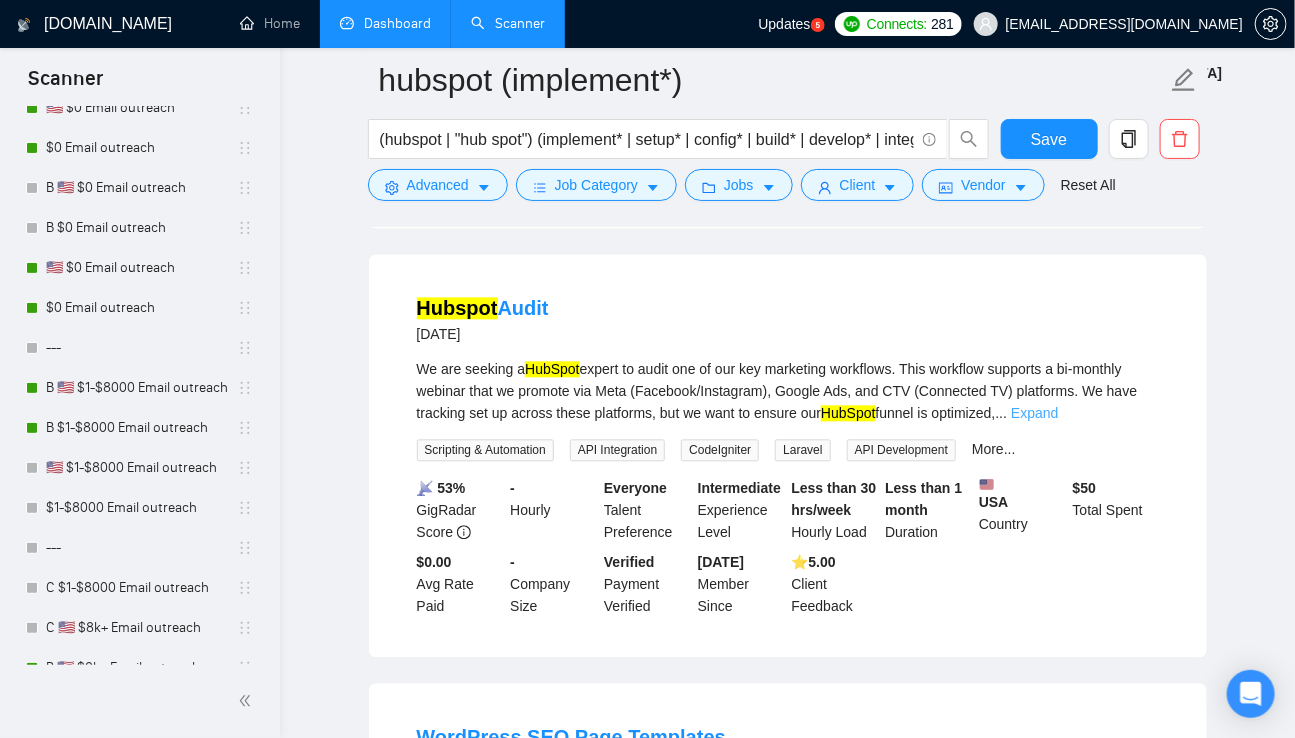 click on "Expand" at bounding box center (1034, 413) 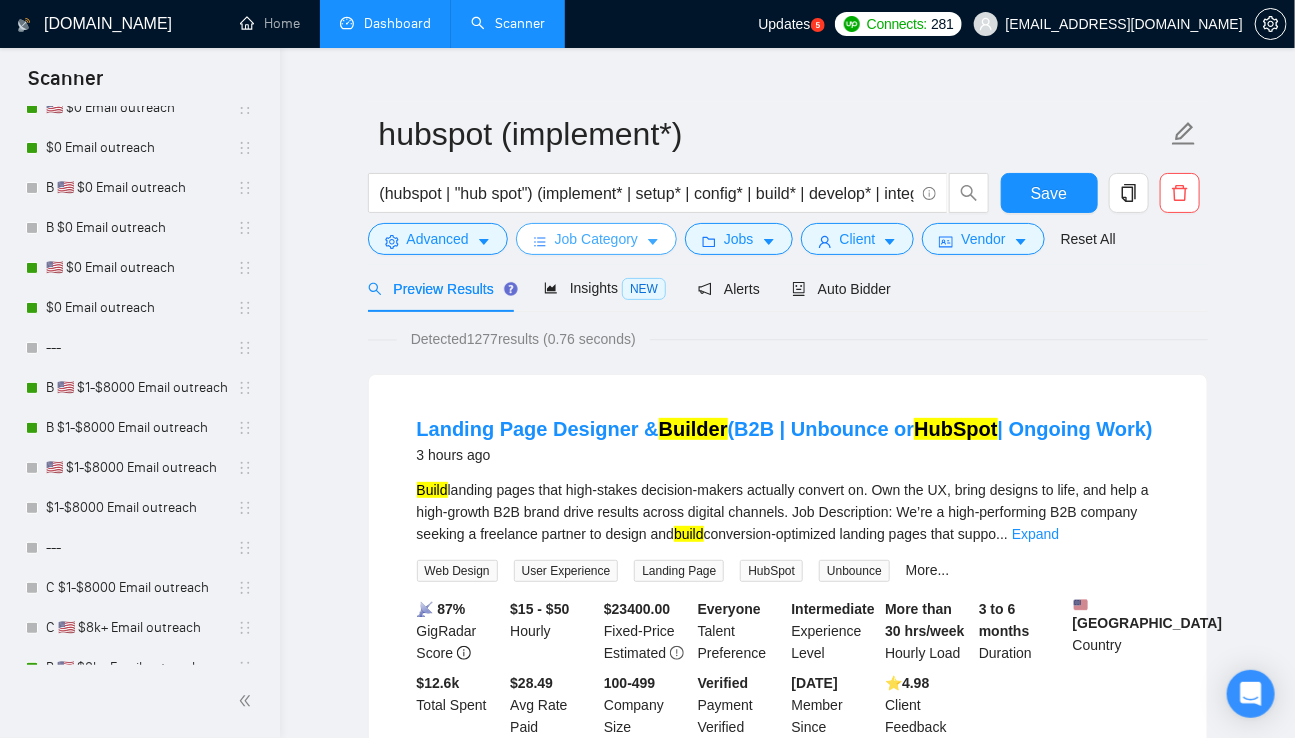scroll, scrollTop: 0, scrollLeft: 0, axis: both 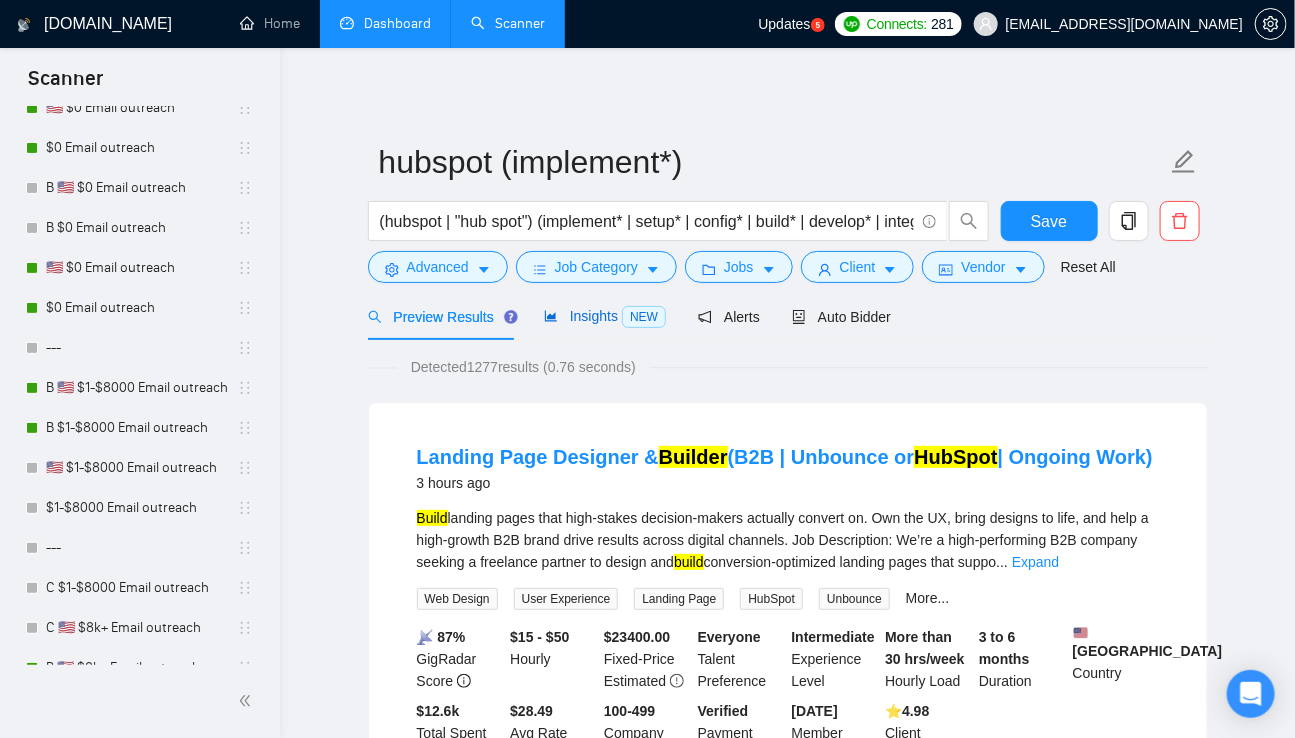 click on "Insights NEW" at bounding box center [605, 316] 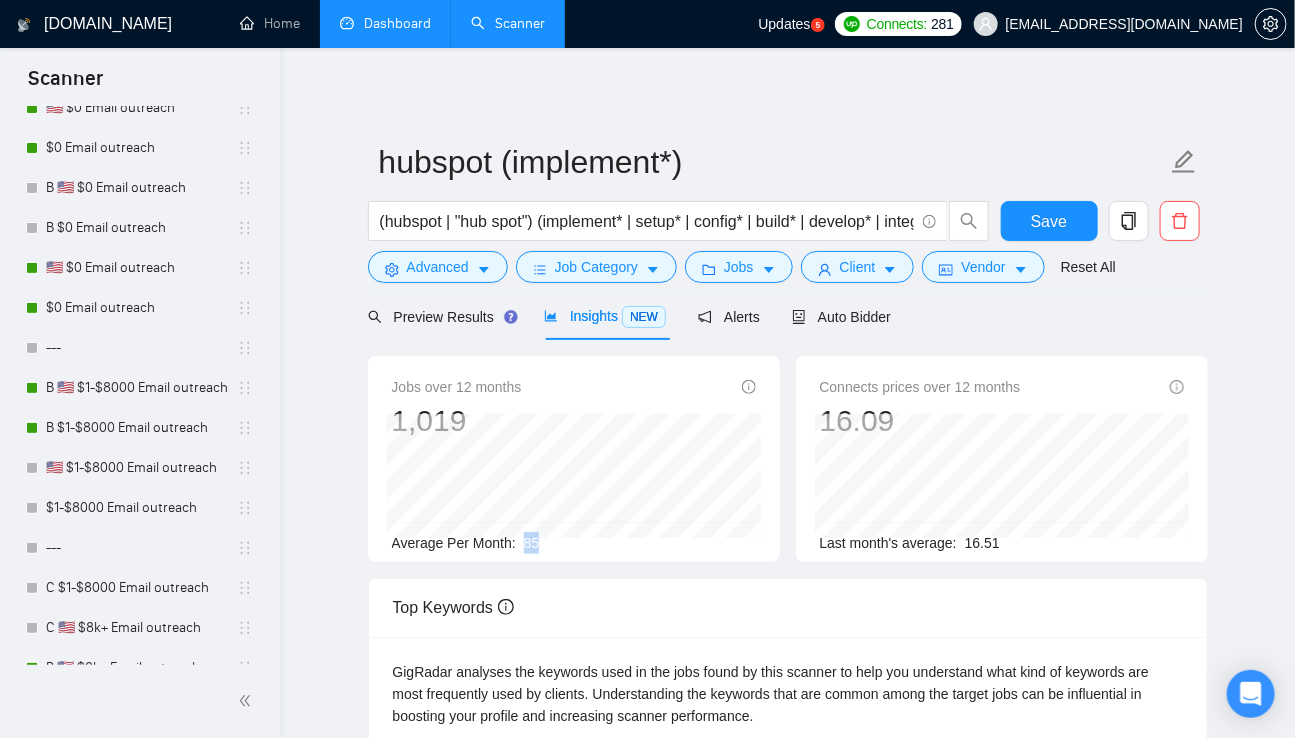 drag, startPoint x: 530, startPoint y: 540, endPoint x: 545, endPoint y: 541, distance: 15.033297 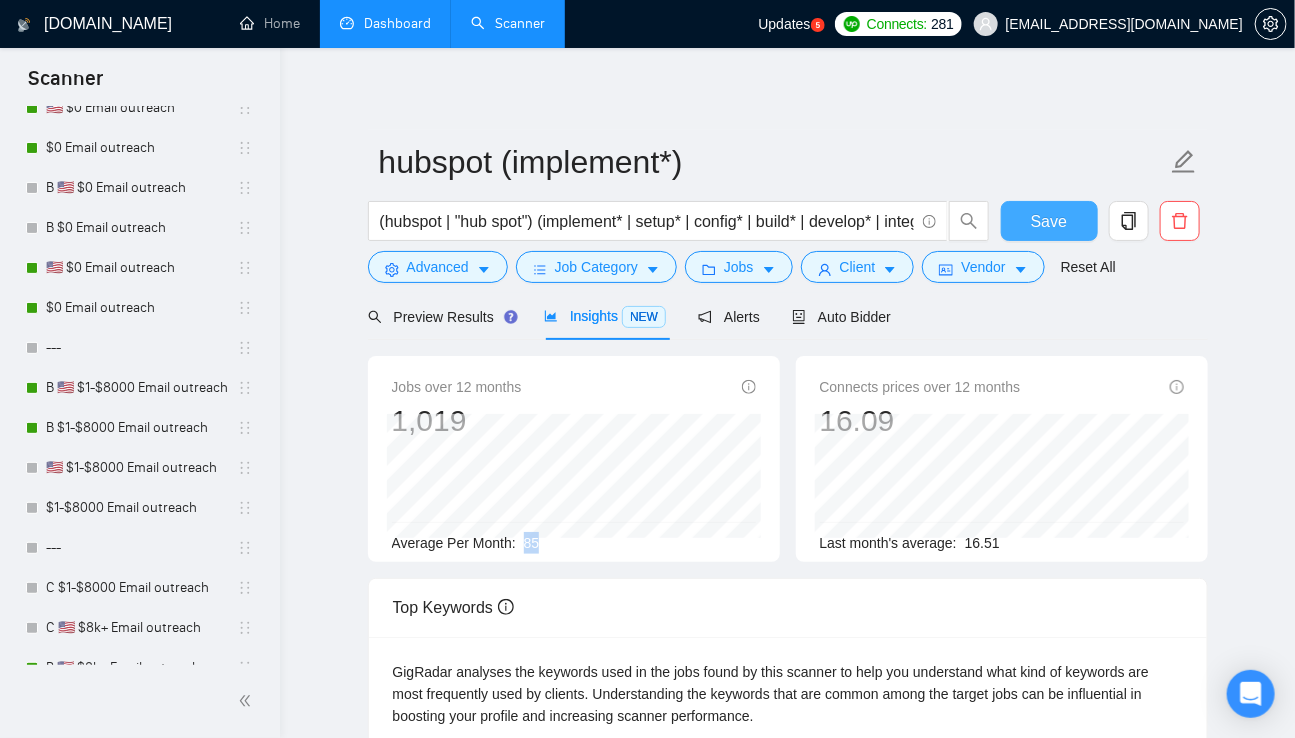 click on "Save" at bounding box center [1049, 221] 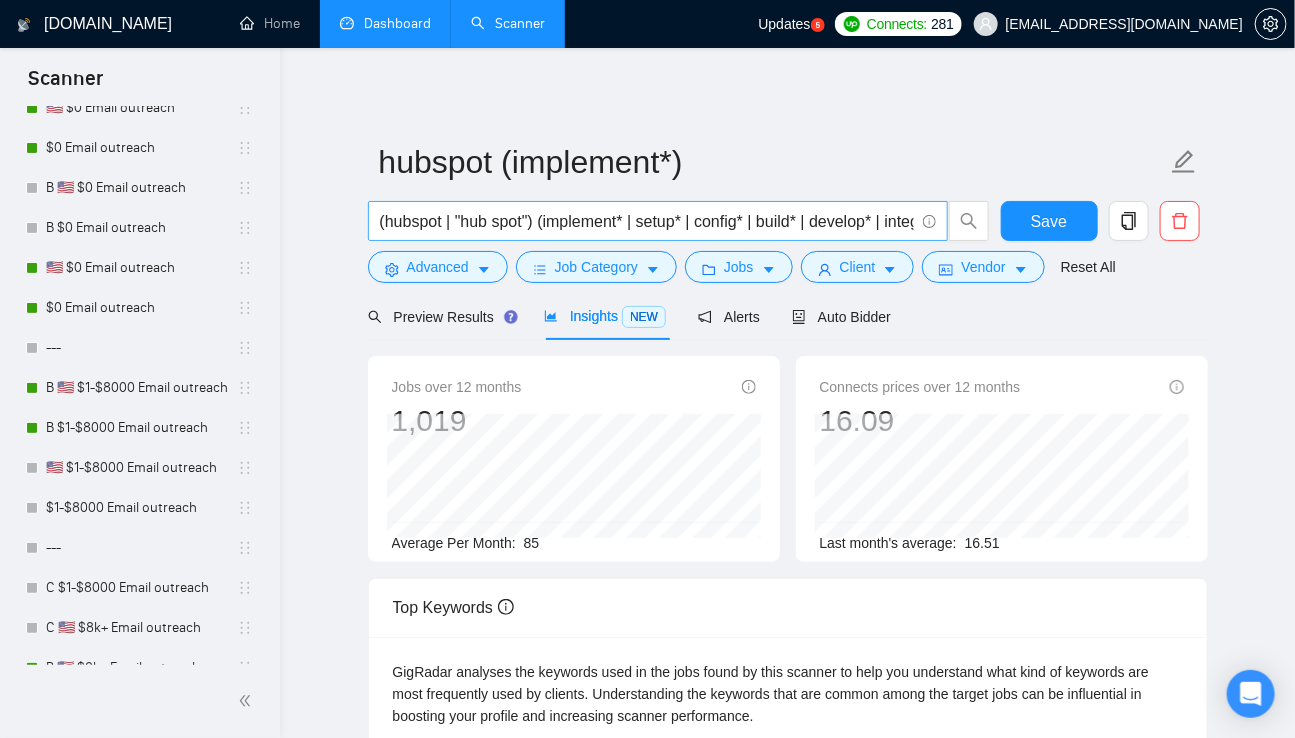click on "(hubspot | "hub spot") (implement* | setup* | config* | build* | develop* | integrate* | deploy* | installl* | launch* | execut* | customiz* | creat* | activat* | enable*)" at bounding box center (647, 221) 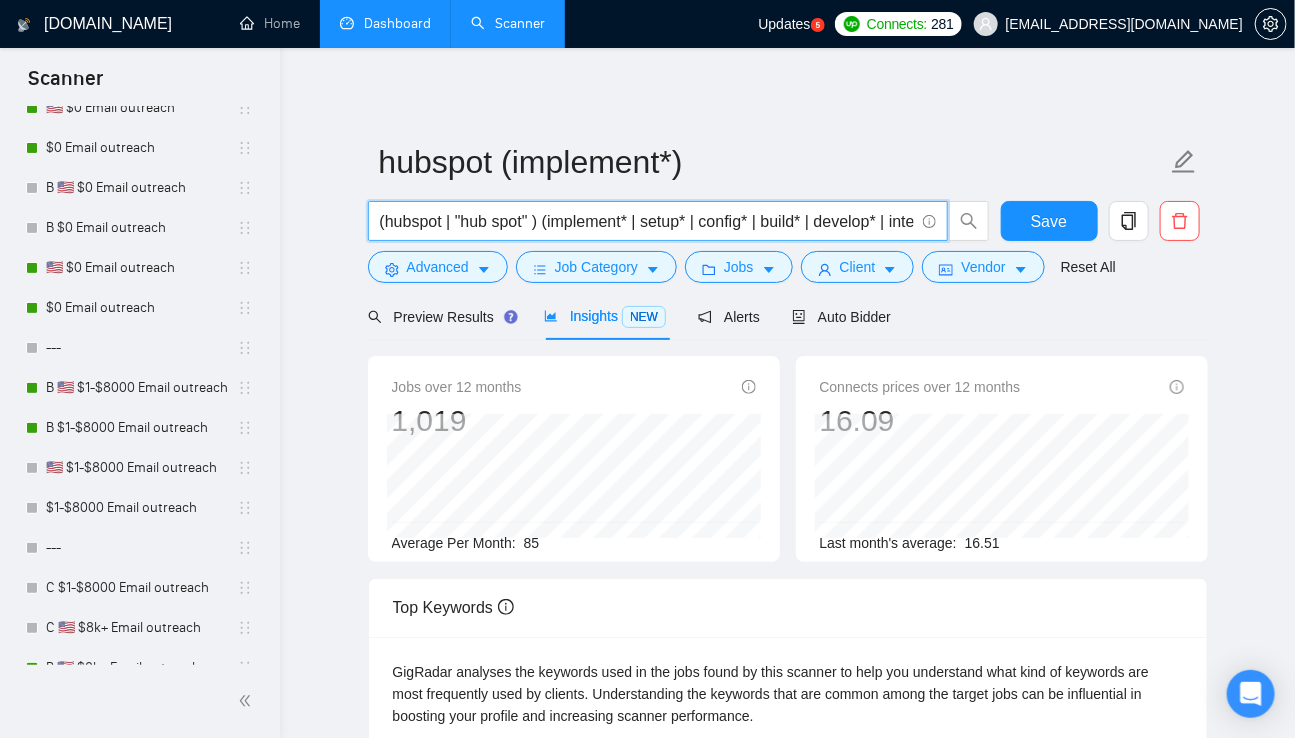 type on "(hubspot | "hub spot") (implement* | setup* | config* | build* | develop* | integrate* | deploy* | installl* | launch* | execut* | customiz* | creat* | activat* | enable*)" 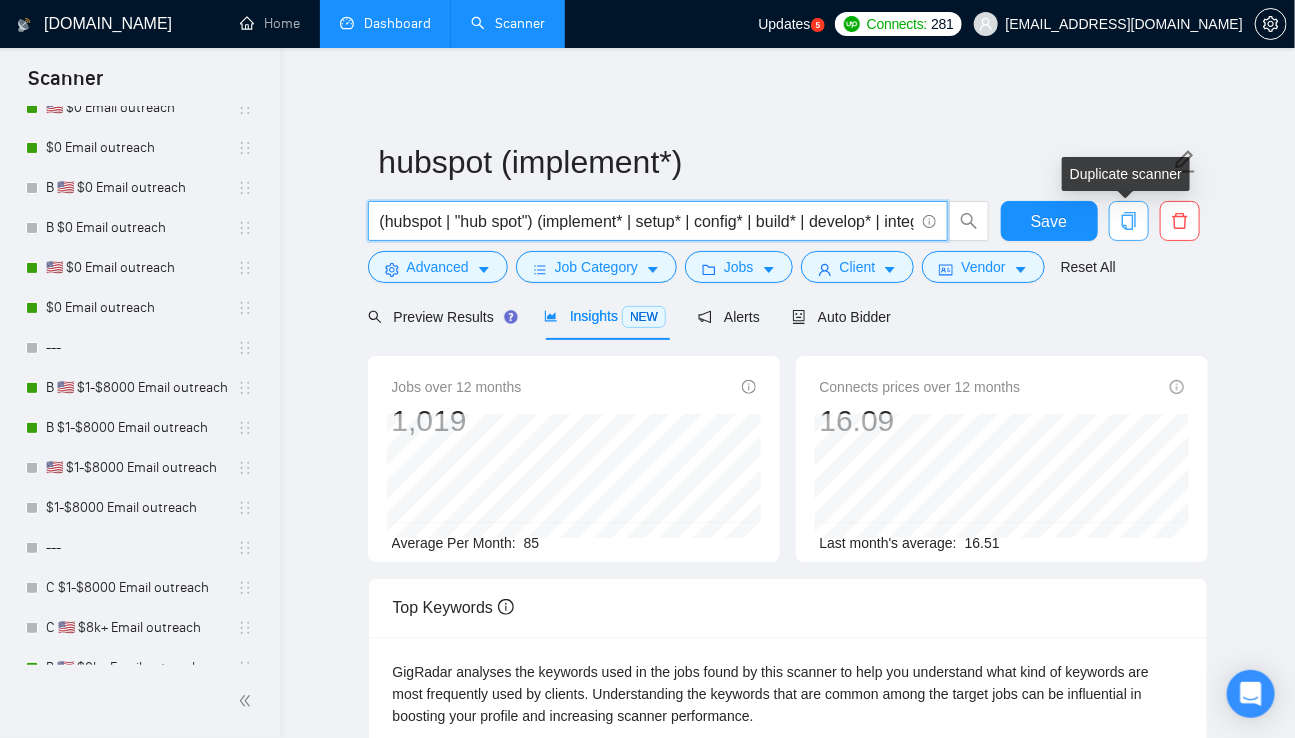 click 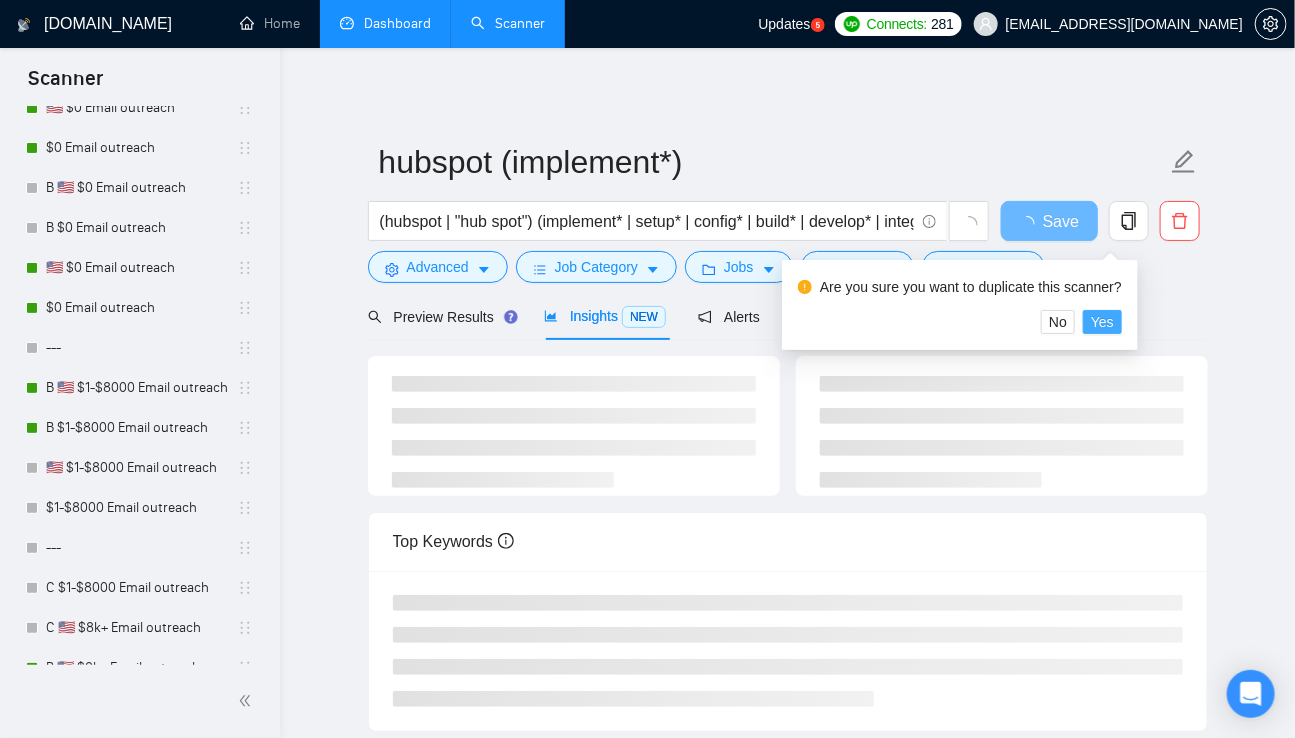 click on "Yes" at bounding box center [1102, 322] 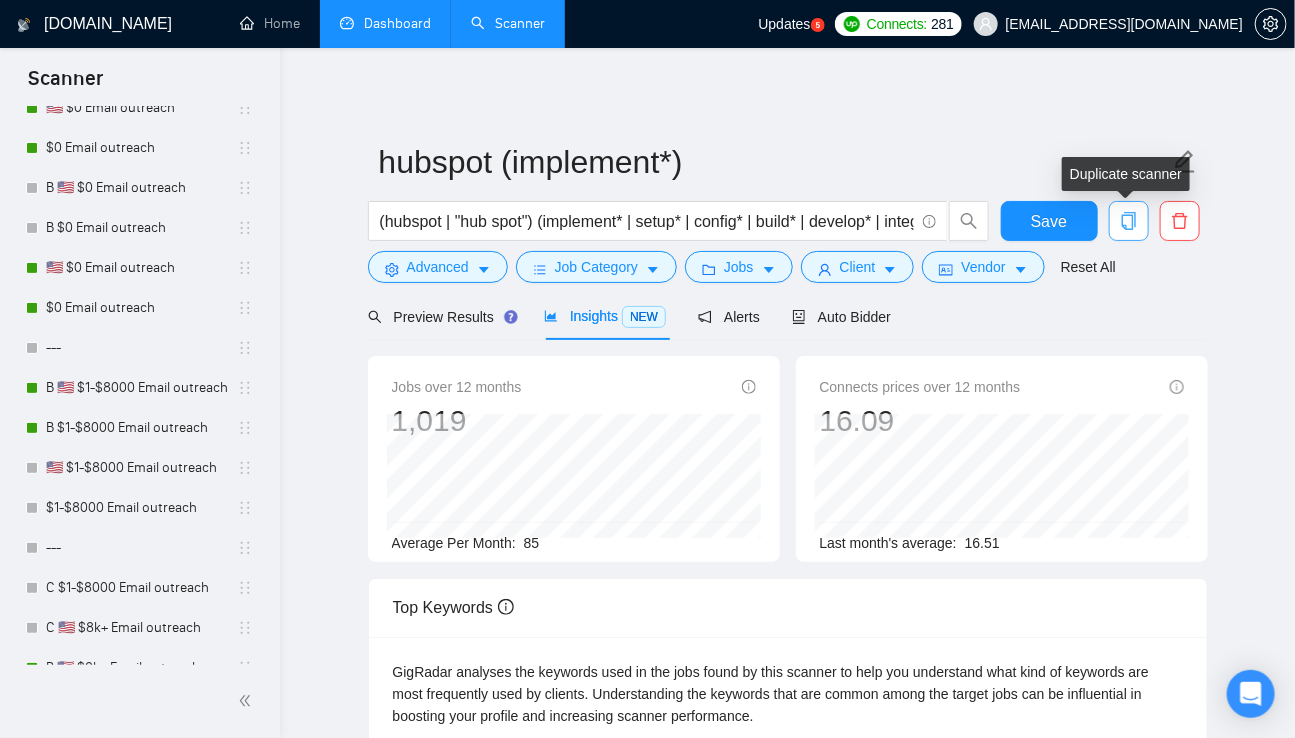 click 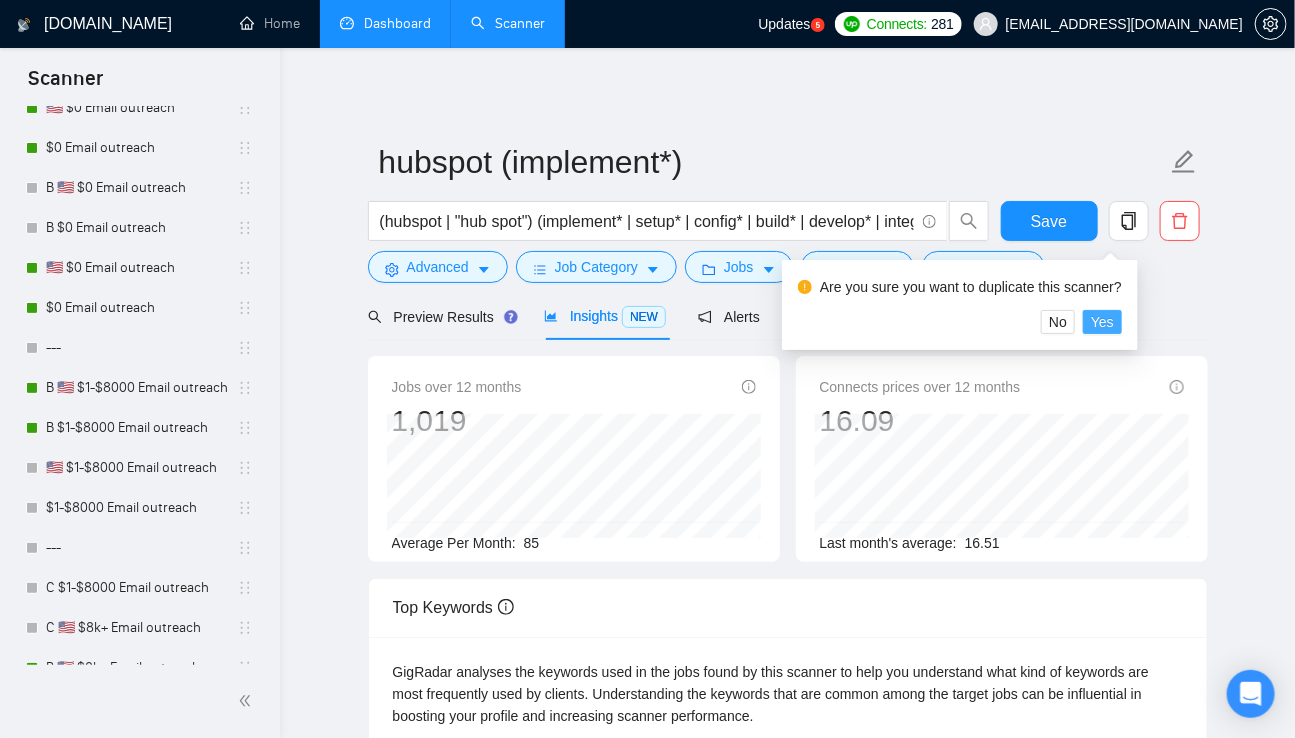 click on "Yes" at bounding box center (1102, 322) 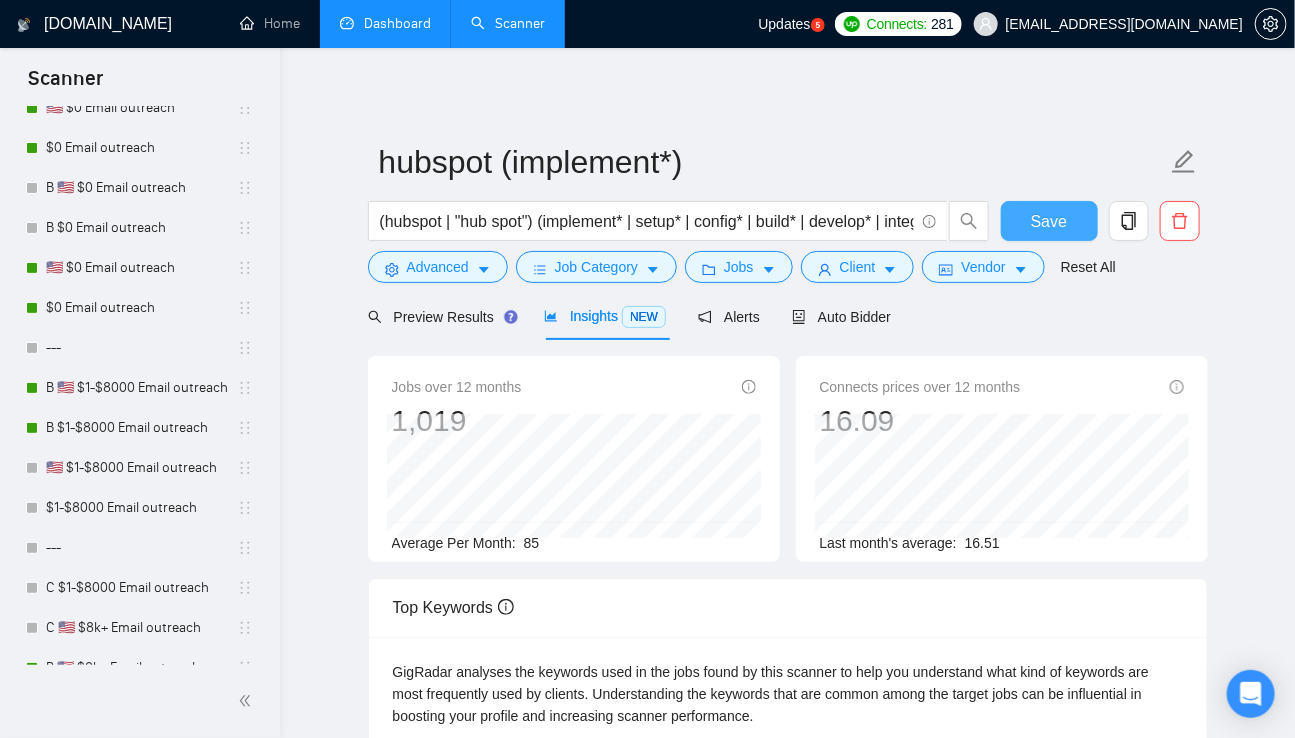 click on "Save" at bounding box center [1049, 221] 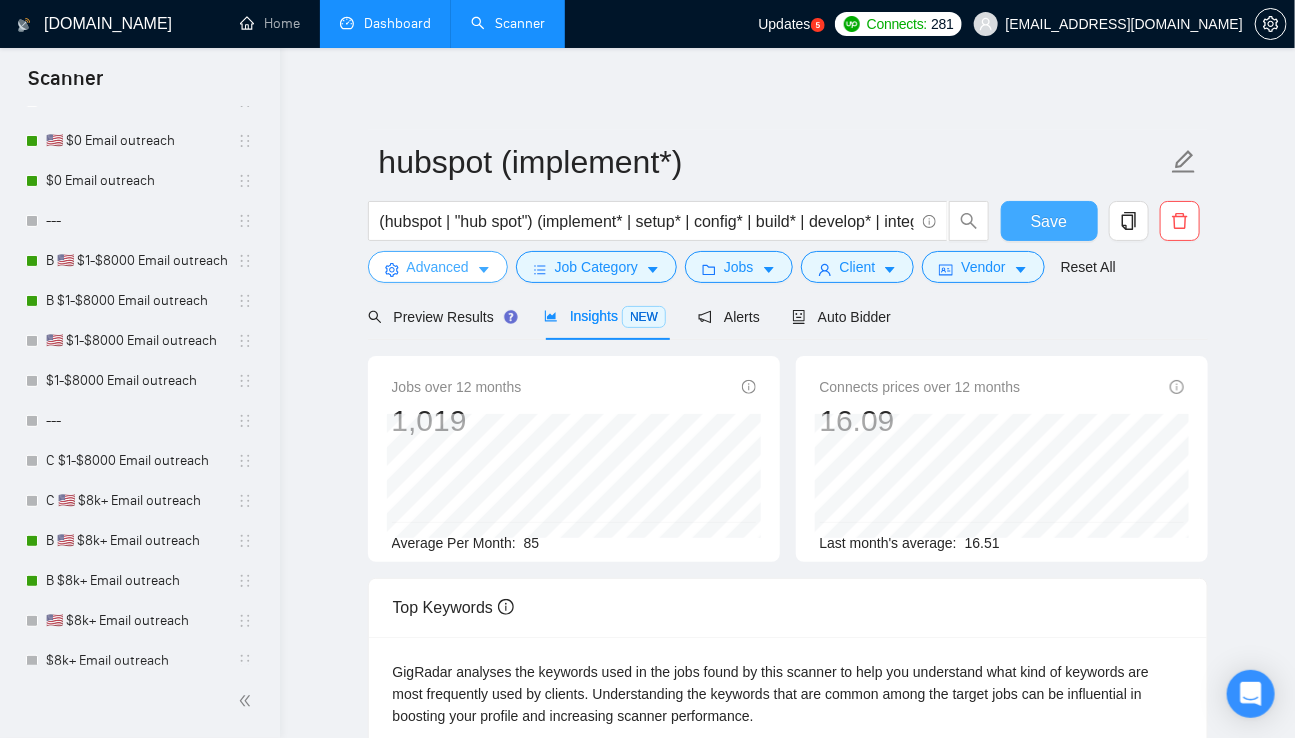 scroll, scrollTop: 0, scrollLeft: 0, axis: both 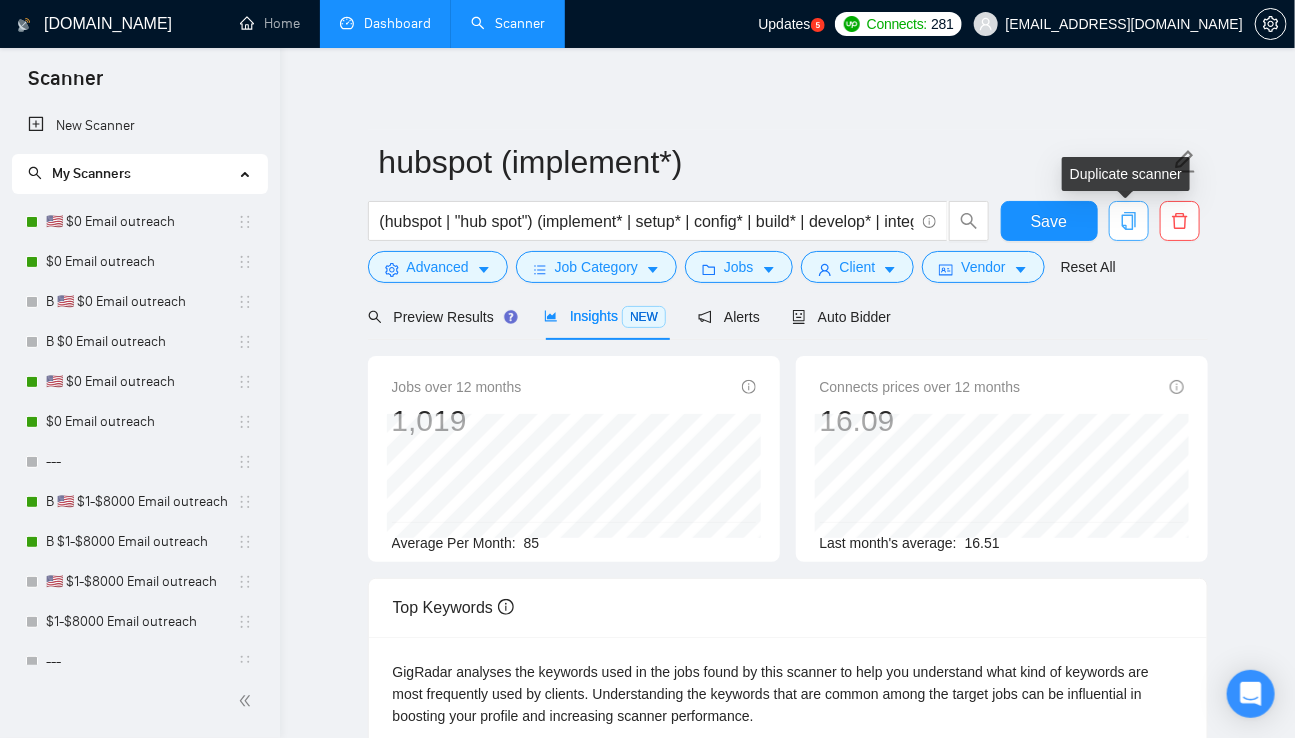 click 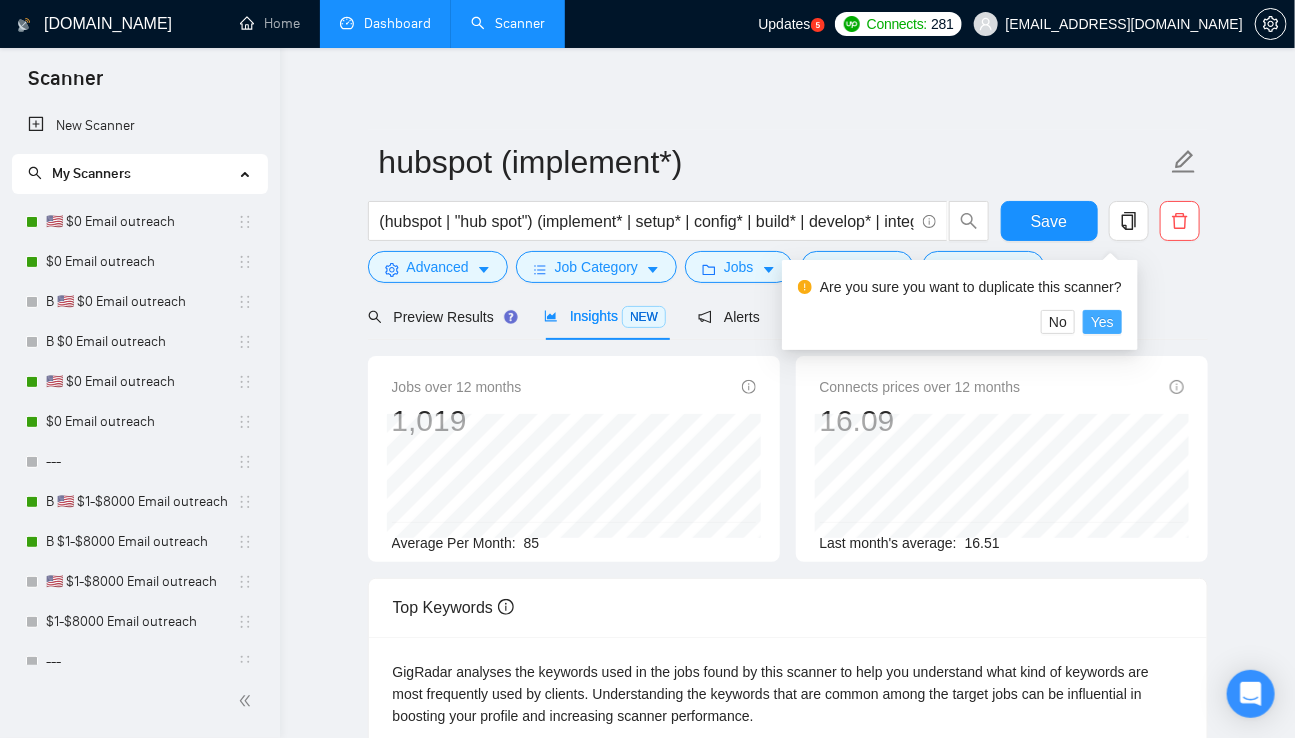 click on "Yes" at bounding box center [1102, 322] 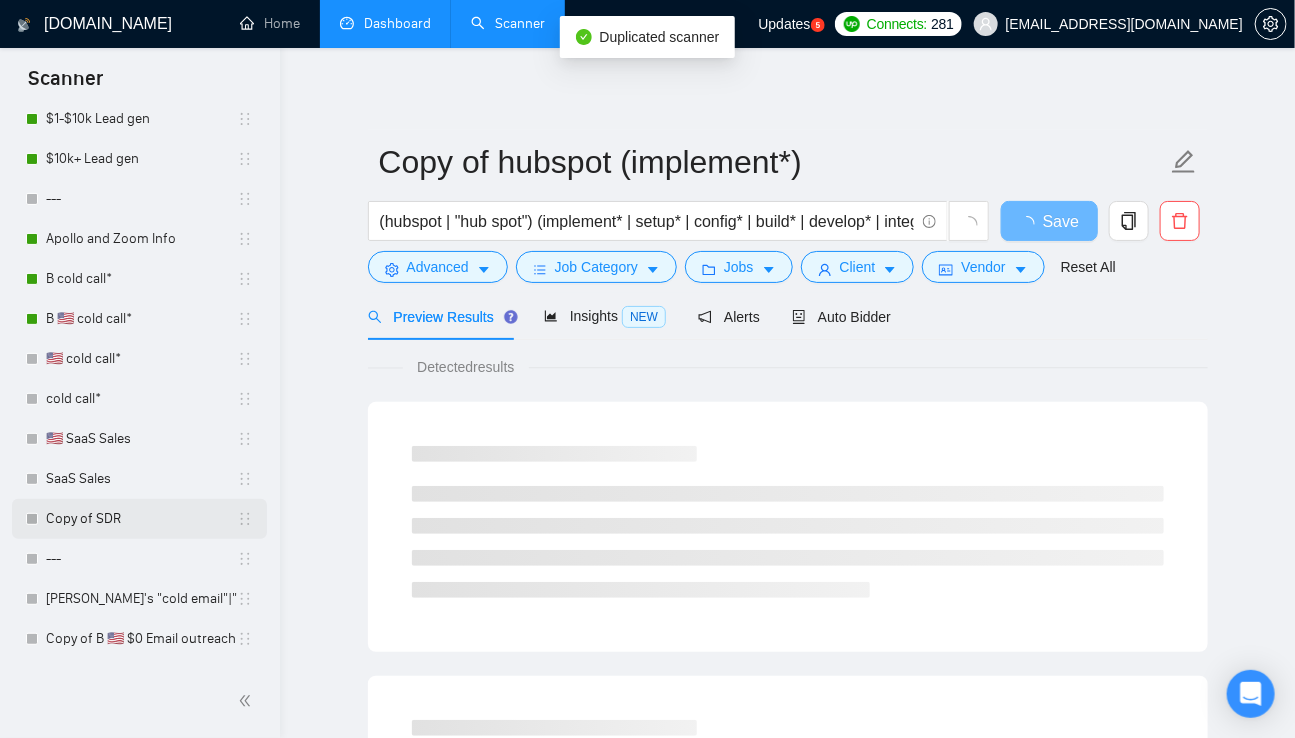 scroll, scrollTop: 1616, scrollLeft: 0, axis: vertical 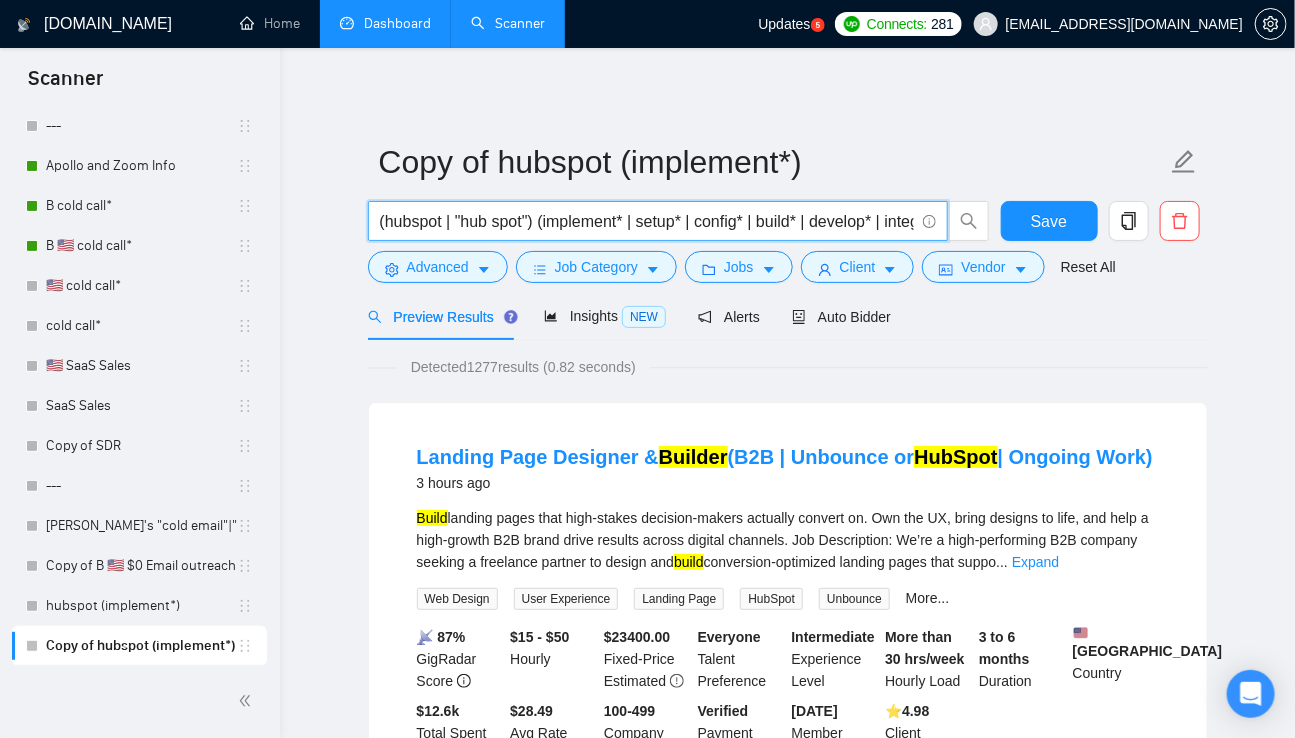 drag, startPoint x: 537, startPoint y: 223, endPoint x: 380, endPoint y: 228, distance: 157.0796 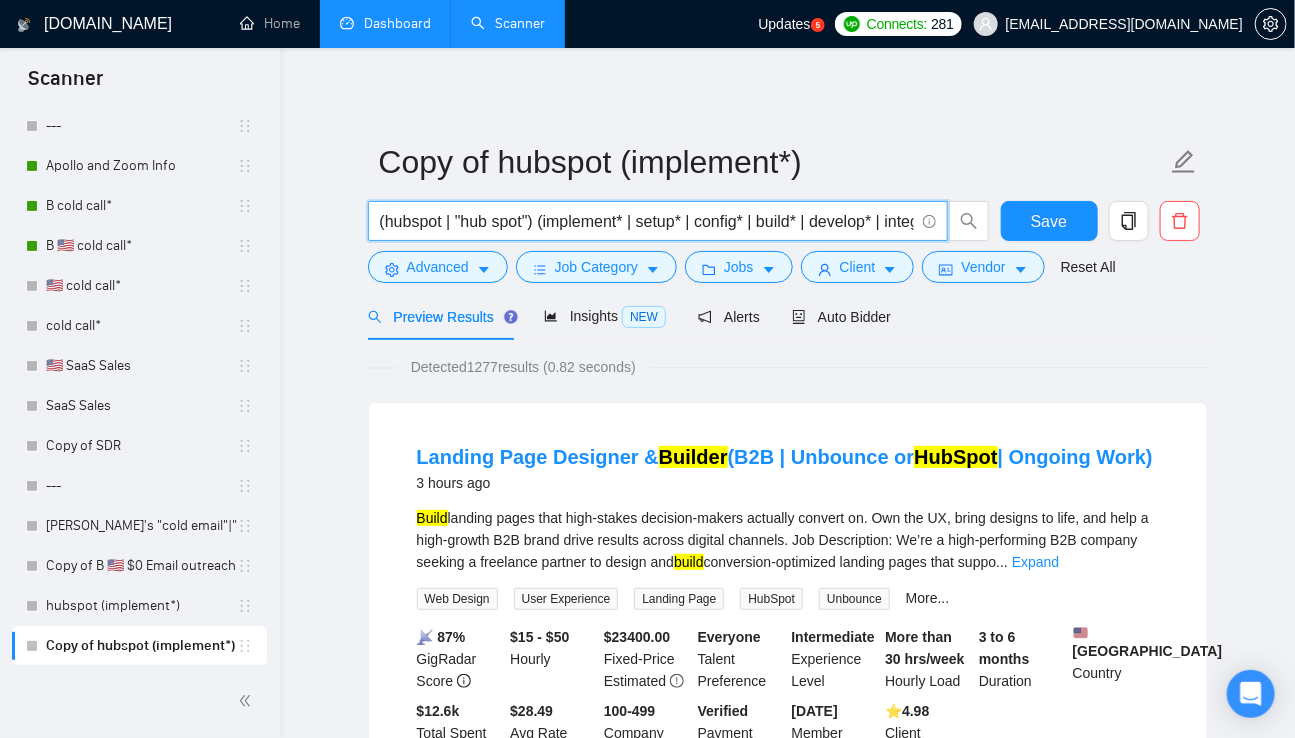 drag, startPoint x: 534, startPoint y: 222, endPoint x: 385, endPoint y: 224, distance: 149.01343 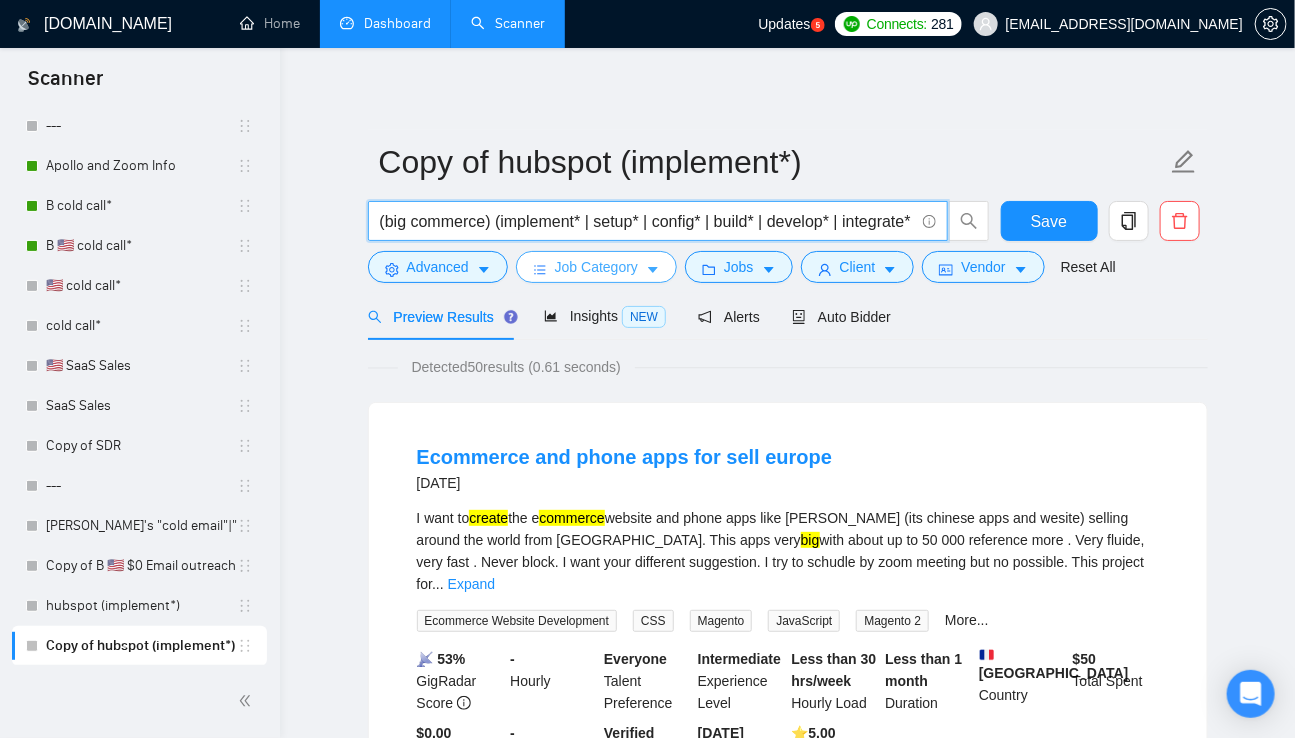 type on "(big commerce) (implement* | setup* | config* | build* | develop* | integrate* | deploy* | installl* | launch* | execut* | customiz* | creat* | activat* | enable*)" 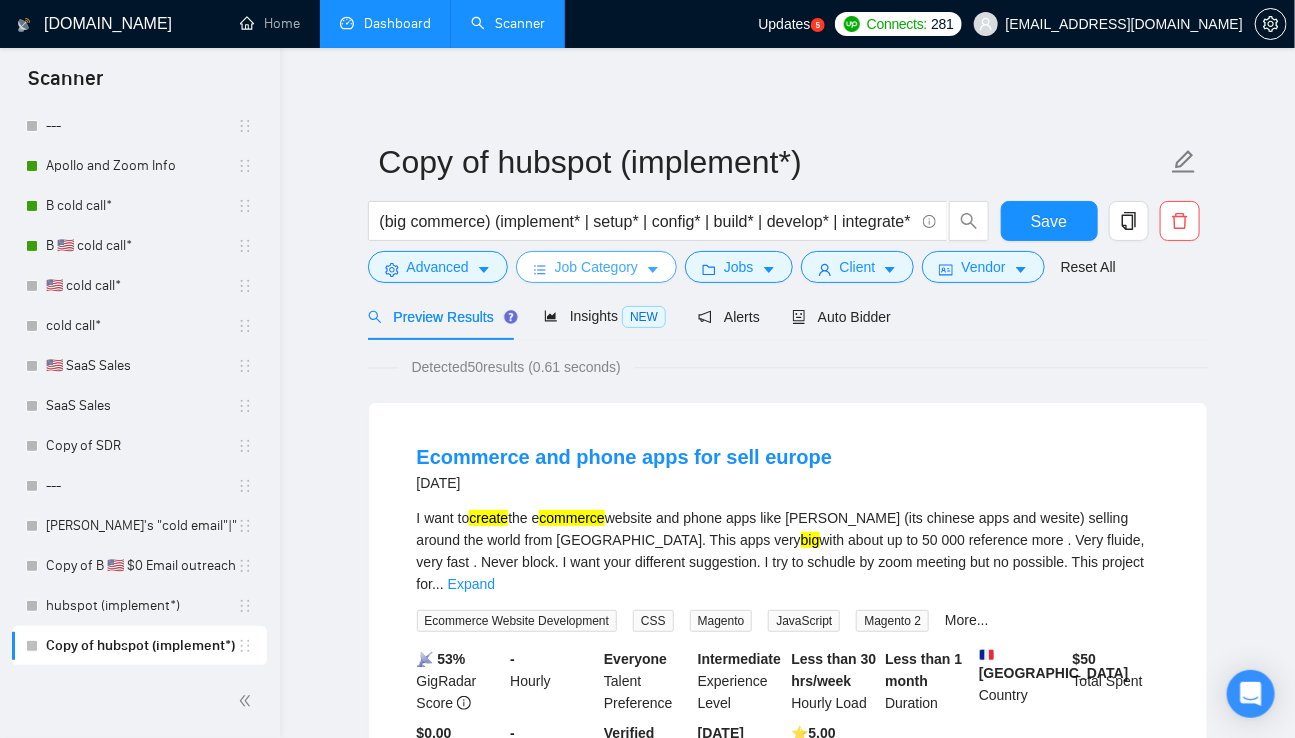 click on "Job Category" at bounding box center [596, 267] 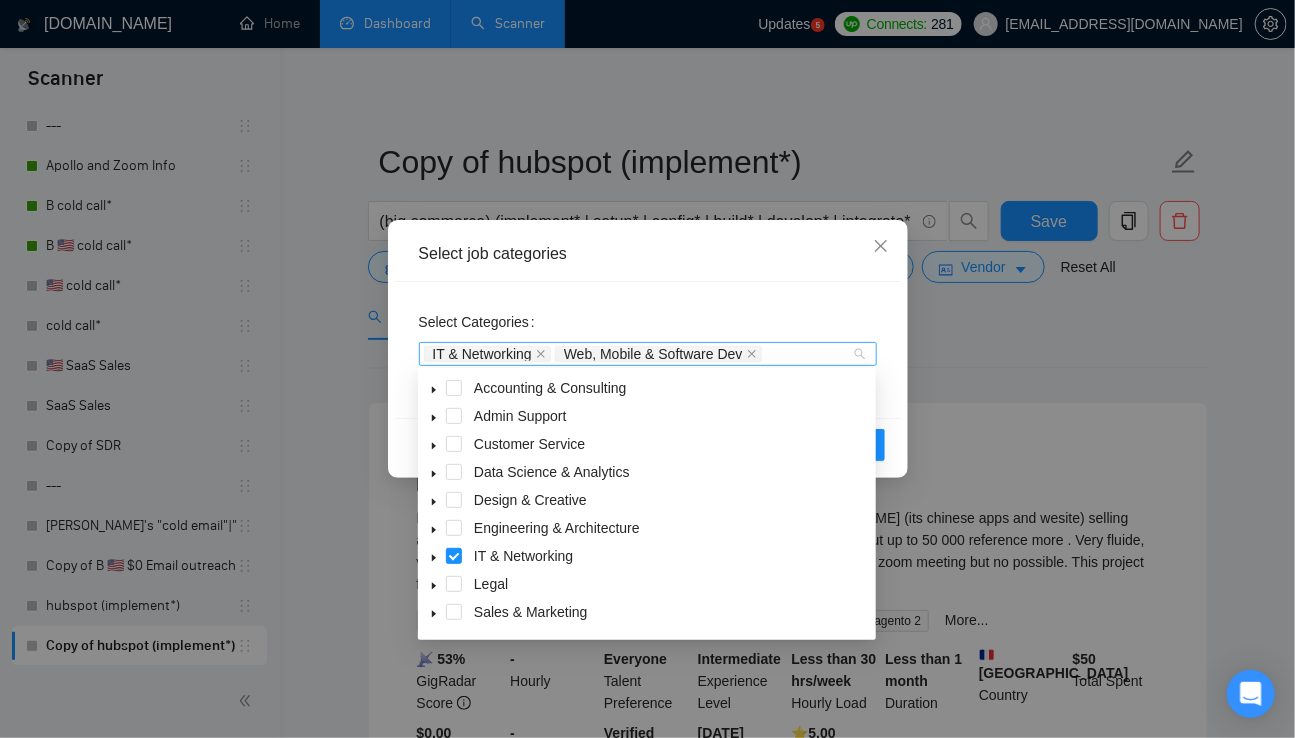 click on "IT & Networking Web, Mobile & Software Dev" at bounding box center (638, 354) 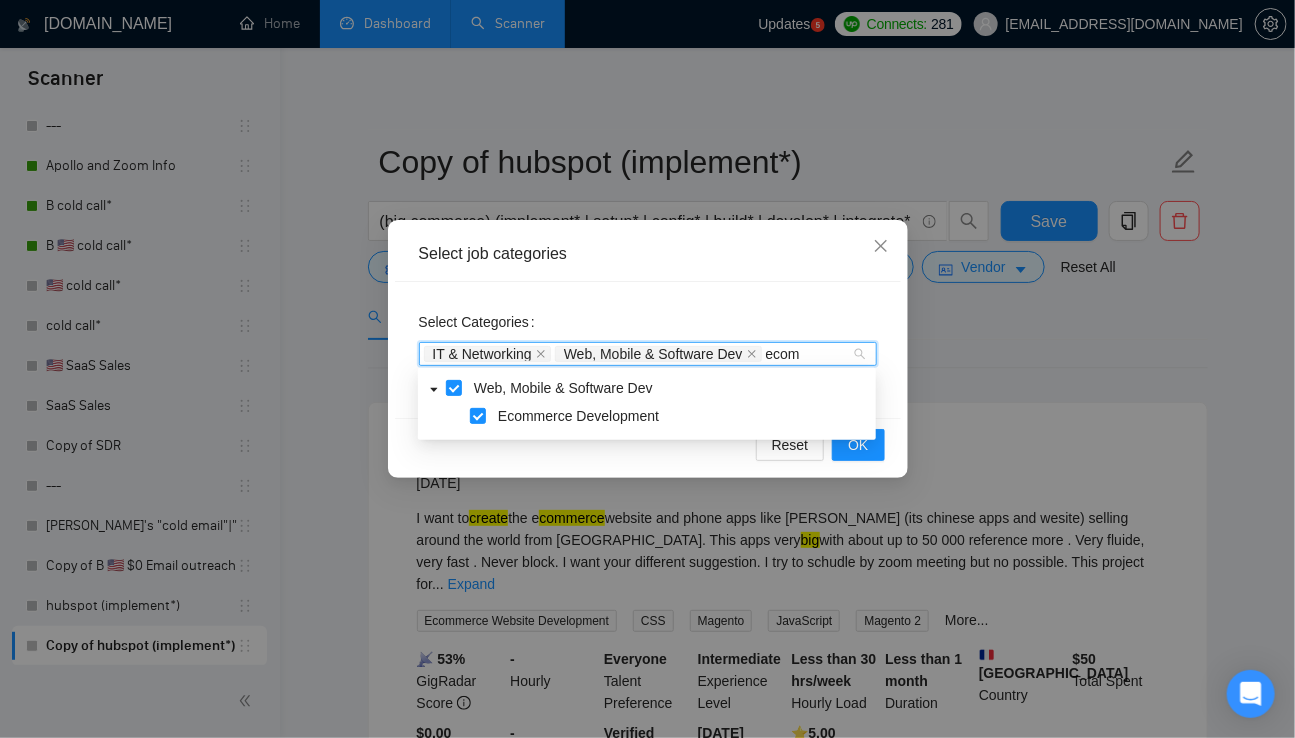 type on "eco" 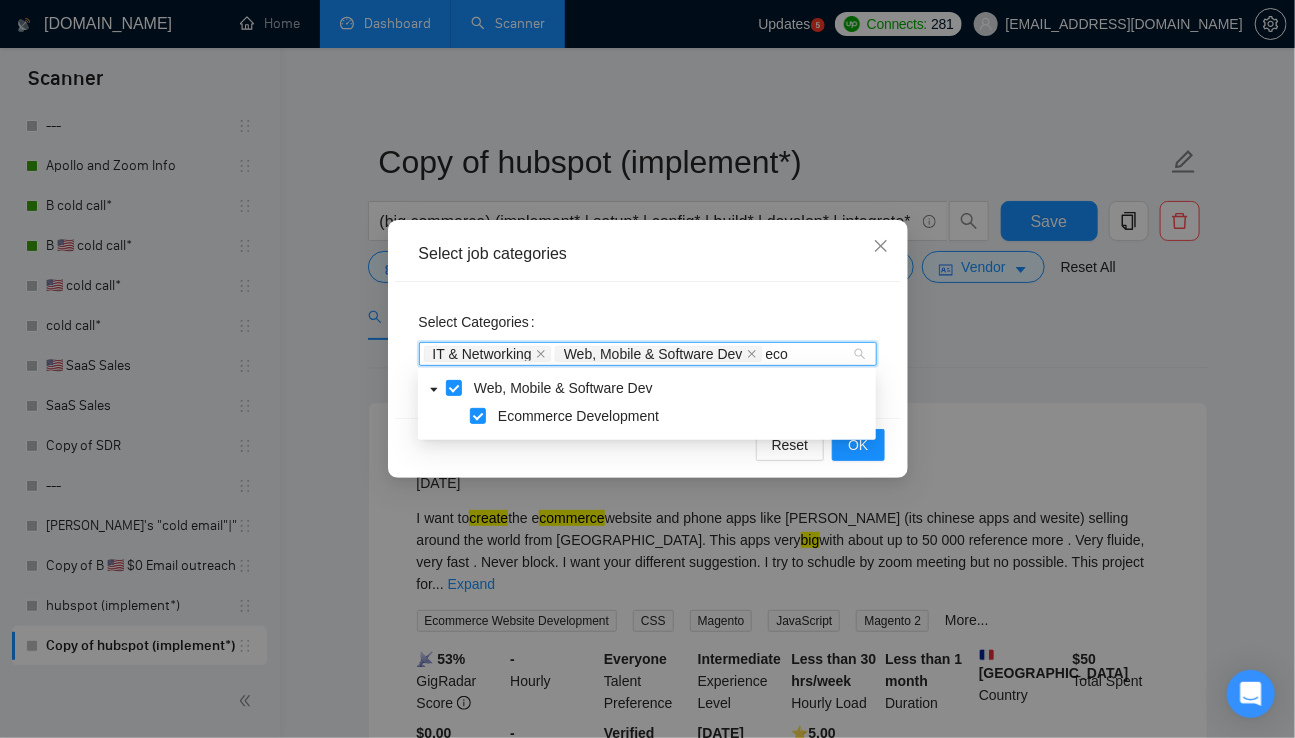 type 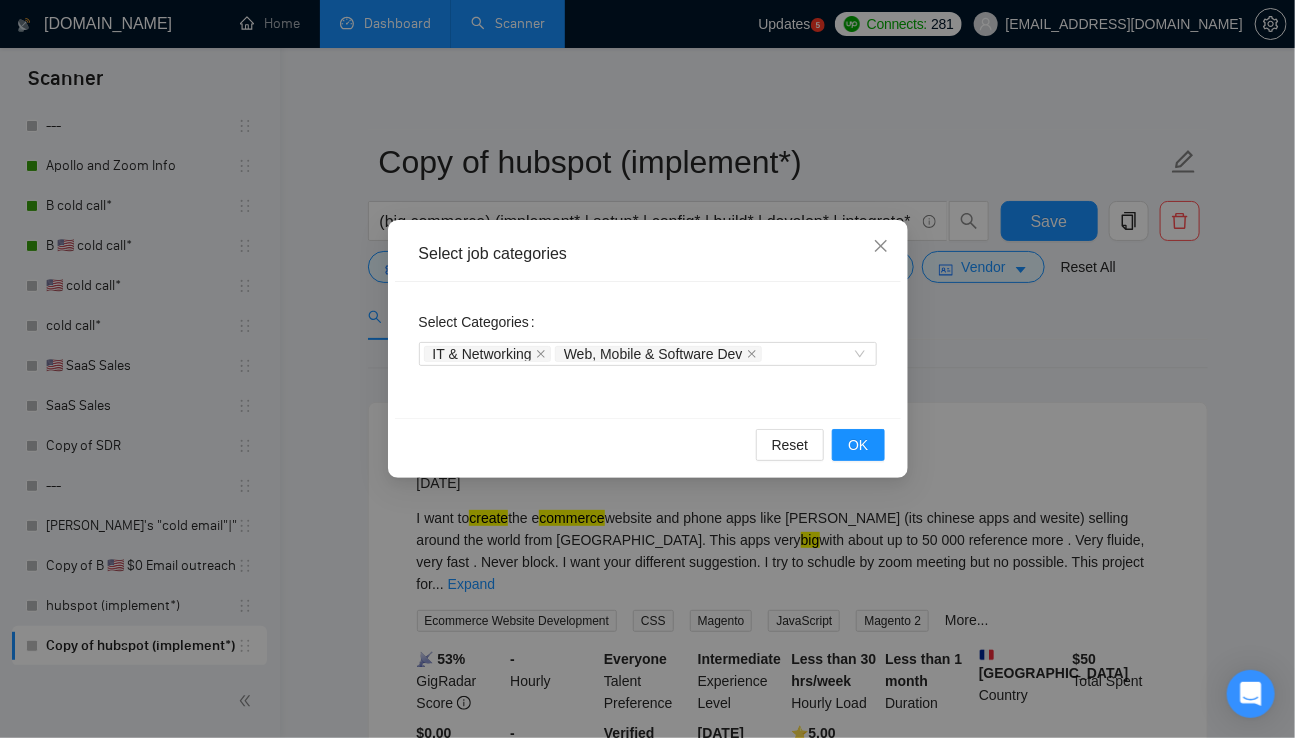 drag, startPoint x: 827, startPoint y: 304, endPoint x: 853, endPoint y: 340, distance: 44.407207 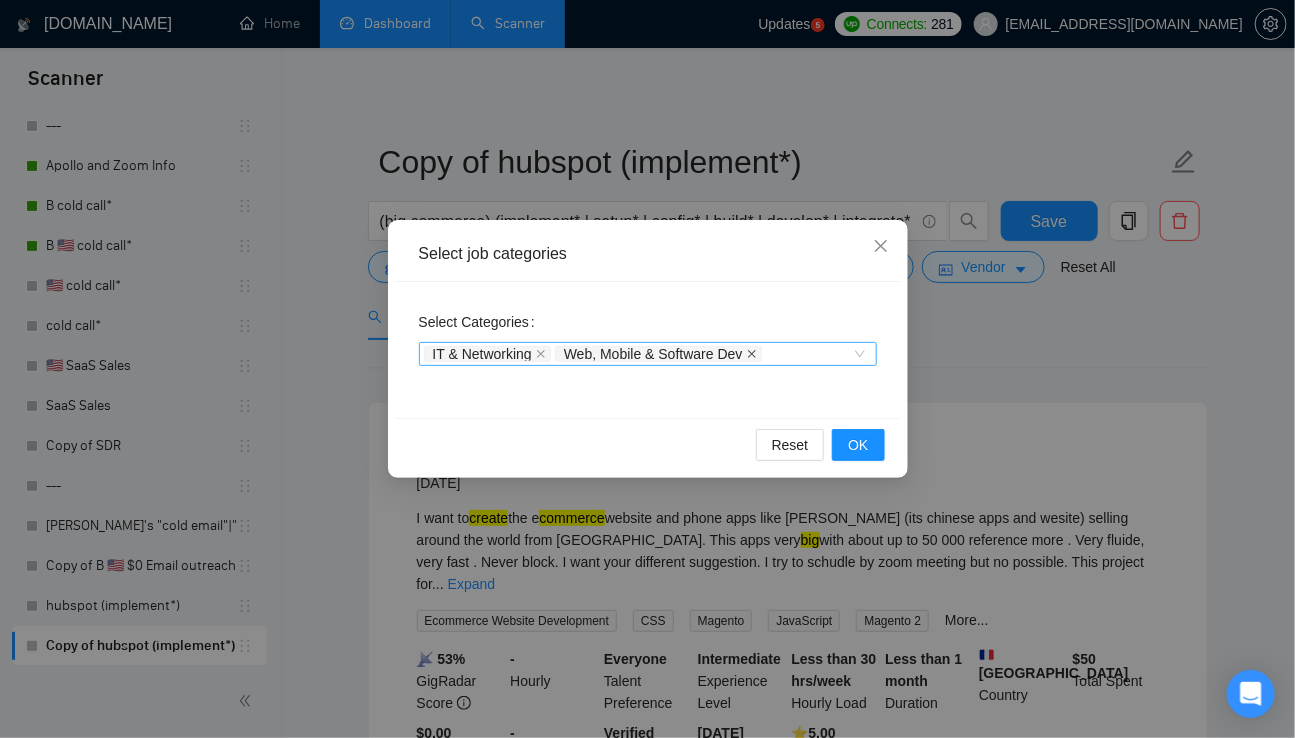 click 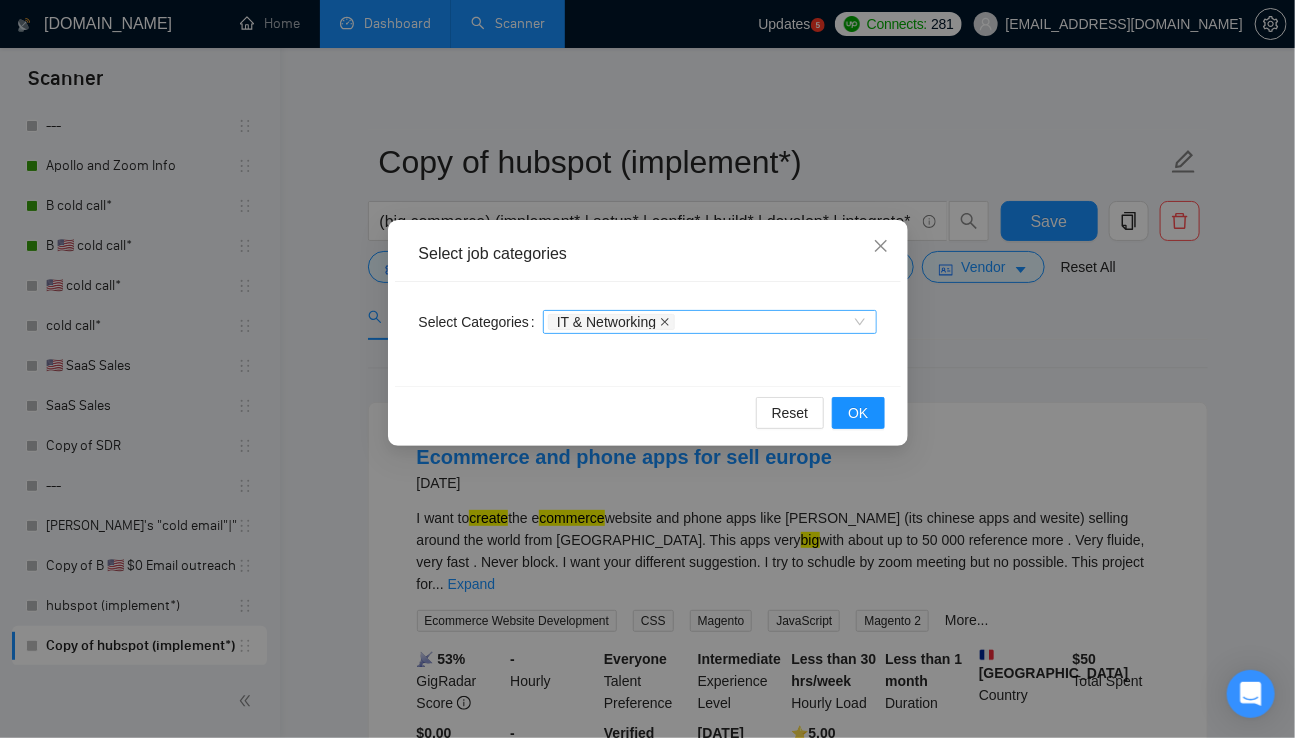 click 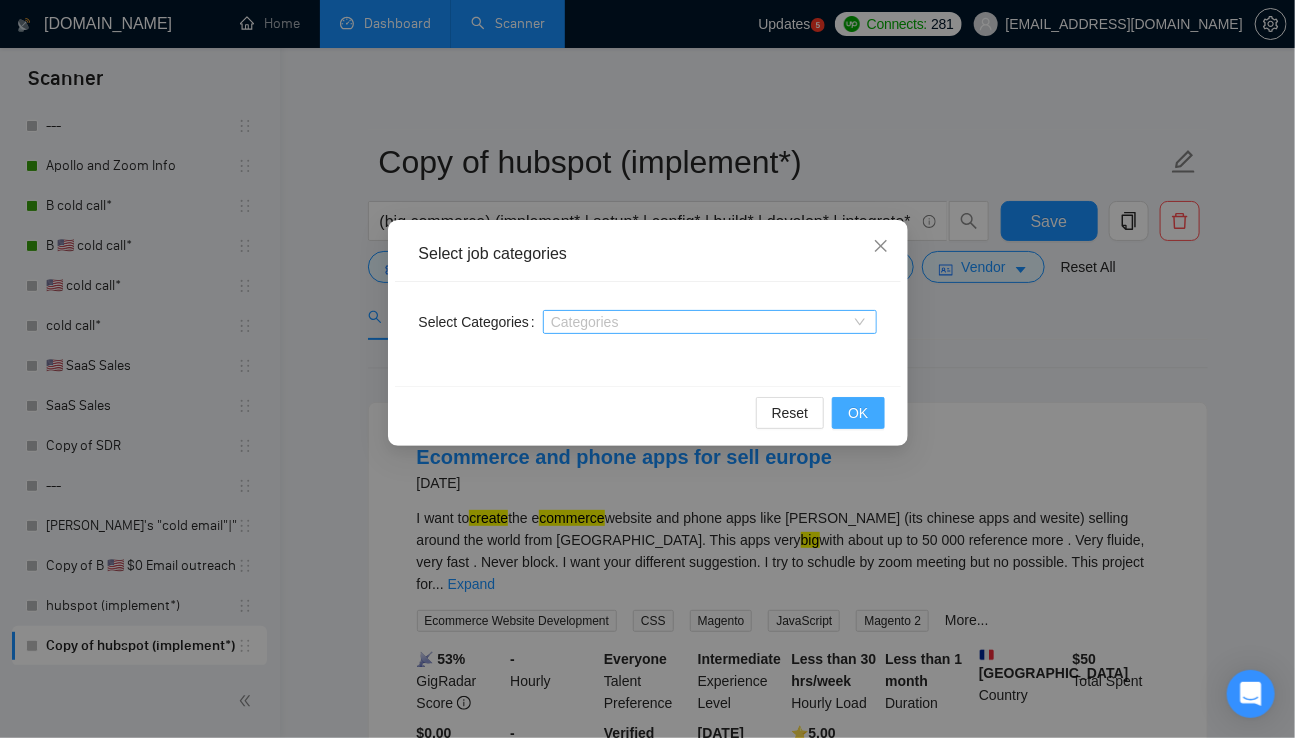 click on "OK" at bounding box center [858, 413] 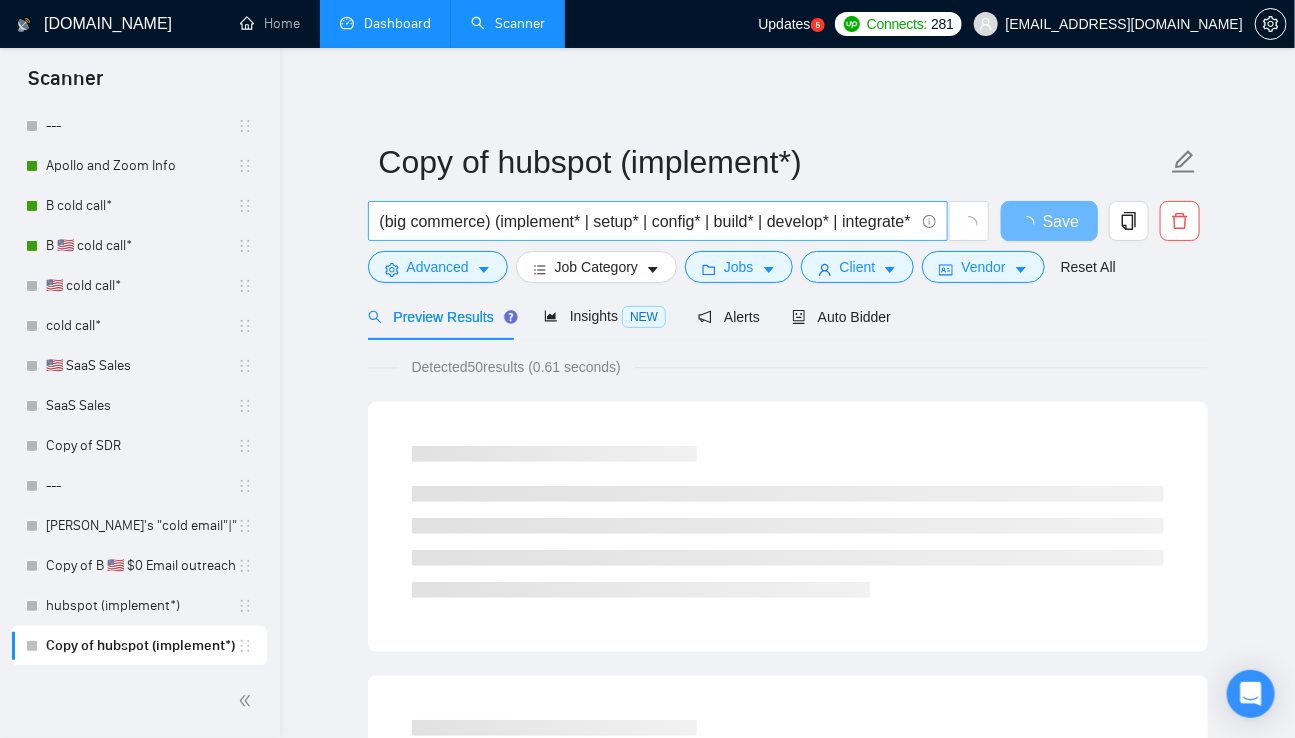 click on "(big commerce) (implement* | setup* | config* | build* | develop* | integrate* | deploy* | installl* | launch* | execut* | customiz* | creat* | activat* | enable*)" at bounding box center (647, 221) 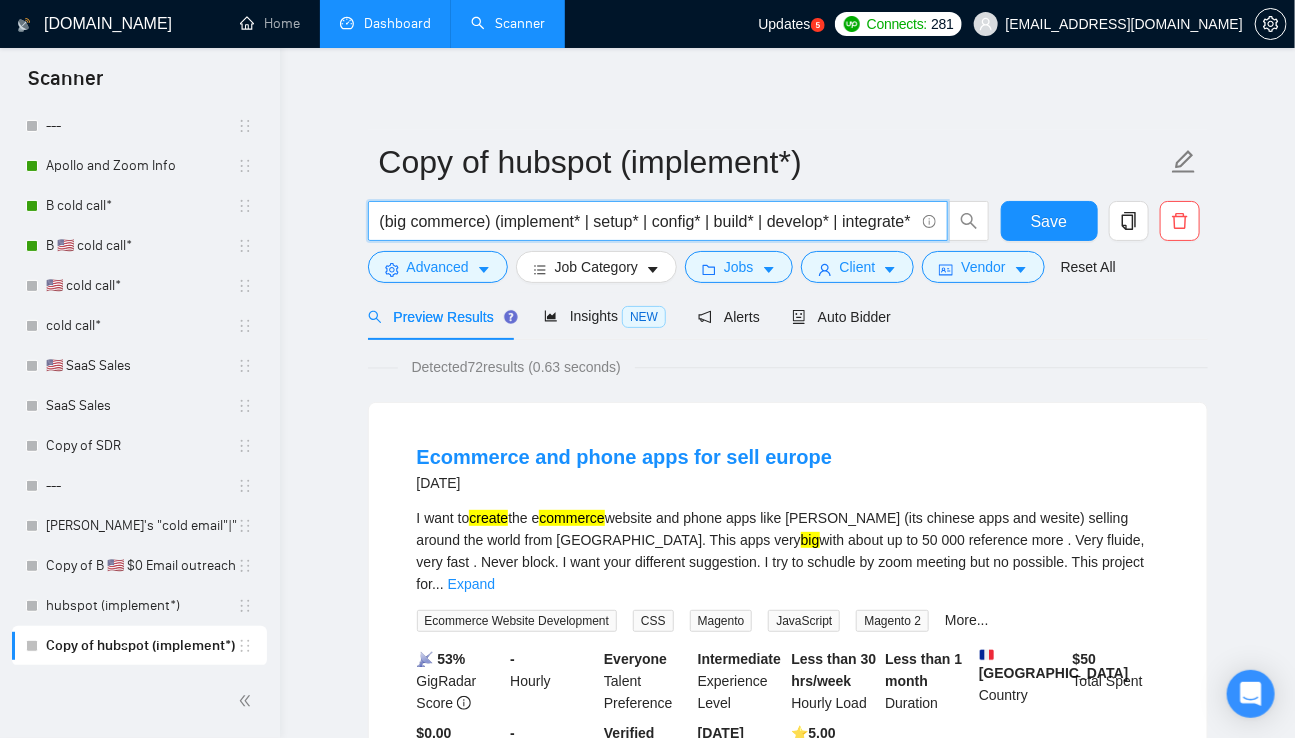 click on "(big commerce) (implement* | setup* | config* | build* | develop* | integrate* | deploy* | installl* | launch* | execut* | customiz* | creat* | activat* | enable*)" at bounding box center [647, 221] 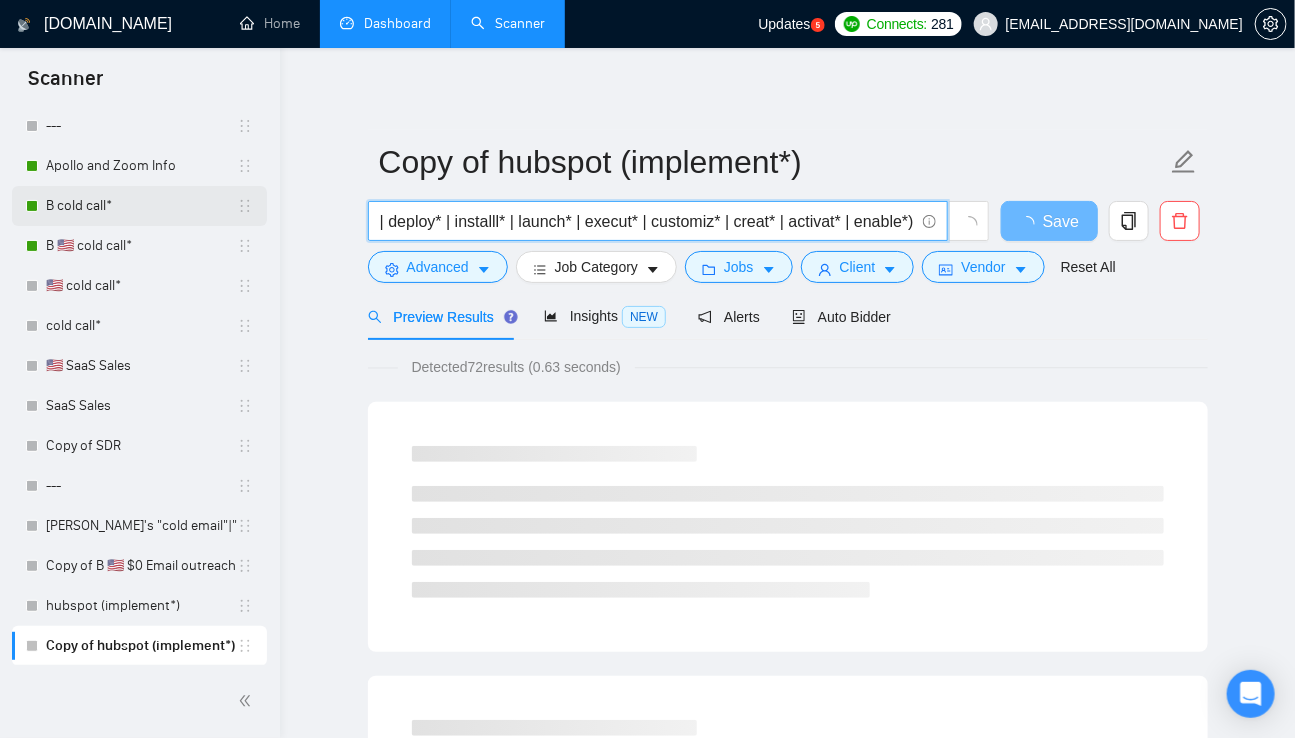 scroll, scrollTop: 0, scrollLeft: 0, axis: both 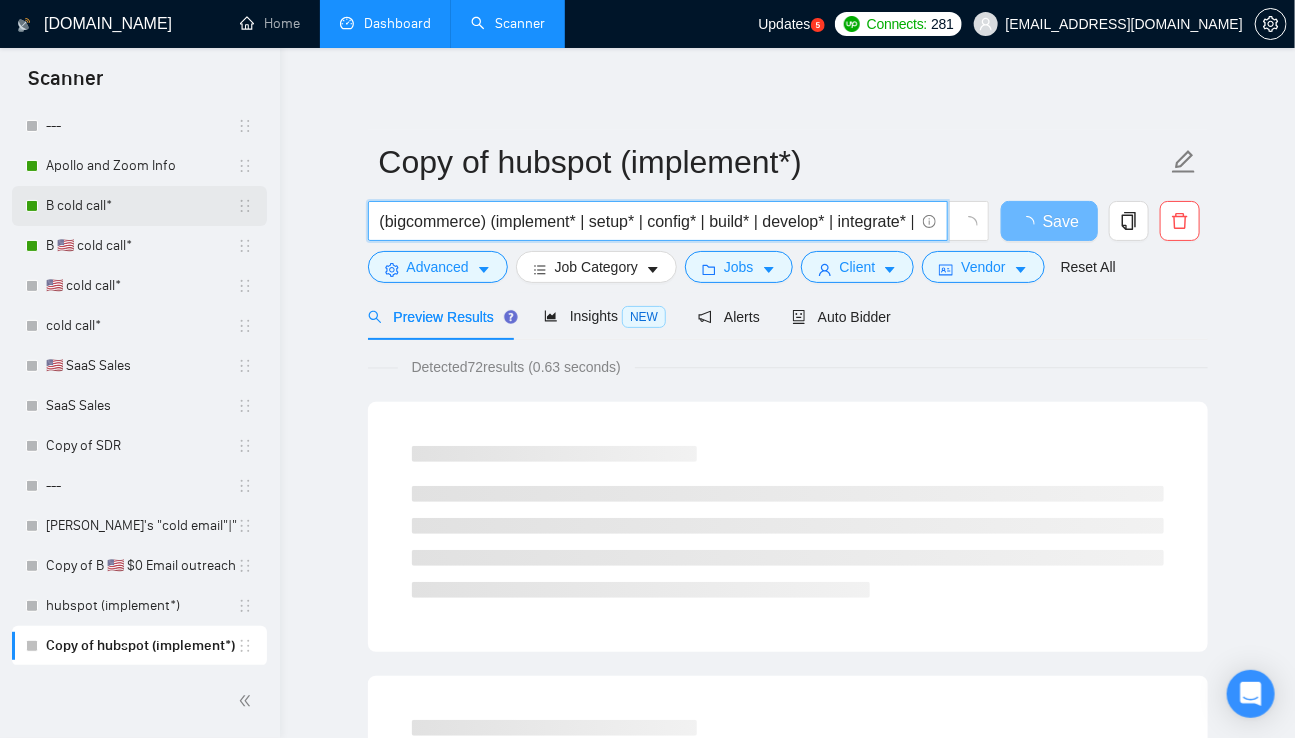 drag, startPoint x: 507, startPoint y: 218, endPoint x: 29, endPoint y: 210, distance: 478.06696 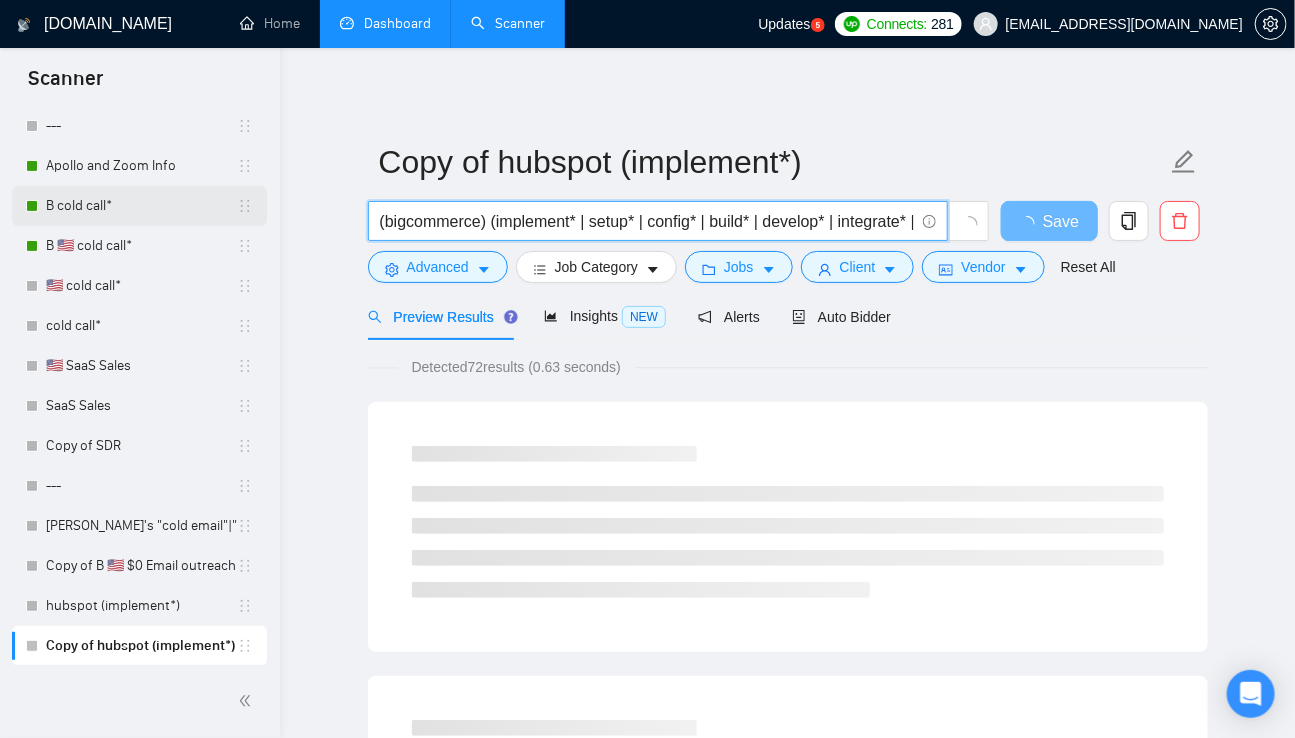 click on "Scanner New Scanner My Scanners 🇺🇸 $0 Email outreach $0 Email outreach B 🇺🇸 $0 Email outreach B $0 Email outreach 🇺🇸 $0 Email outreach $0 Email outreach --- B 🇺🇸 $1-$8000 Email outreach B $1-$8000 Email outreach 🇺🇸 $1-$8000 Email outreach $1-$8000 Email outreach --- C $1-$8000 Email outreach C 🇺🇸 $8k+ Email outreach B 🇺🇸 $8k+ Email outreach B $8k+ Email outreach 🇺🇸 $8k+ Email outreach $8k+ Email outreach --- 🇺🇸 B $0-$1000 SDR B $0-$1000 SDR B 🇺🇸 SDR B SDR 🇺🇸 SDR $0-$1000 SDR B $0-$1000 SDR B 🇺🇸 SDR SDR --- 🇺🇸 Linked in outreach $0 Linked in outreach $1-$8000 Linked in outreach Linked in outreach --- 🇺🇸 Lead gen $0-$1 Lead gen   $1-$10k Lead gen $10k+ Lead gen --- Apollo and Zoom Info B cold call* B 🇺🇸 cold call* 🇺🇸 cold call* cold call* 🇺🇸 SaaS Sales SaaS Sales Copy of SDR --- [PERSON_NAME]'s "cold email"|"email Copy of B 🇺🇸 $0 Email outreach hubspot (implement*) Copy of hubspot (implement*) [DOMAIN_NAME] Home 5" at bounding box center (647, 1660) 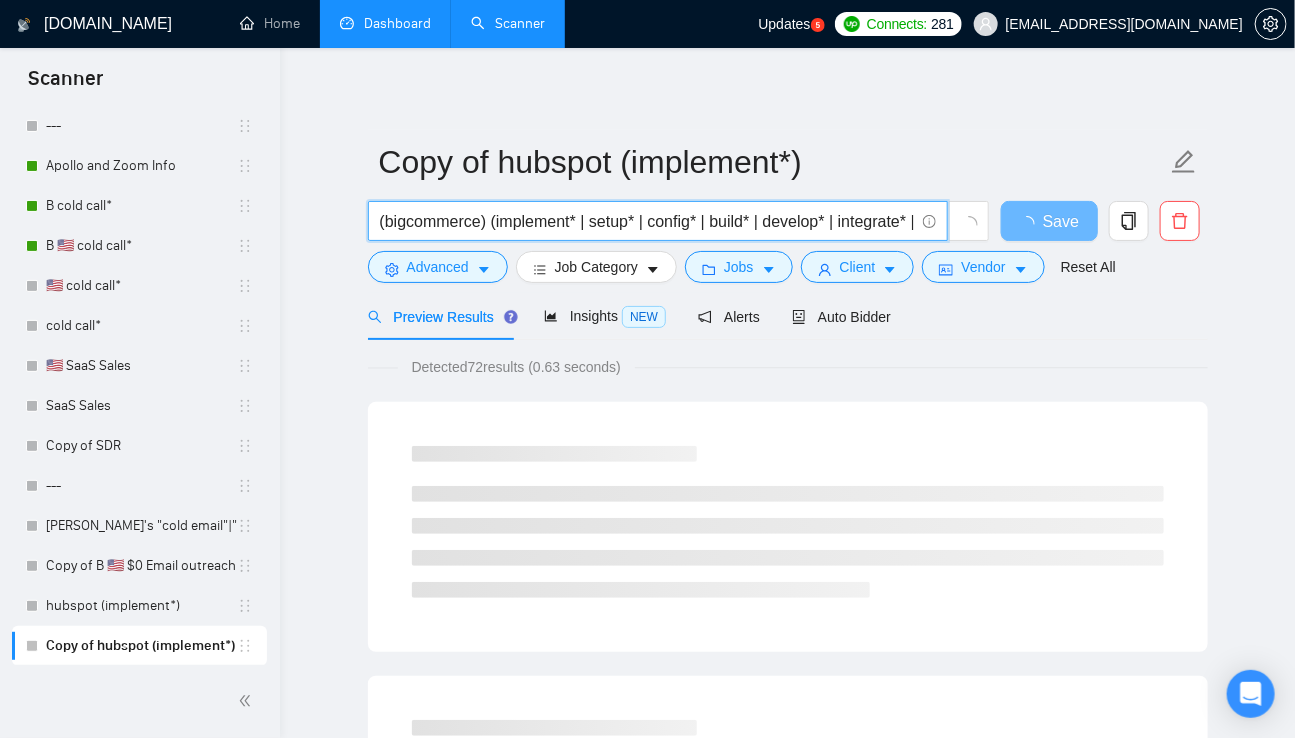 click on "(bigcommerce) (implement* | setup* | config* | build* | develop* | integrate* | deploy* | installl* | launch* | execut* | customiz* | creat* | activat* | enable*)" at bounding box center (647, 221) 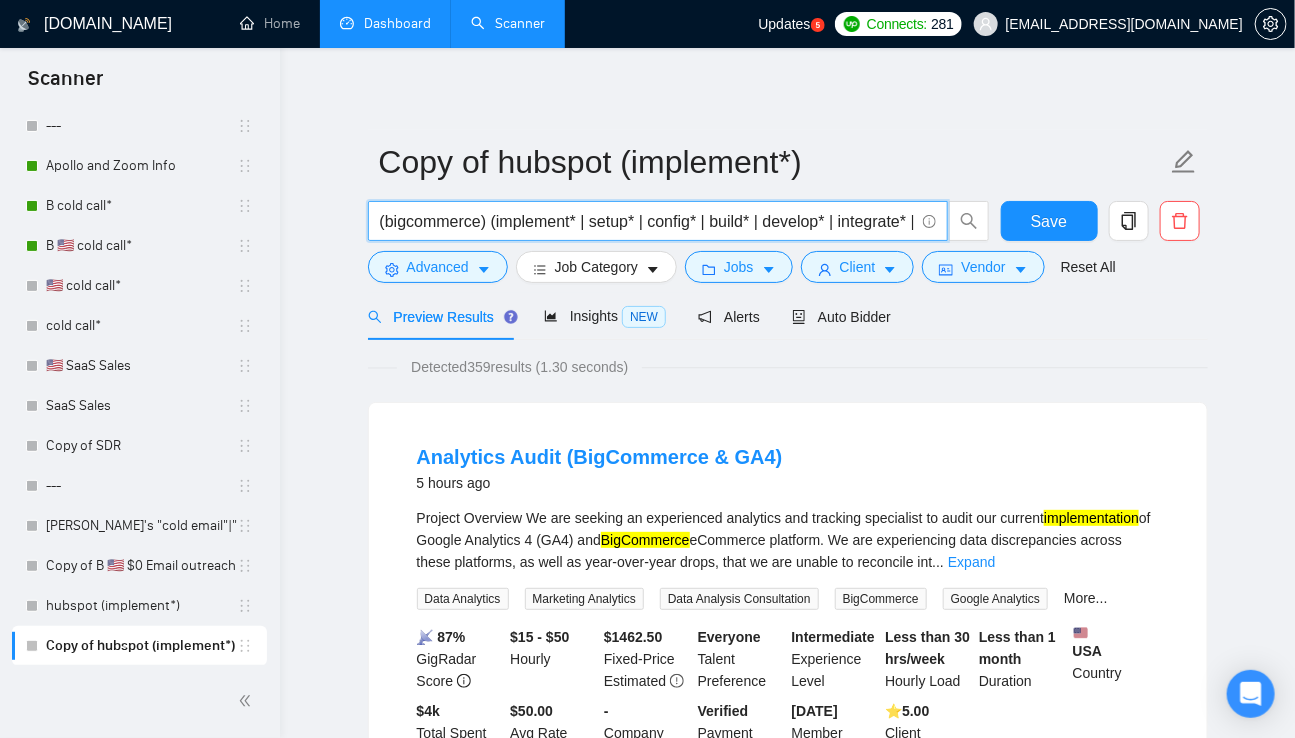 type on "(bigcommerce) (implement* | setup* | config* | build* | develop* | integrate* | deploy* | installl* | launch* | execut* | customiz* | creat* | activat* | enable*)" 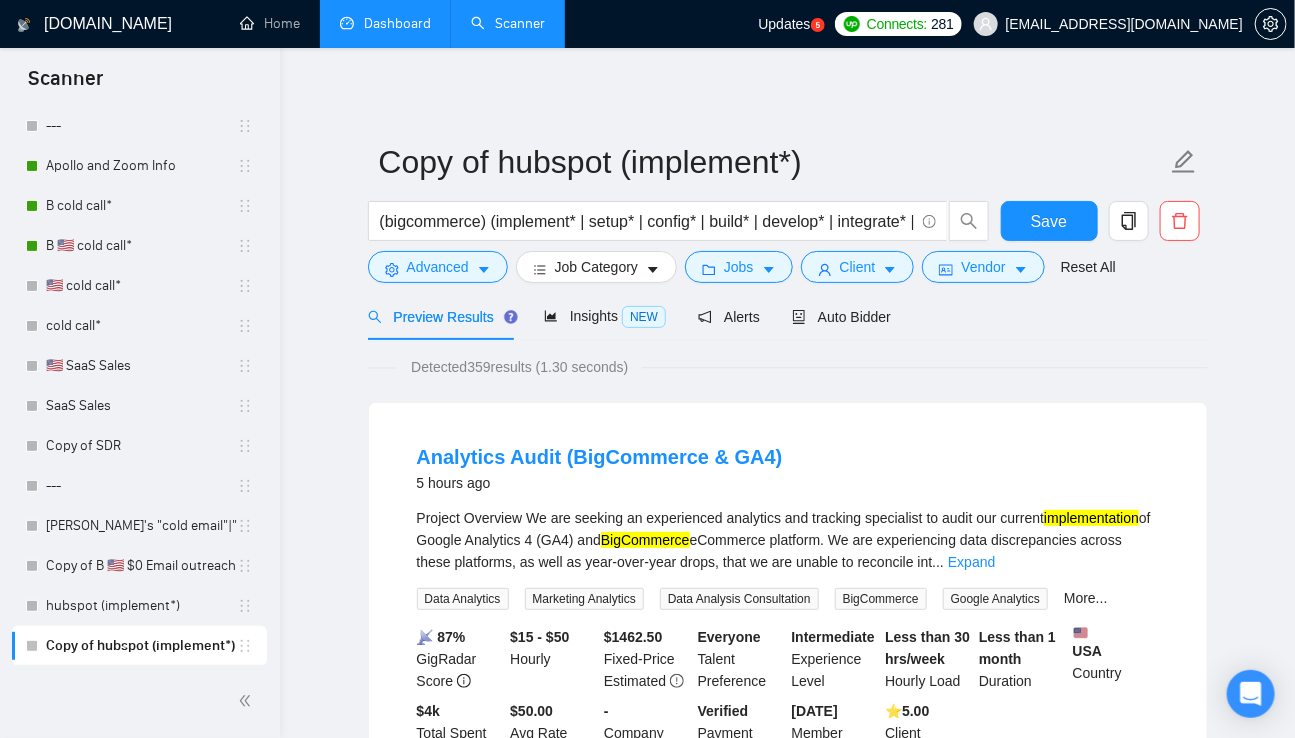 click on "BigCommerce" at bounding box center [645, 540] 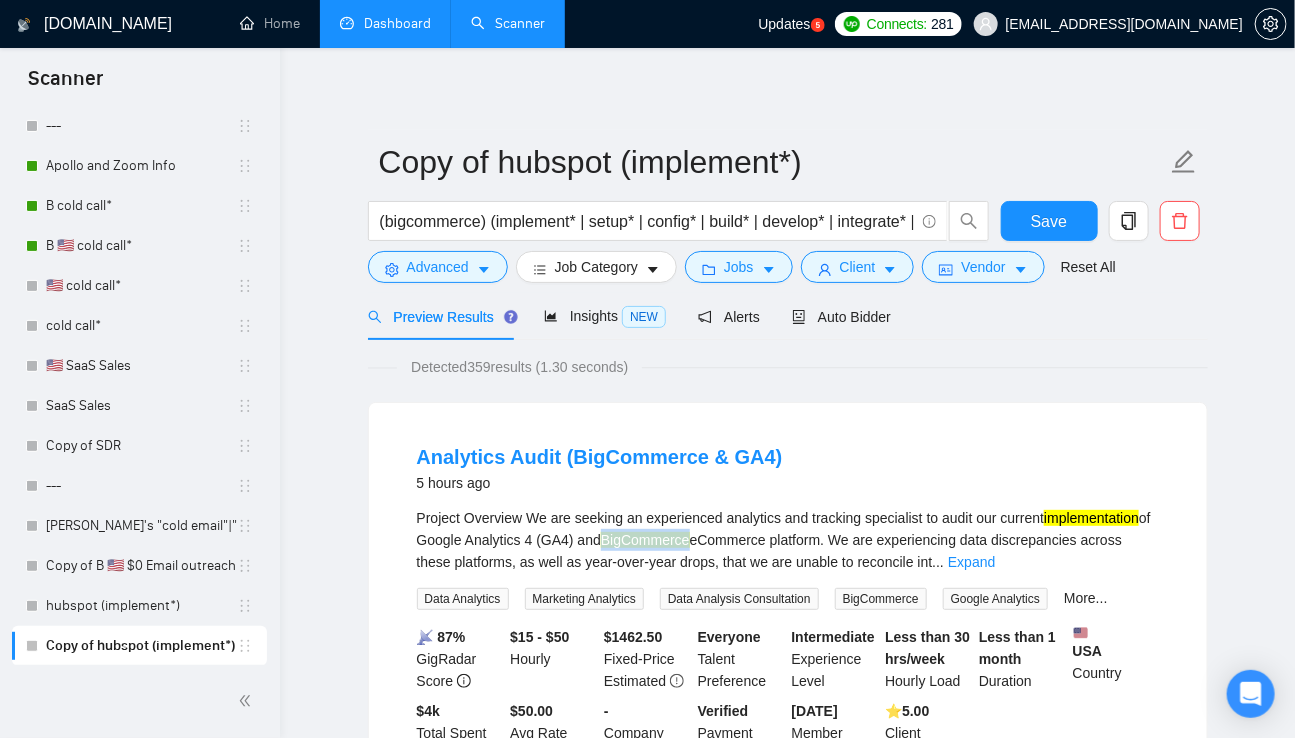 click on "BigCommerce" at bounding box center (645, 540) 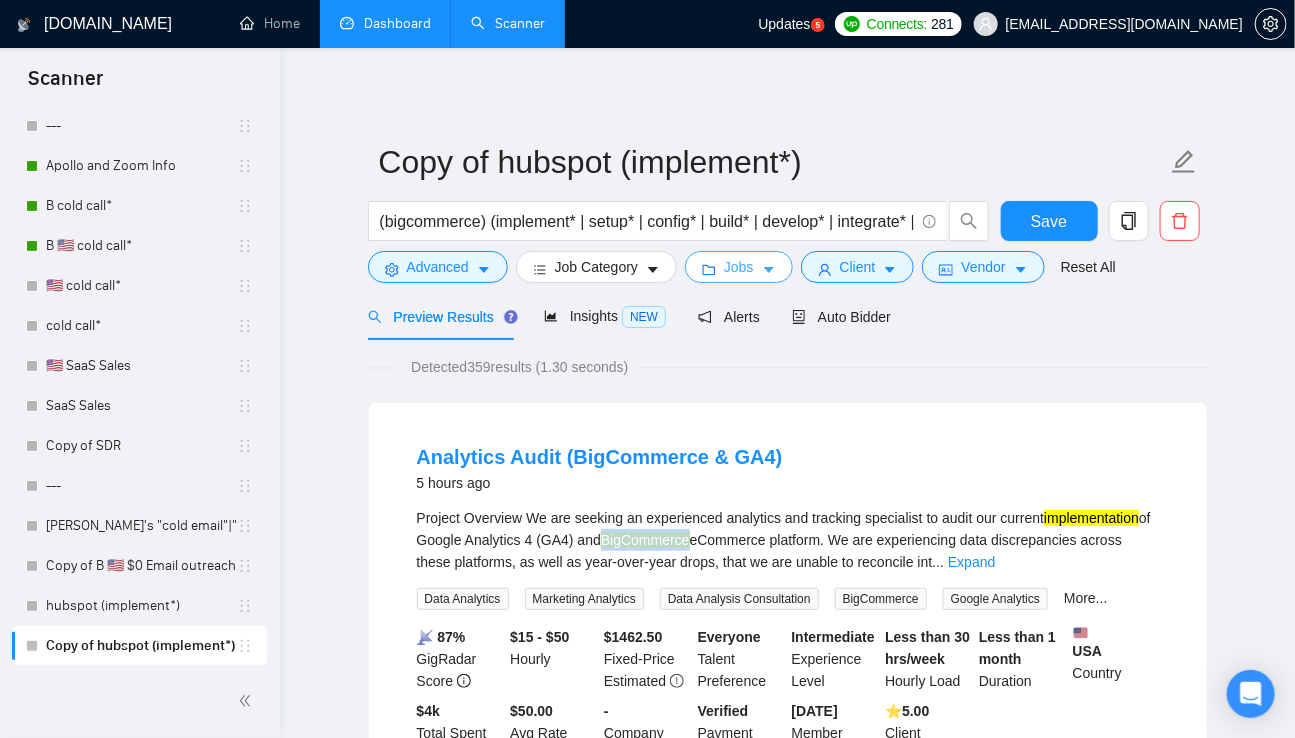 click on "Jobs" at bounding box center (739, 267) 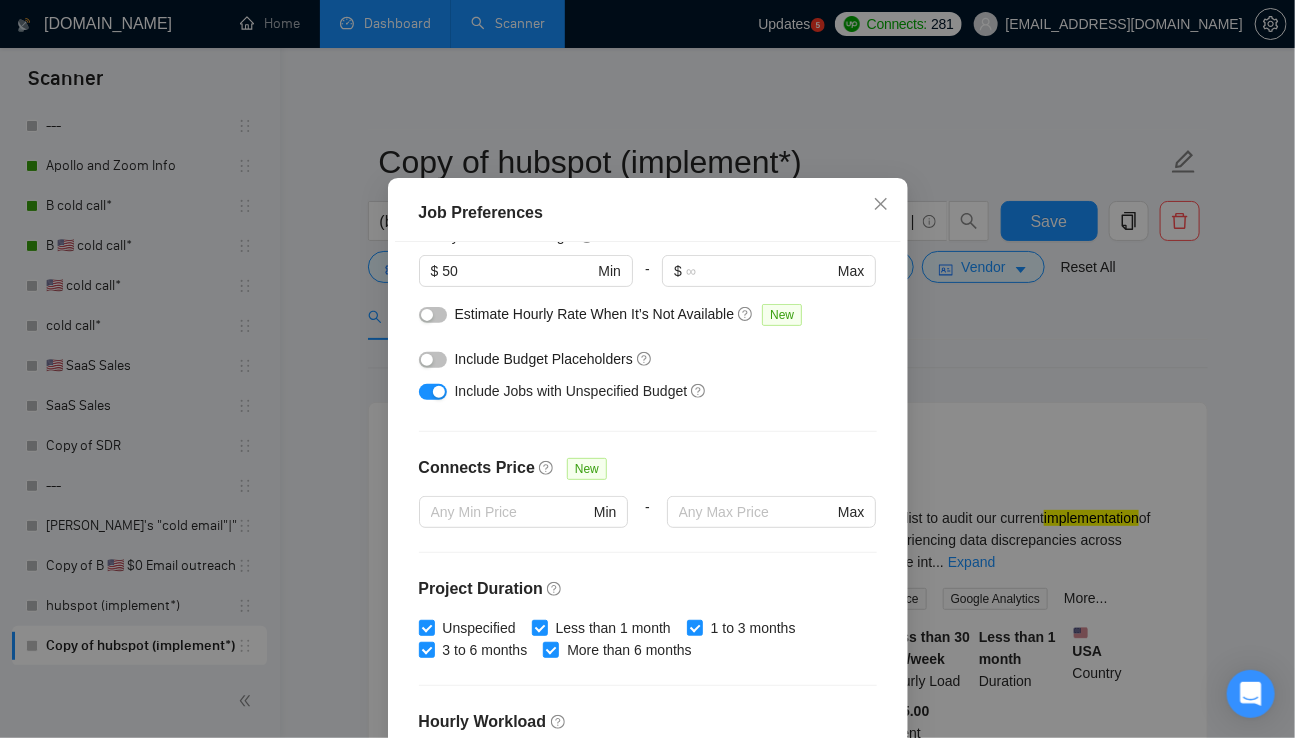 scroll, scrollTop: 0, scrollLeft: 0, axis: both 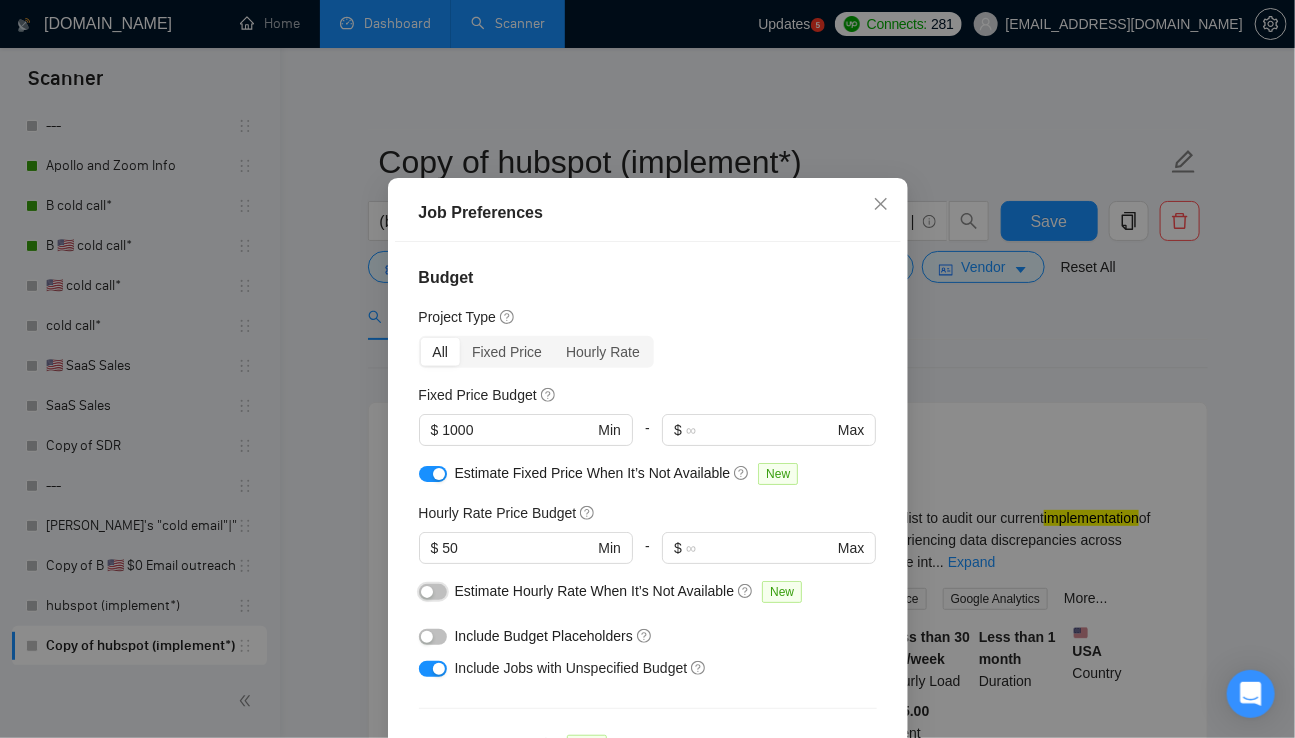 drag, startPoint x: 433, startPoint y: 621, endPoint x: 432, endPoint y: 642, distance: 21.023796 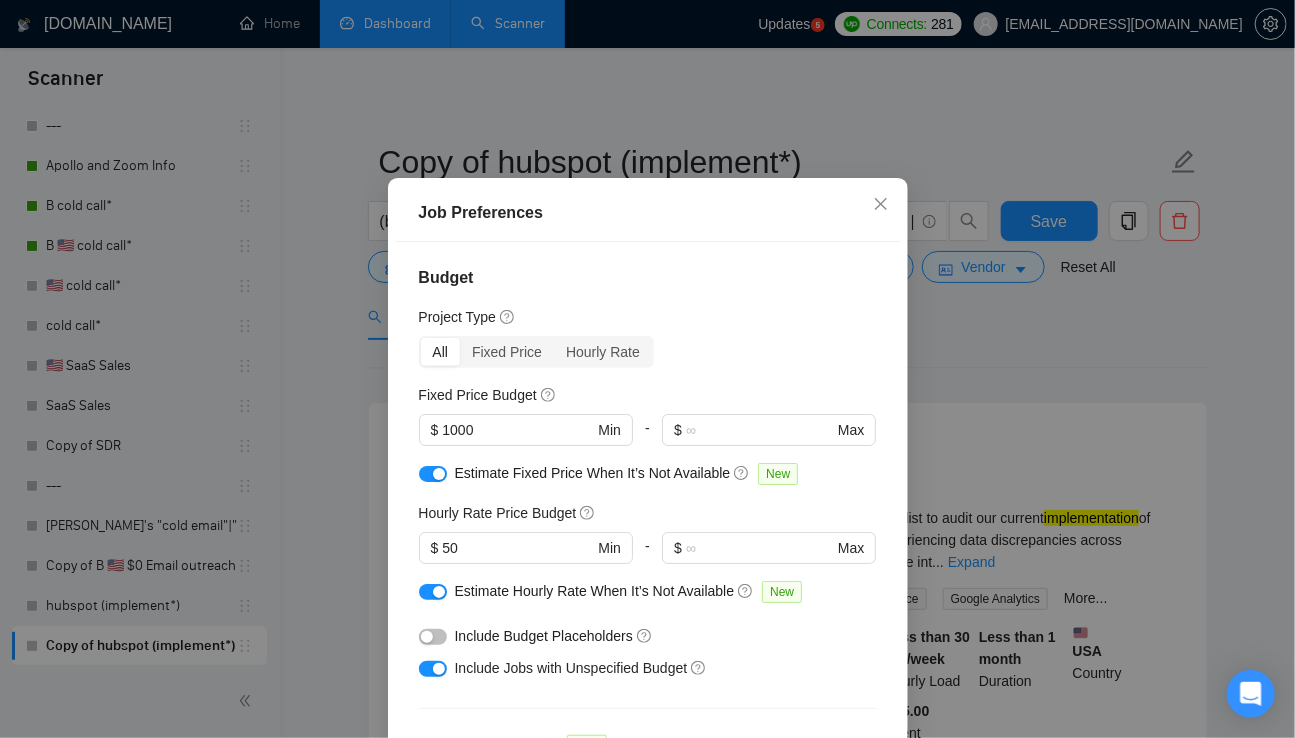 click at bounding box center [427, 637] 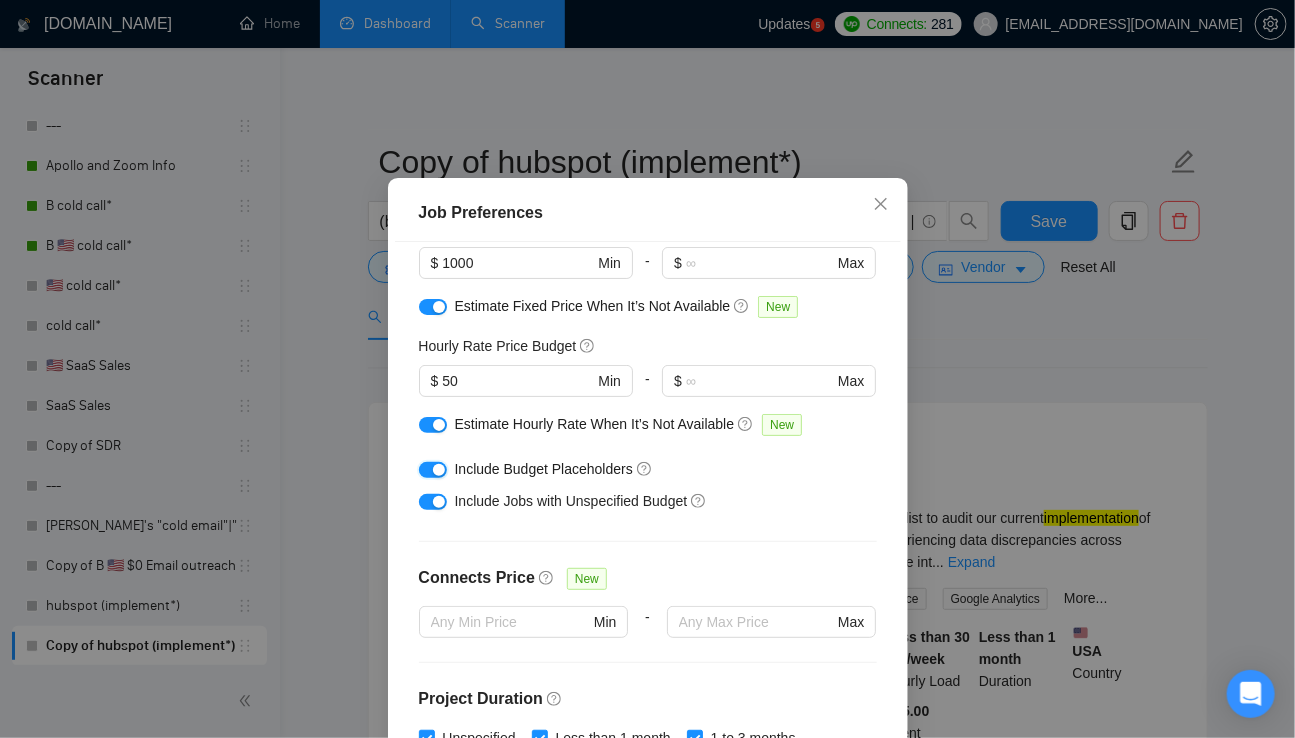 scroll, scrollTop: 191, scrollLeft: 0, axis: vertical 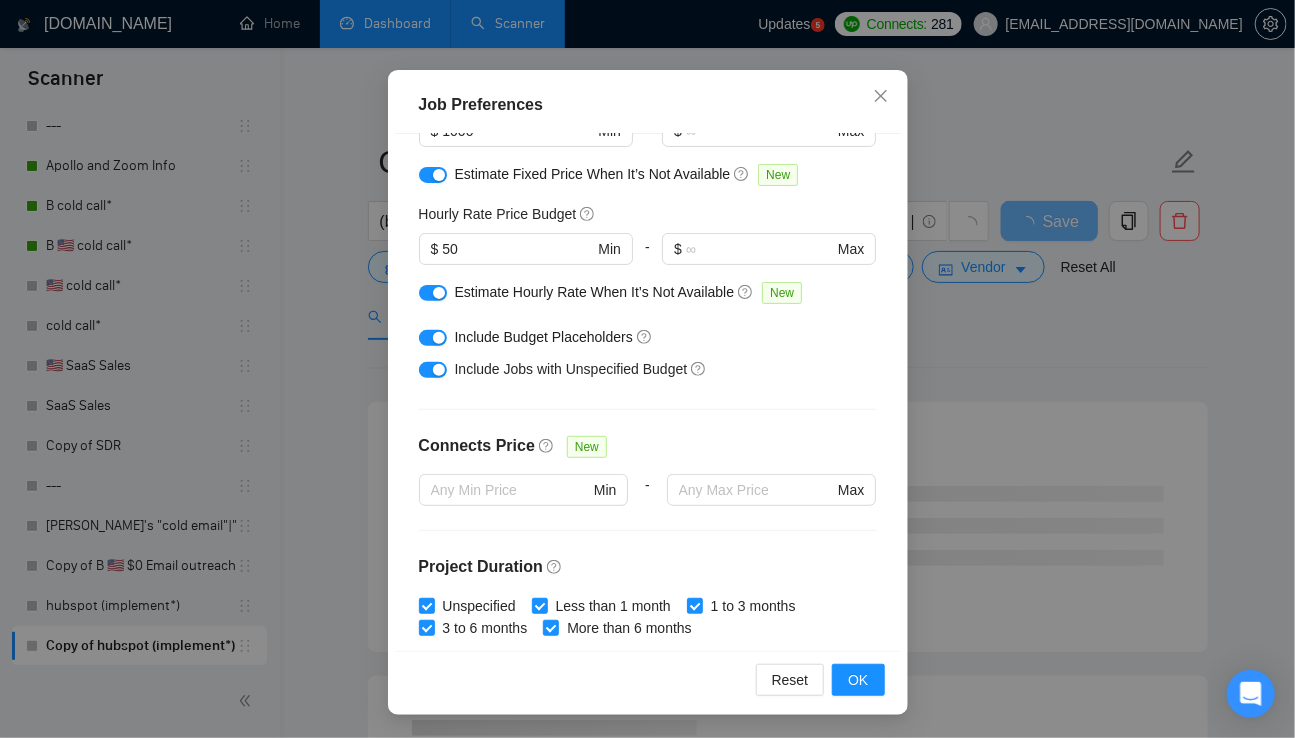 drag, startPoint x: 396, startPoint y: 248, endPoint x: 369, endPoint y: 247, distance: 27.018513 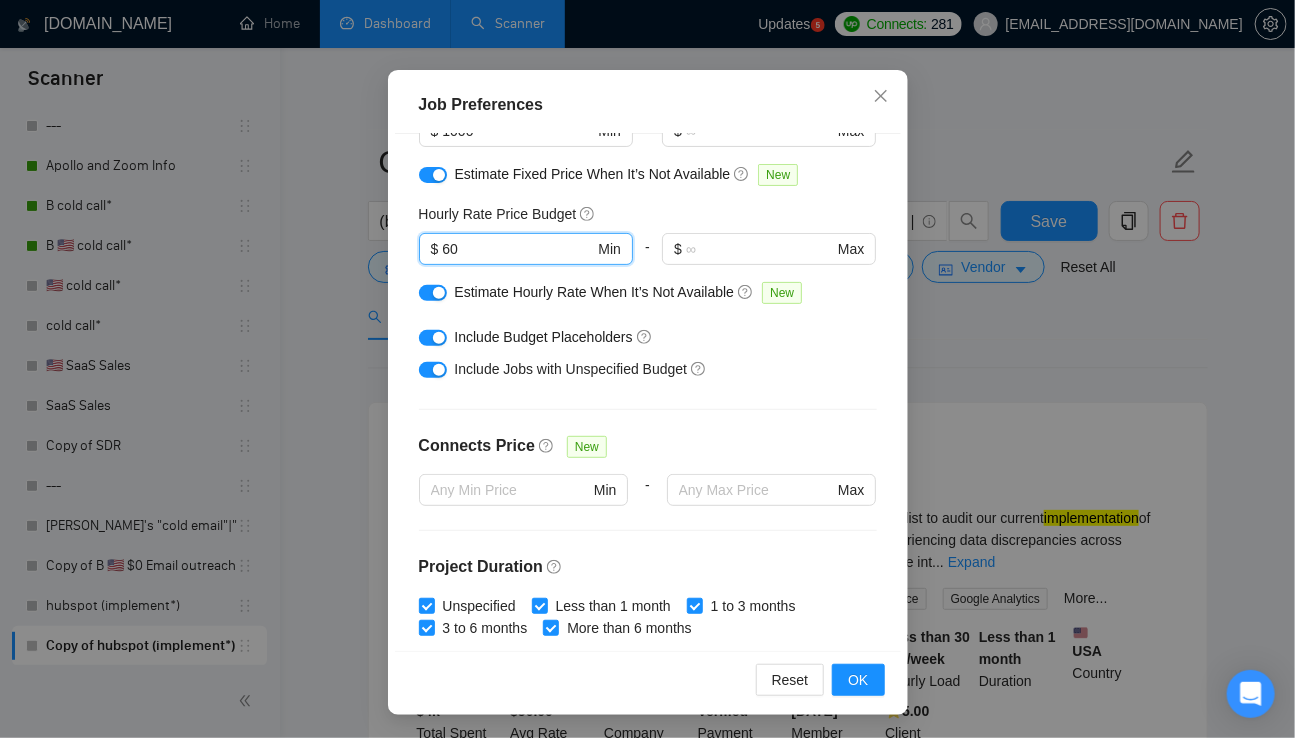 type on "60" 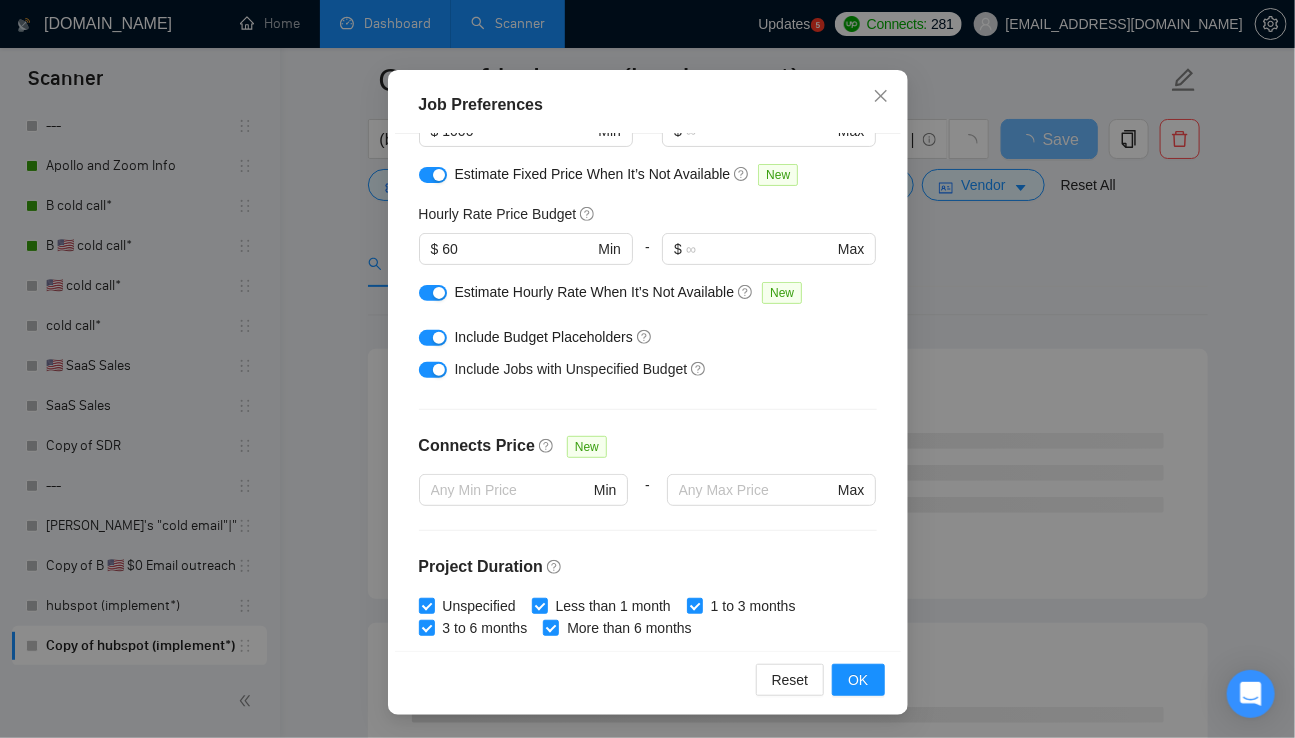 scroll, scrollTop: 178, scrollLeft: 0, axis: vertical 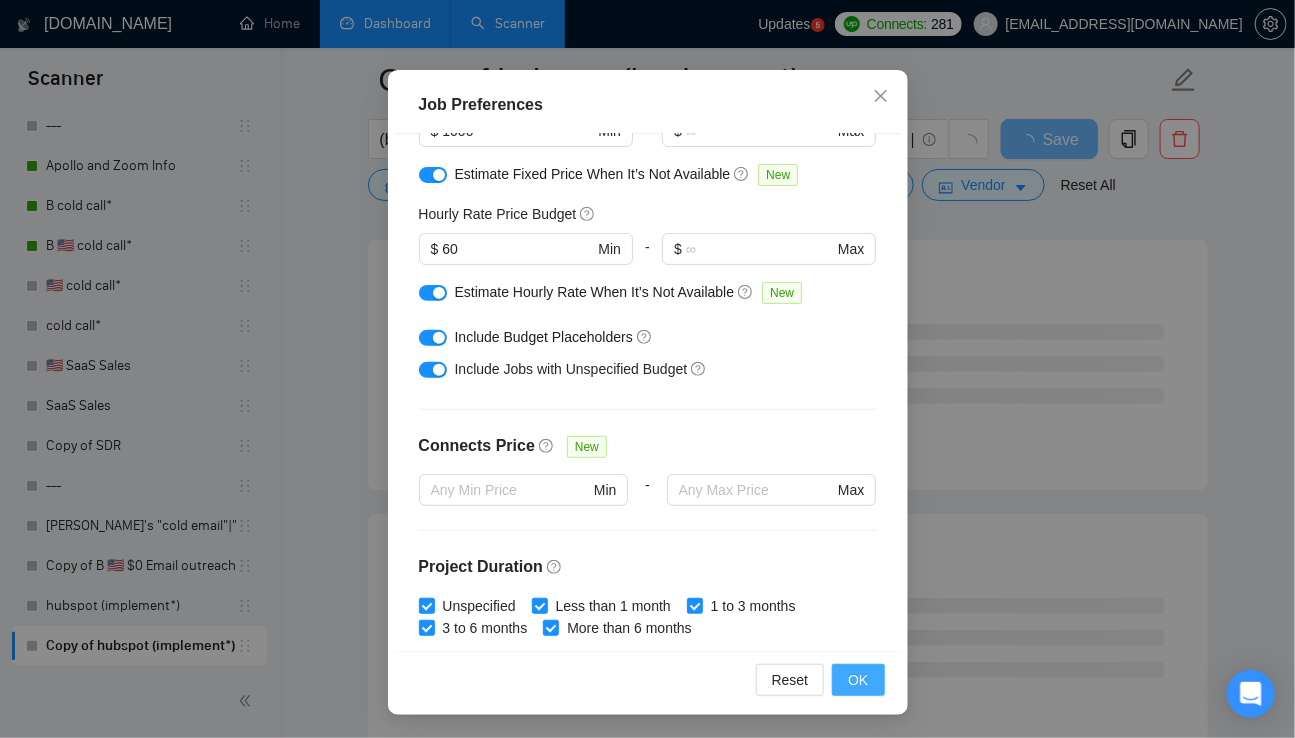 click on "OK" at bounding box center (858, 680) 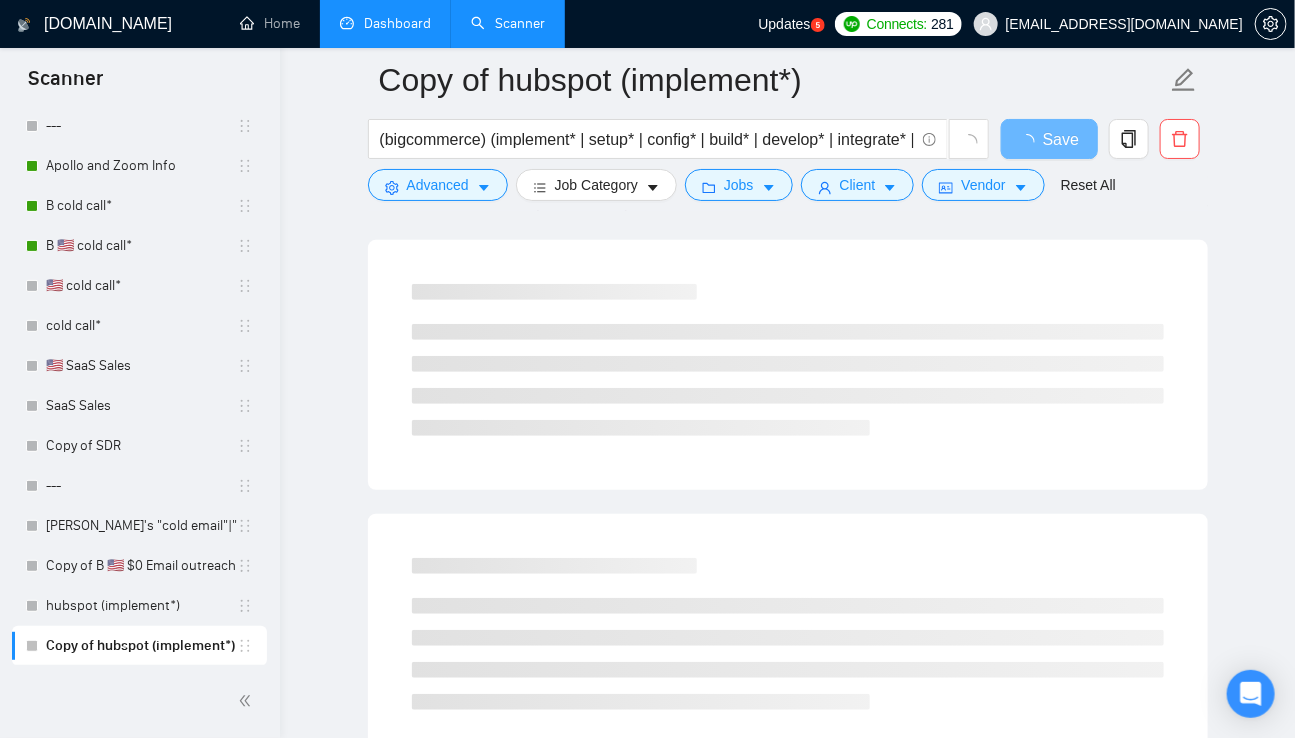 scroll, scrollTop: 50, scrollLeft: 0, axis: vertical 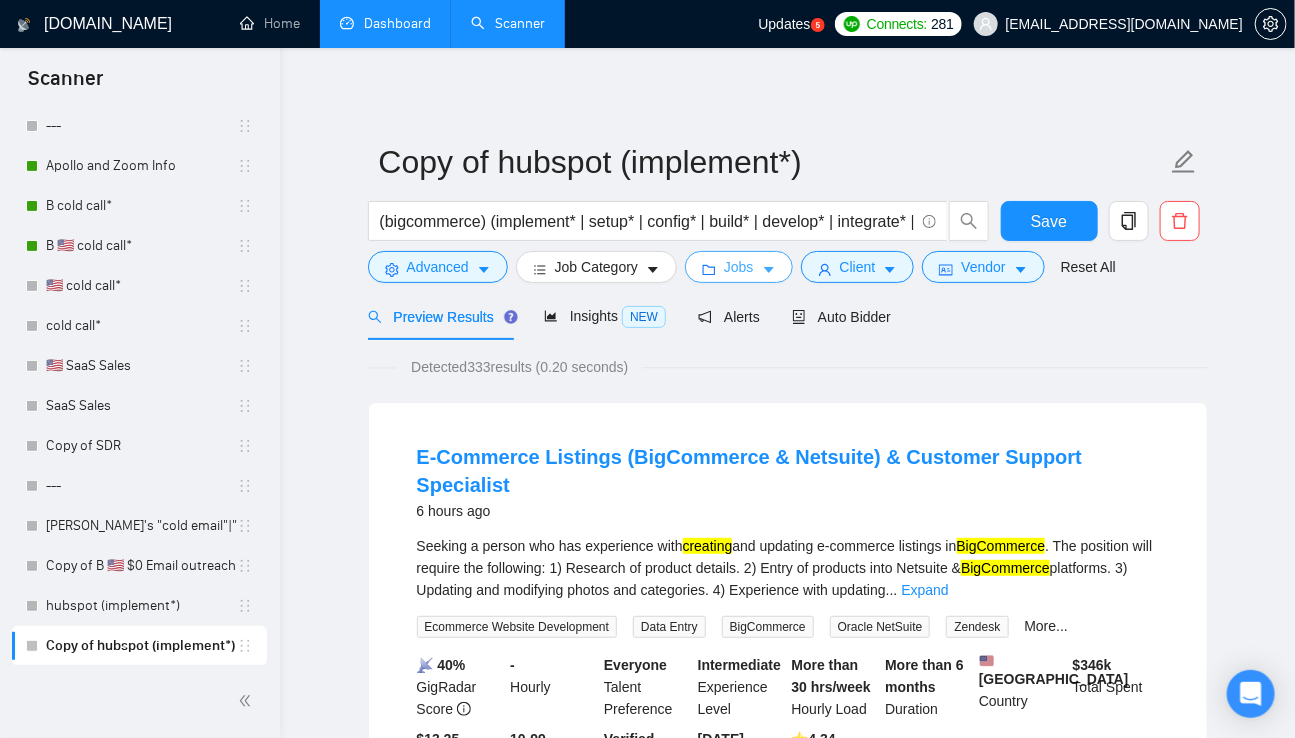 click on "Jobs" at bounding box center (739, 267) 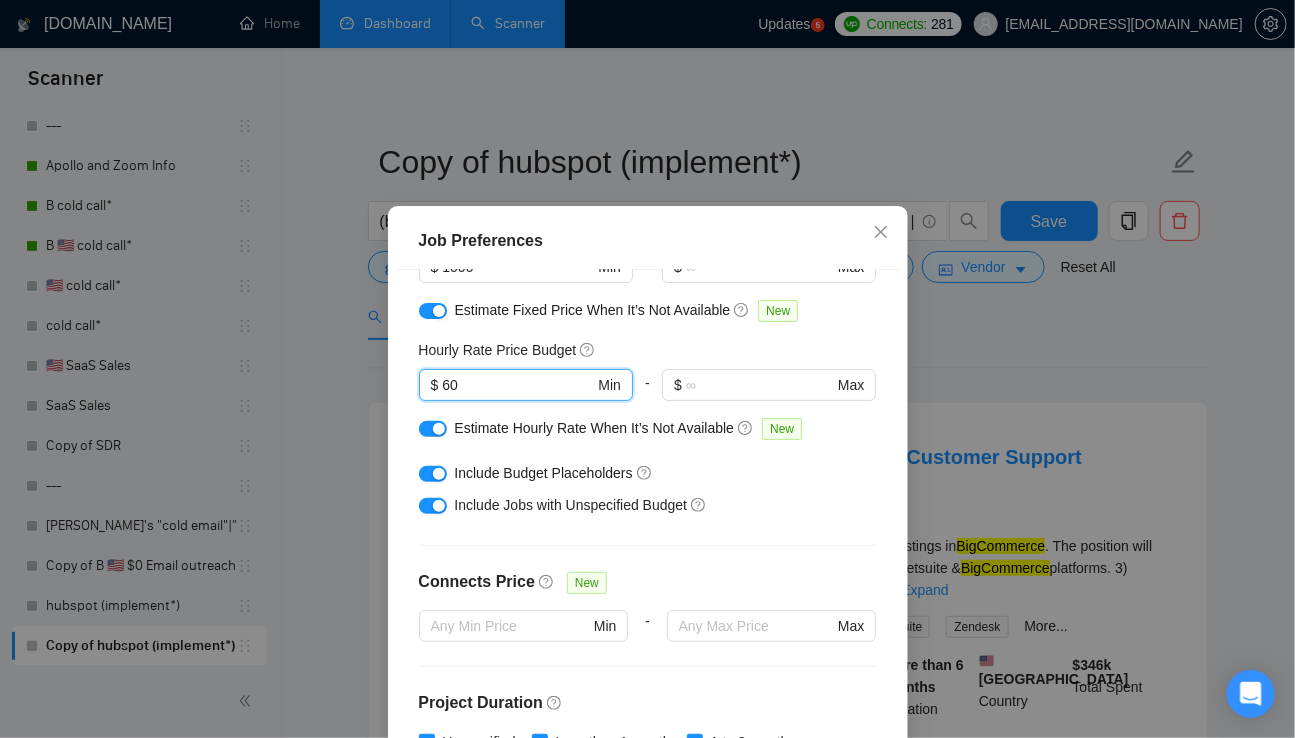 drag, startPoint x: 470, startPoint y: 389, endPoint x: 398, endPoint y: 392, distance: 72.06247 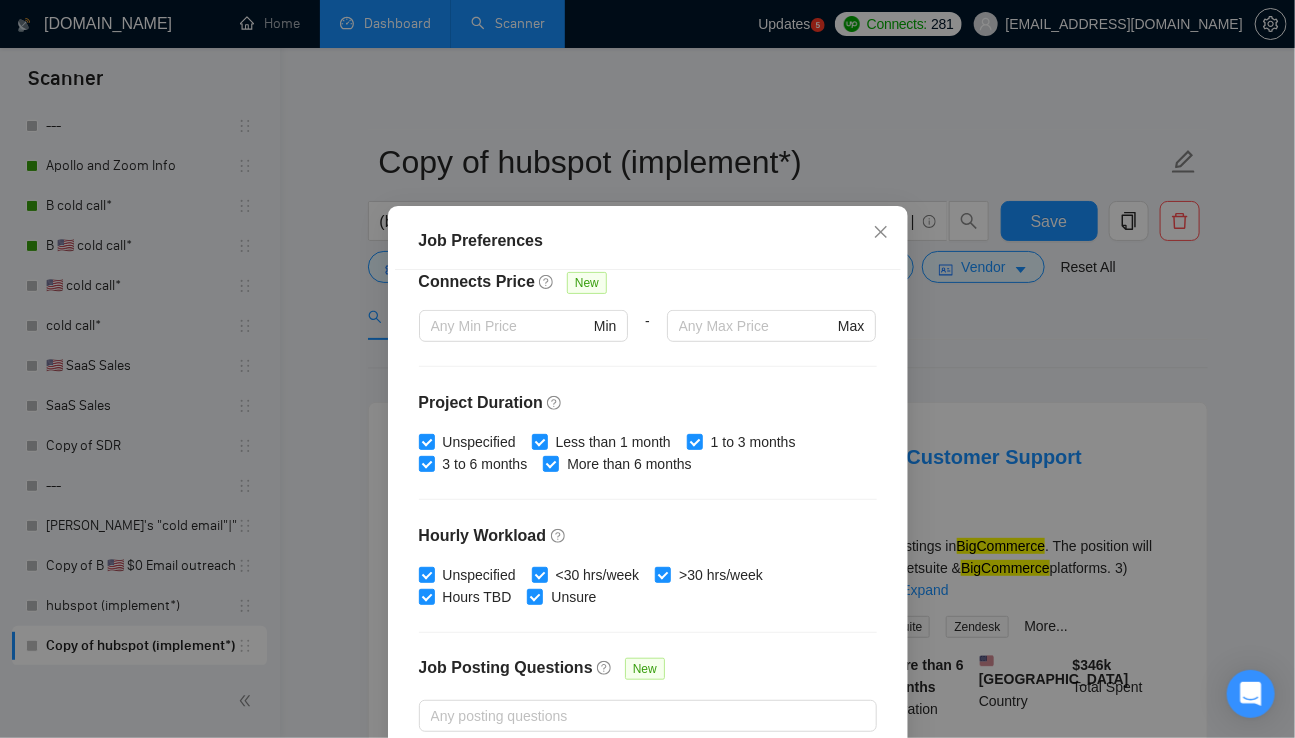 scroll, scrollTop: 592, scrollLeft: 0, axis: vertical 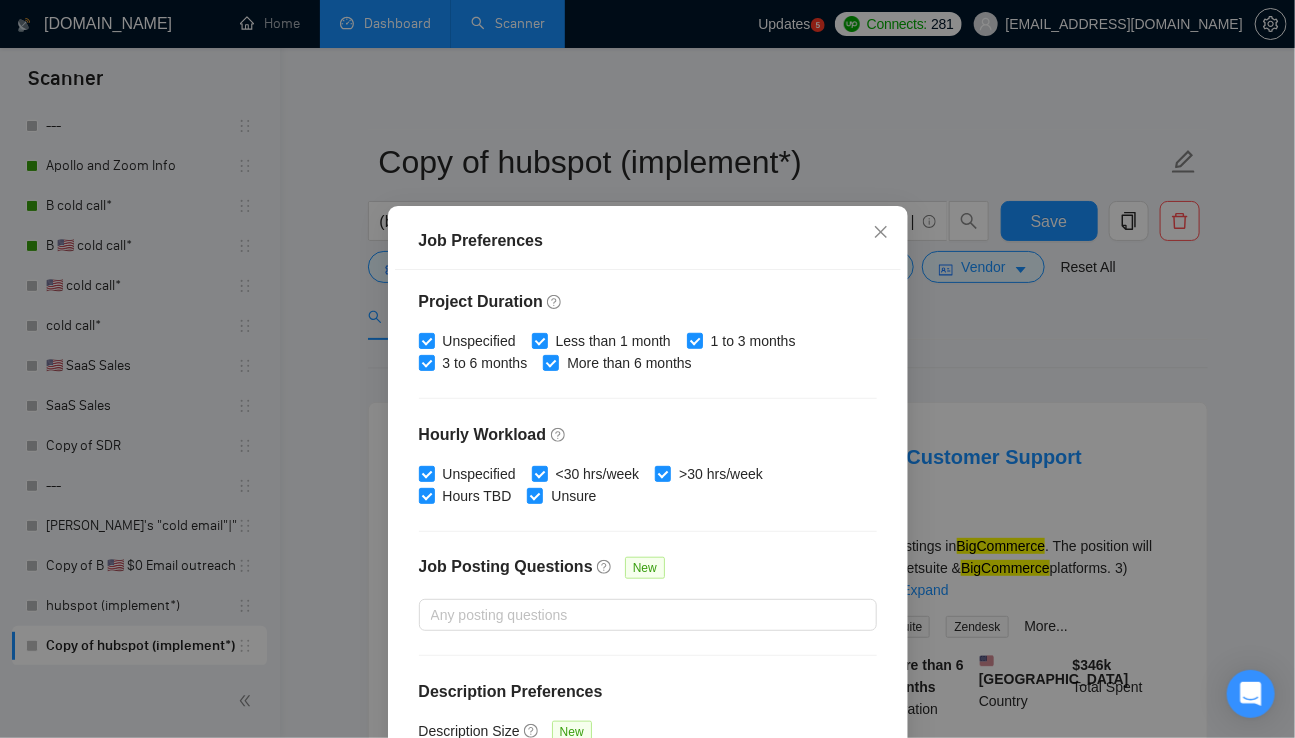 click on "Job Preferences Budget Project Type All Fixed Price Hourly Rate   Fixed Price Budget $ 1000 Min - $ Max Estimate Fixed Price When It’s Not Available New   Hourly Rate Price Budget 60 $ 60 Min - $ Max Estimate Hourly Rate When It’s Not Available New Include Budget Placeholders Include Jobs with Unspecified Budget   Connects Price New Min - Max Project Duration   Unspecified Less than 1 month 1 to 3 months 3 to 6 months More than 6 months Hourly Workload   Unspecified <30 hrs/week >30 hrs/week Hours TBD Unsure Job Posting Questions New   Any posting questions Description Preferences Description Size New   Any description size Reset OK" at bounding box center [647, 369] 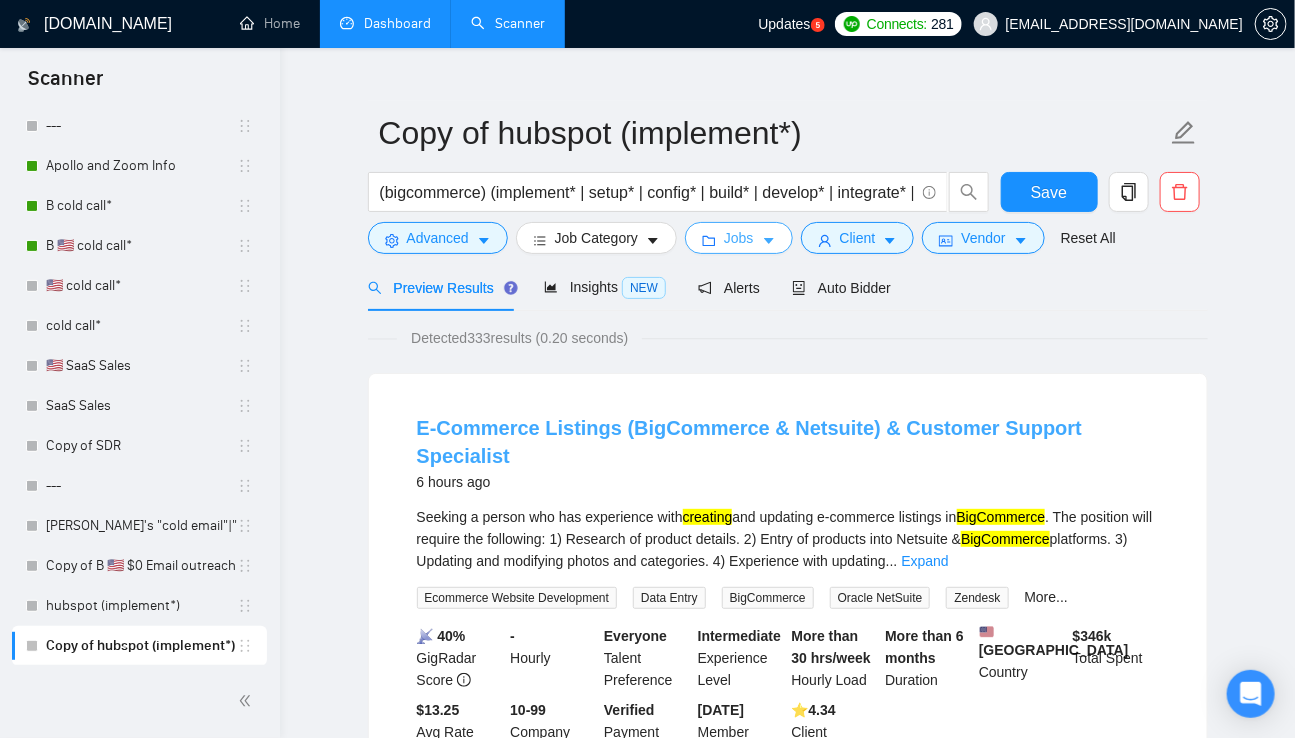 scroll, scrollTop: 30, scrollLeft: 0, axis: vertical 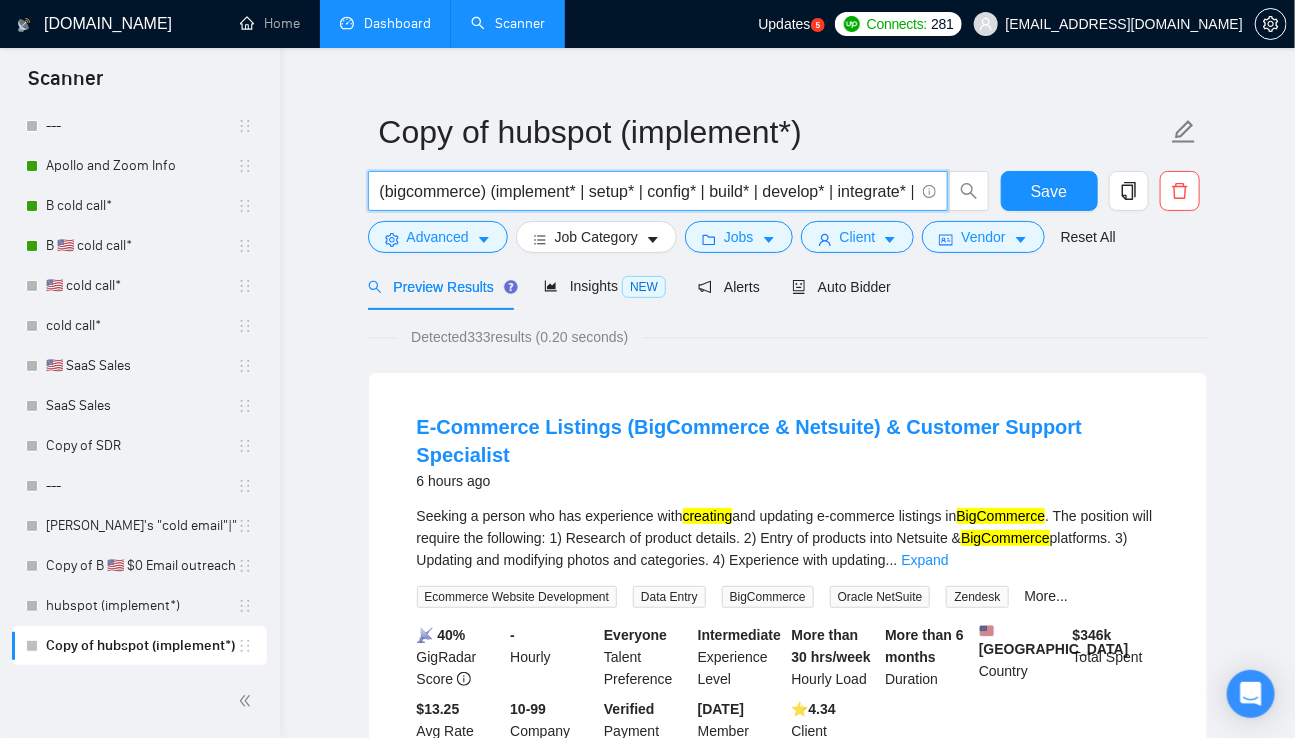 click on "(bigcommerce) (implement* | setup* | config* | build* | develop* | integrate* | deploy* | installl* | launch* | execut* | customiz* | creat* | activat* | enable*)" at bounding box center [647, 191] 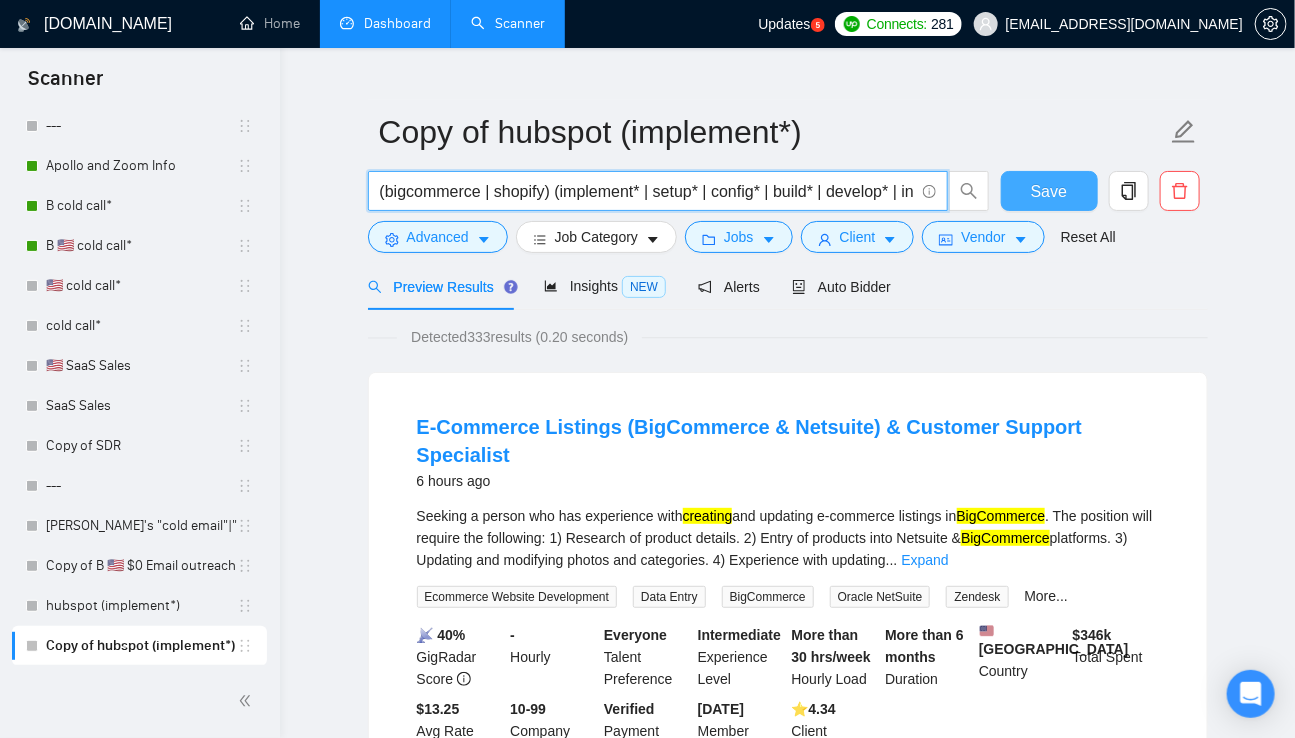 click on "Save" at bounding box center (1049, 191) 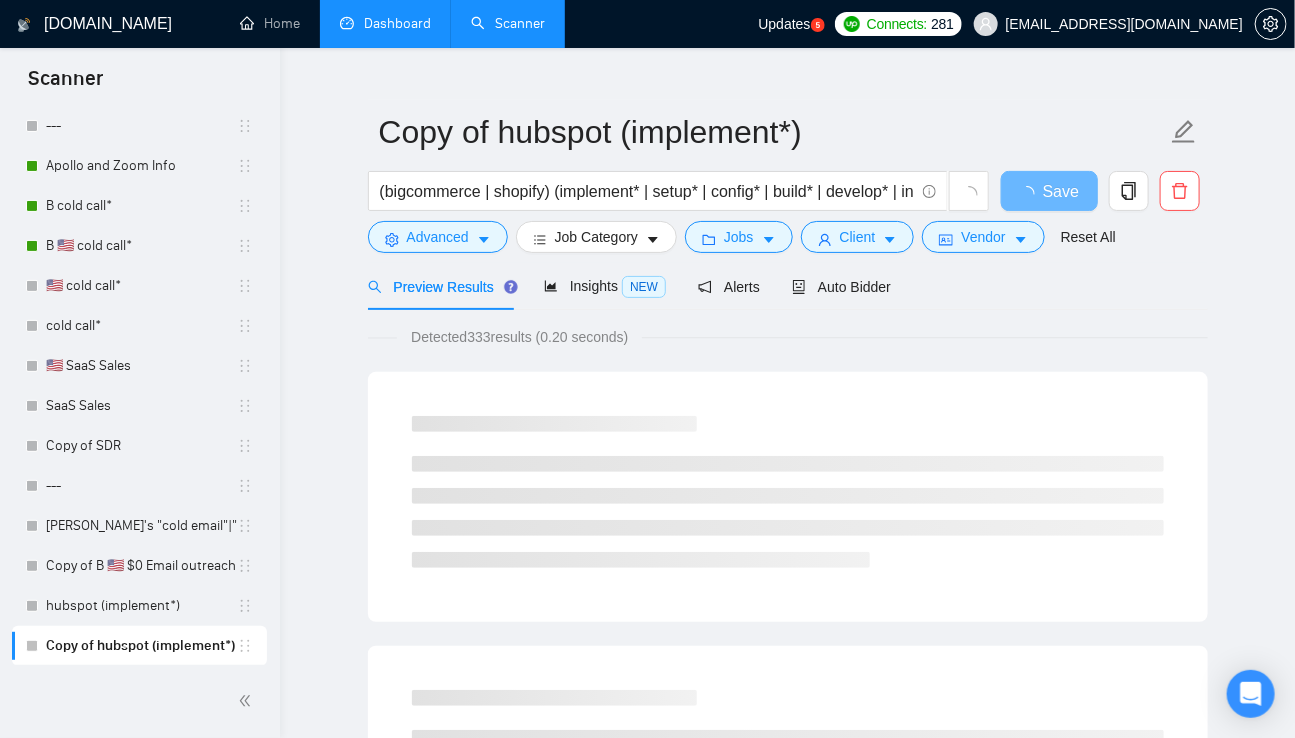 click on "Detected   333  results   (0.20 seconds)" at bounding box center [519, 337] 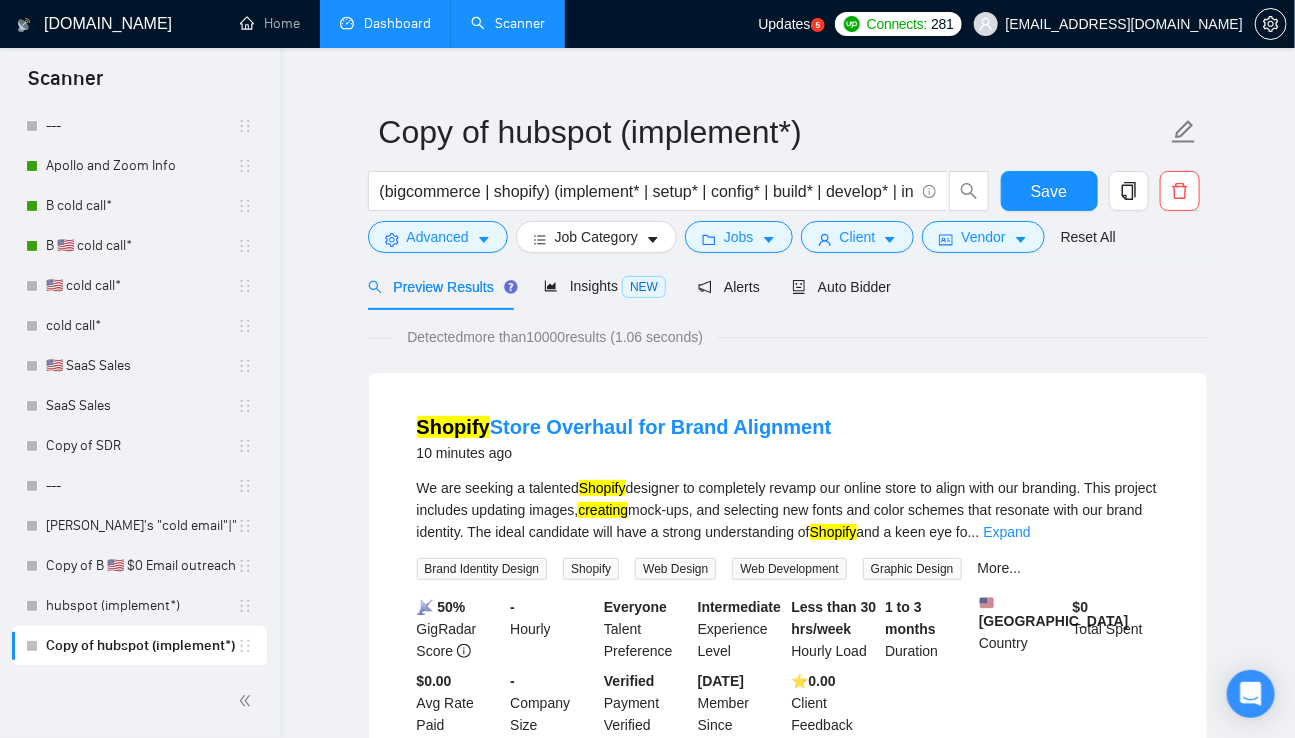 click on "Detected  more than   10000  results   (1.06 seconds)" at bounding box center (555, 337) 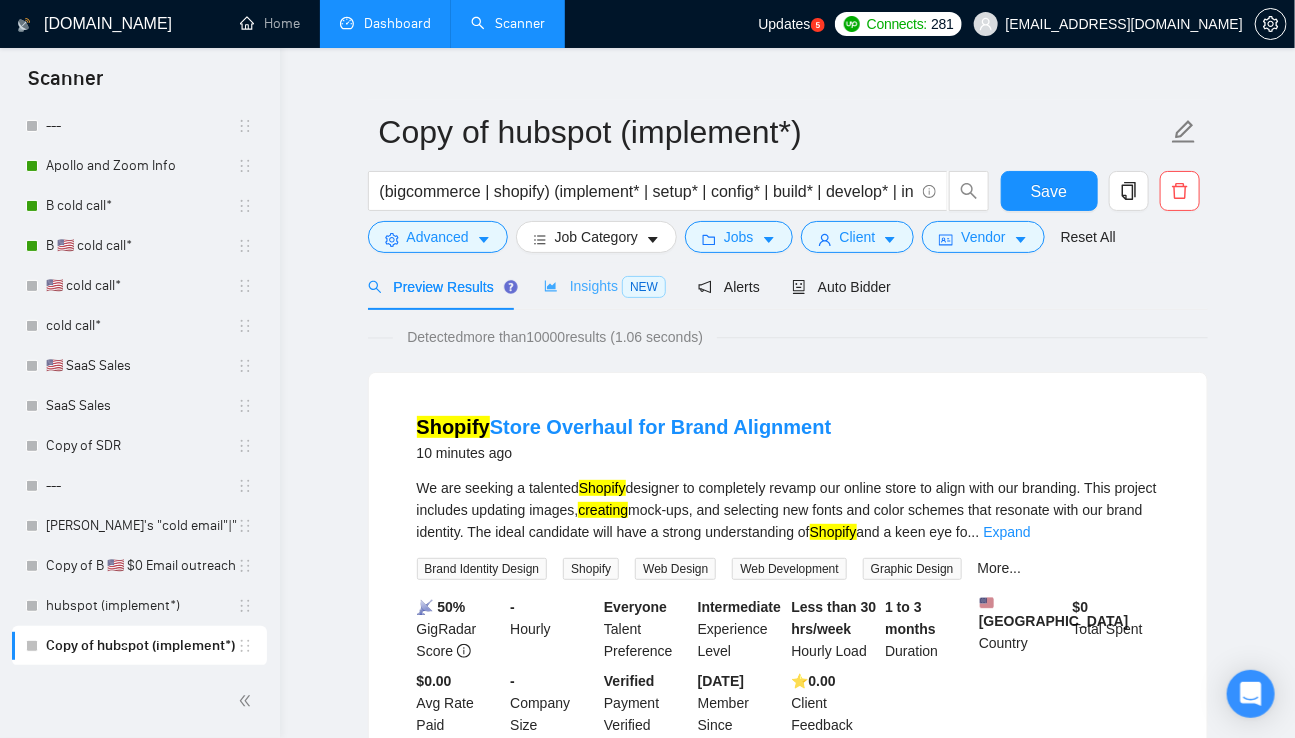 click on "Insights NEW" at bounding box center (605, 286) 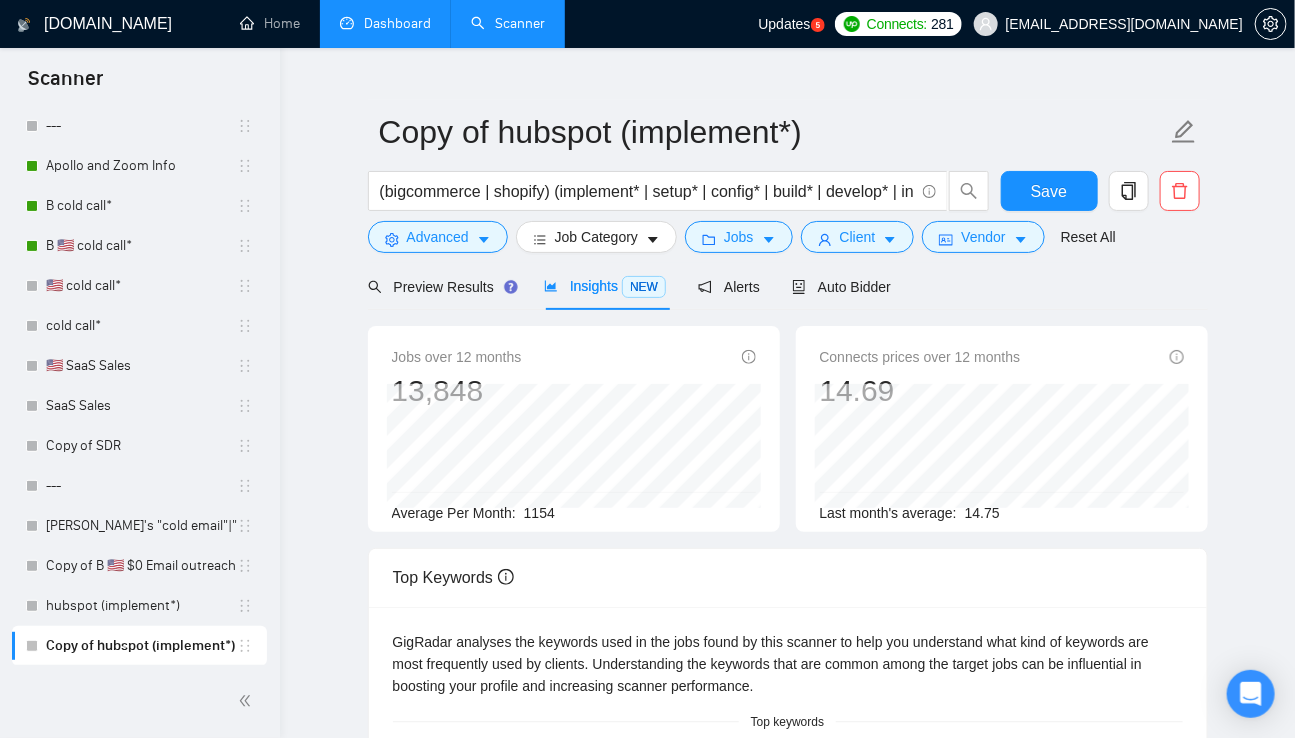 click on "1154" at bounding box center [539, 513] 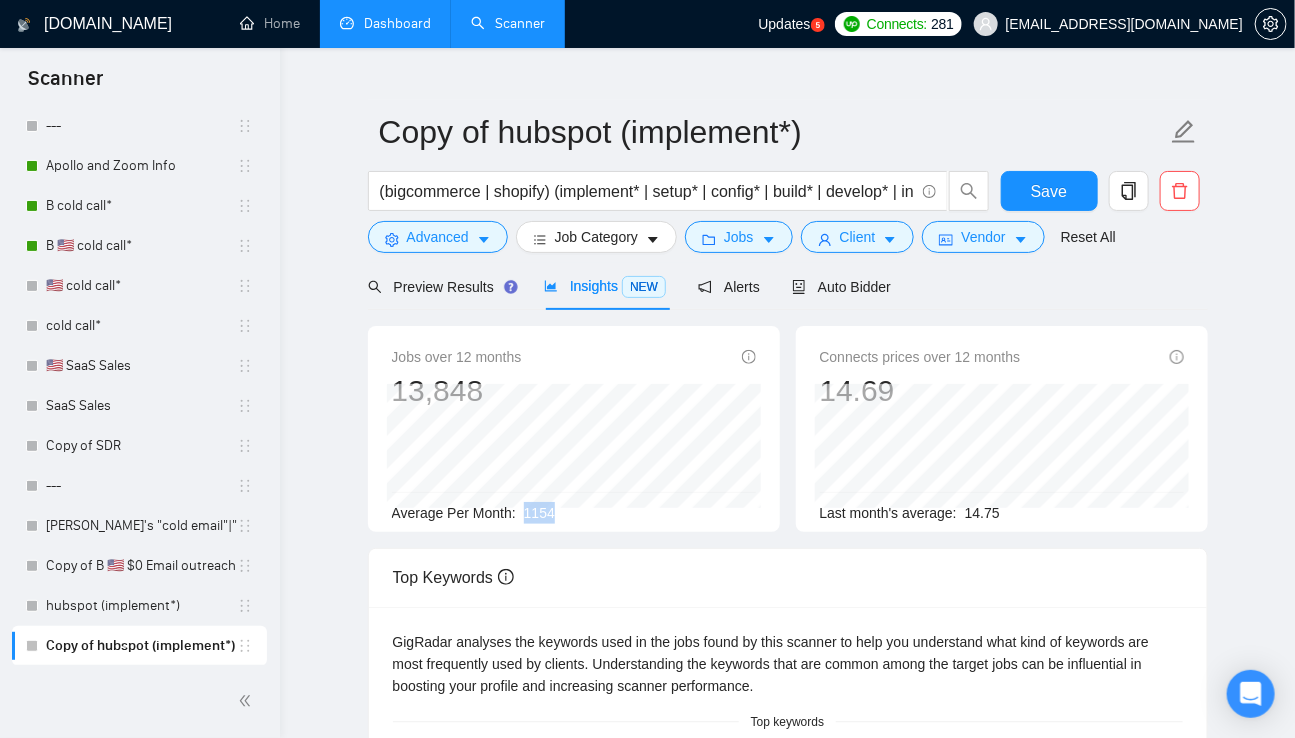 click on "1154" at bounding box center [539, 513] 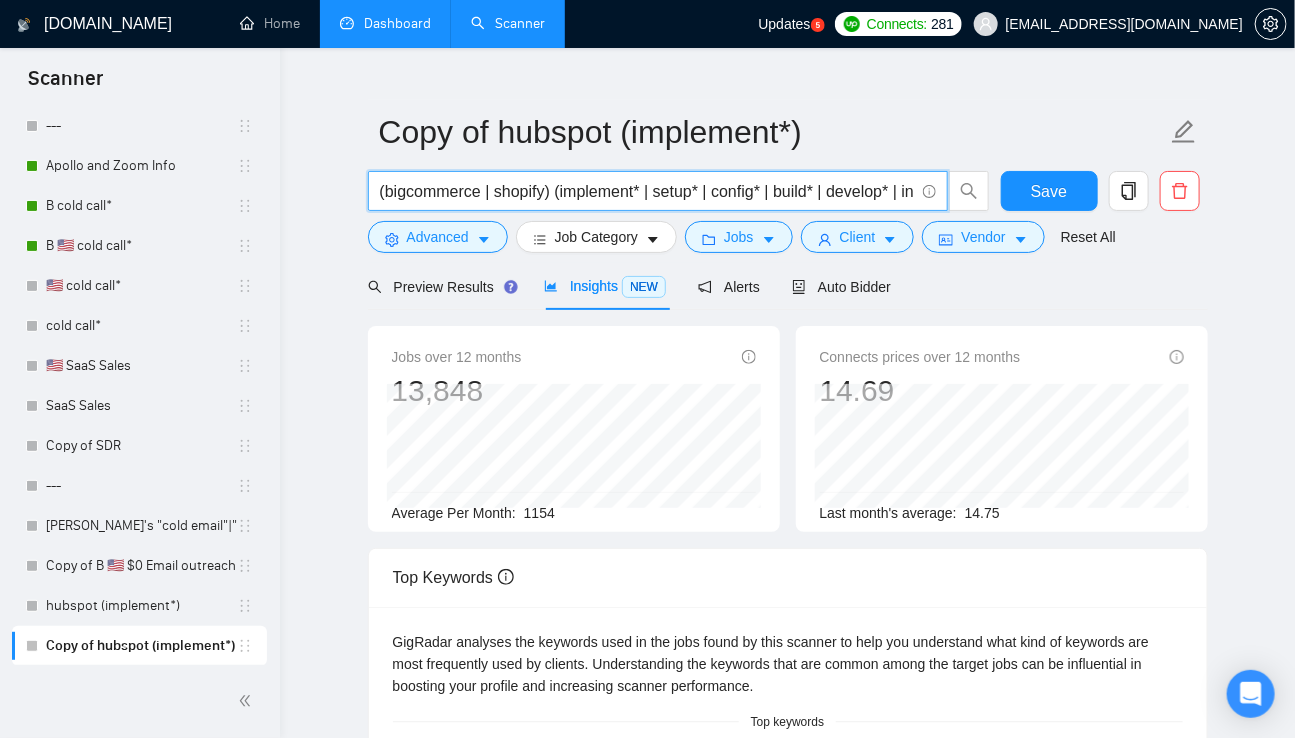 click on "(bigcommerce | shopify) (implement* | setup* | config* | build* | develop* | integrate* | deploy* | installl* | launch* | execut* | customiz* | creat* | activat* | enable*)" at bounding box center [647, 191] 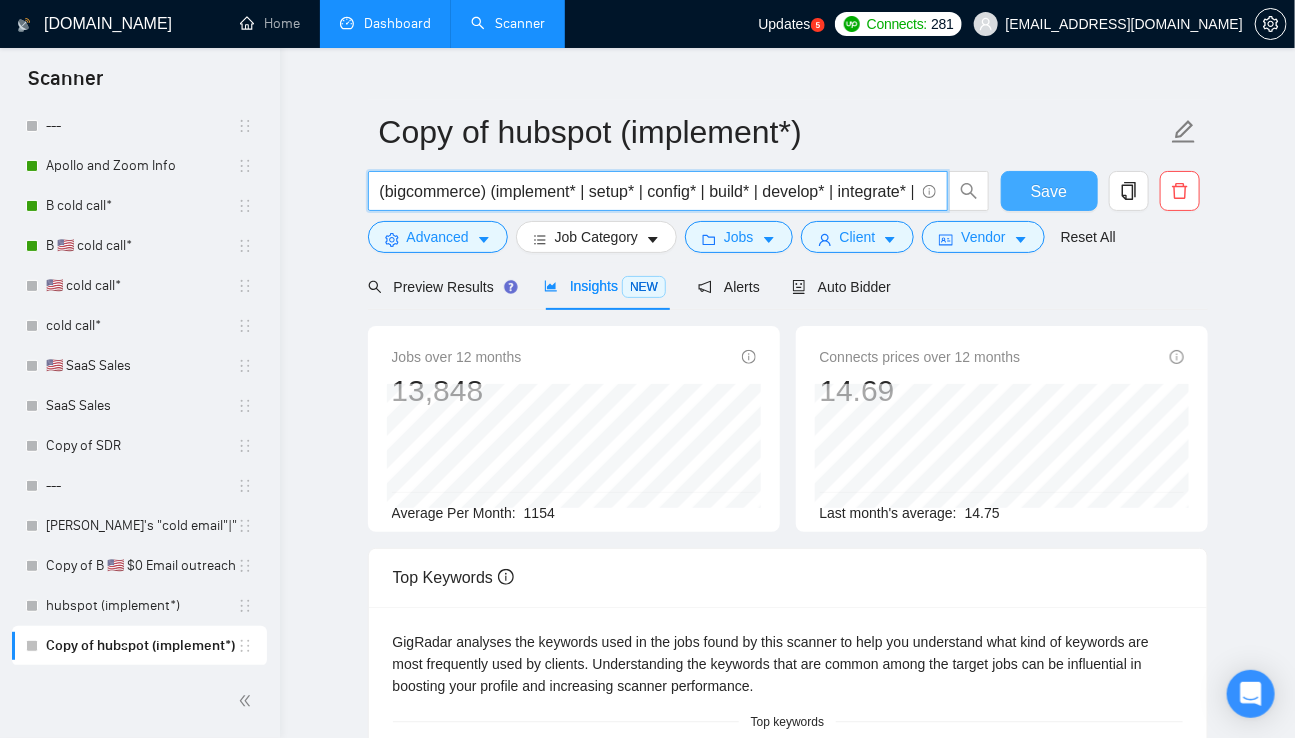click on "Save" at bounding box center (1049, 191) 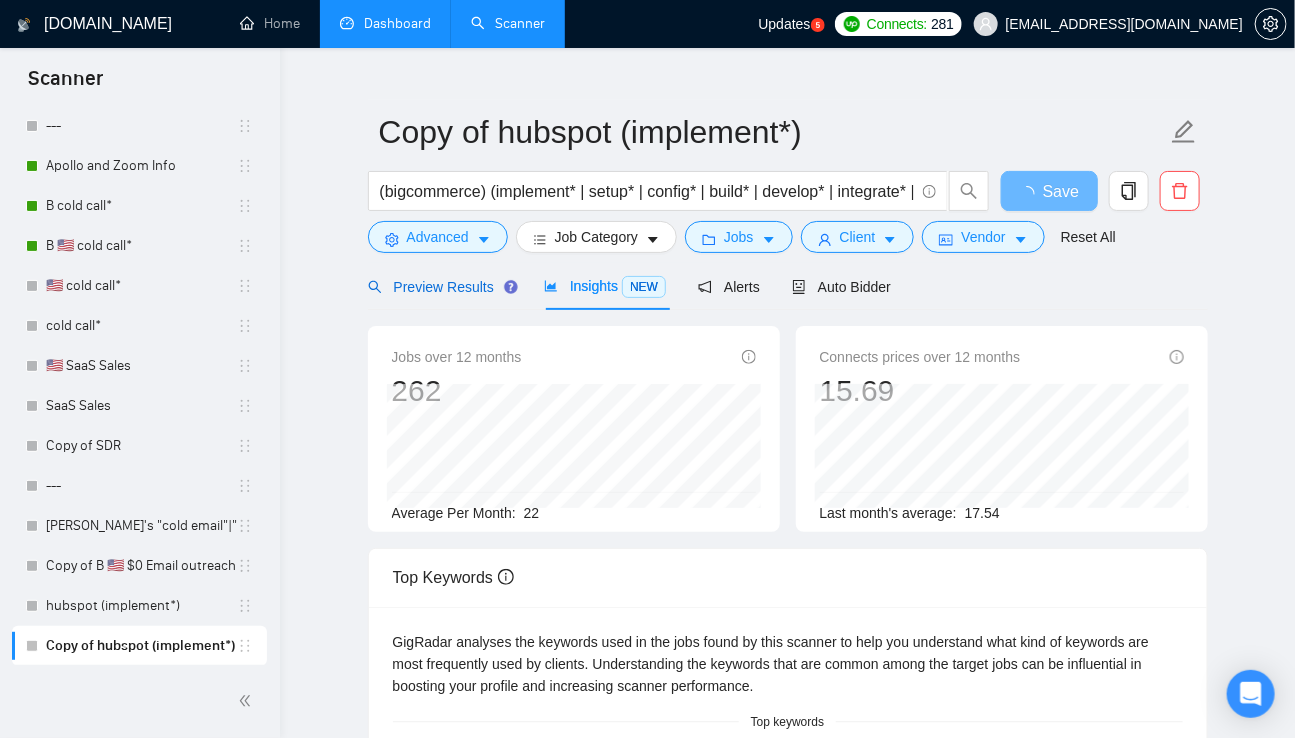 click on "Preview Results" at bounding box center [440, 287] 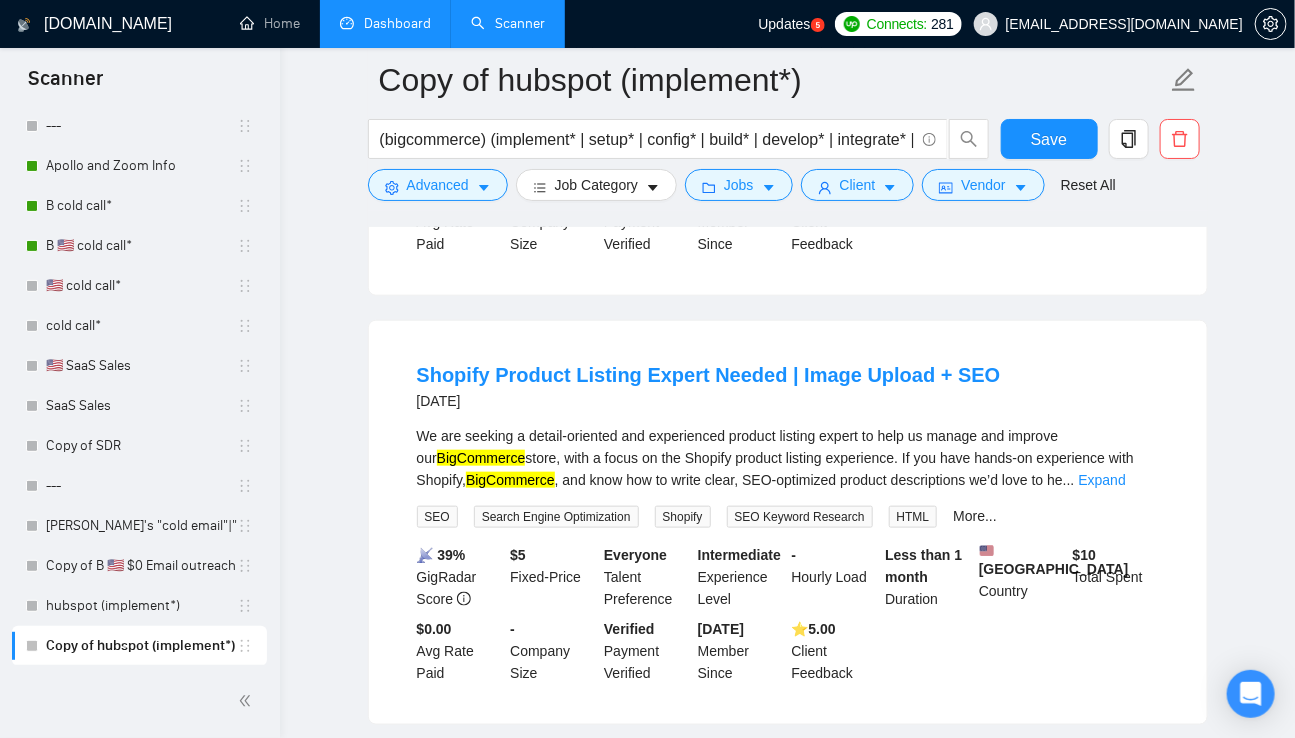 scroll, scrollTop: 559, scrollLeft: 0, axis: vertical 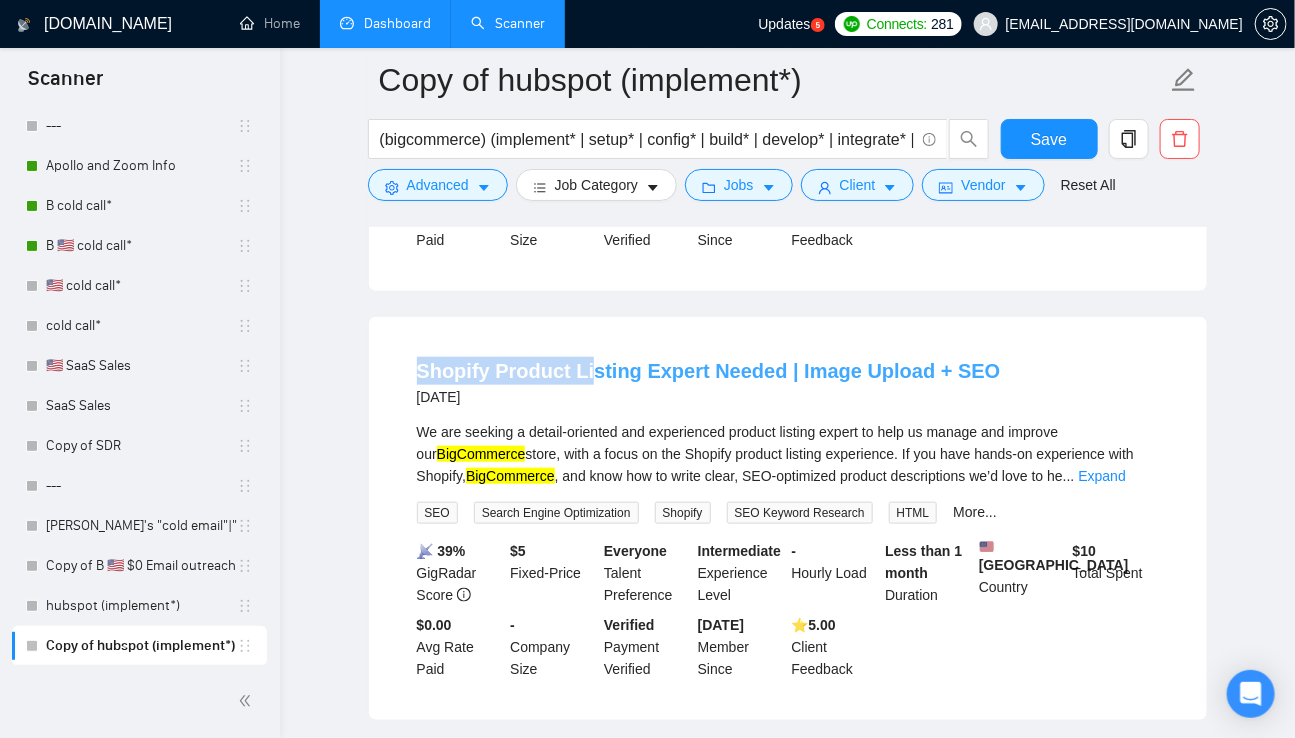 drag, startPoint x: 566, startPoint y: 346, endPoint x: 557, endPoint y: 364, distance: 20.12461 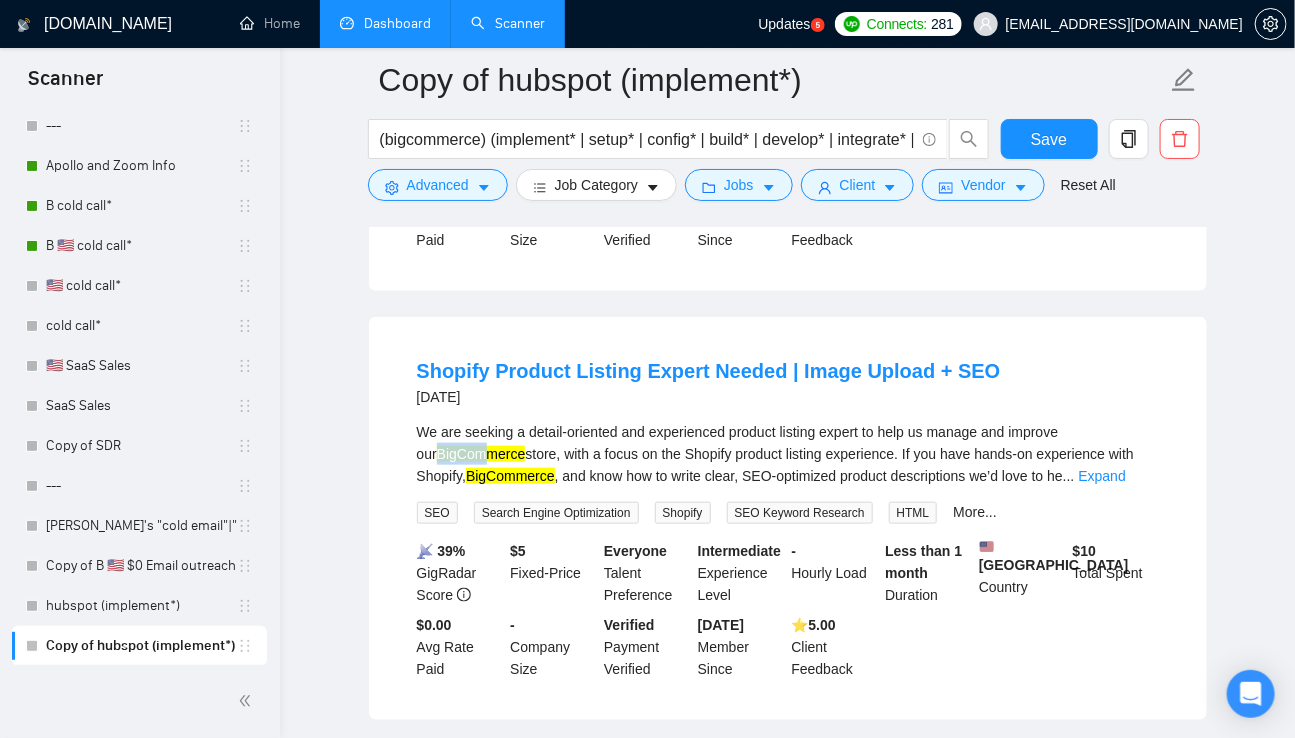drag, startPoint x: 408, startPoint y: 430, endPoint x: 471, endPoint y: 430, distance: 63 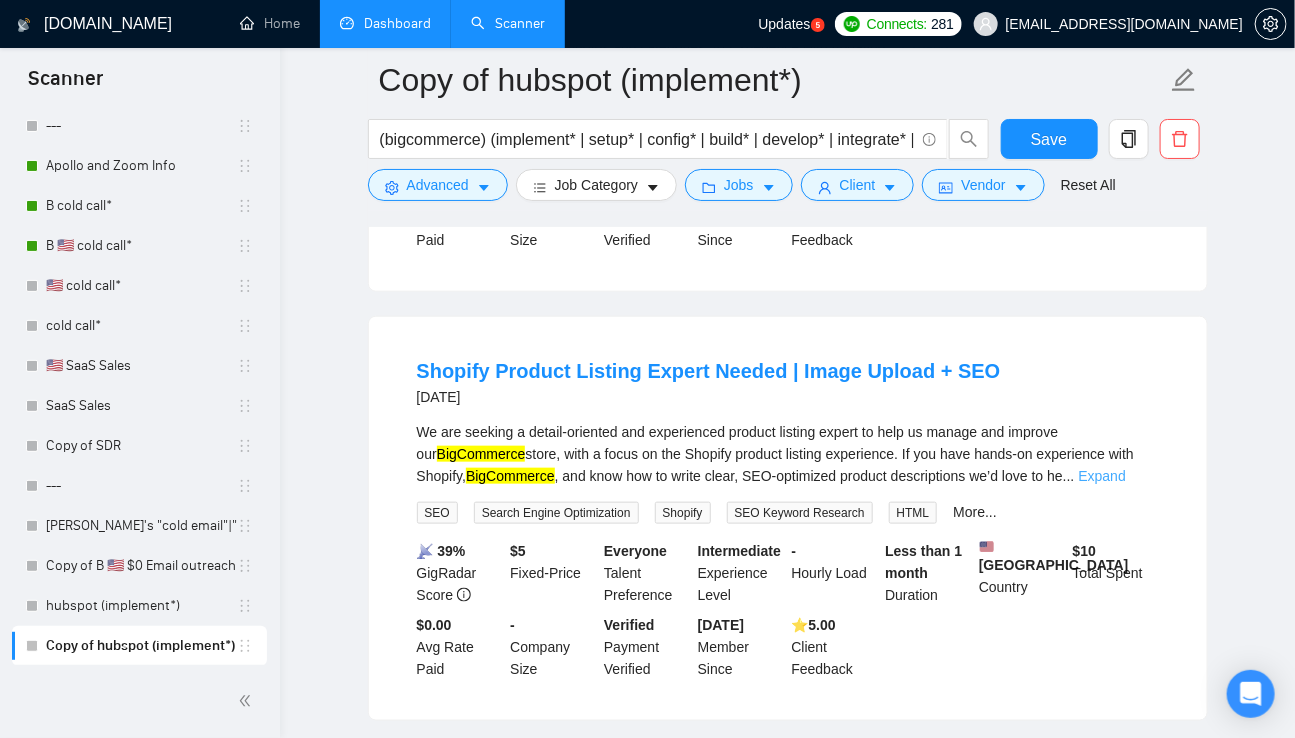click on "Expand" at bounding box center [1102, 476] 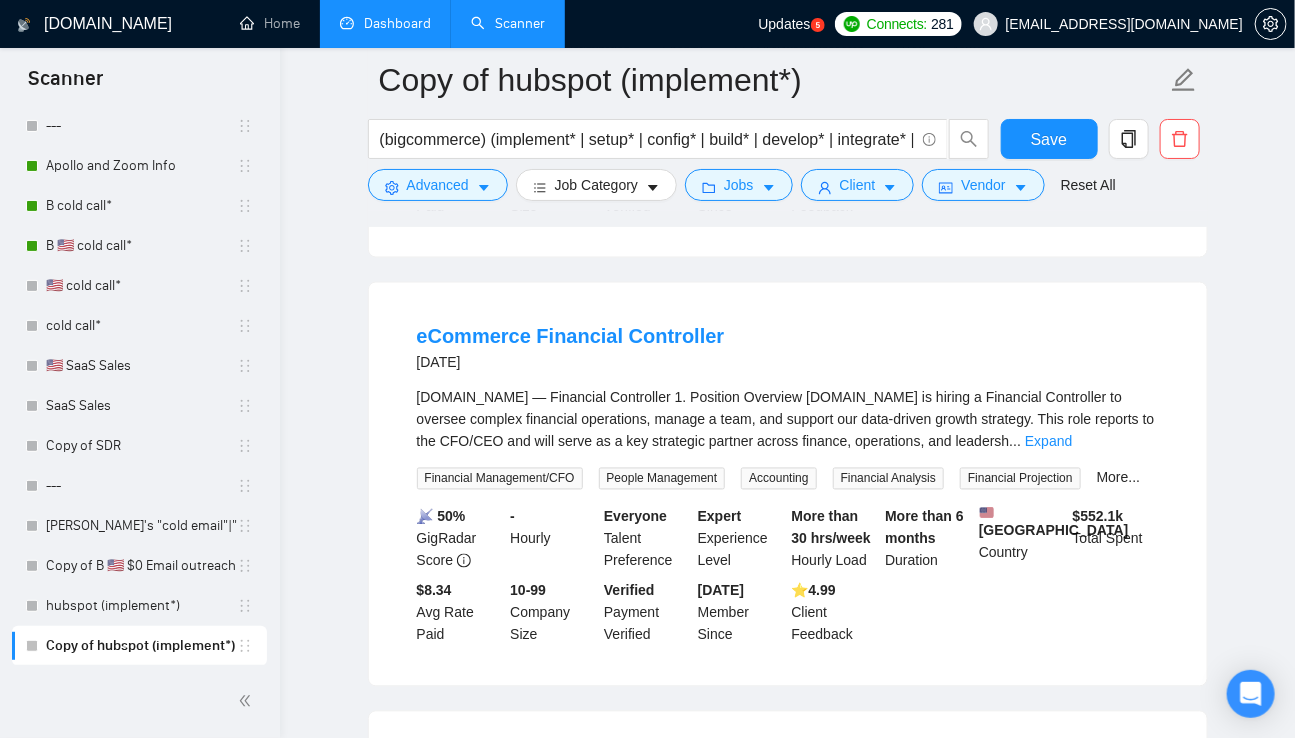 scroll, scrollTop: 1157, scrollLeft: 0, axis: vertical 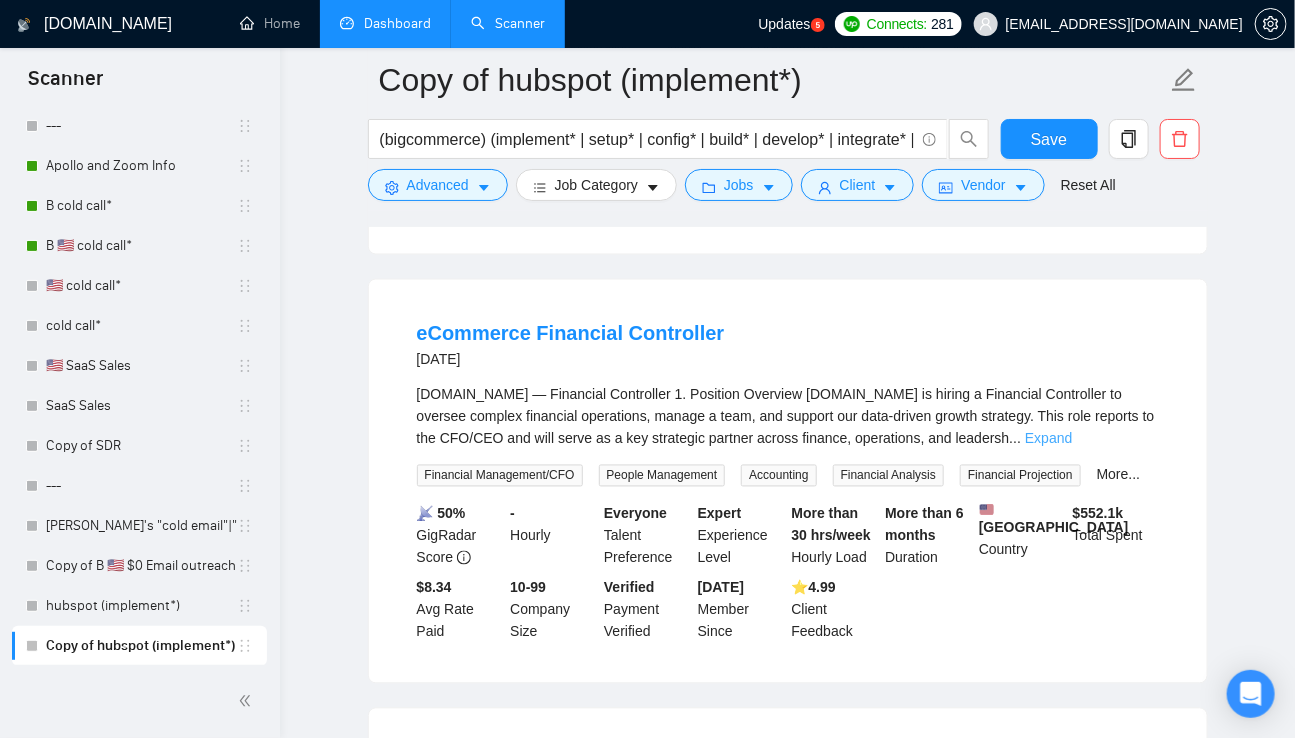 click on "Expand" at bounding box center (1048, 439) 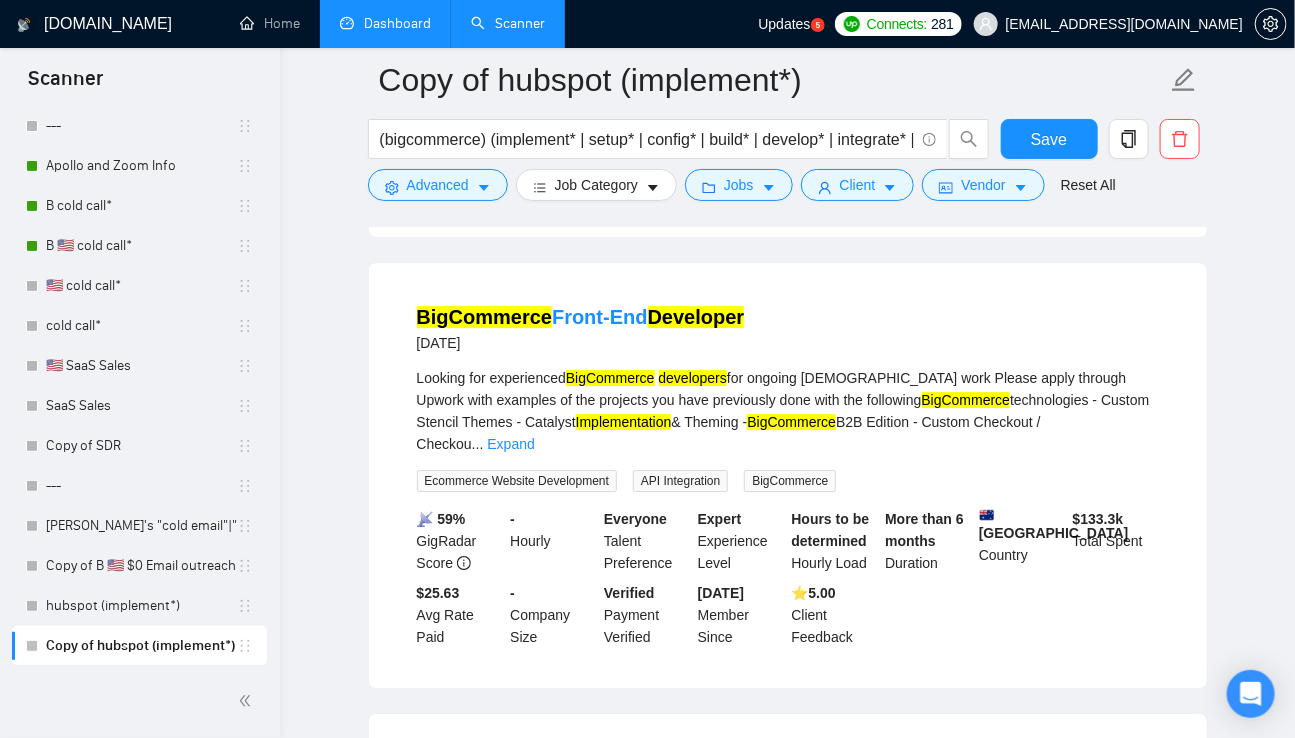 scroll, scrollTop: 2298, scrollLeft: 0, axis: vertical 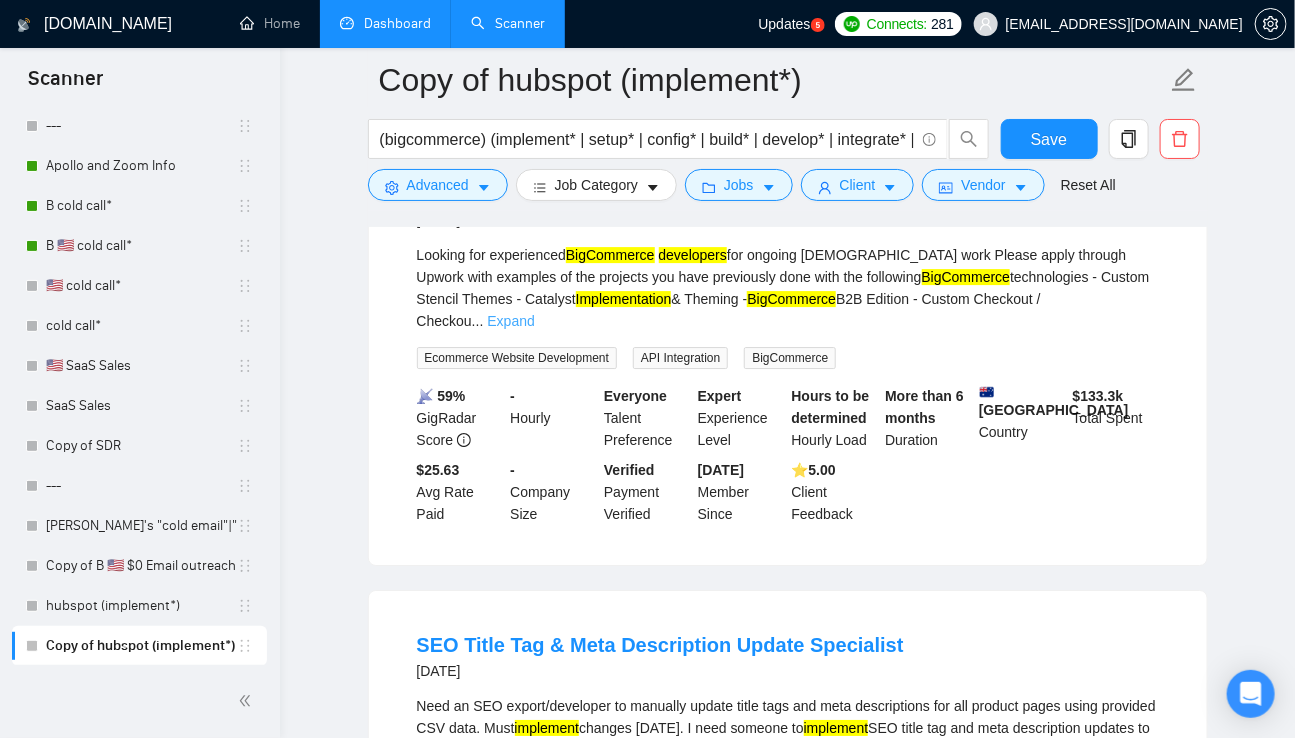 click on "Expand" at bounding box center (510, 321) 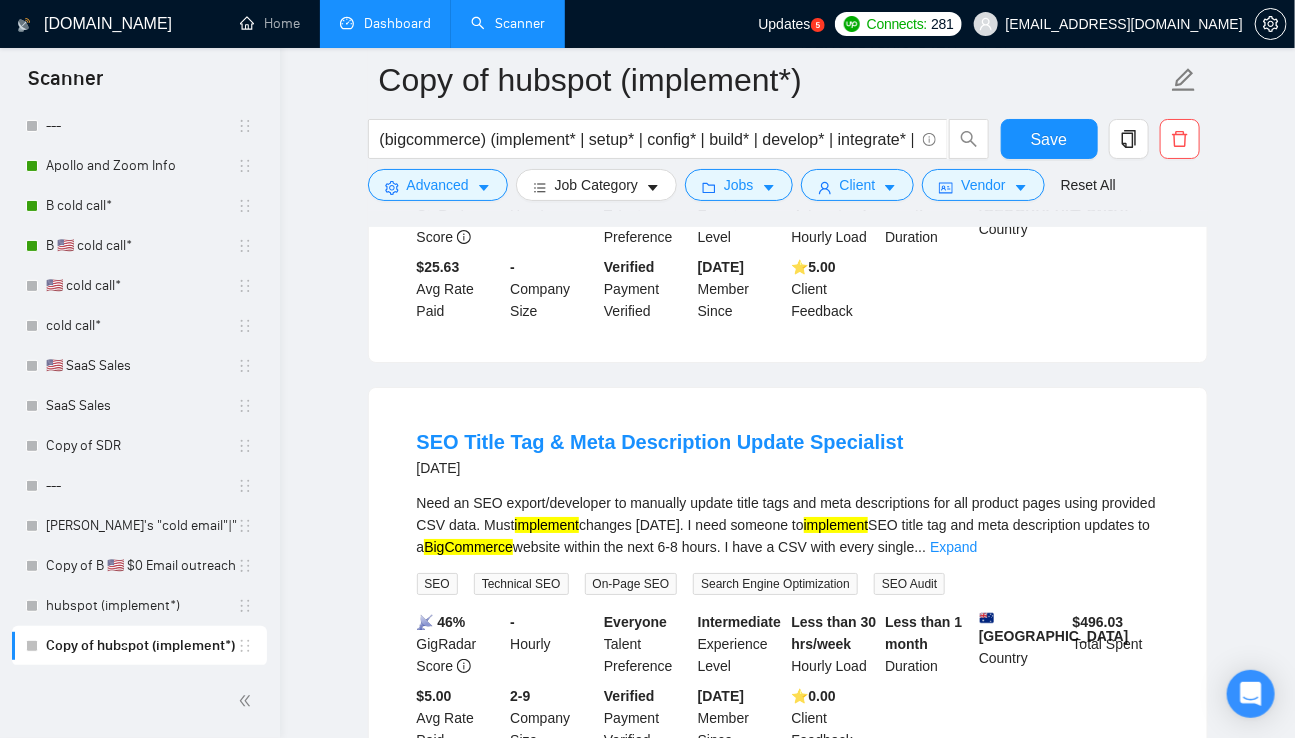 scroll, scrollTop: 2696, scrollLeft: 0, axis: vertical 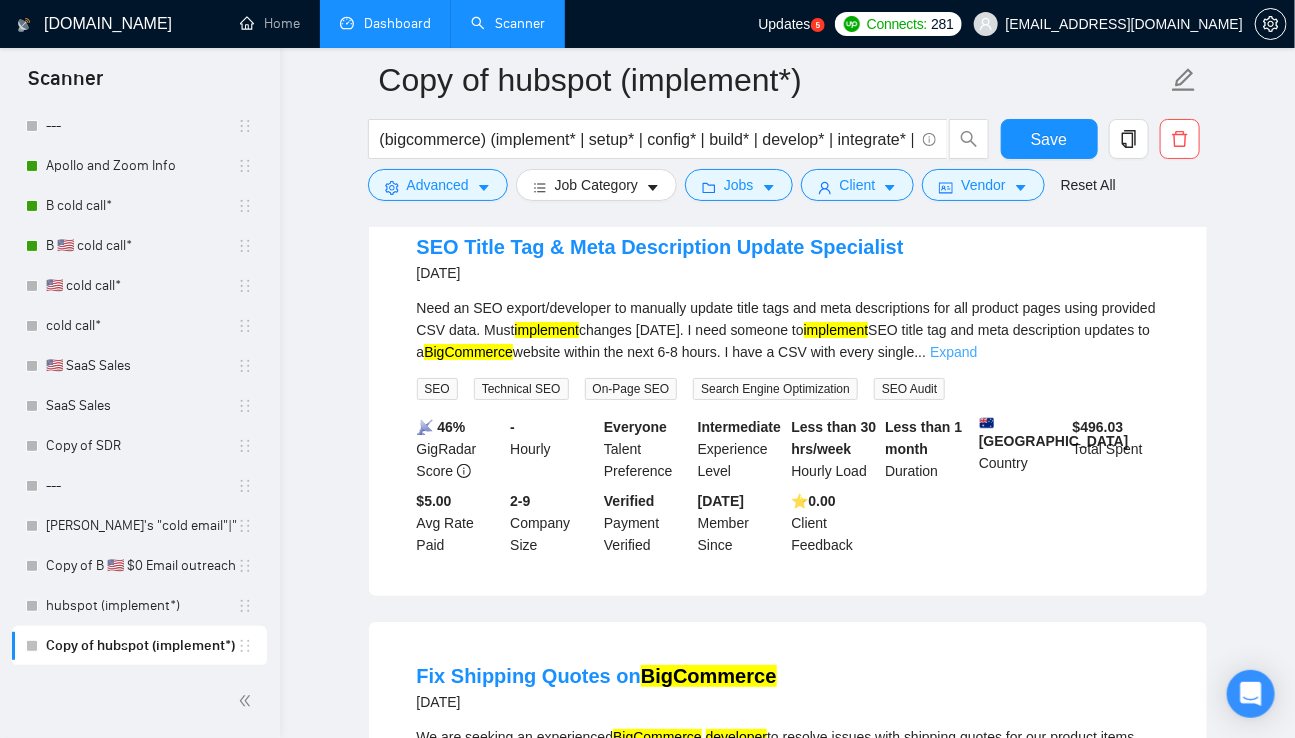 click on "Expand" at bounding box center (953, 352) 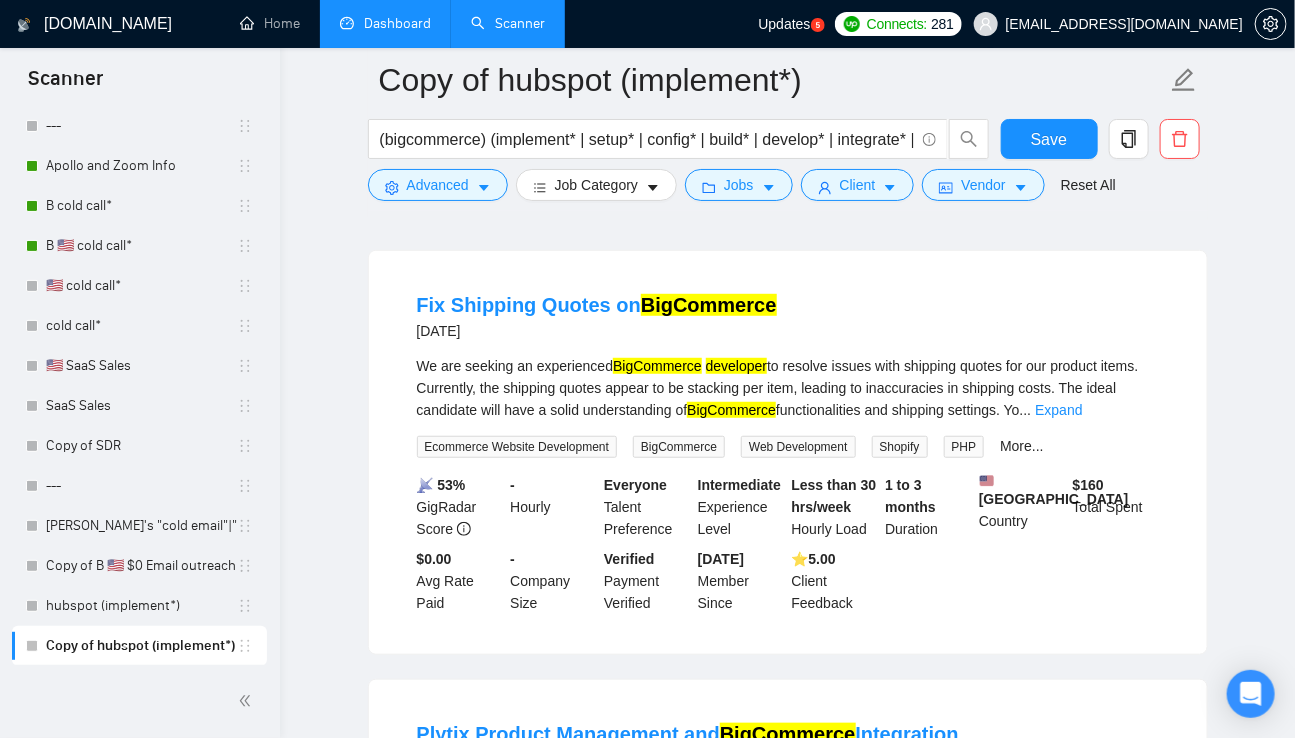 scroll, scrollTop: 3239, scrollLeft: 0, axis: vertical 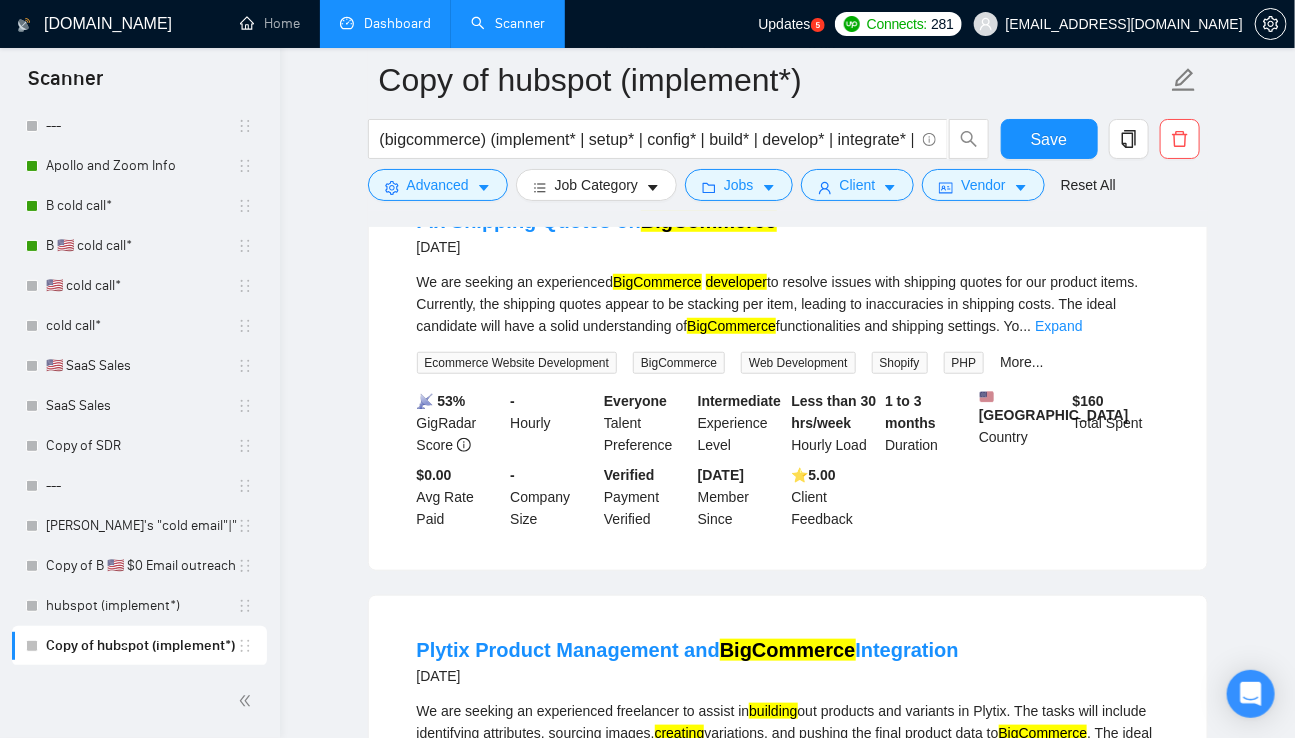 click on "Expand" at bounding box center [1058, 326] 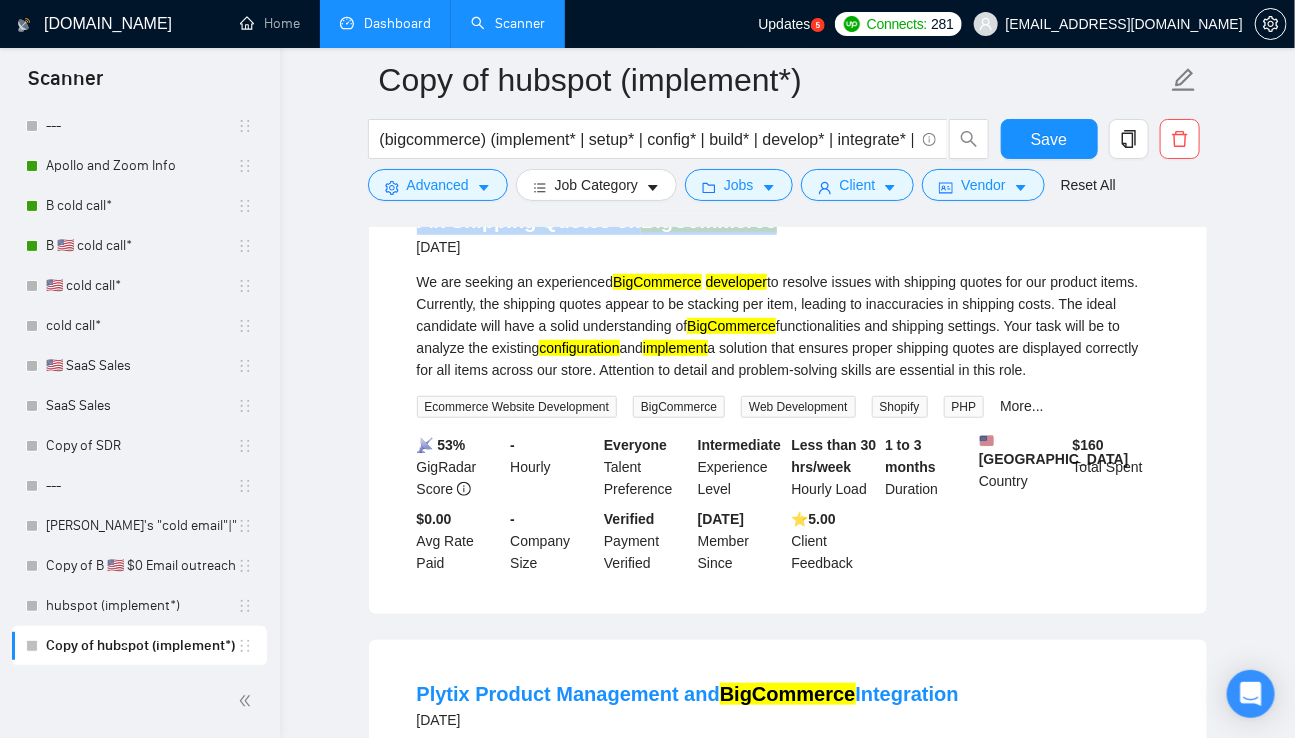 drag, startPoint x: 828, startPoint y: 274, endPoint x: 411, endPoint y: 270, distance: 417.0192 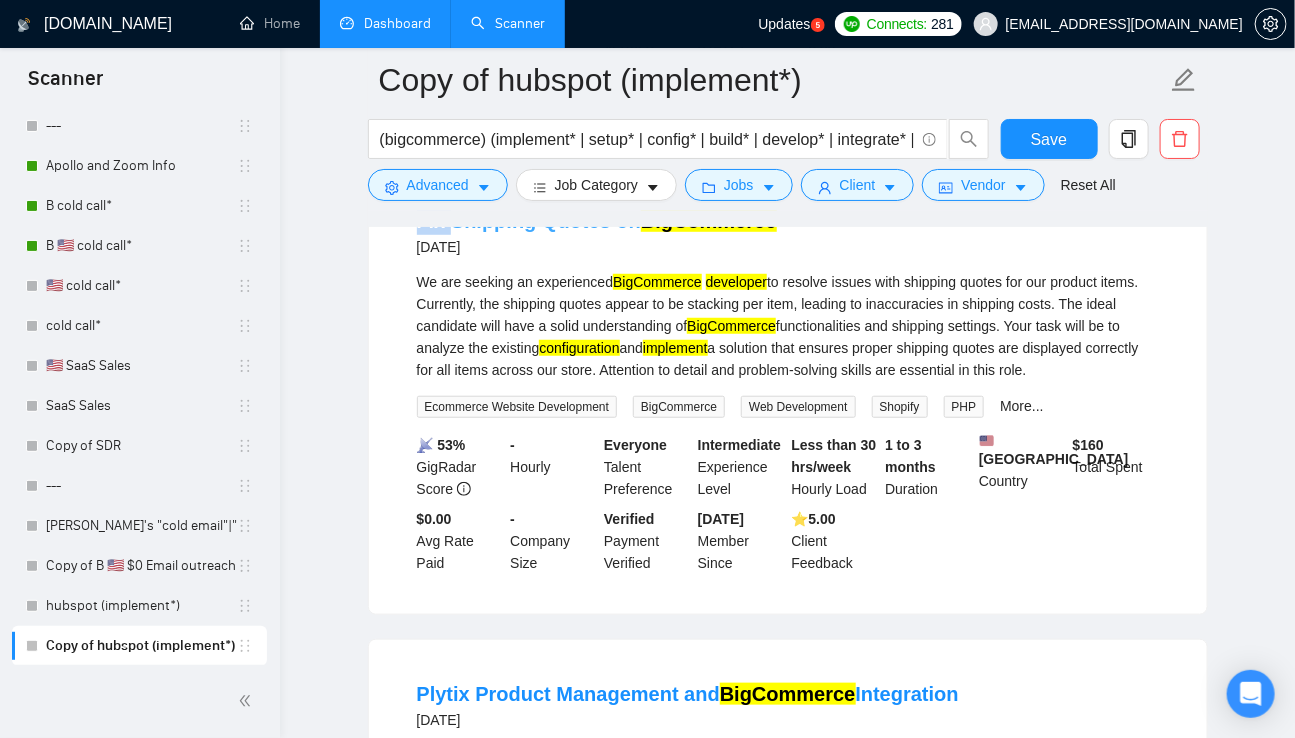drag, startPoint x: 414, startPoint y: 282, endPoint x: 446, endPoint y: 281, distance: 32.01562 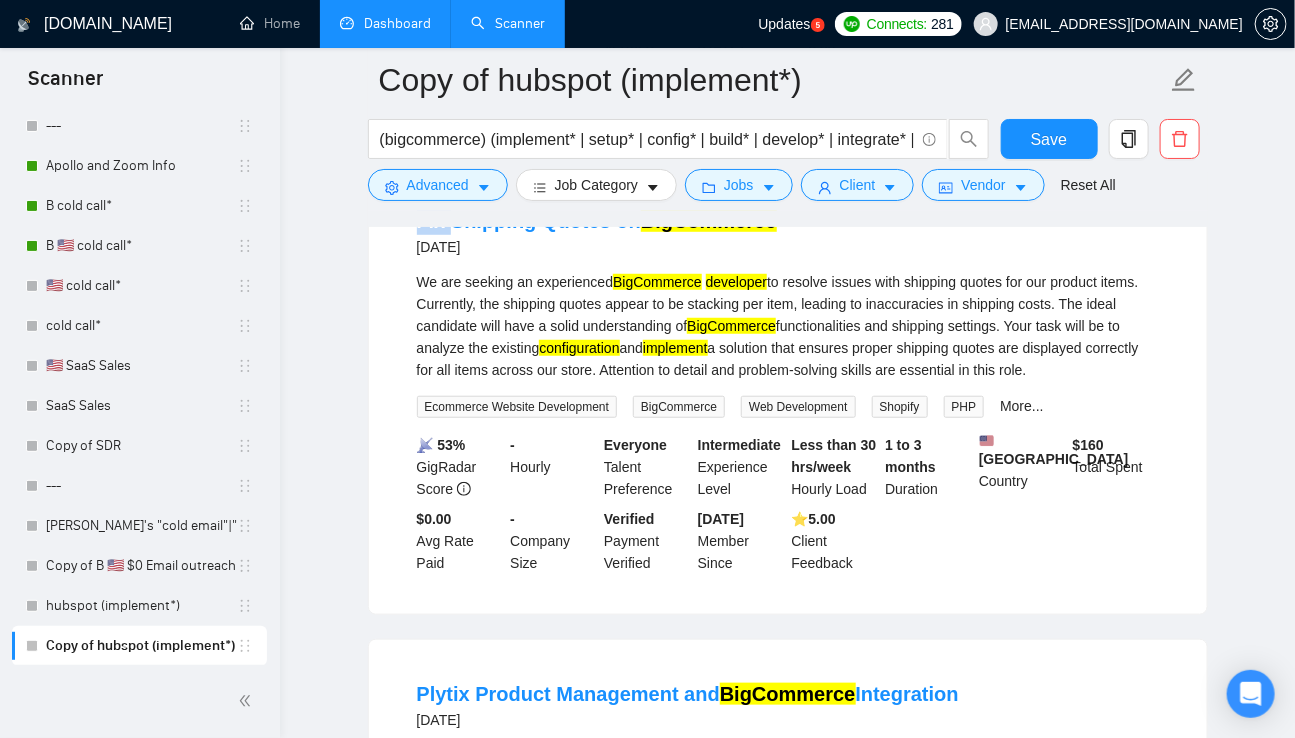 copy on "Fix" 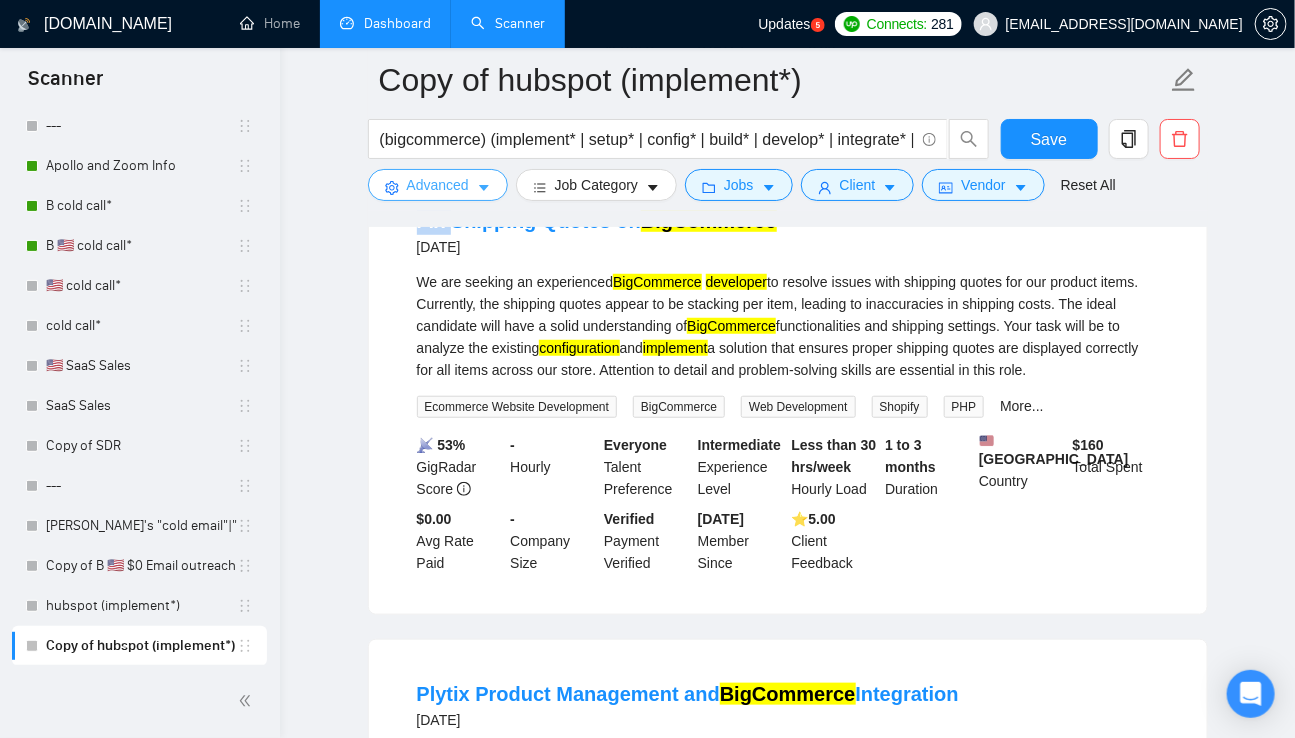 click on "Advanced" at bounding box center (438, 185) 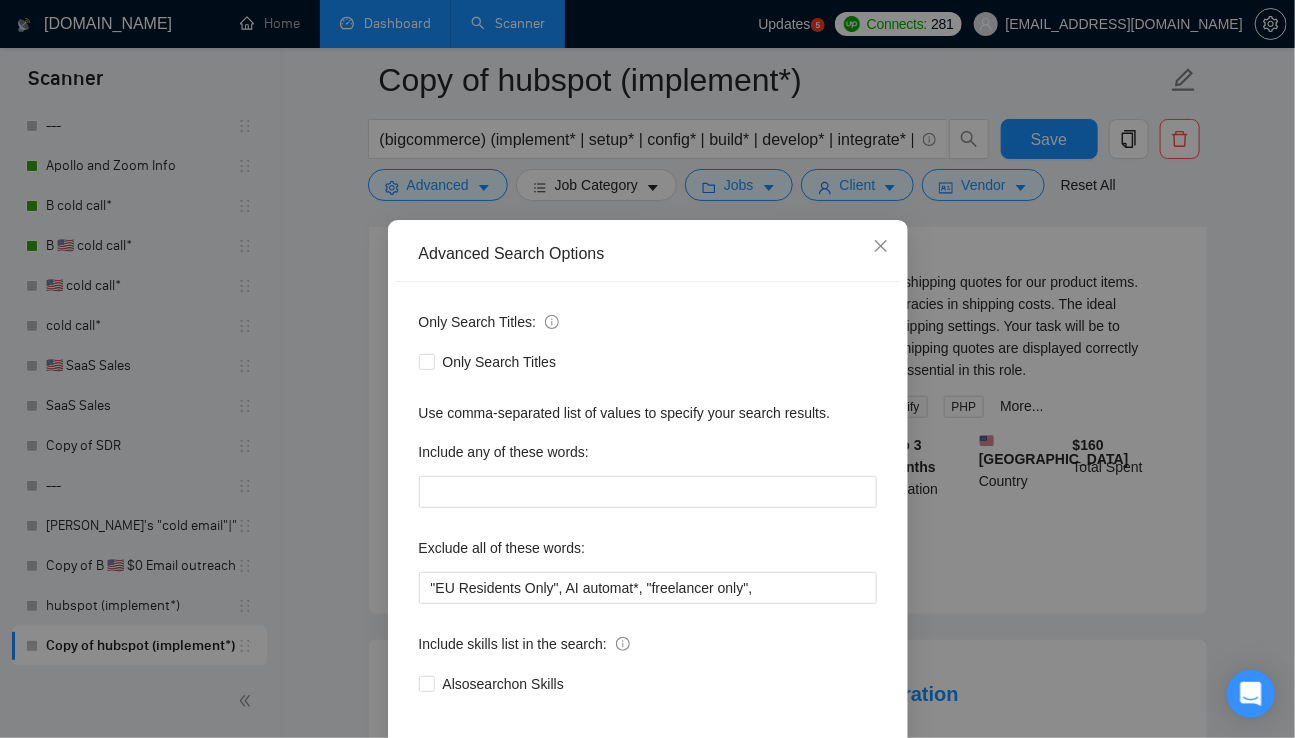 click on "Advanced Search Options Only Search Titles:   Only Search Titles Use comma-separated list of values to specify your search results. Include any of these words: Exclude all of these words: "EU Residents Only", AI automat*, "freelancer only", Include skills list in the search:   Also  search  on Skills Reset OK" at bounding box center [647, 369] 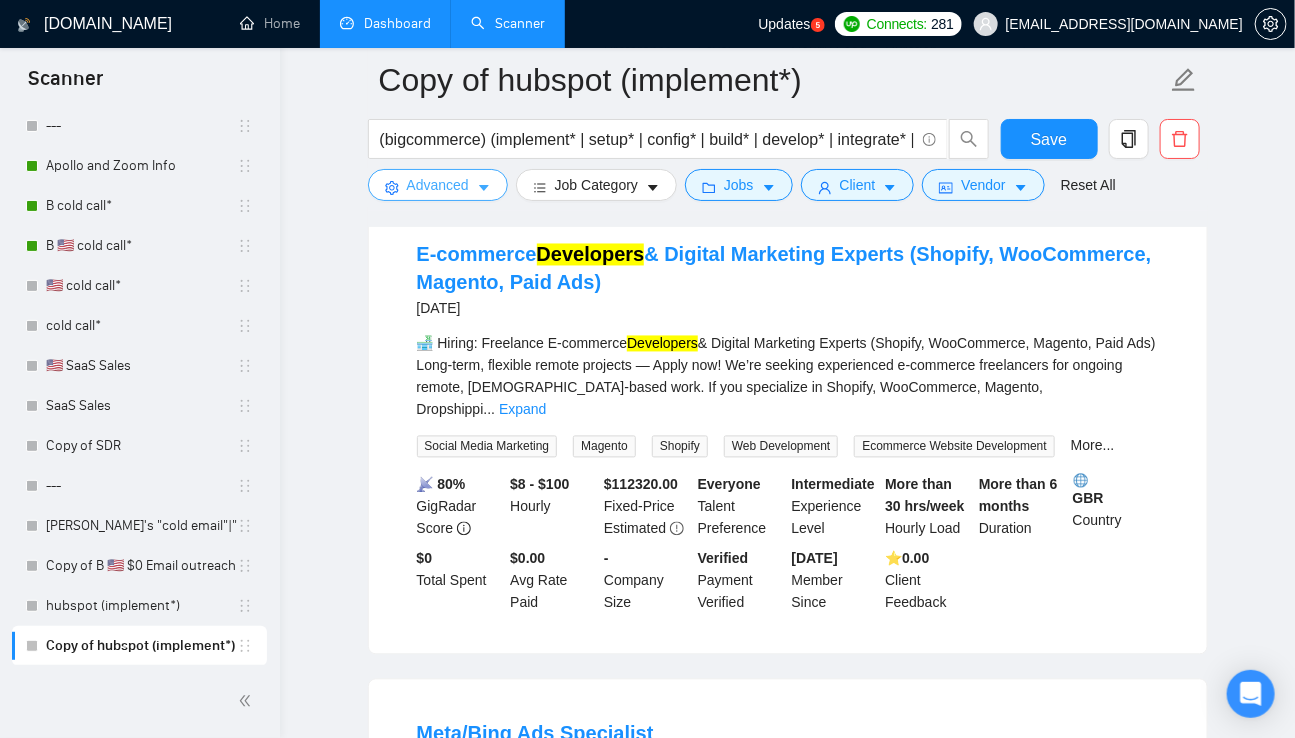 scroll, scrollTop: 4090, scrollLeft: 0, axis: vertical 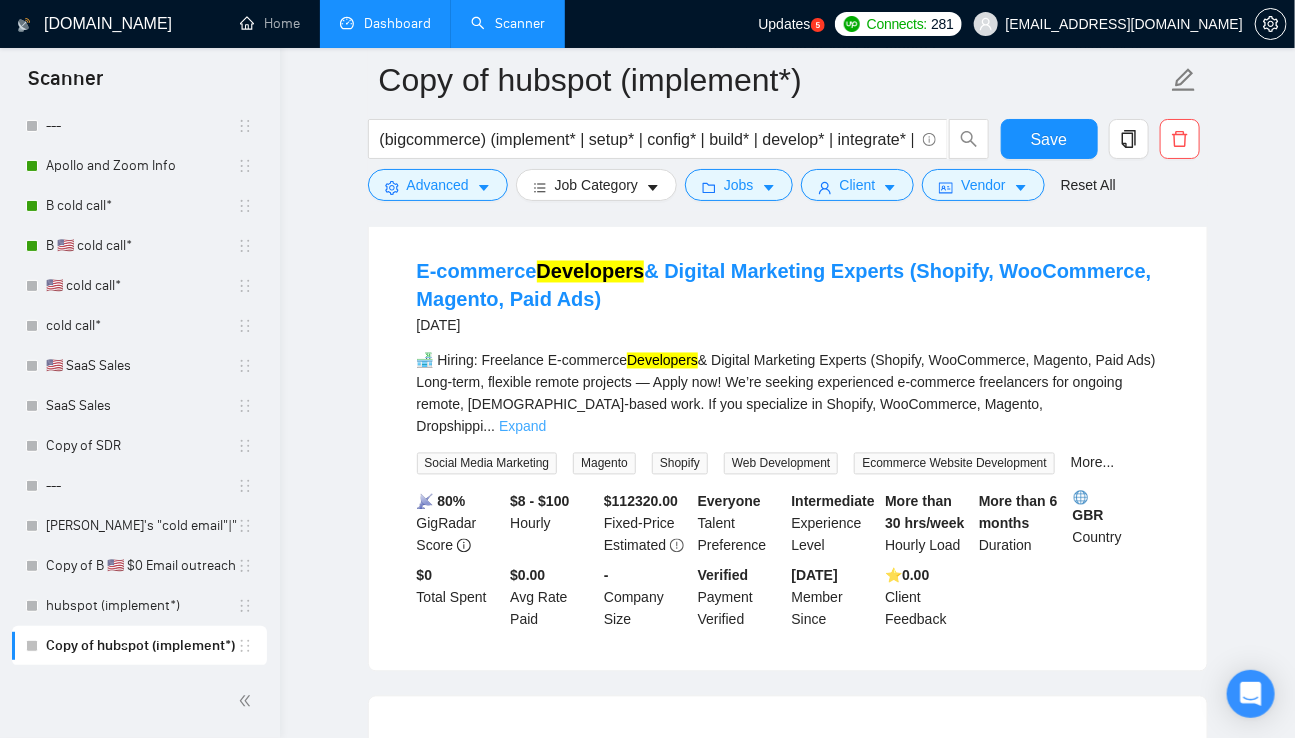 click on "Expand" at bounding box center (522, 427) 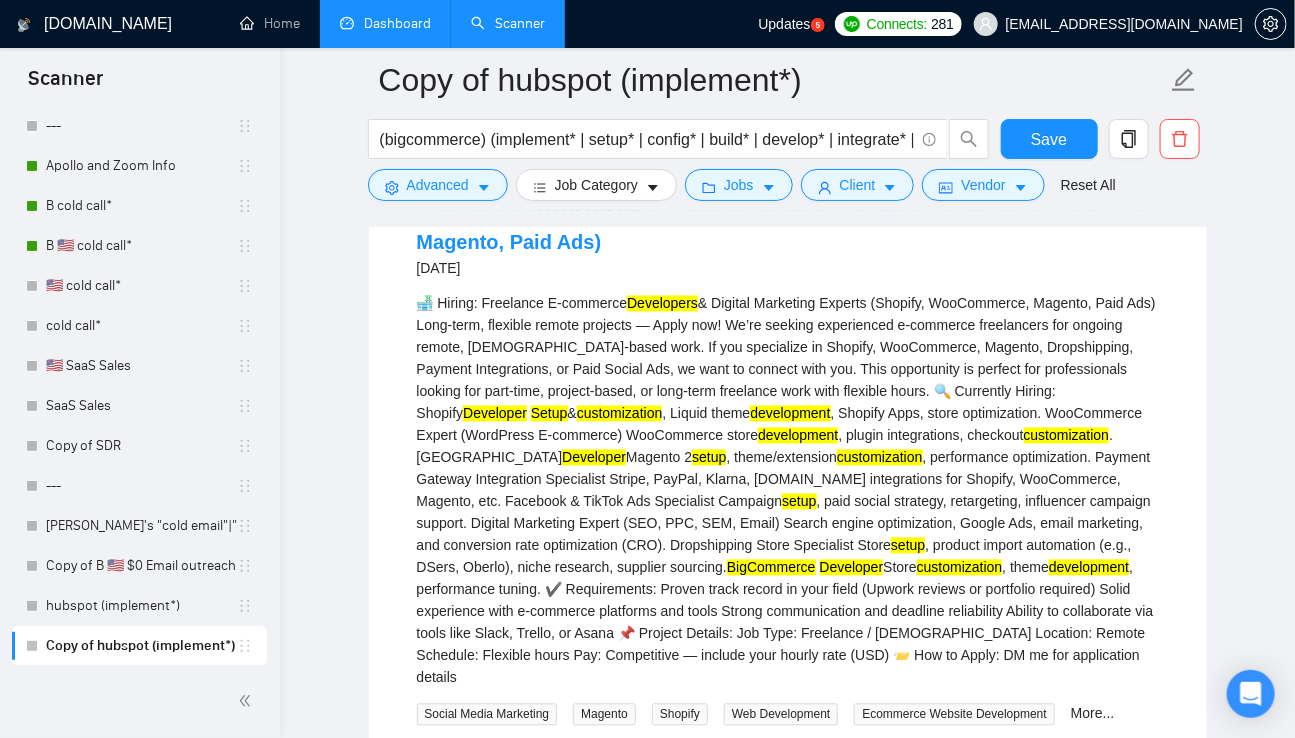 scroll, scrollTop: 4148, scrollLeft: 0, axis: vertical 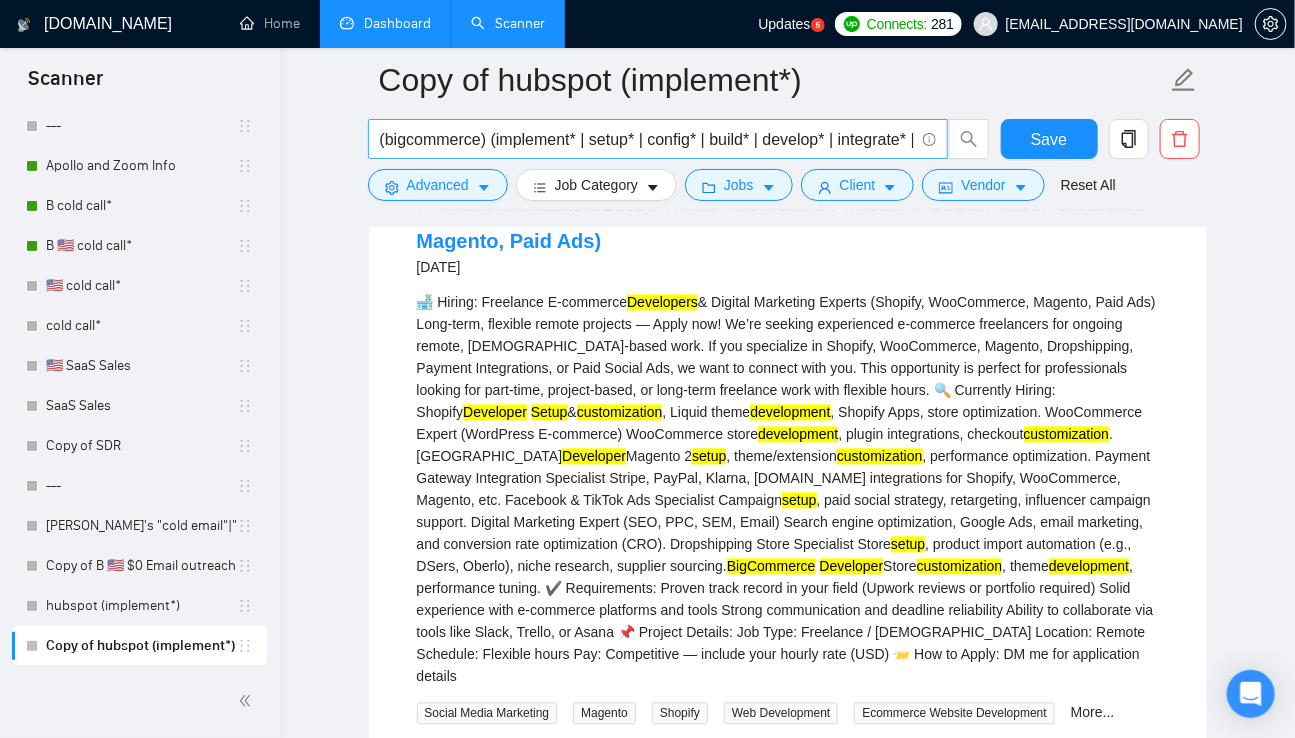 click on "(bigcommerce) (implement* | setup* | config* | build* | develop* | integrate* | deploy* | installl* | launch* | execut* | customiz* | creat* | activat* | enable*)" at bounding box center (647, 139) 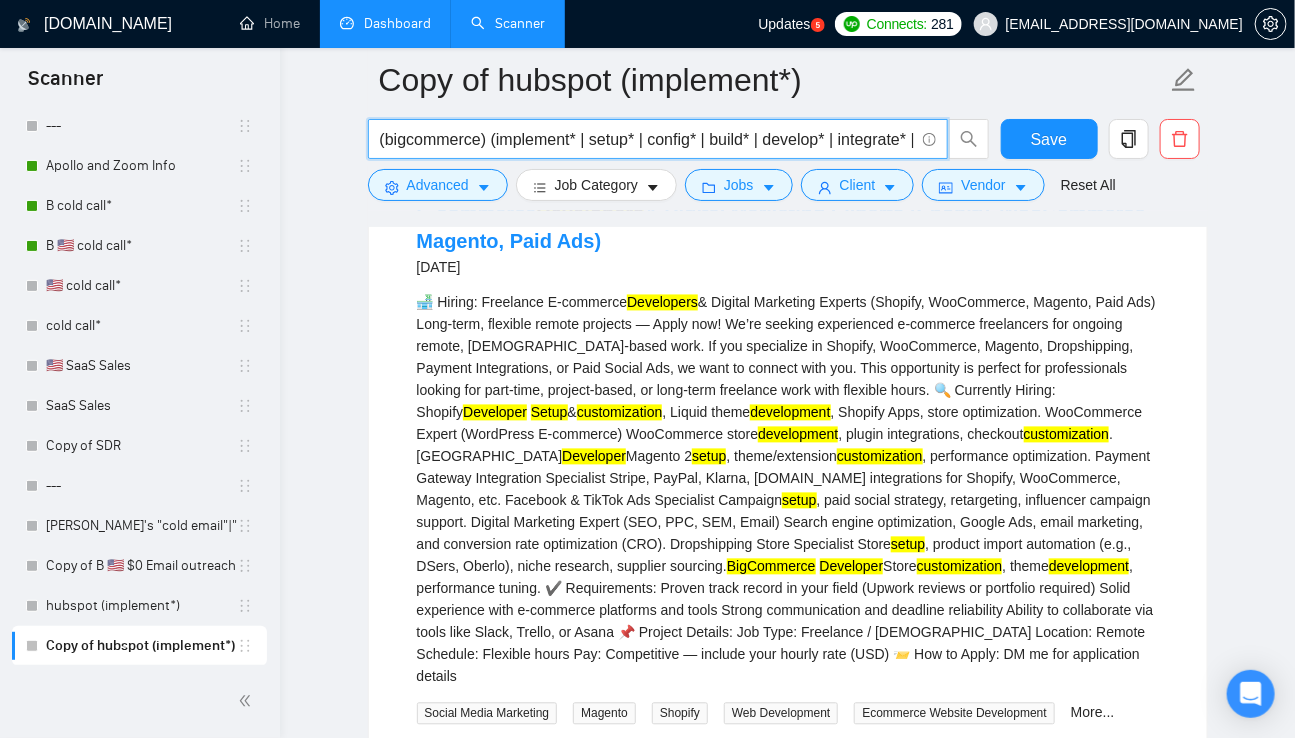 click on "(bigcommerce) (implement* | setup* | config* | build* | develop* | integrate* | deploy* | installl* | launch* | execut* | customiz* | creat* | activat* | enable*)" at bounding box center [647, 139] 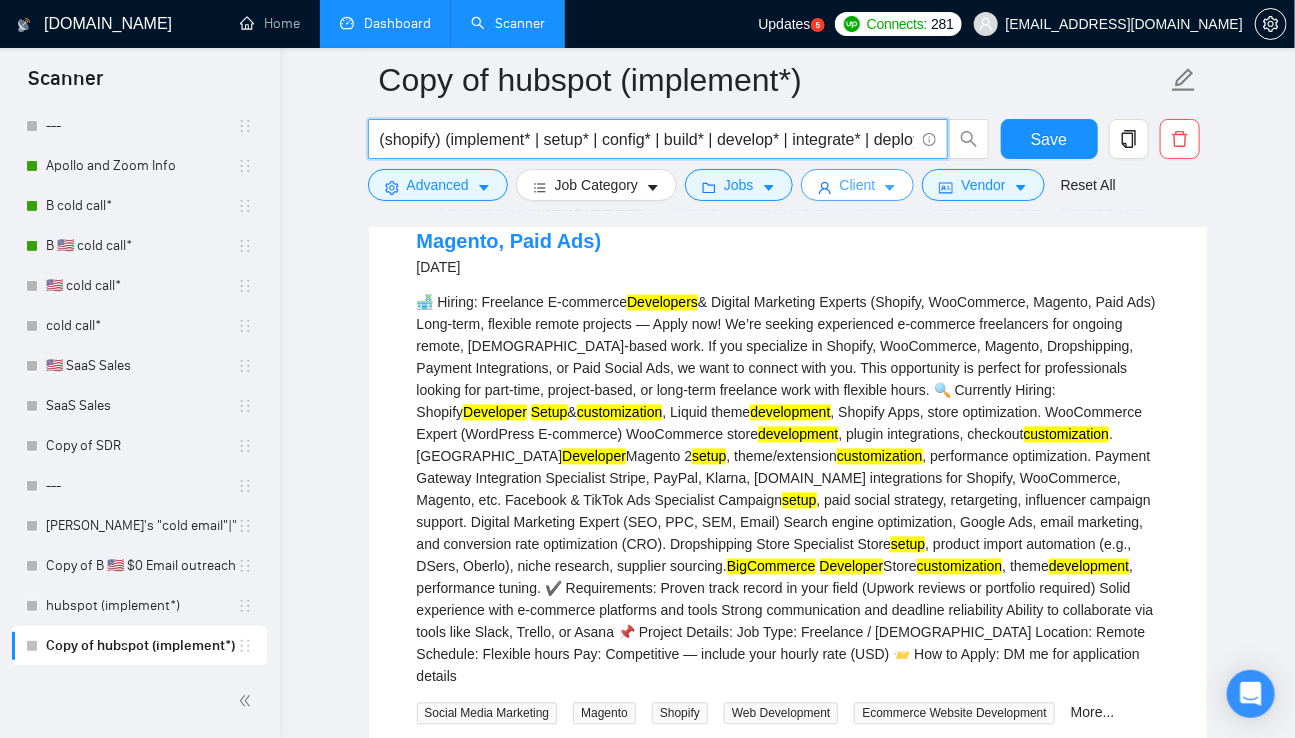 type on "(shopify) (implement* | setup* | config* | build* | develop* | integrate* | deploy* | installl* | launch* | execut* | customiz* | creat* | activat* | enable*)" 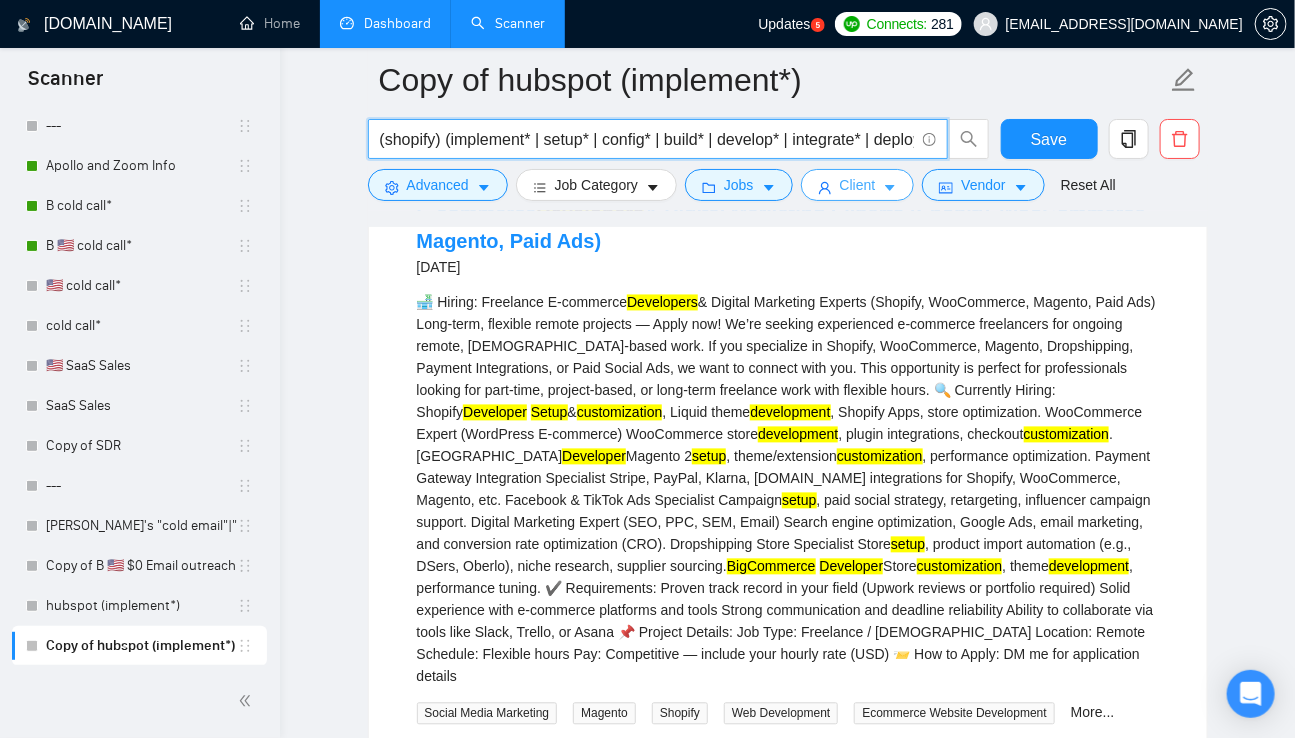 click on "Client" at bounding box center (858, 185) 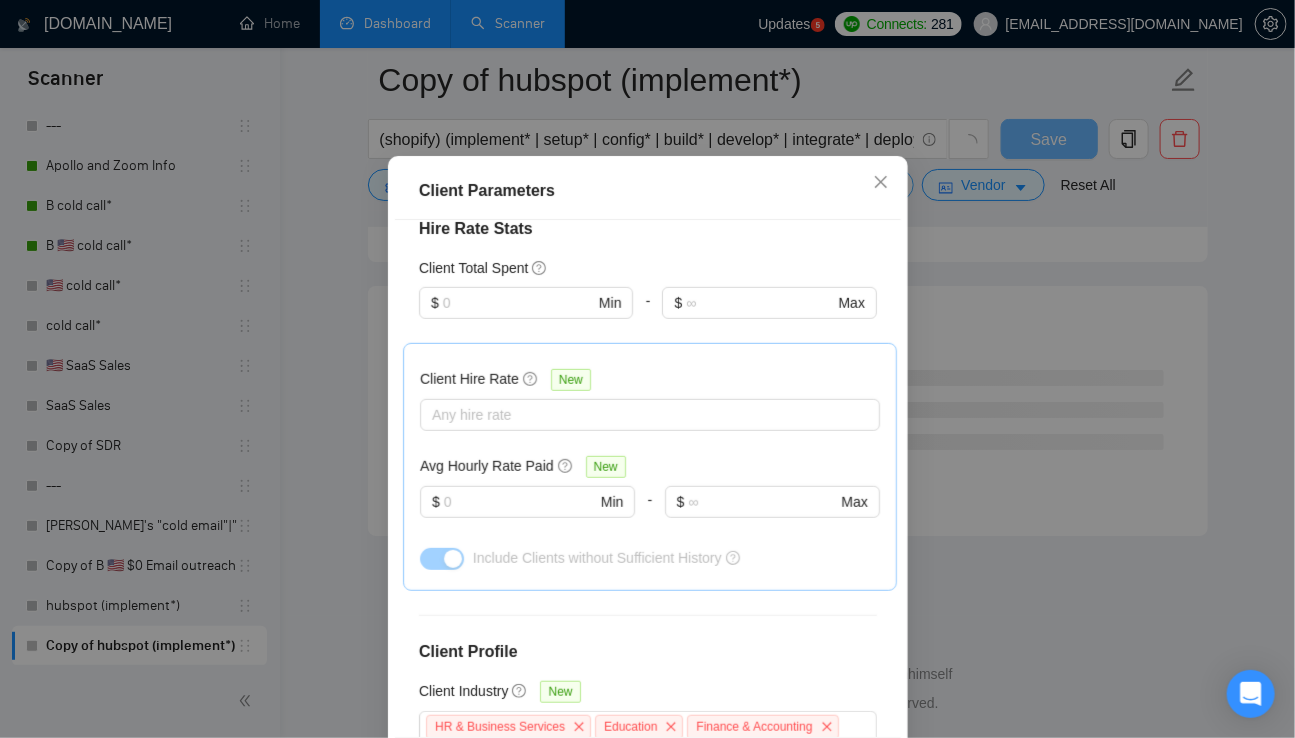 scroll, scrollTop: 2597, scrollLeft: 0, axis: vertical 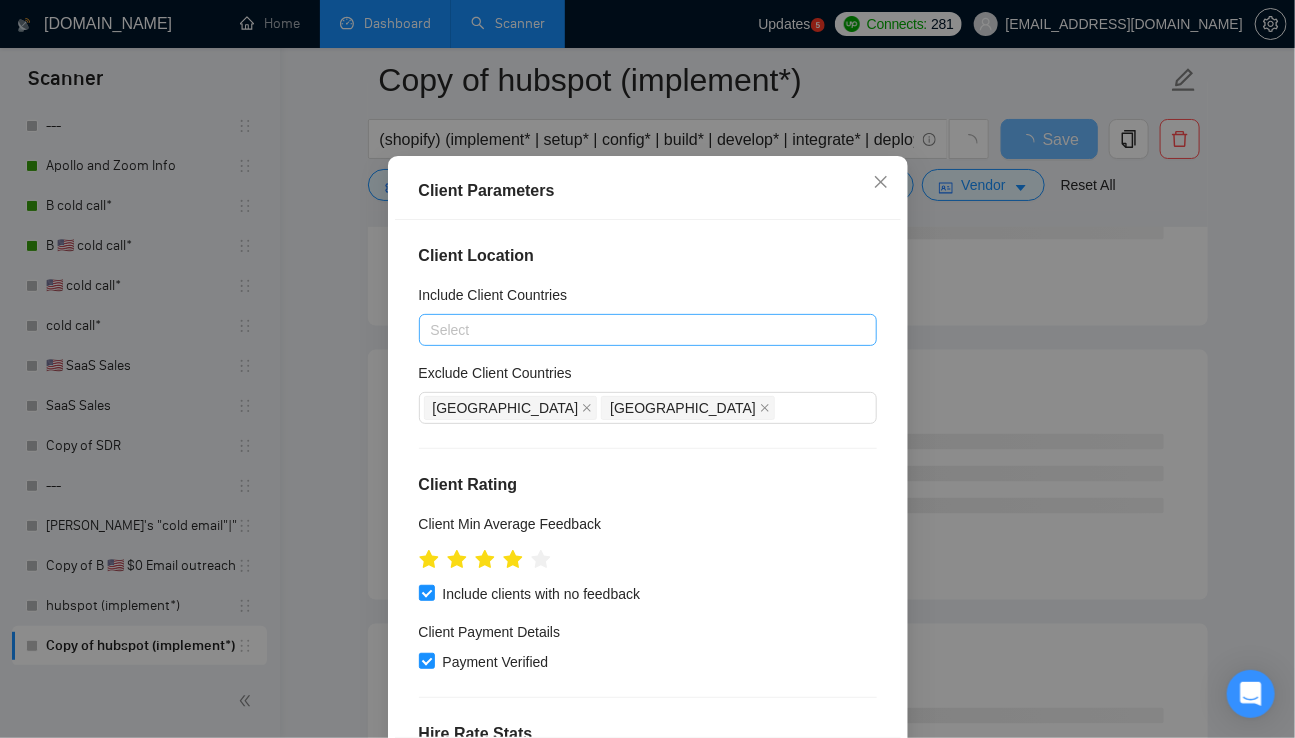click at bounding box center [638, 330] 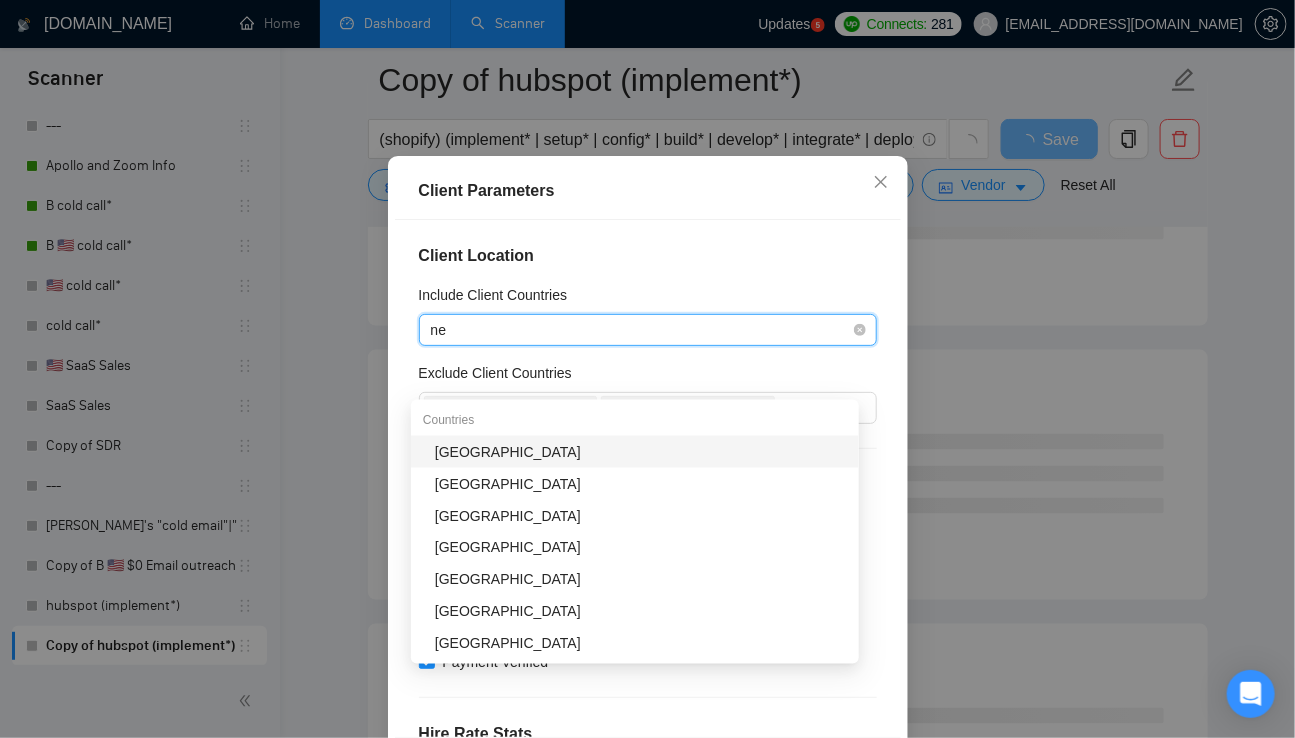 type on "new" 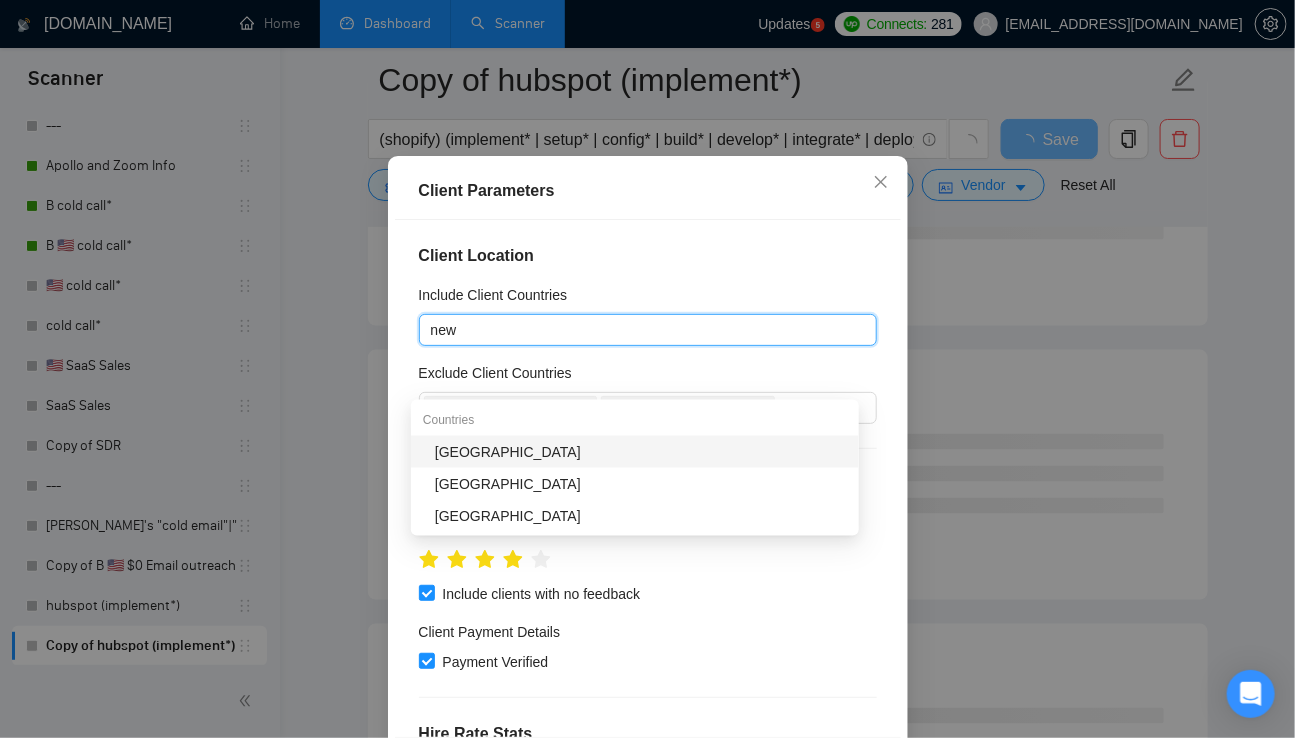 click on "[GEOGRAPHIC_DATA]" at bounding box center (641, 452) 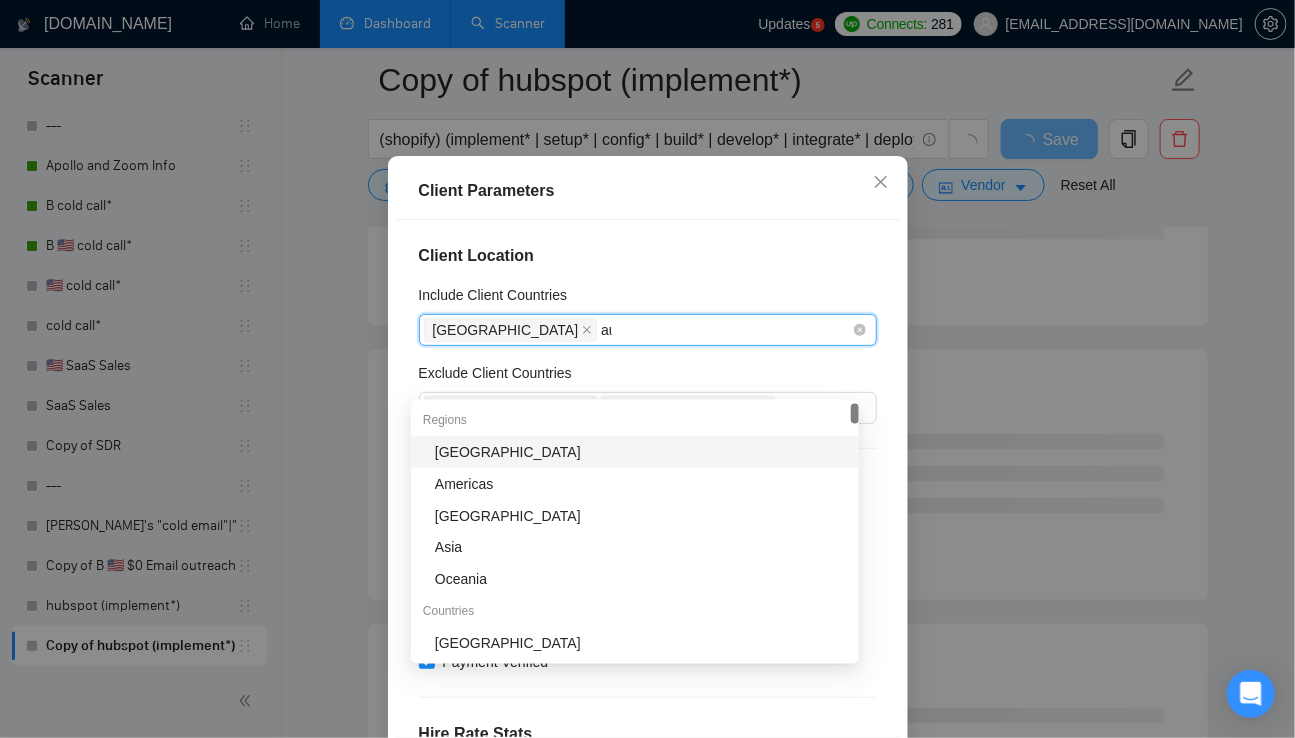 type on "aus" 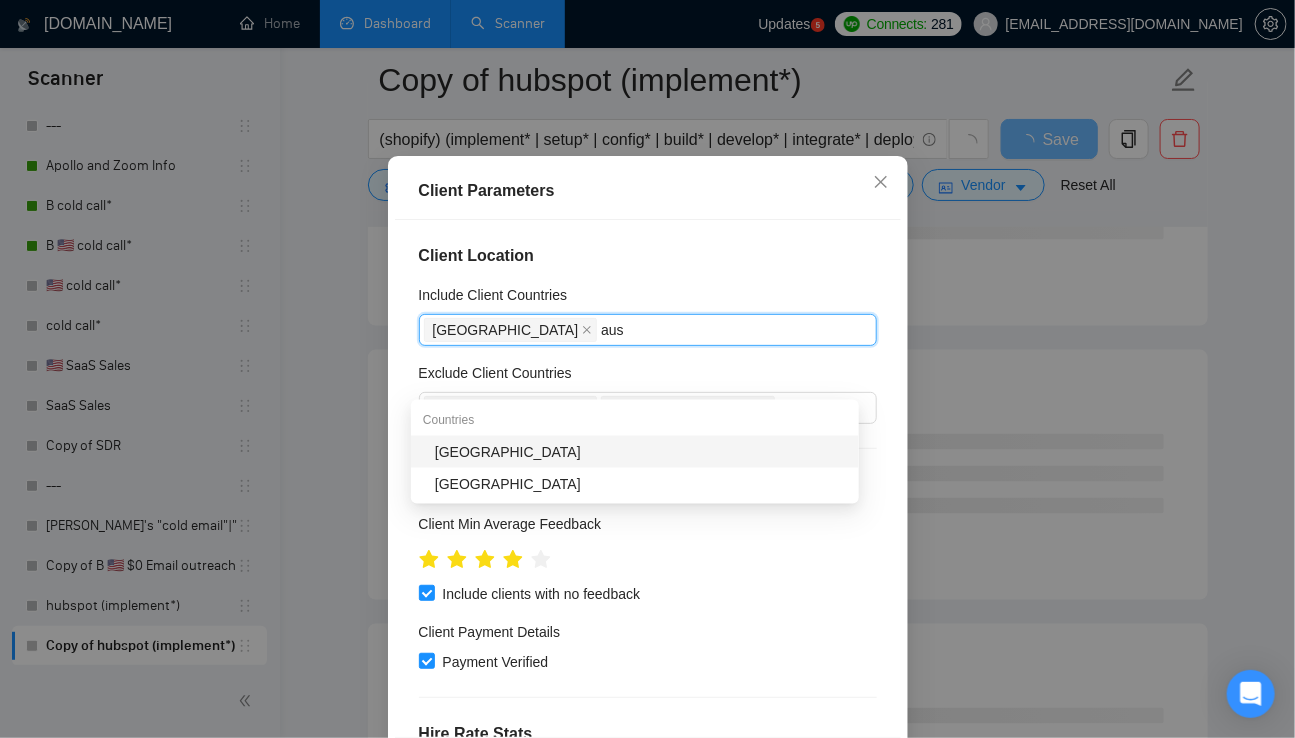 click on "[GEOGRAPHIC_DATA]" at bounding box center [641, 452] 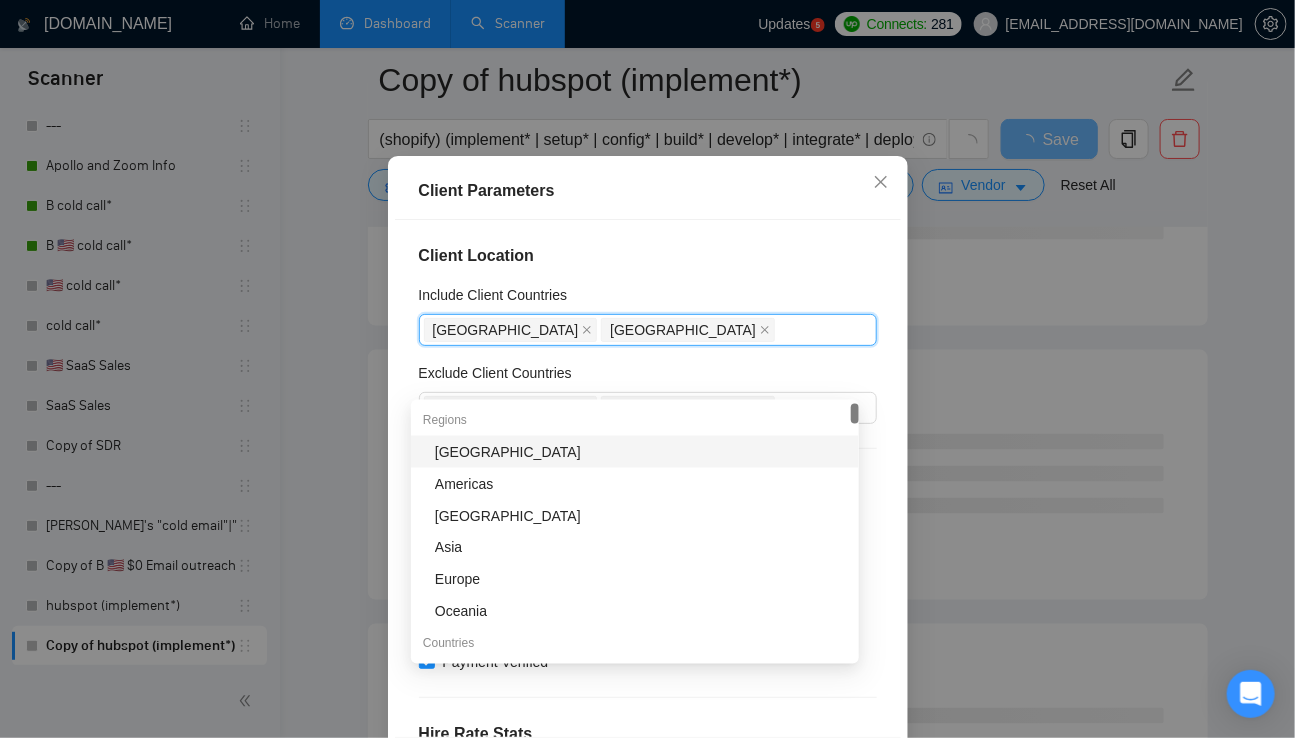 click on "Client Location Include Client Countries [GEOGRAPHIC_DATA] [GEOGRAPHIC_DATA]   Exclude Client Countries [GEOGRAPHIC_DATA] [GEOGRAPHIC_DATA]   Client Rating Client Min Average Feedback Include clients with no feedback Client Payment Details Payment Verified Hire Rate Stats   Client Total Spent $ Min - $ Max Client Hire Rate New   Any hire rate   Avg Hourly Rate Paid New $ Min - $ Max Include Clients without Sufficient History Client Profile Client Industry New HR & Business Services Education Finance & Accounting Food & Beverage Legal Science & Medicine Agriculture & Forestry Government & Public Sector Aerospace Aviation Mining   Client Company Size   Any company size Enterprise Clients New   Any clients" at bounding box center [648, 478] 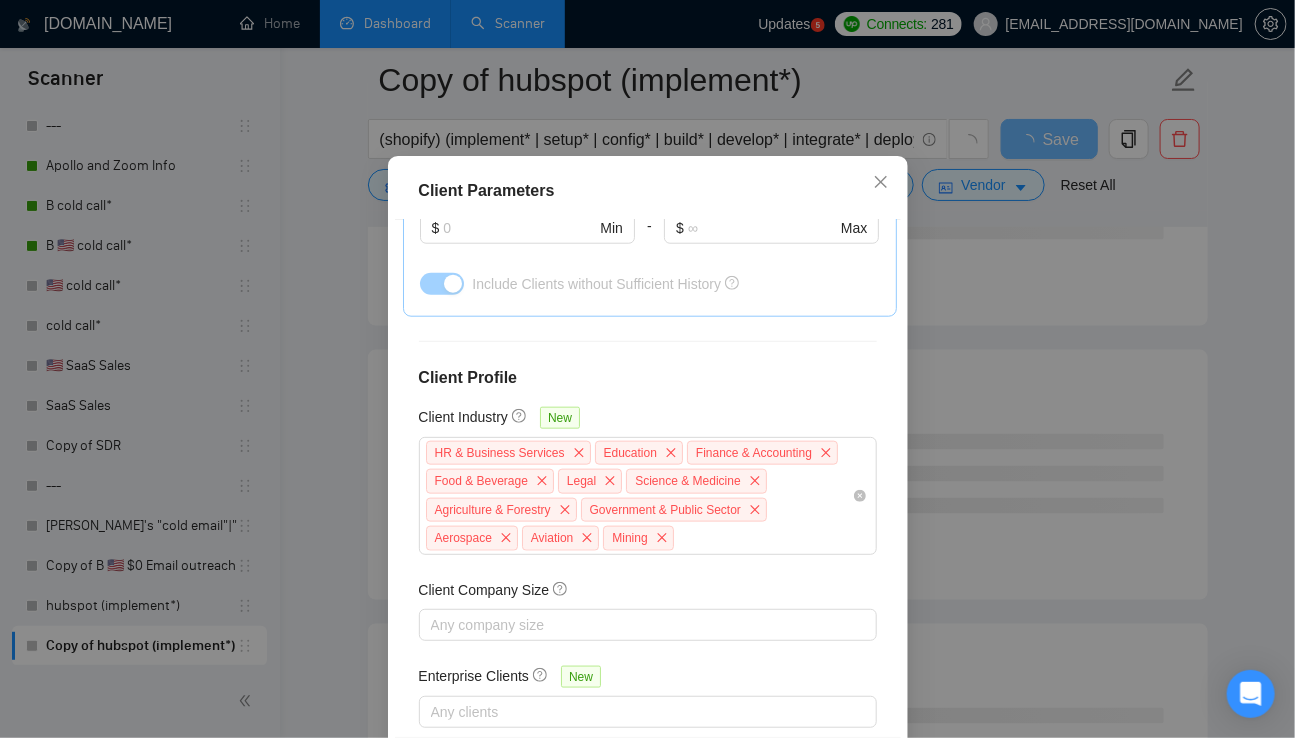 scroll, scrollTop: 840, scrollLeft: 0, axis: vertical 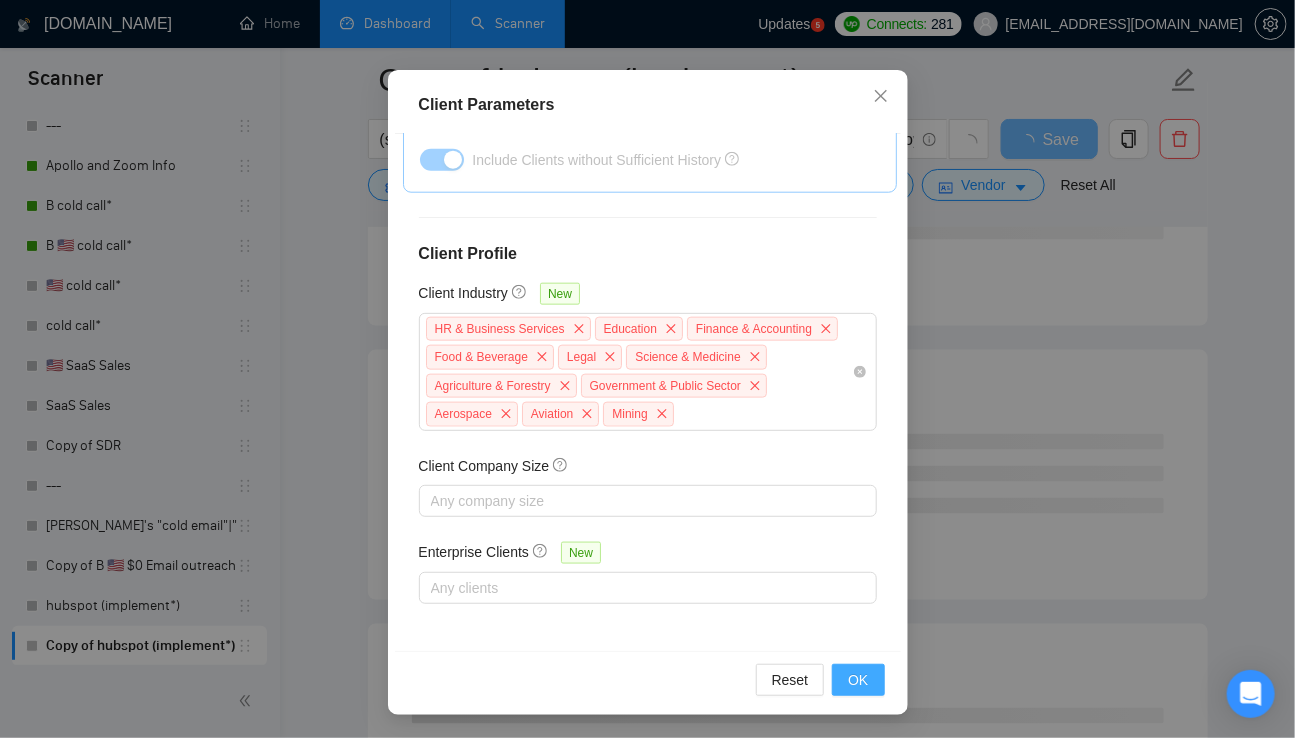 click on "OK" at bounding box center [858, 680] 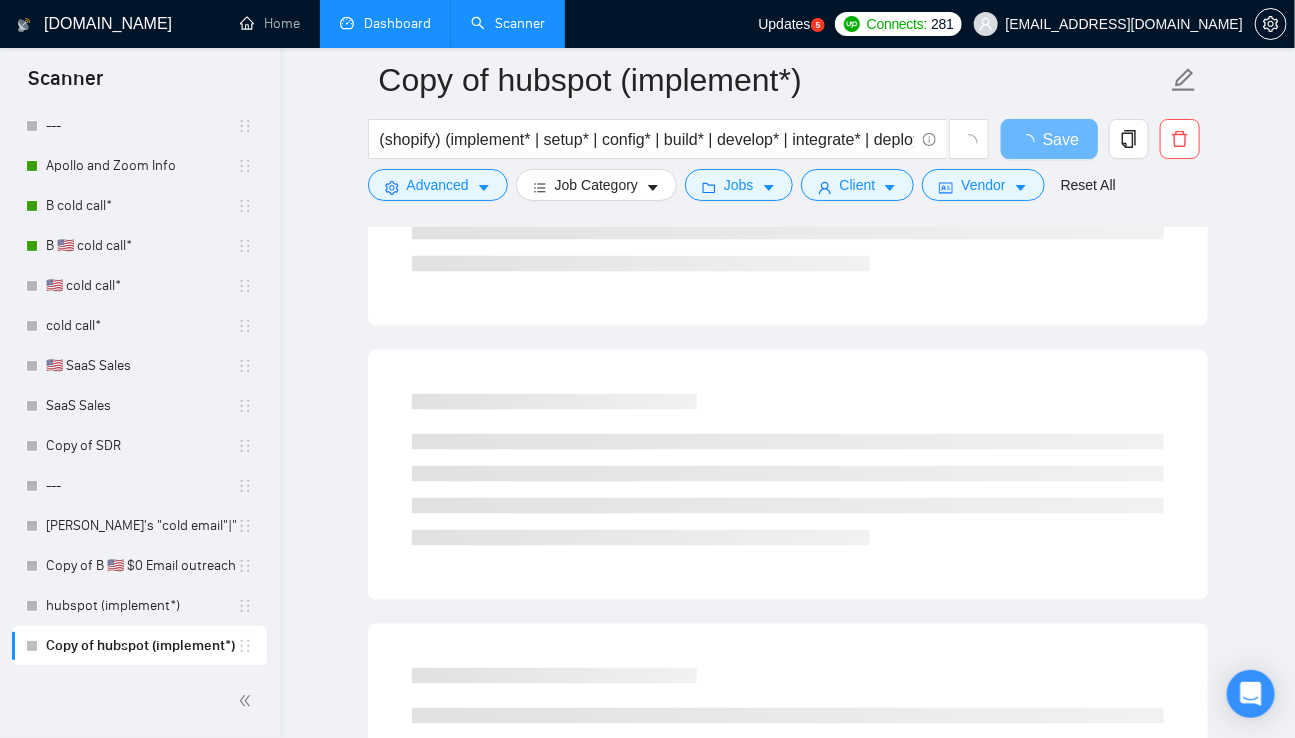 scroll, scrollTop: 50, scrollLeft: 0, axis: vertical 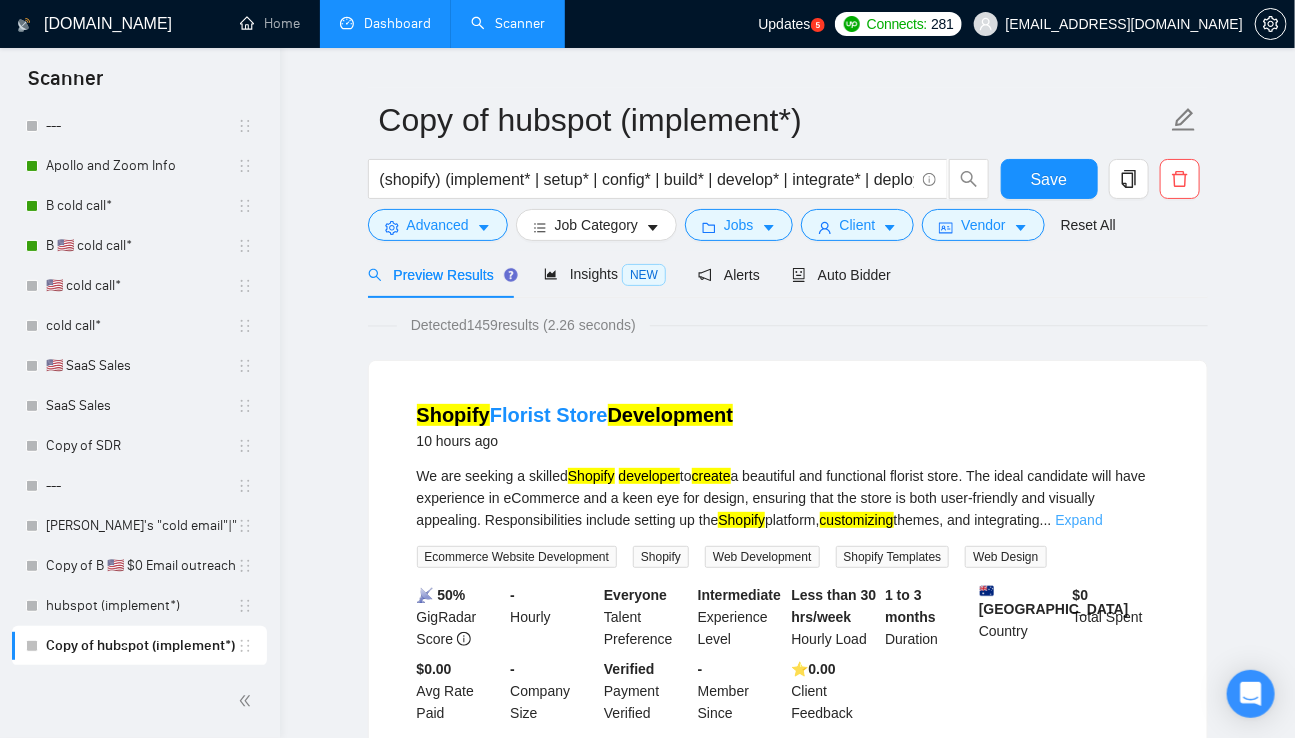 click on "Expand" at bounding box center (1079, 520) 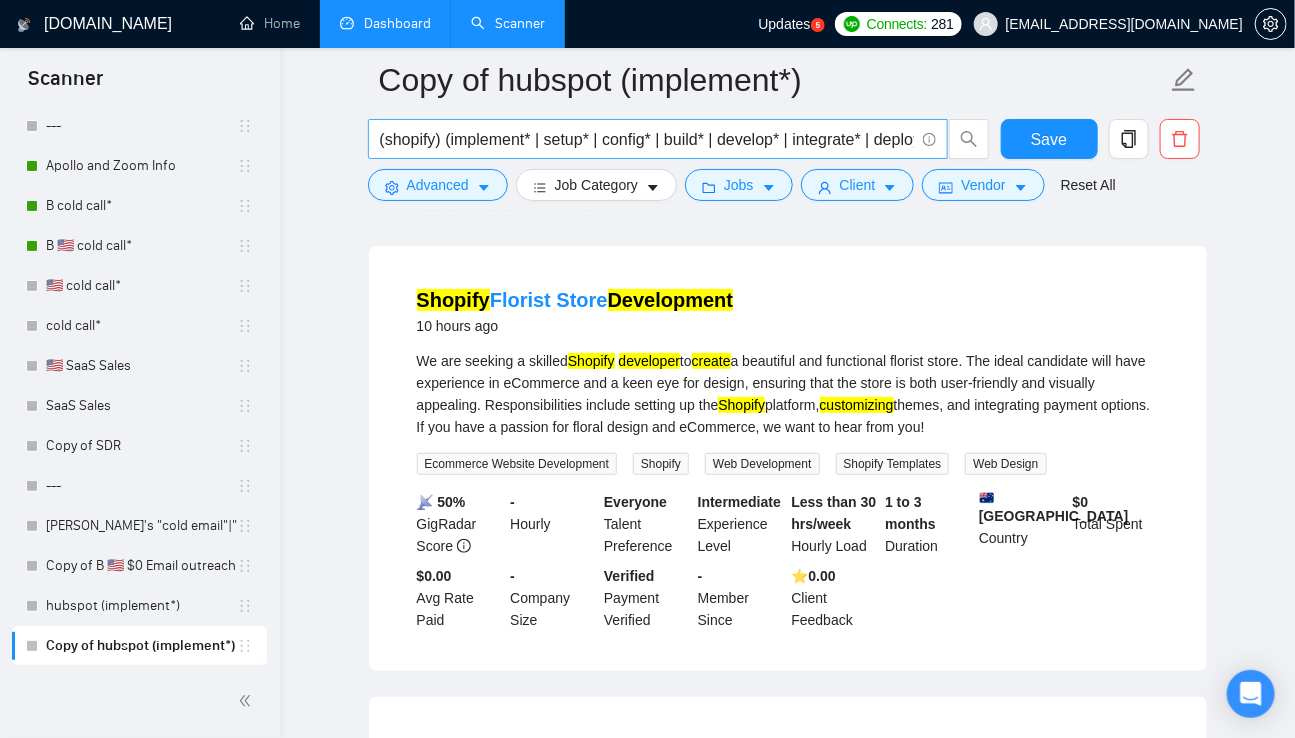 scroll, scrollTop: 172, scrollLeft: 0, axis: vertical 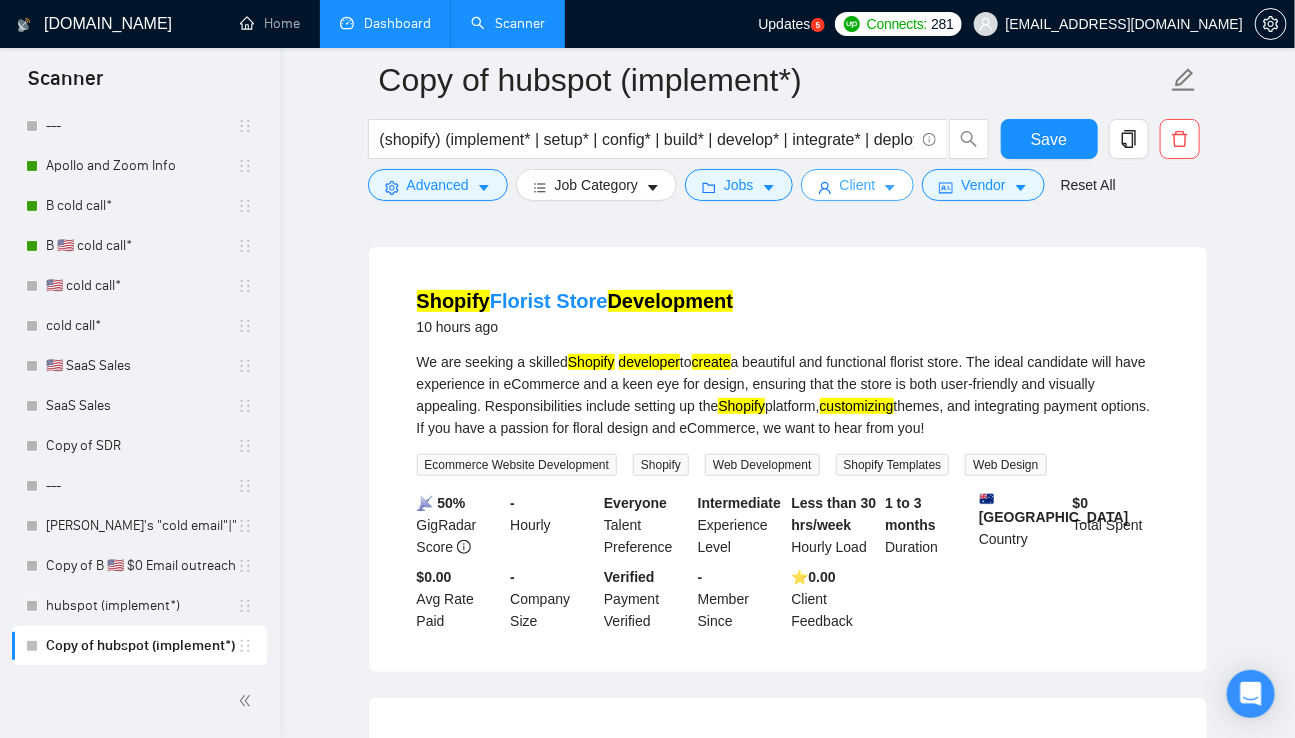 click on "Client" at bounding box center (858, 185) 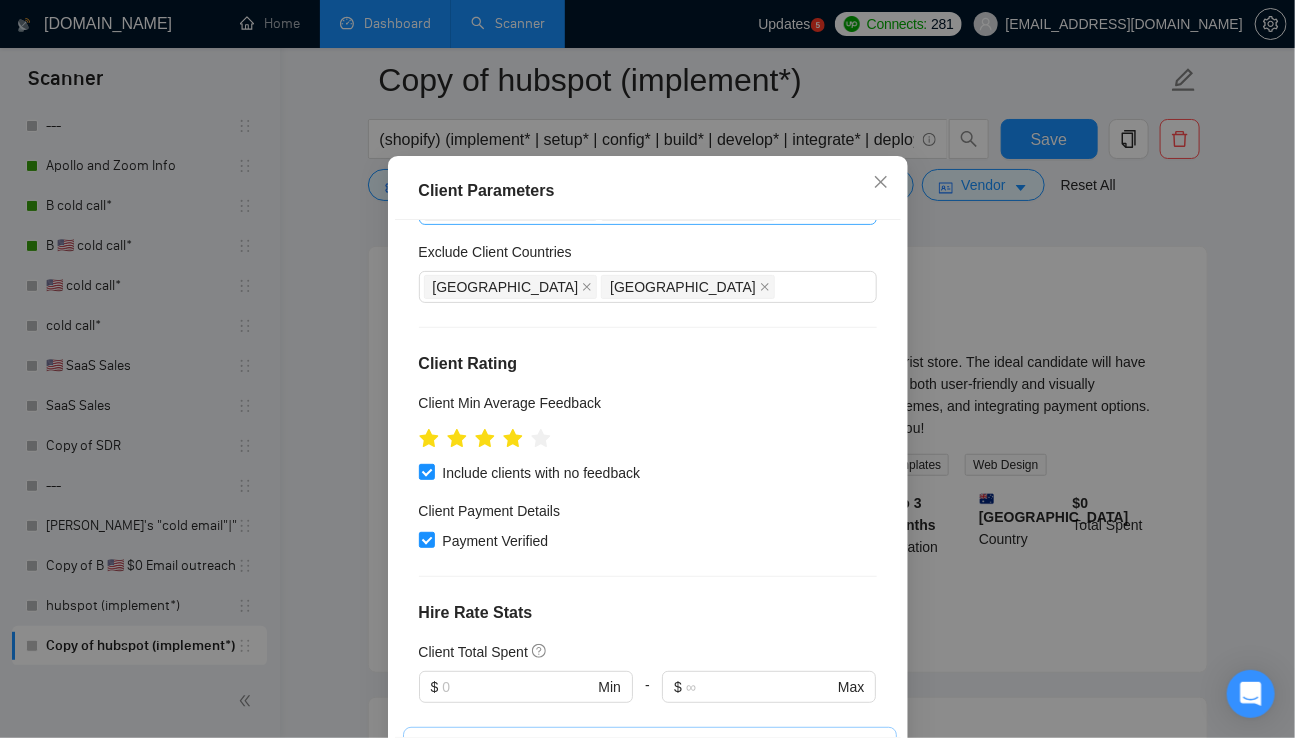 scroll, scrollTop: 0, scrollLeft: 0, axis: both 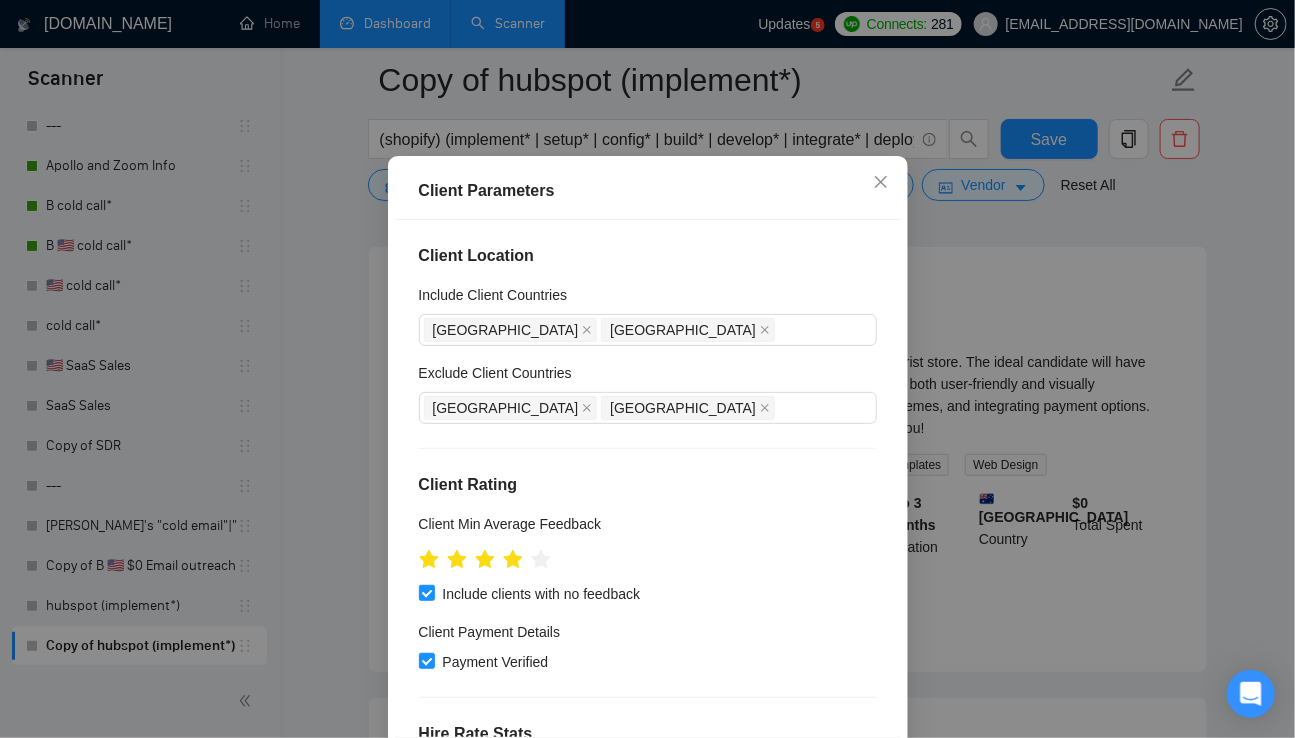click on "Client Parameters Client Location Include Client Countries [GEOGRAPHIC_DATA] [GEOGRAPHIC_DATA]   Exclude Client Countries [GEOGRAPHIC_DATA] [GEOGRAPHIC_DATA]   Client Rating Client Min Average Feedback Include clients with no feedback Client Payment Details Payment Verified Hire Rate Stats   Client Total Spent $ Min - $ Max Client Hire Rate New   Any hire rate   Avg Hourly Rate Paid New $ Min - $ Max Include Clients without Sufficient History Client Profile Client Industry New HR & Business Services Education Finance & Accounting Food & Beverage Legal Science & Medicine Agriculture & Forestry Government & Public Sector Aerospace Aviation Mining   Client Company Size   Any company size Enterprise Clients New   Any clients Reset OK" at bounding box center (647, 369) 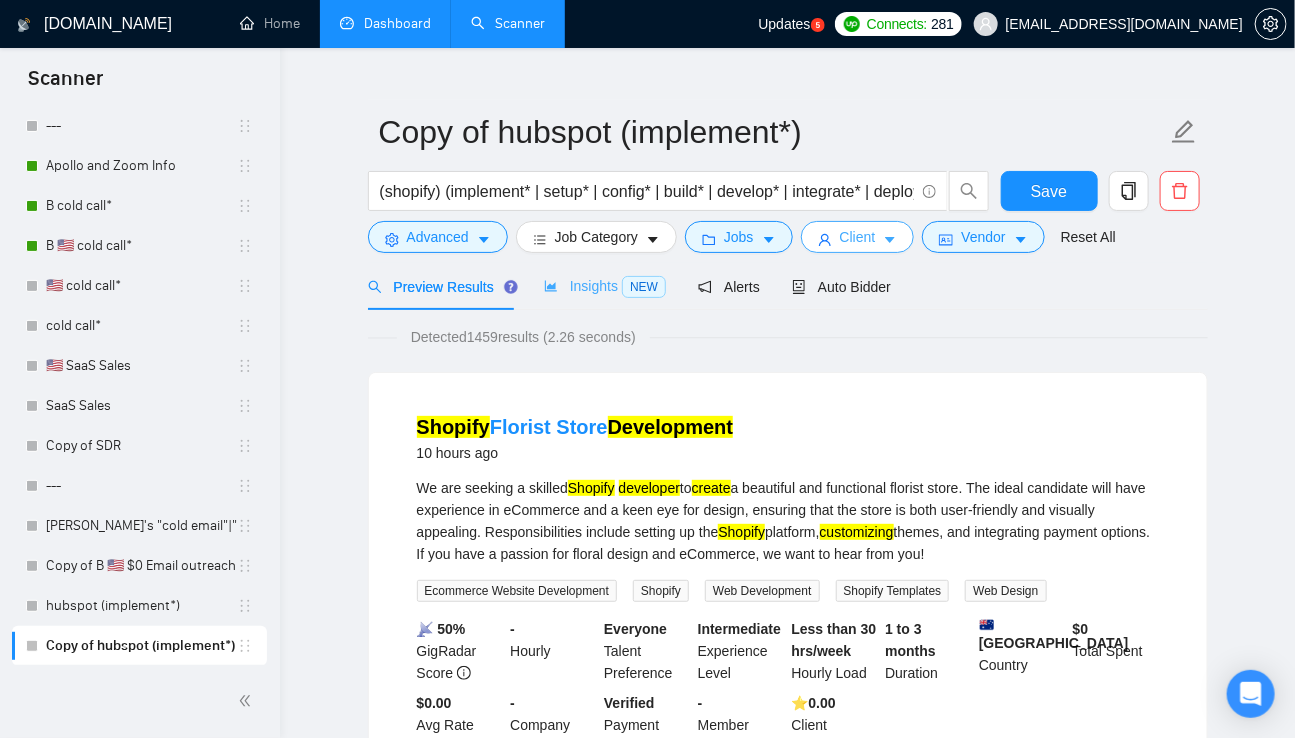 scroll, scrollTop: 0, scrollLeft: 0, axis: both 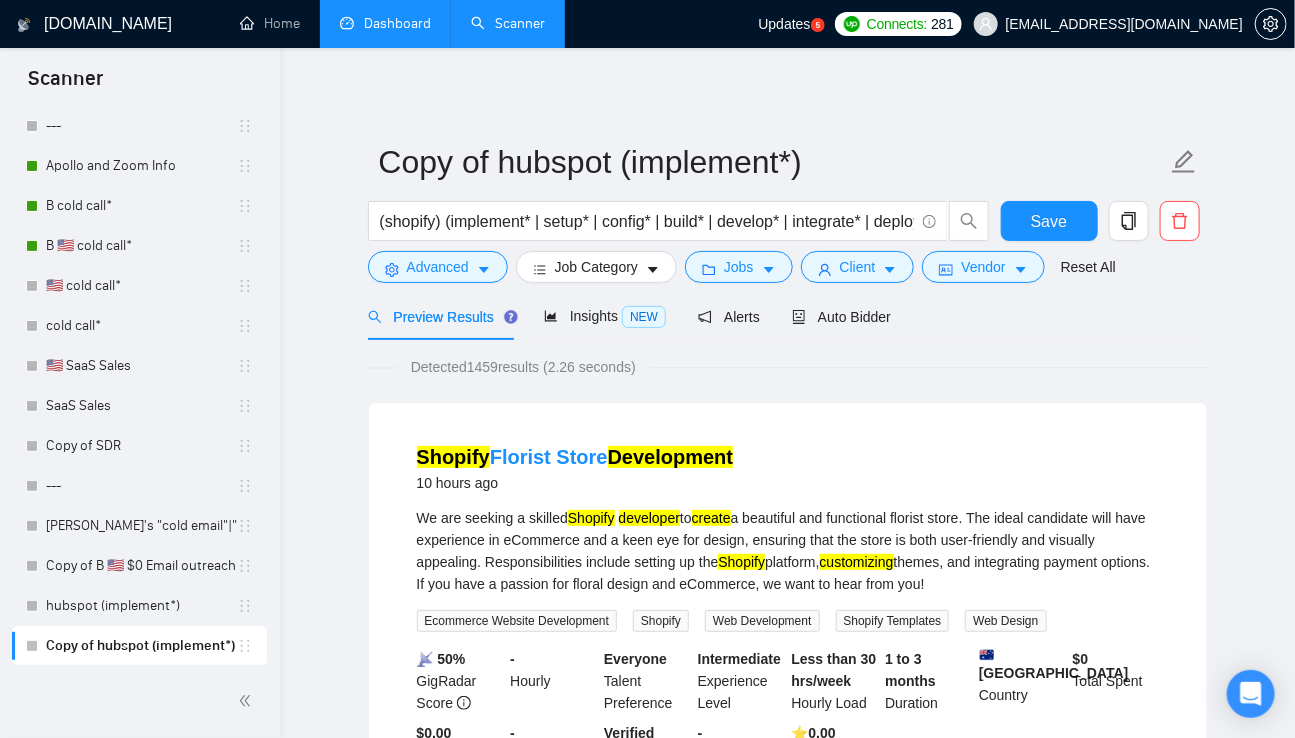 click on "Detected   1459  results   (2.26 seconds)" at bounding box center (523, 367) 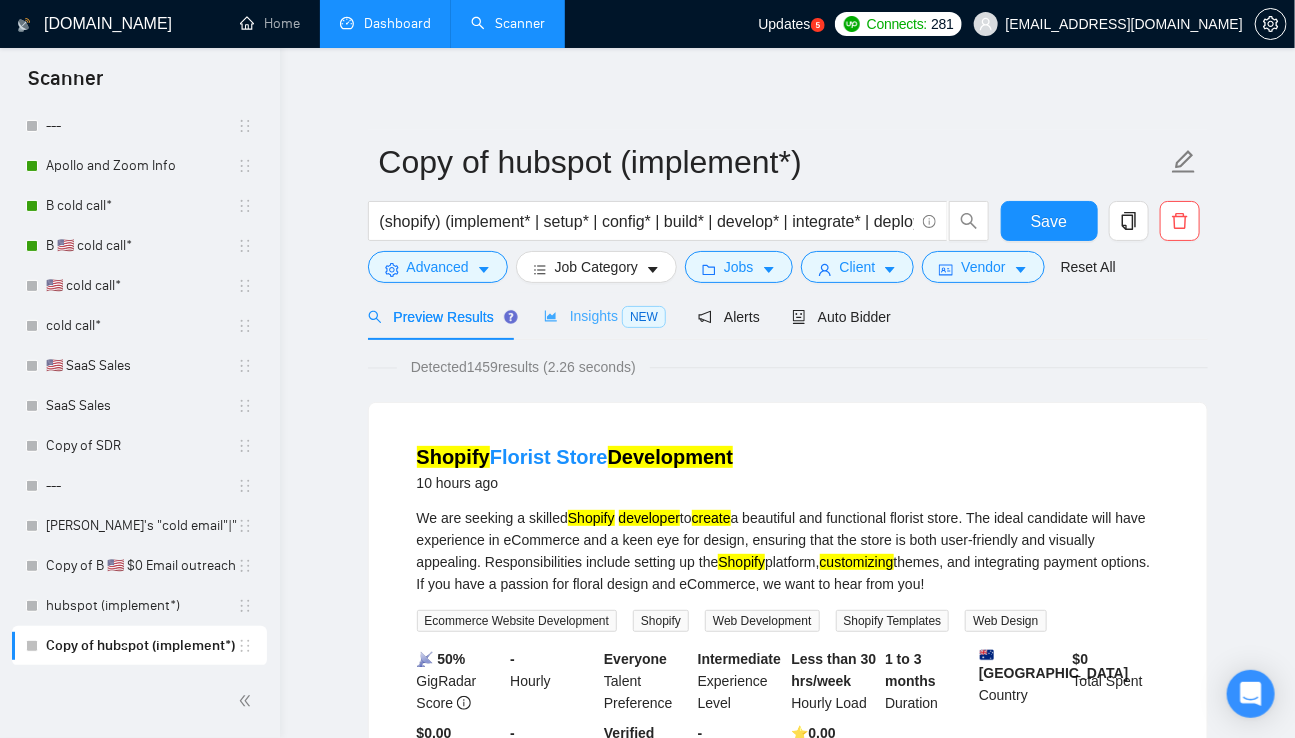 click on "Insights NEW" at bounding box center (605, 316) 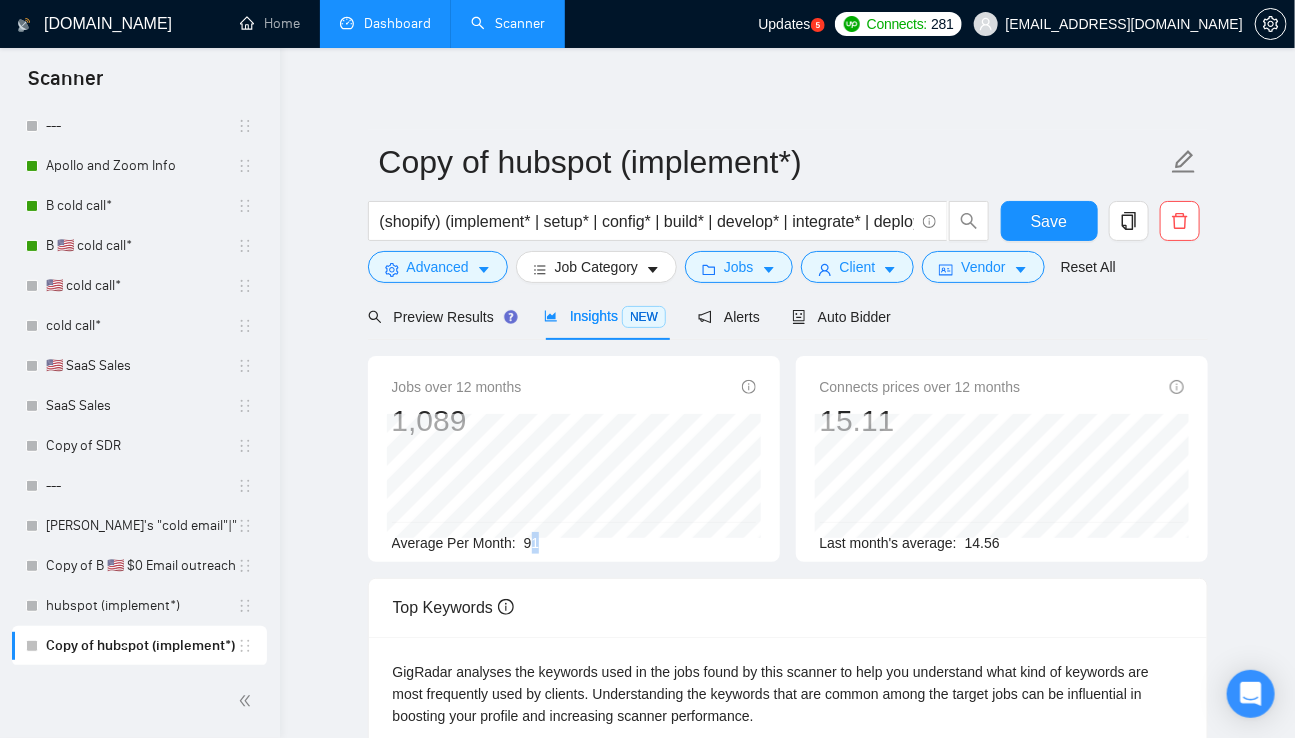 drag, startPoint x: 535, startPoint y: 541, endPoint x: 610, endPoint y: 537, distance: 75.10659 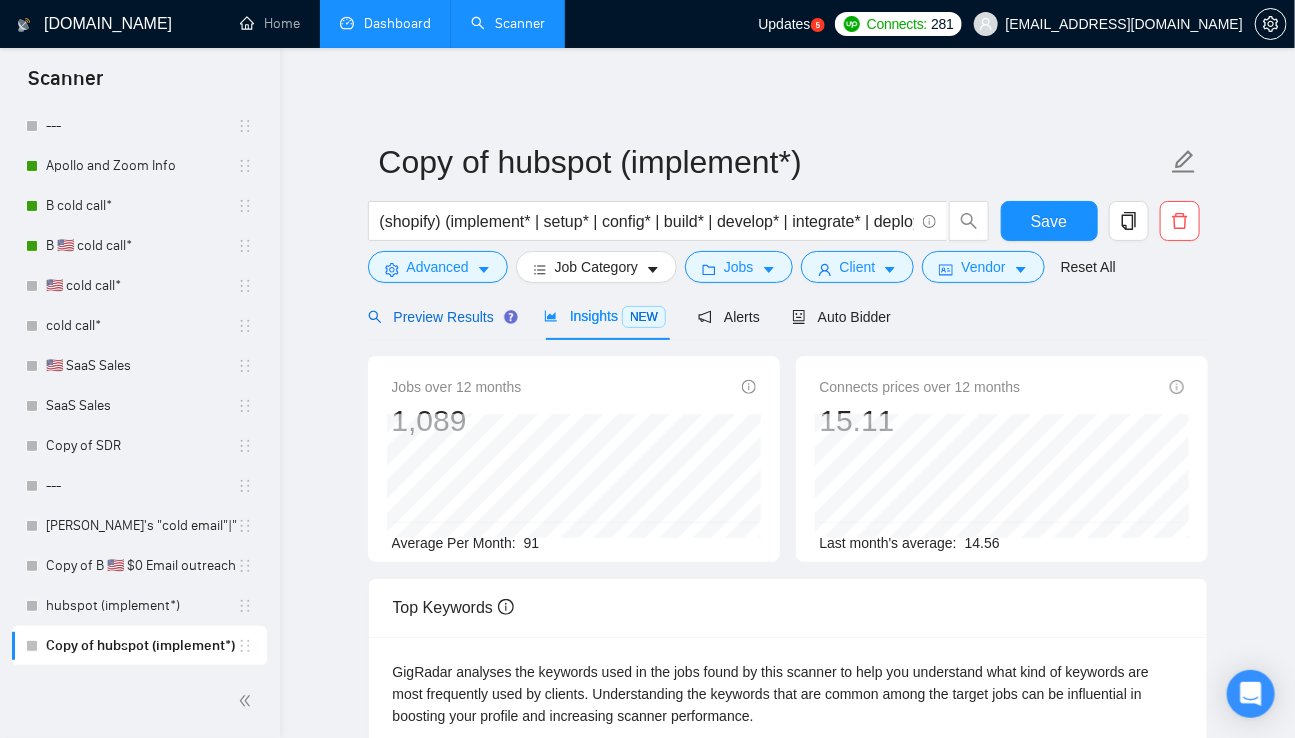 click on "Preview Results" at bounding box center [440, 317] 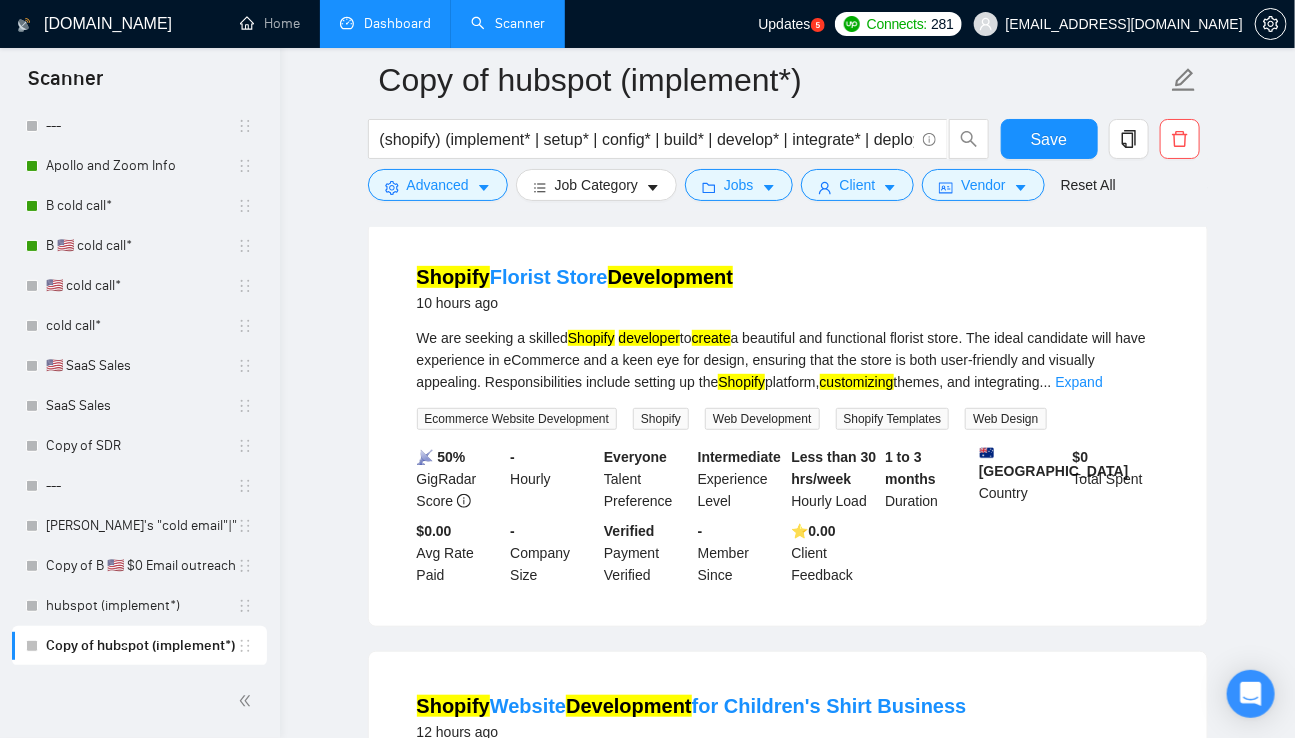 scroll, scrollTop: 198, scrollLeft: 0, axis: vertical 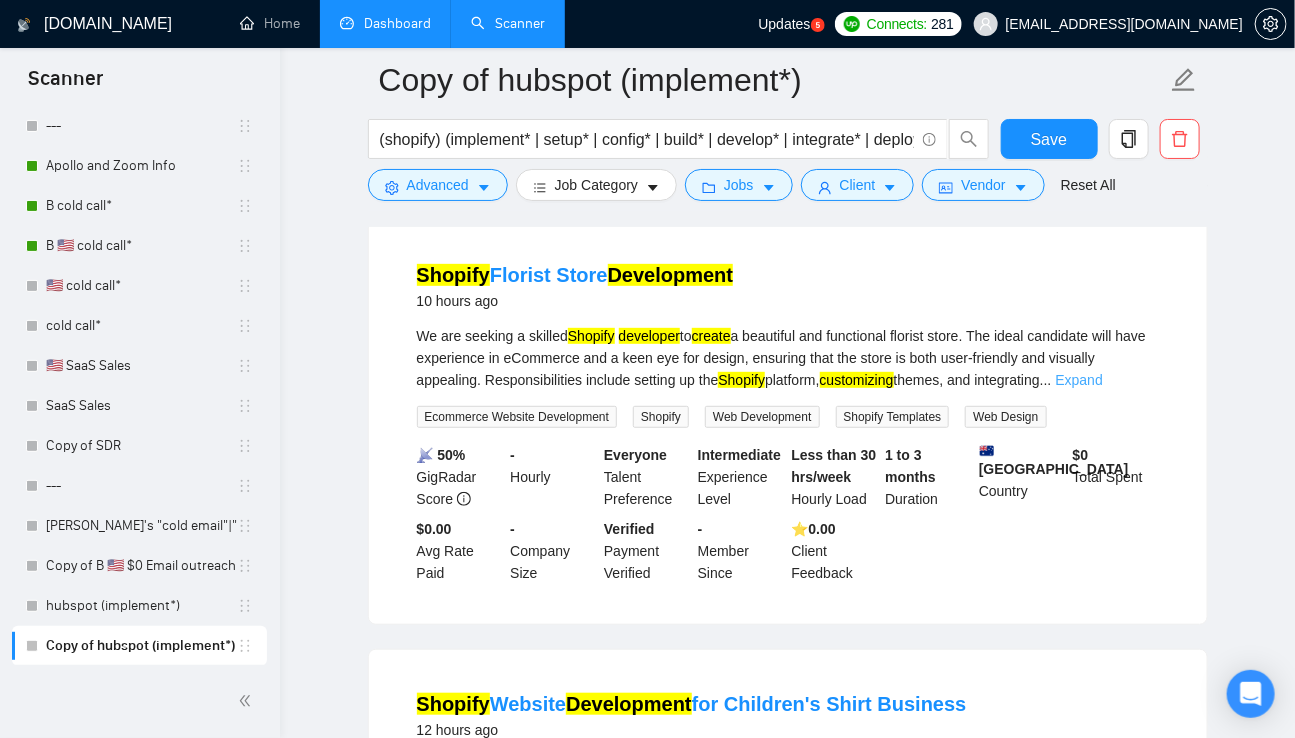 click on "Expand" at bounding box center (1079, 380) 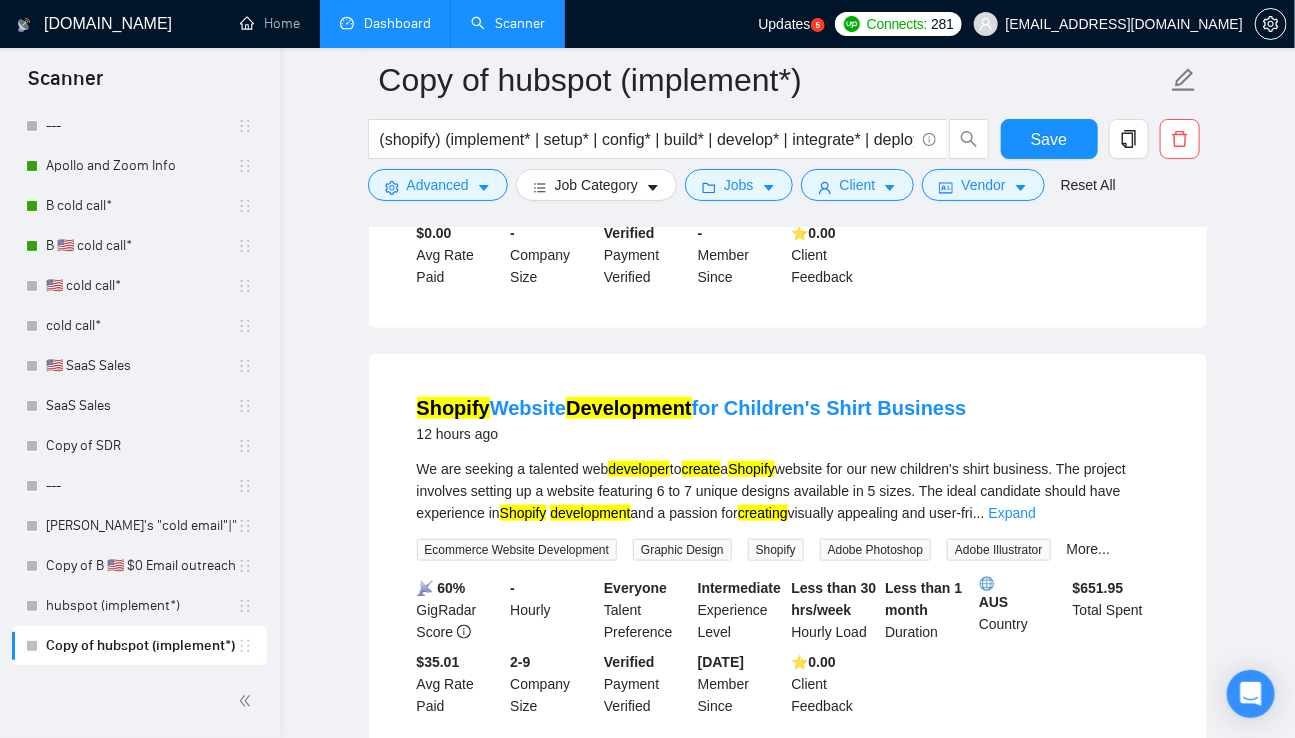 scroll, scrollTop: 517, scrollLeft: 0, axis: vertical 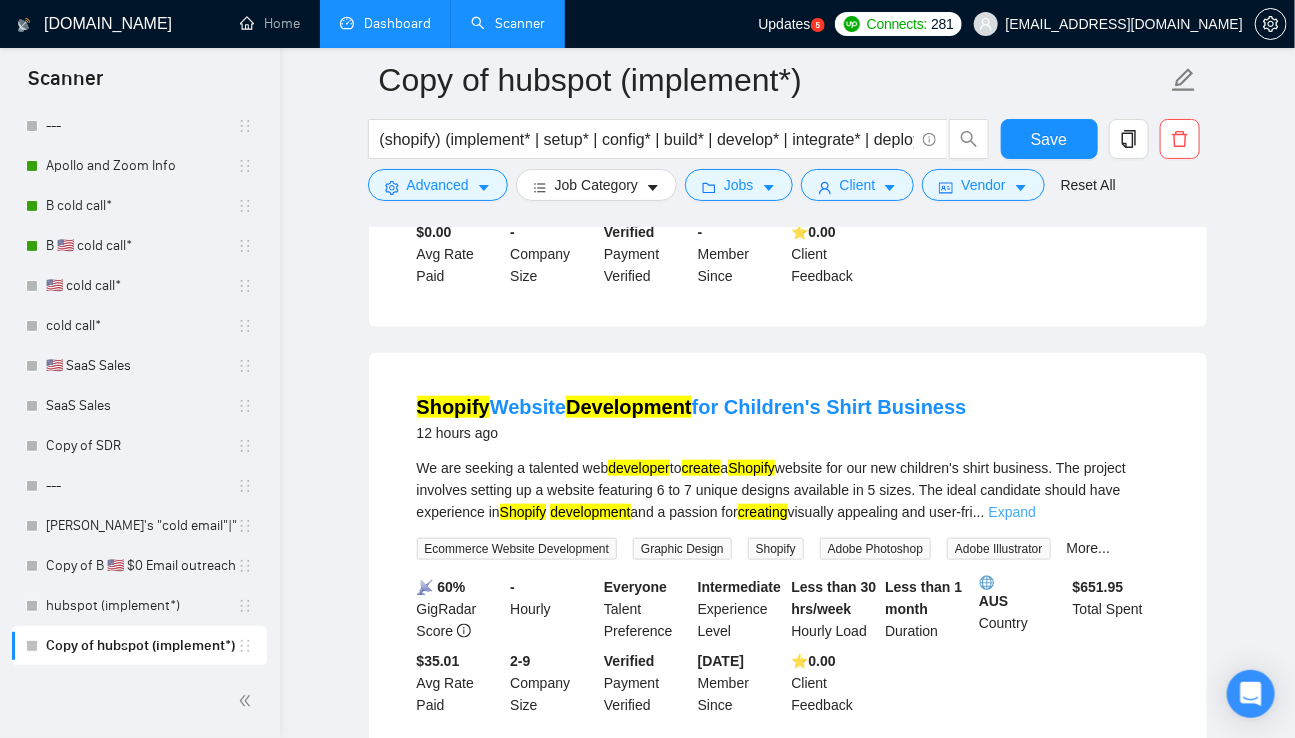 click on "Expand" at bounding box center [1012, 512] 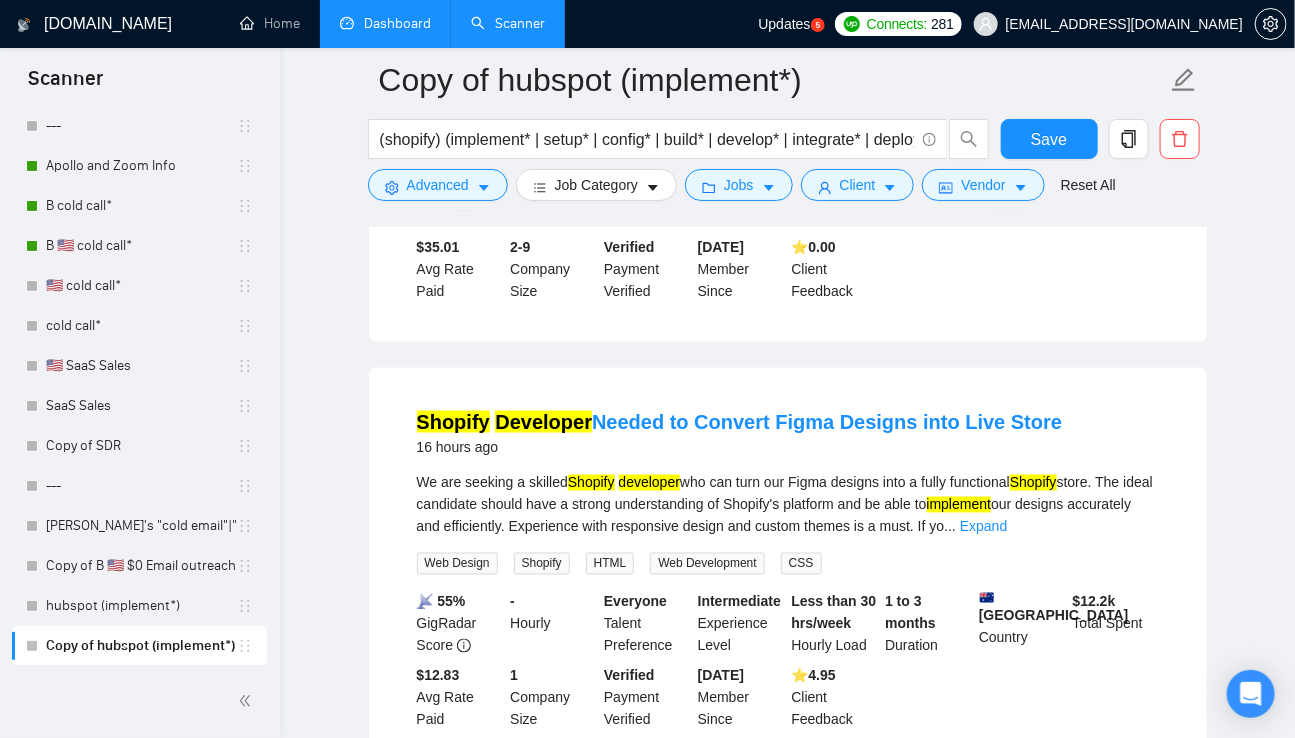 scroll, scrollTop: 993, scrollLeft: 0, axis: vertical 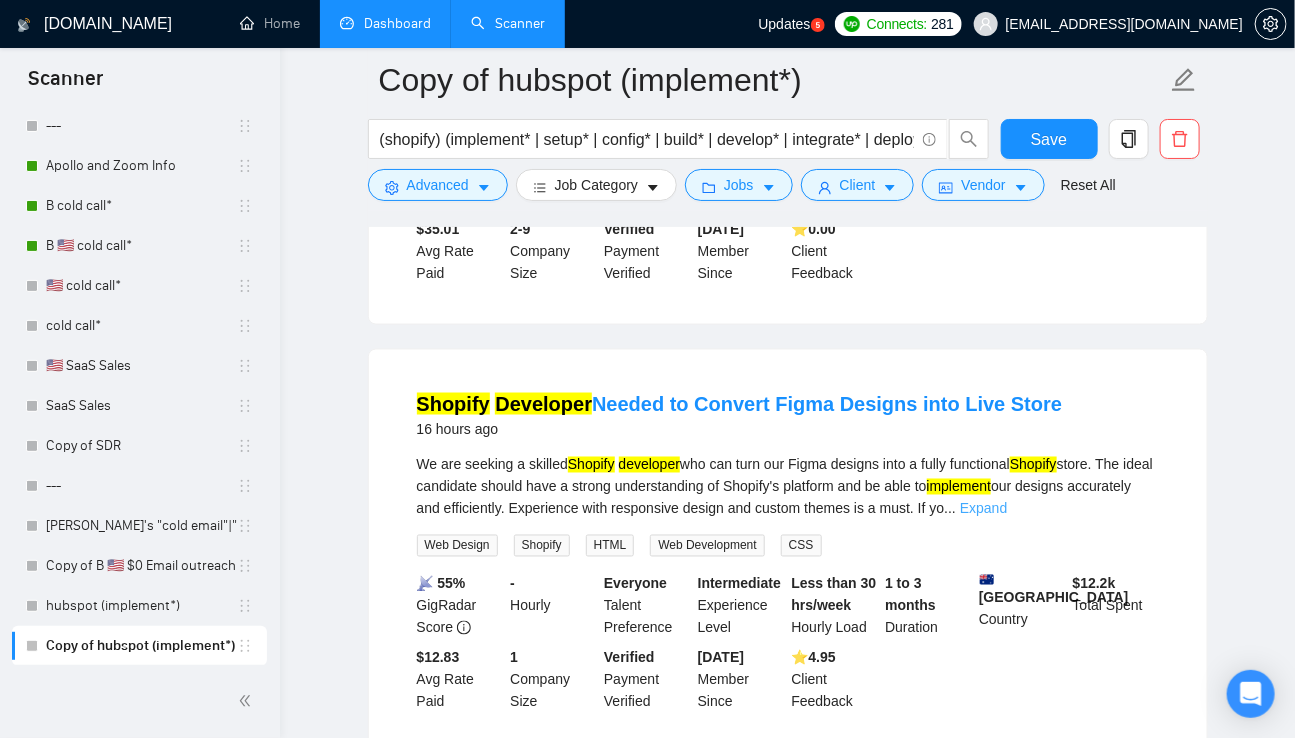 click on "Expand" at bounding box center (983, 509) 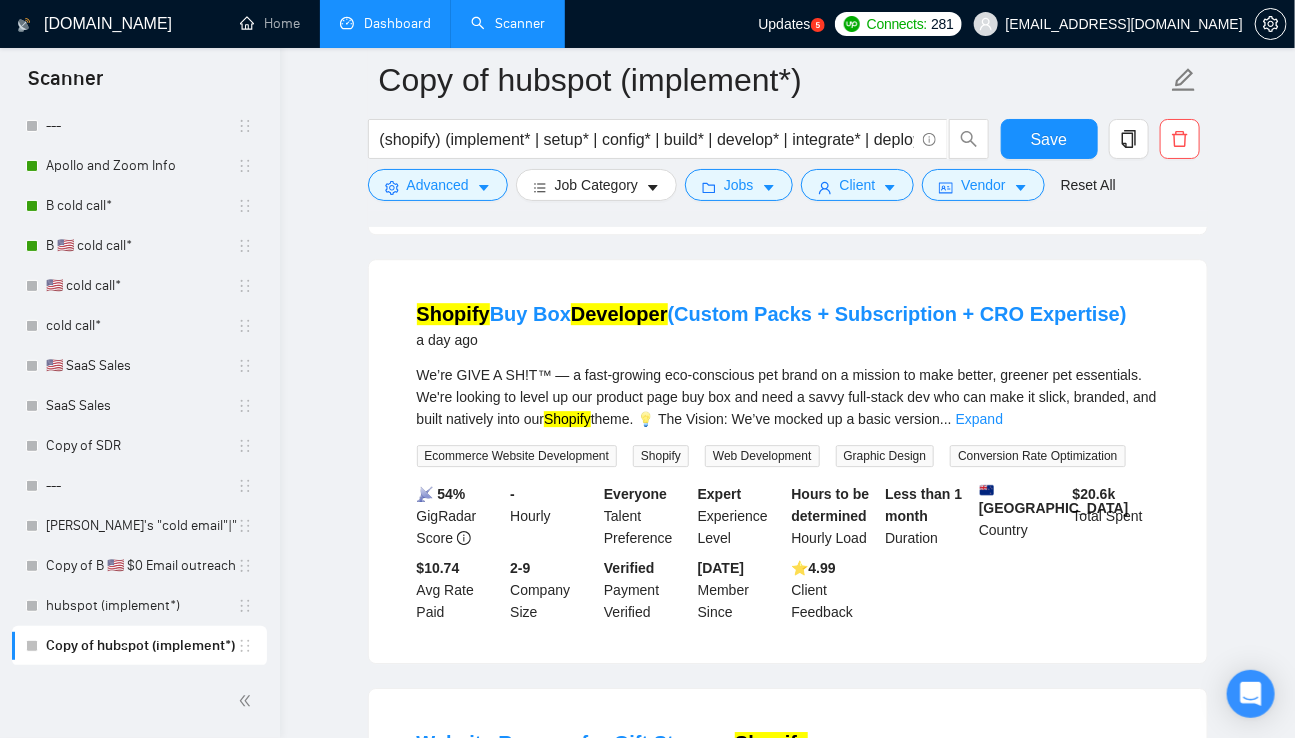 scroll, scrollTop: 2044, scrollLeft: 0, axis: vertical 